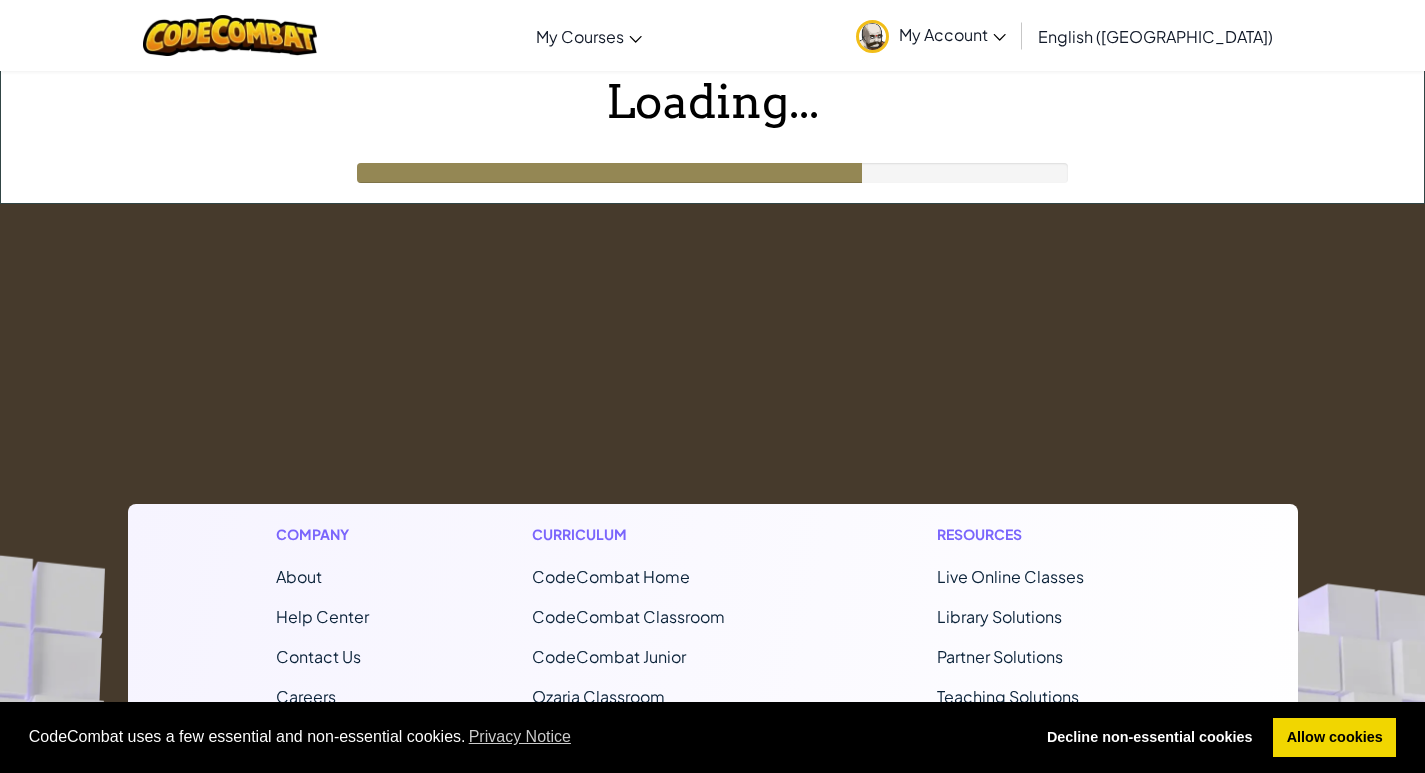 scroll, scrollTop: 0, scrollLeft: 0, axis: both 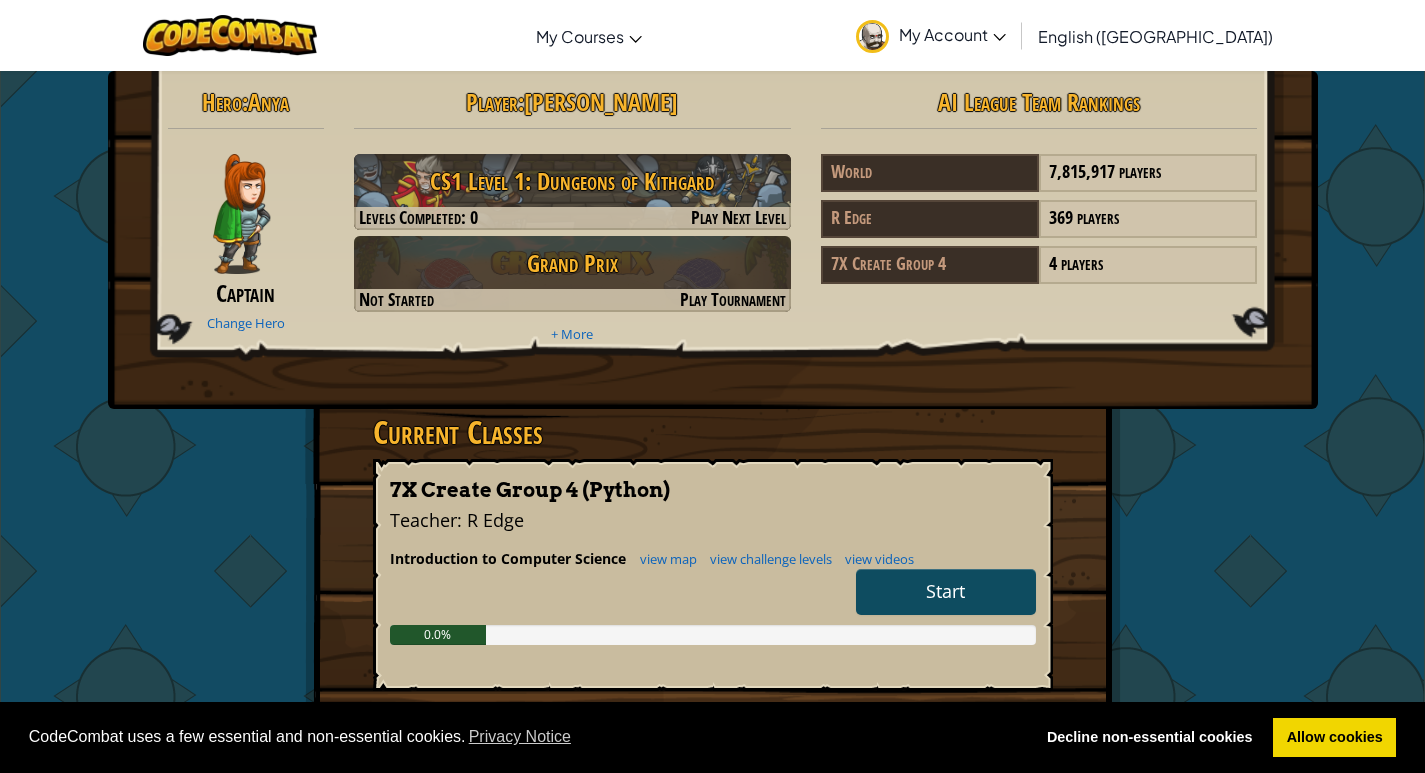 click on "Start" at bounding box center [946, 592] 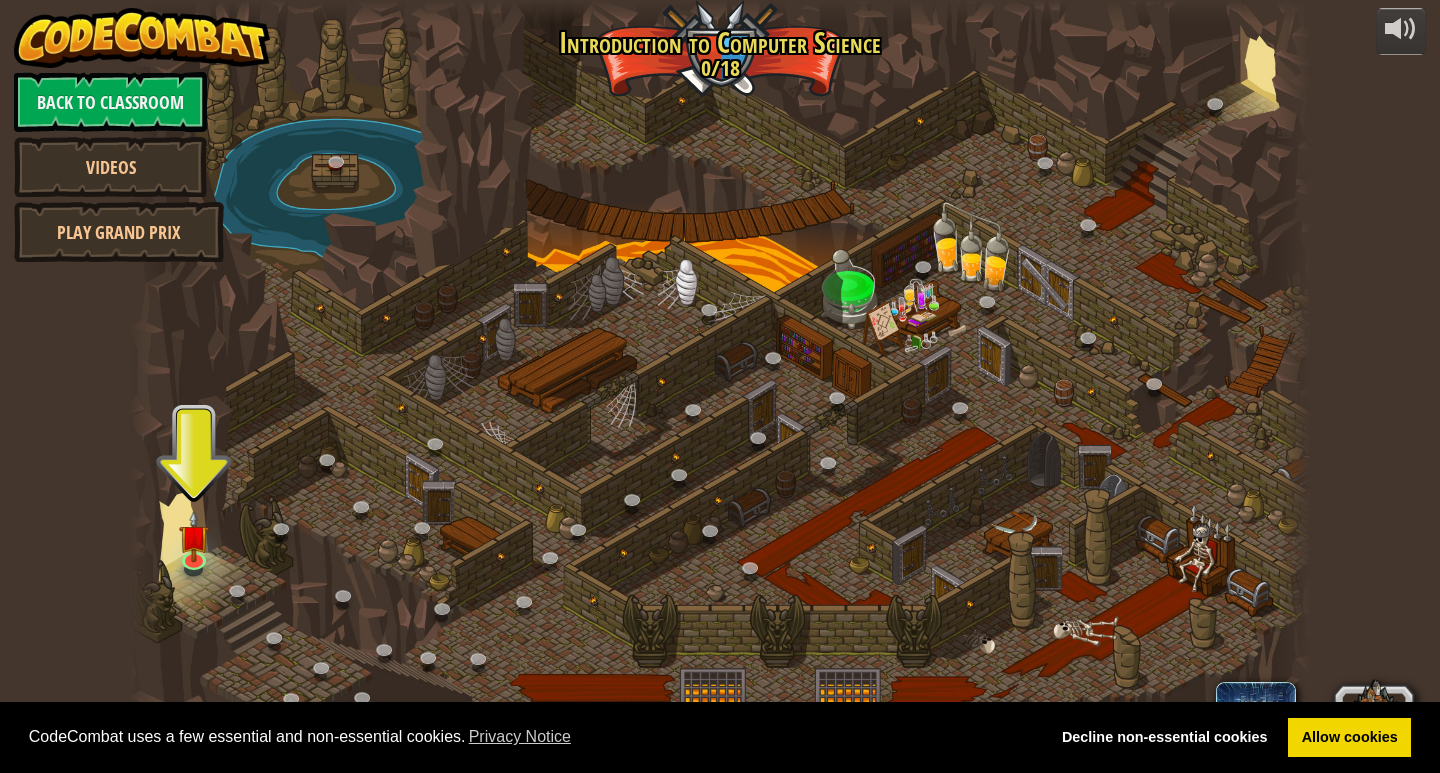 click at bounding box center [720, 386] 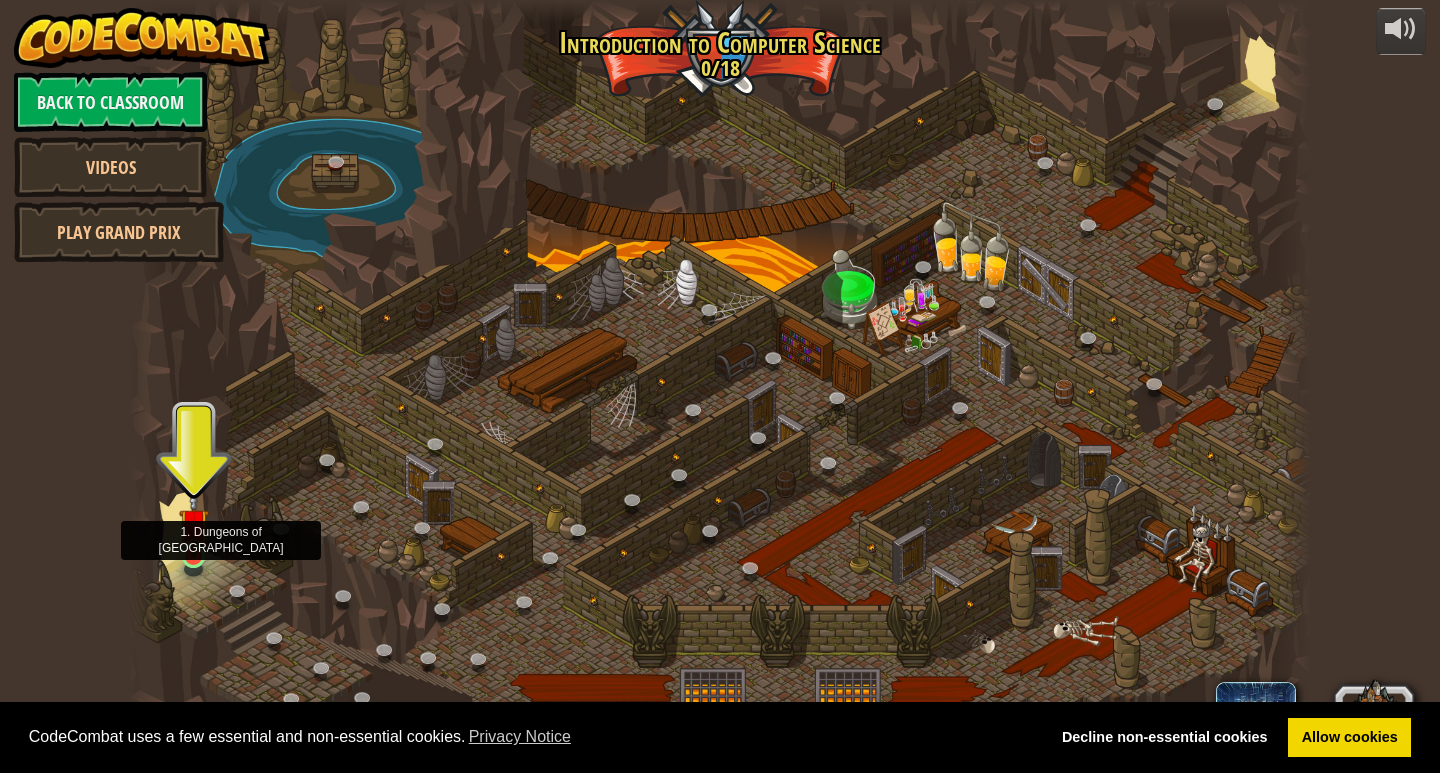 click at bounding box center (194, 523) 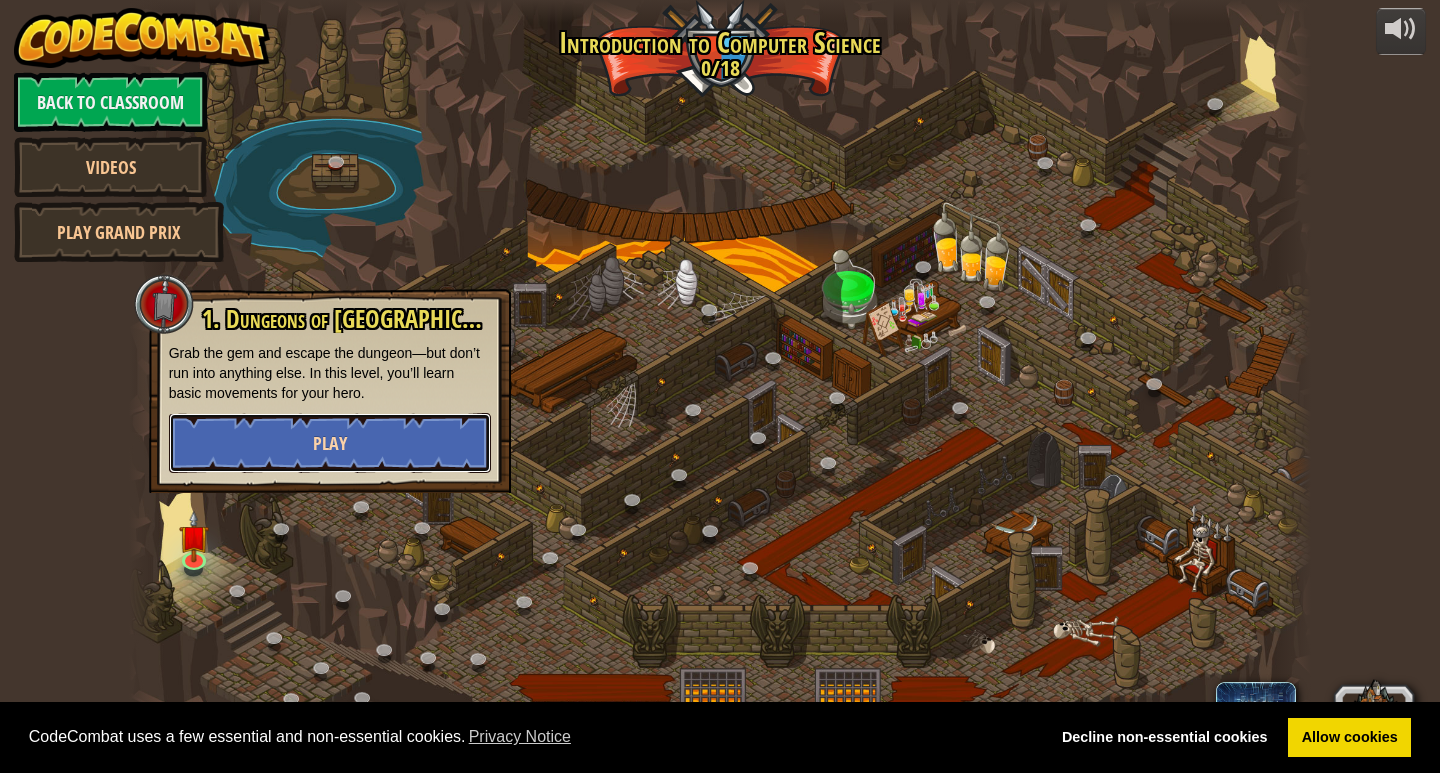 click on "Play" at bounding box center [330, 443] 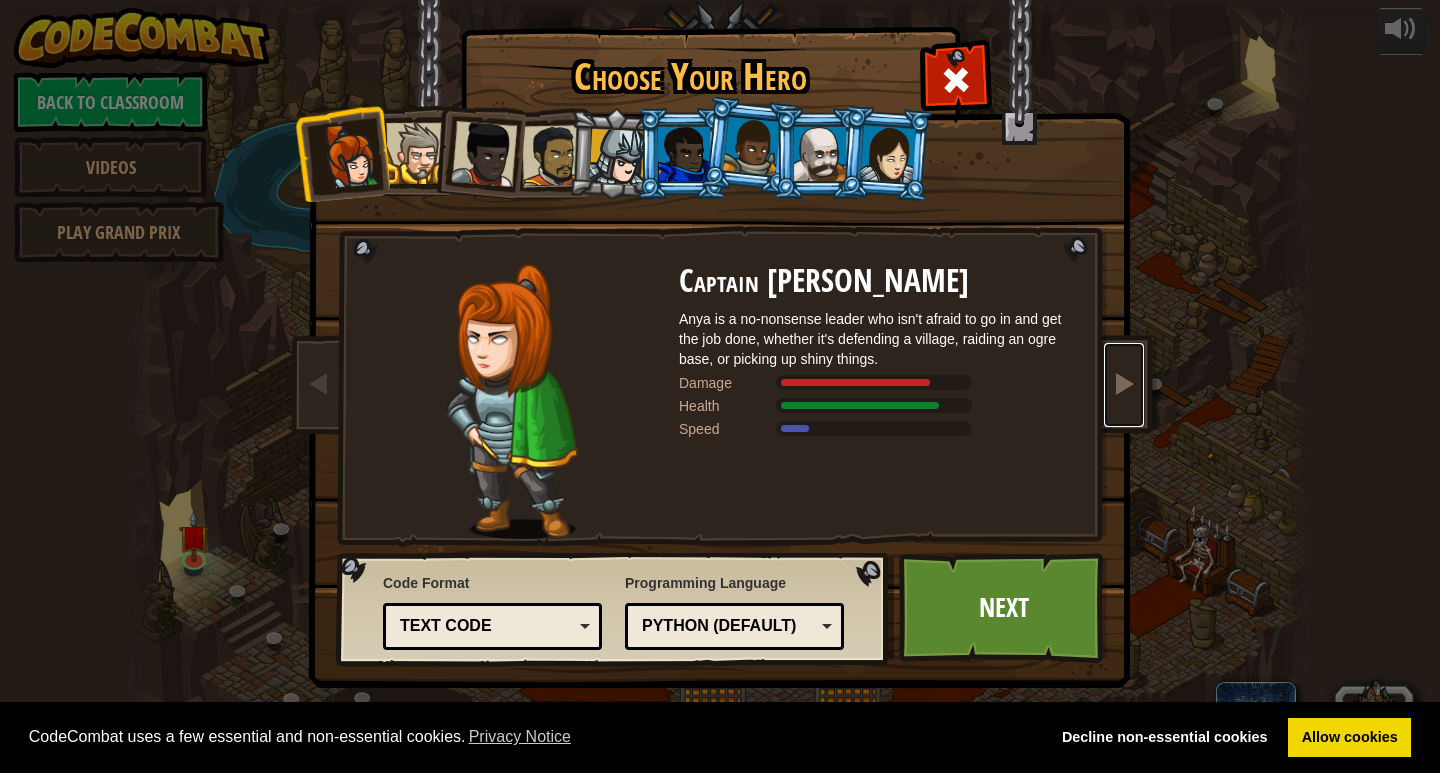 click at bounding box center [1124, 383] 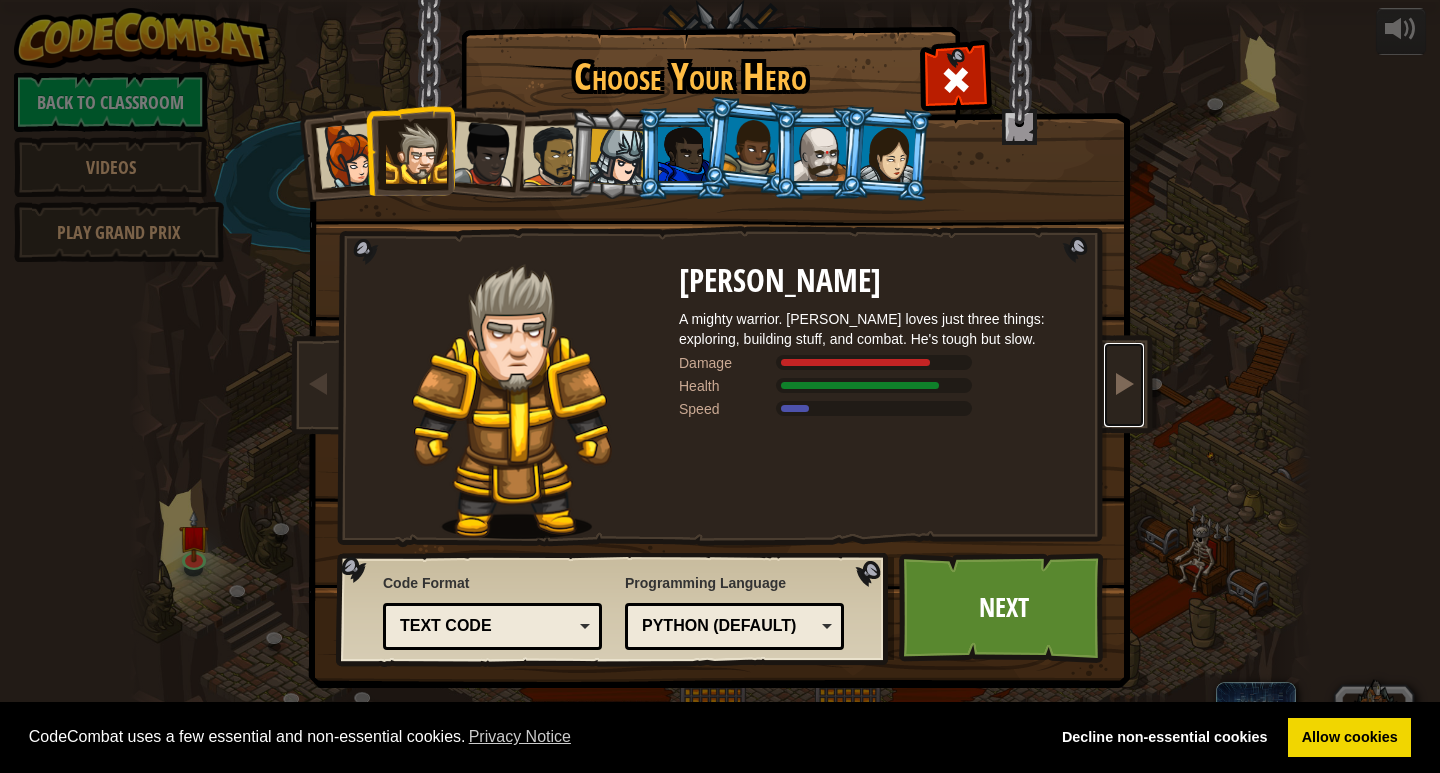 click at bounding box center (1124, 385) 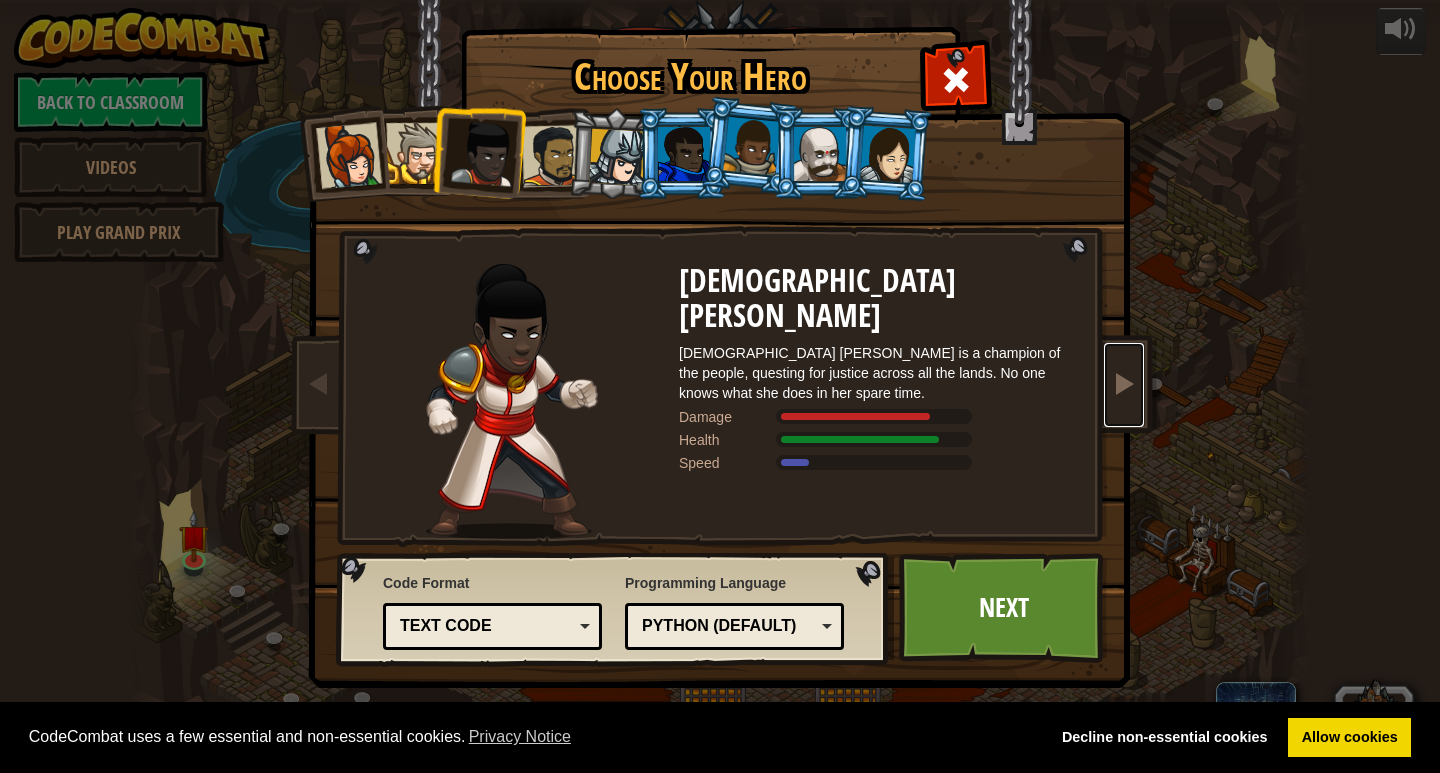 click at bounding box center (1124, 385) 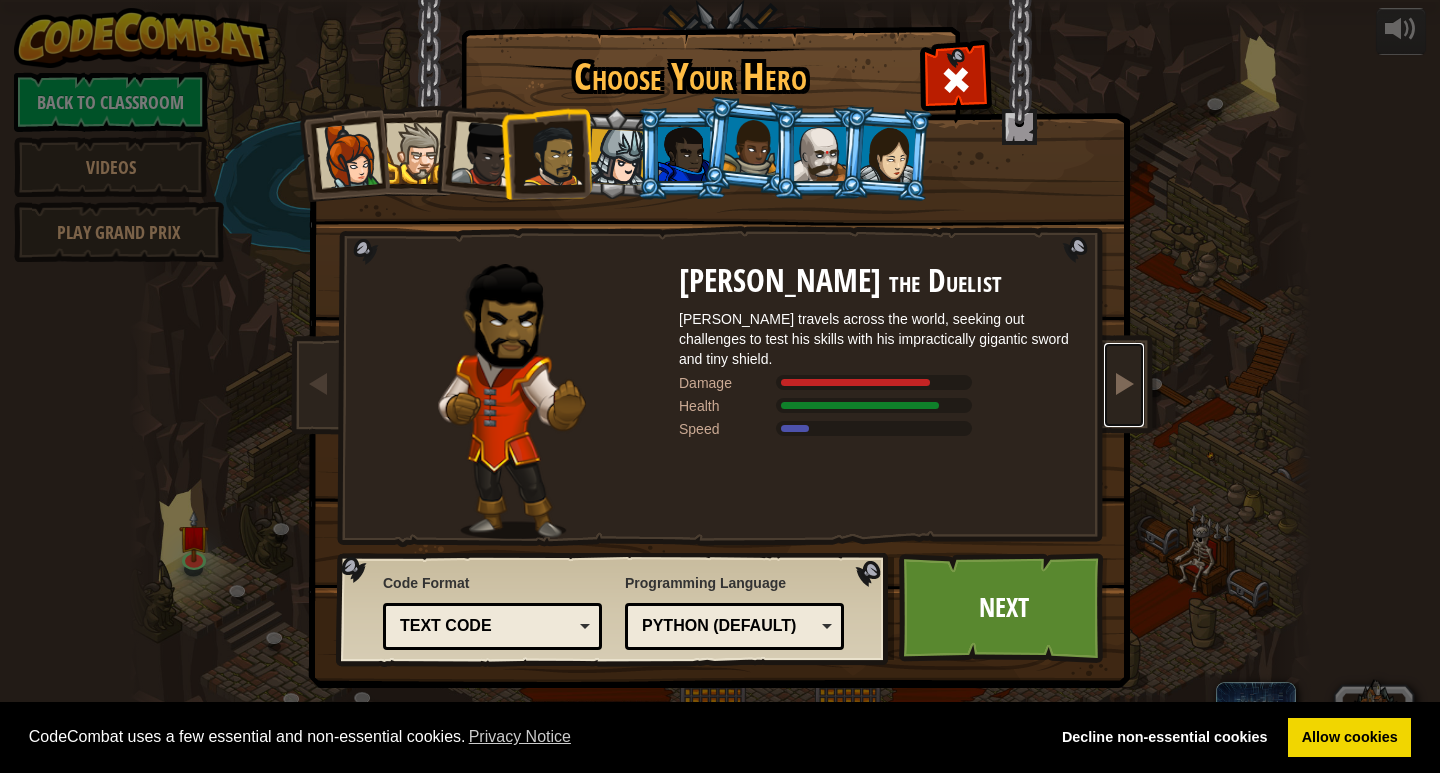 click at bounding box center (1124, 385) 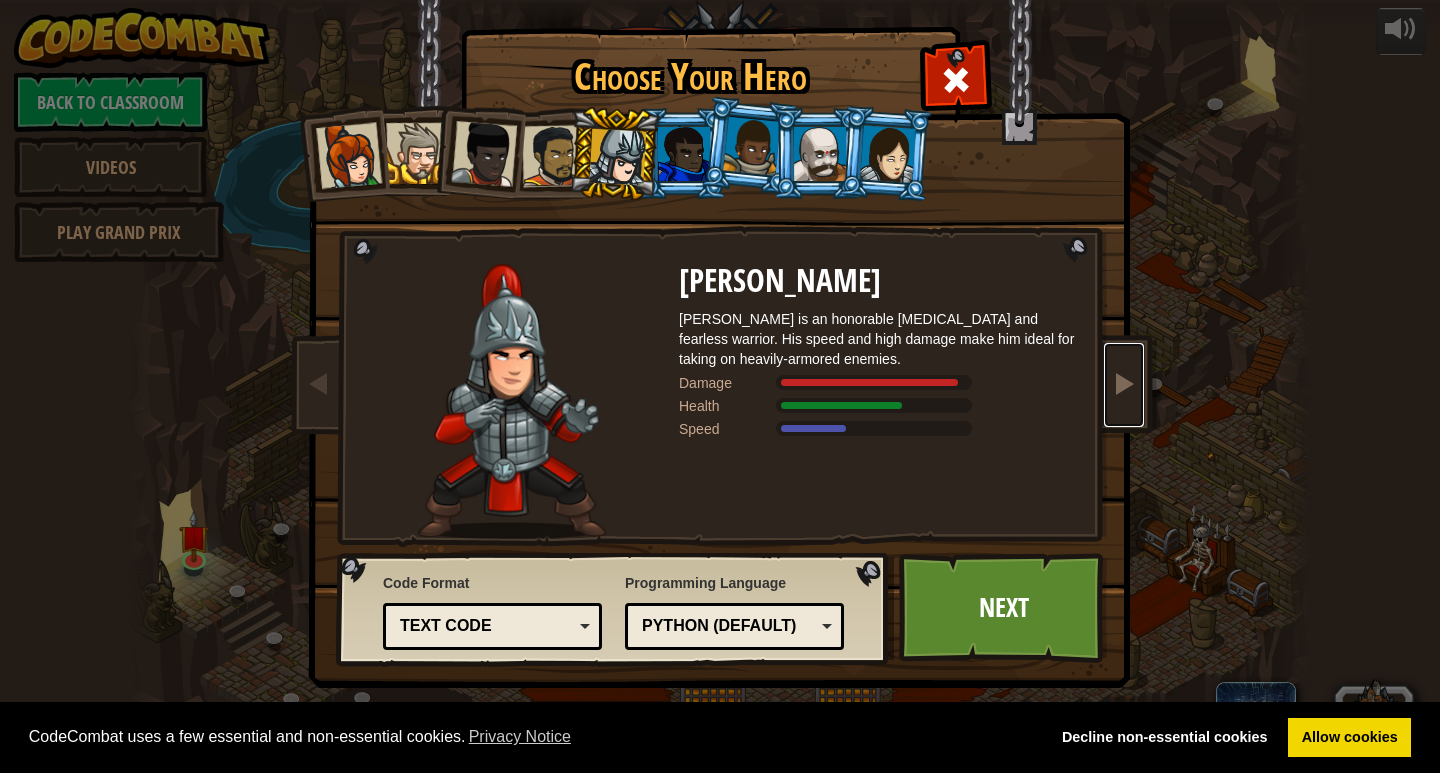 click at bounding box center [1124, 385] 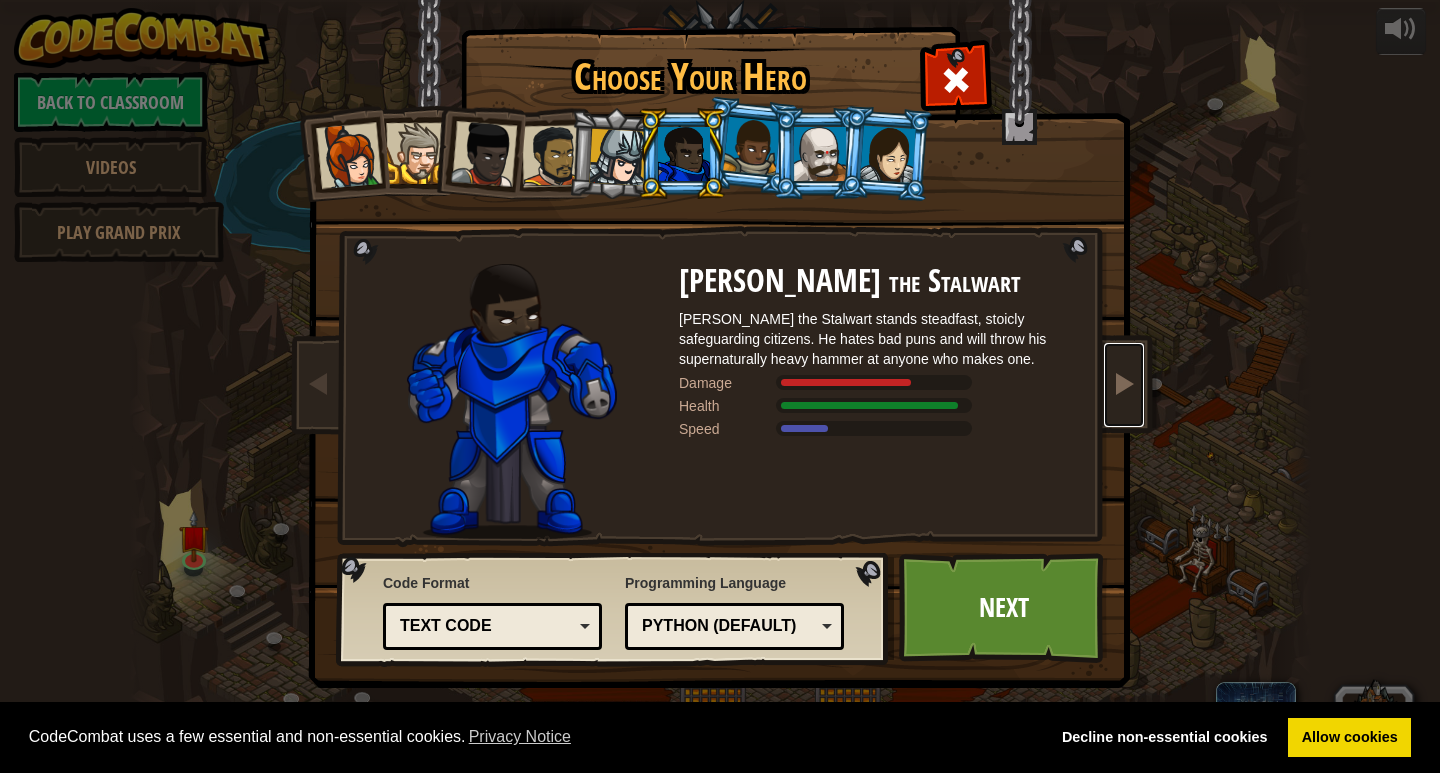click at bounding box center [1124, 385] 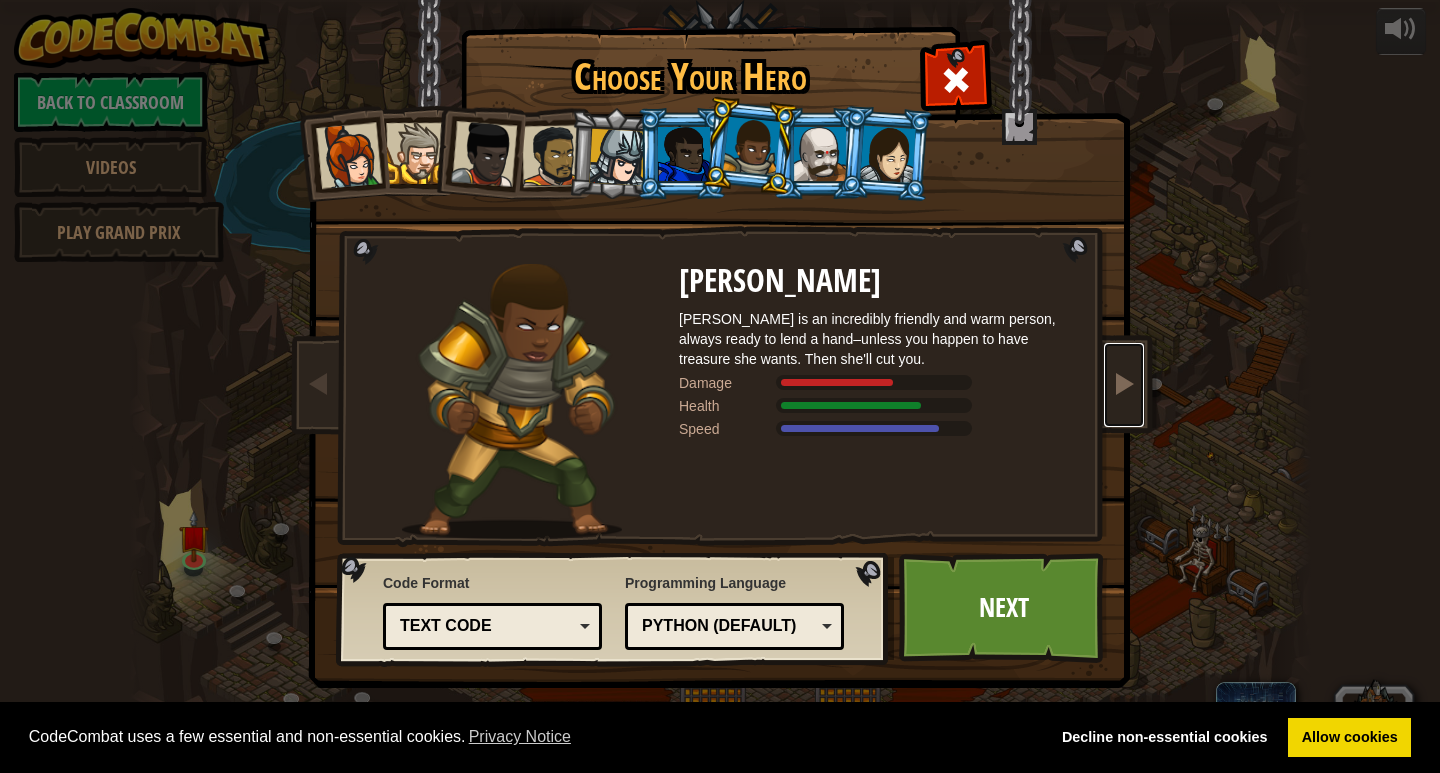 click at bounding box center (1124, 385) 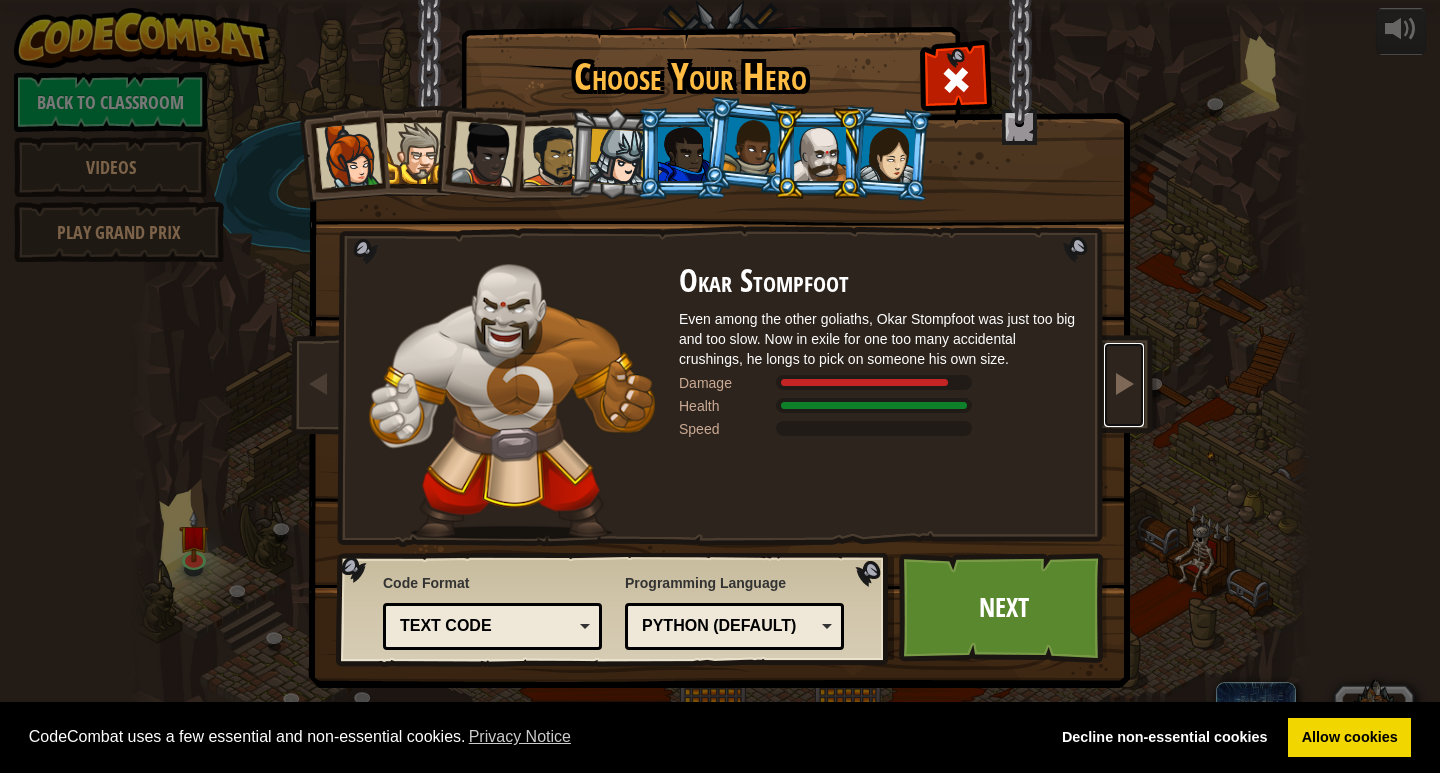 click at bounding box center (1124, 385) 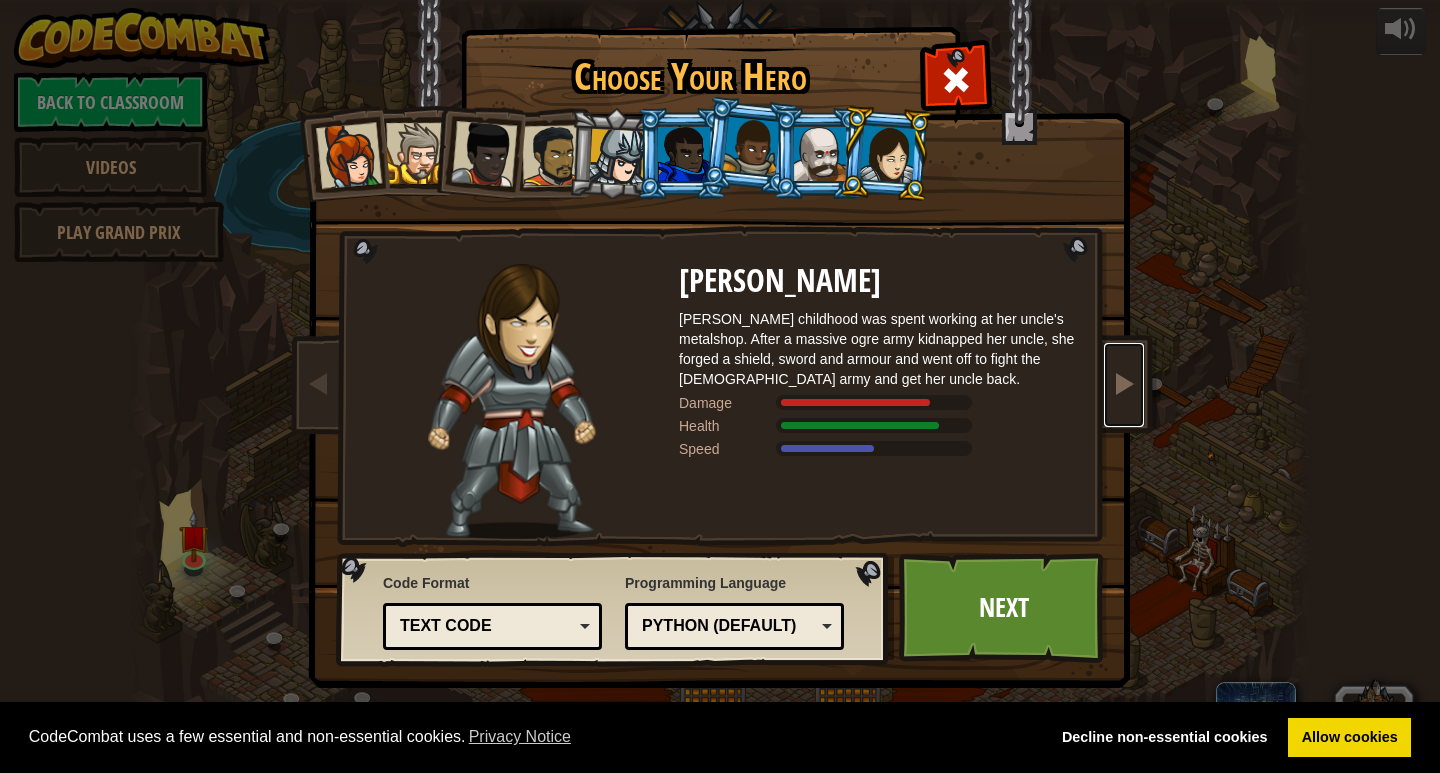 click at bounding box center [1124, 385] 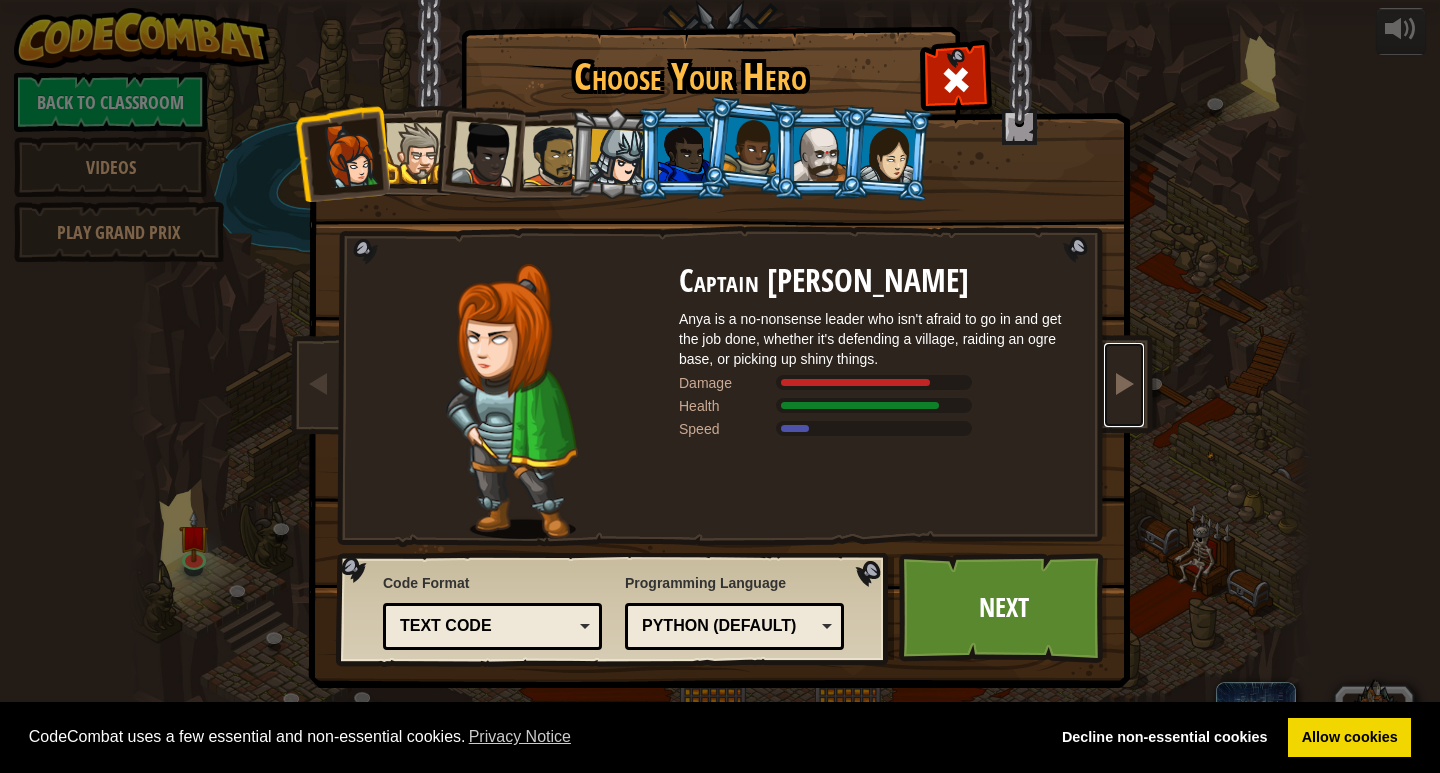 click at bounding box center (1124, 385) 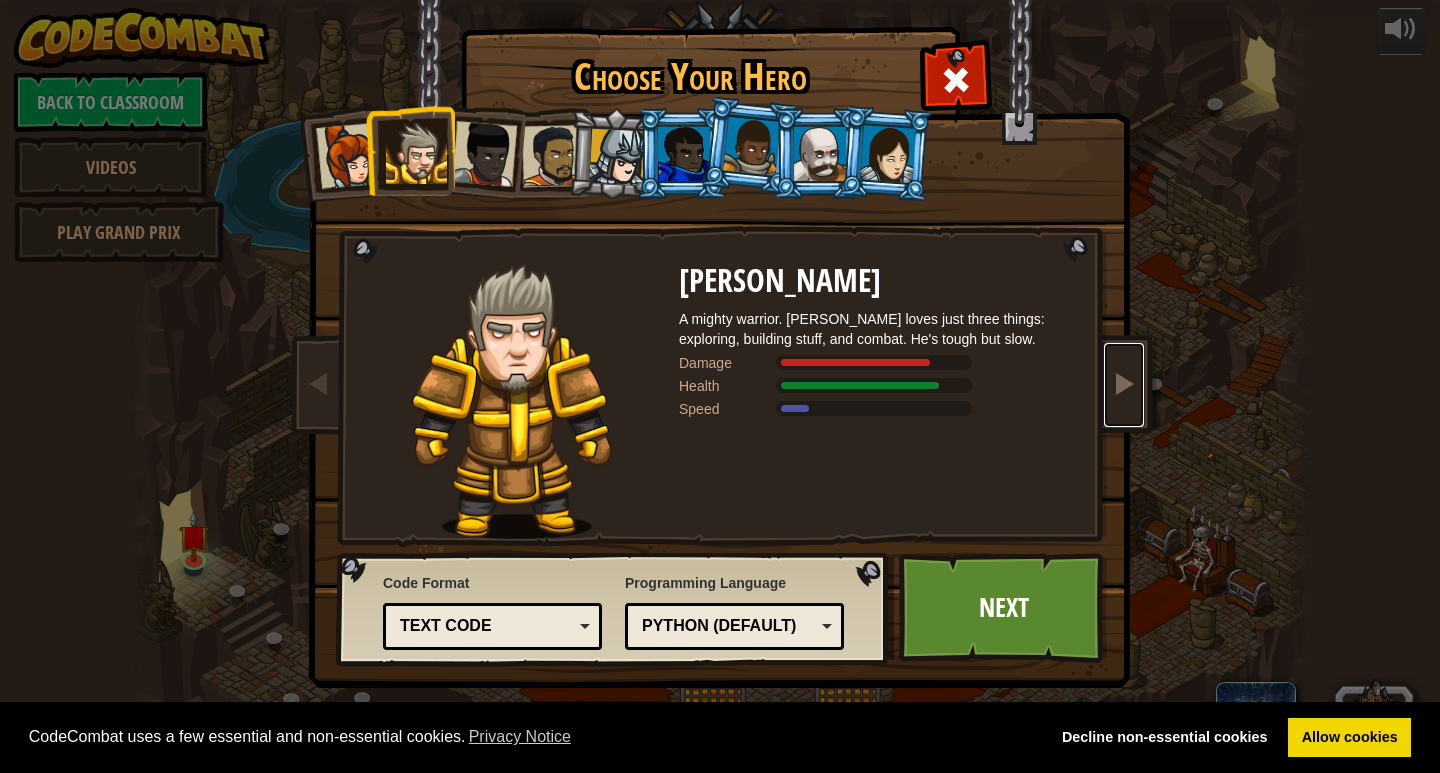 click at bounding box center [1124, 385] 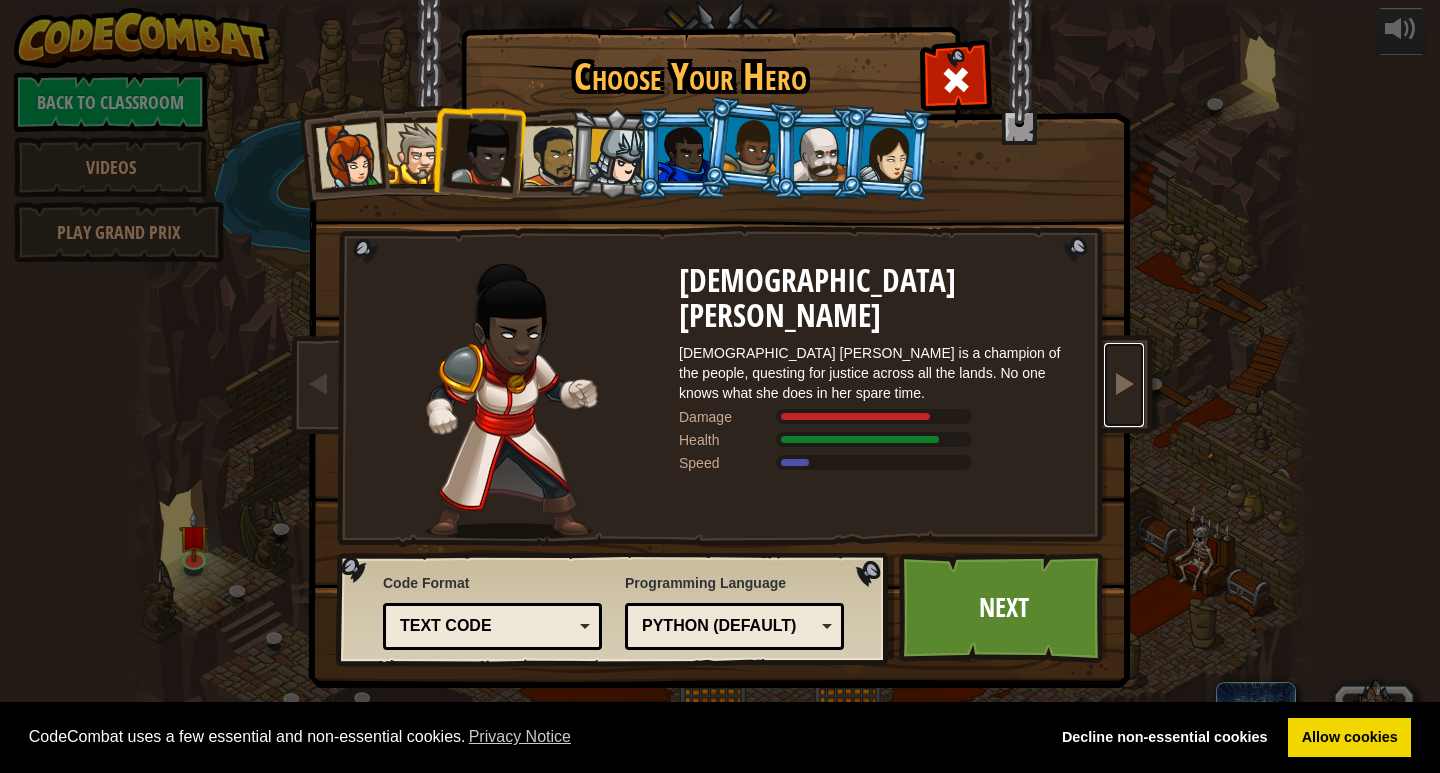 click at bounding box center [1124, 385] 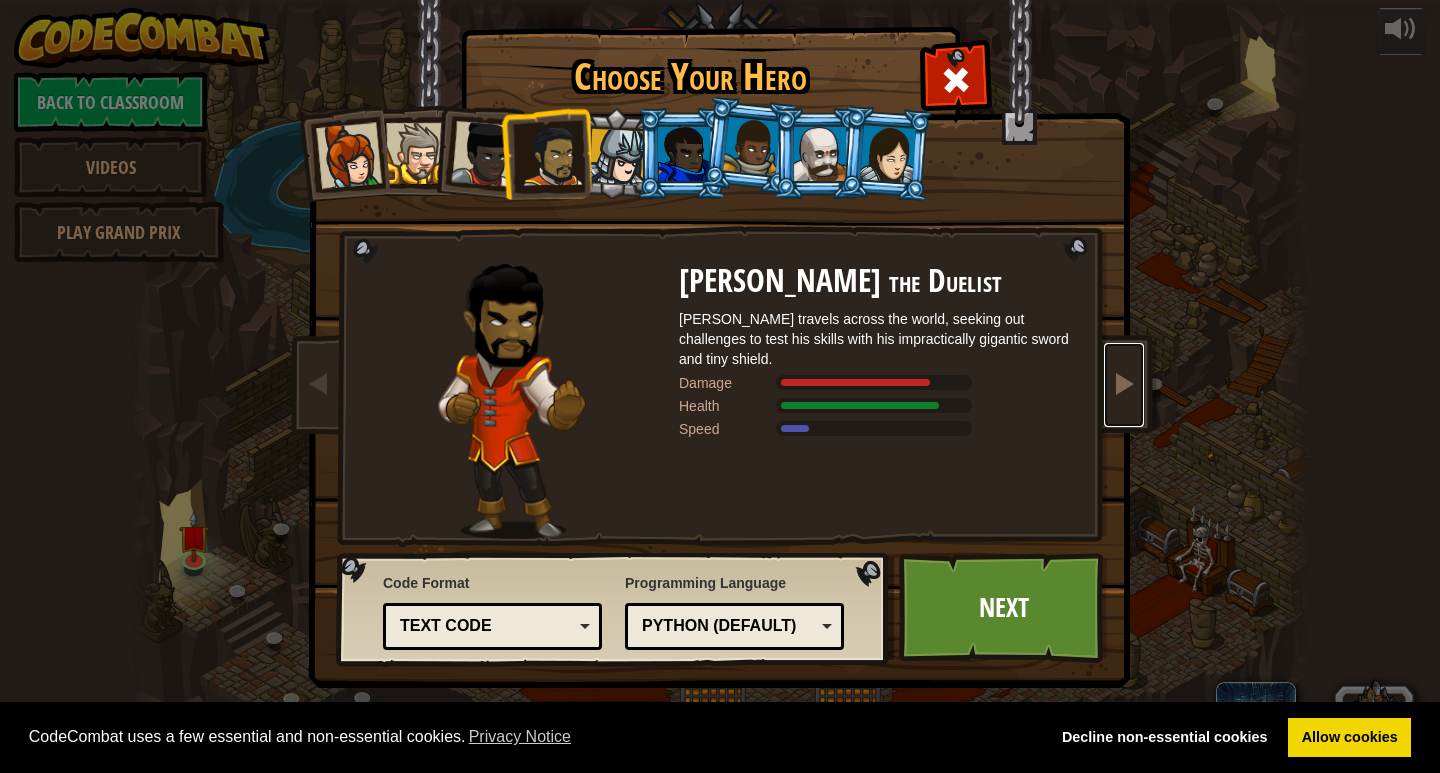 click at bounding box center [1124, 383] 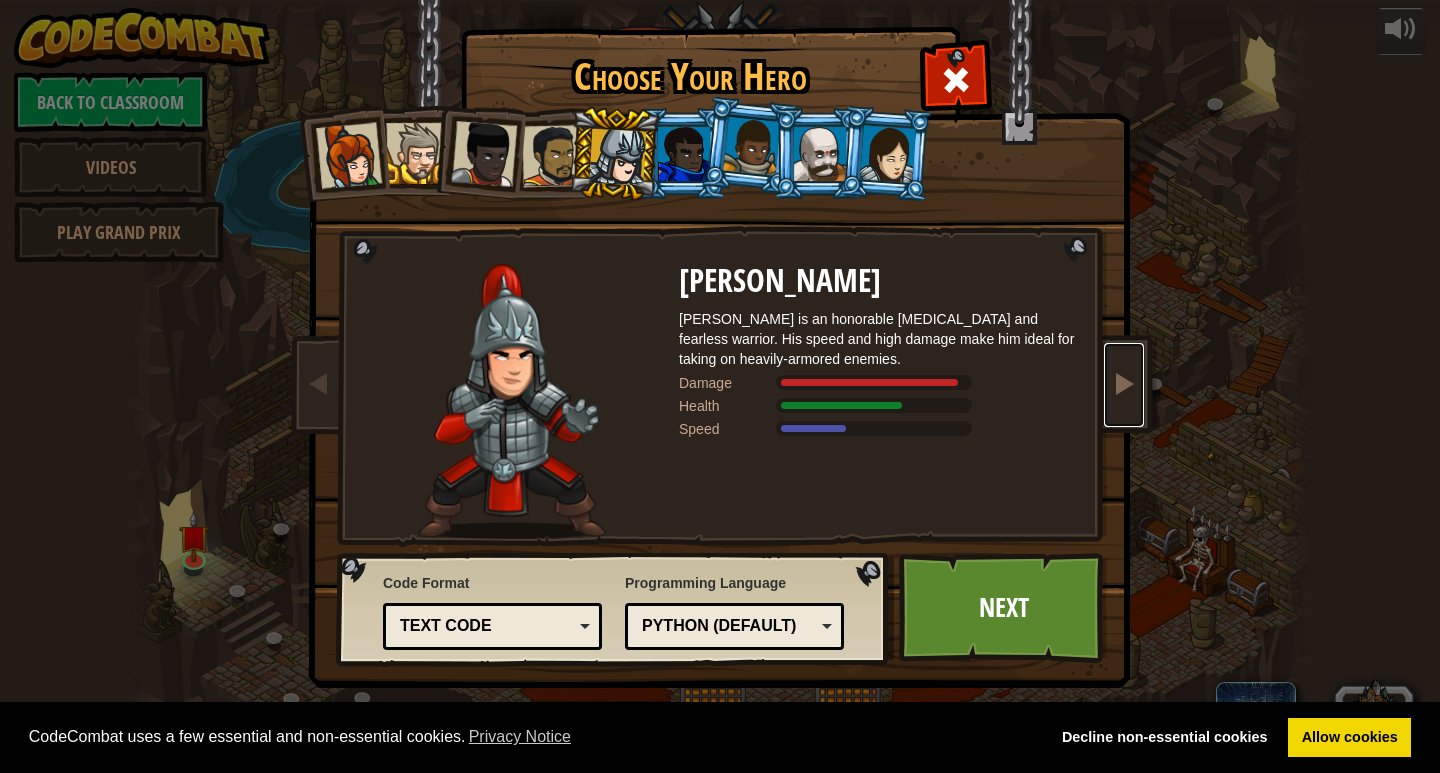 click at bounding box center (1124, 383) 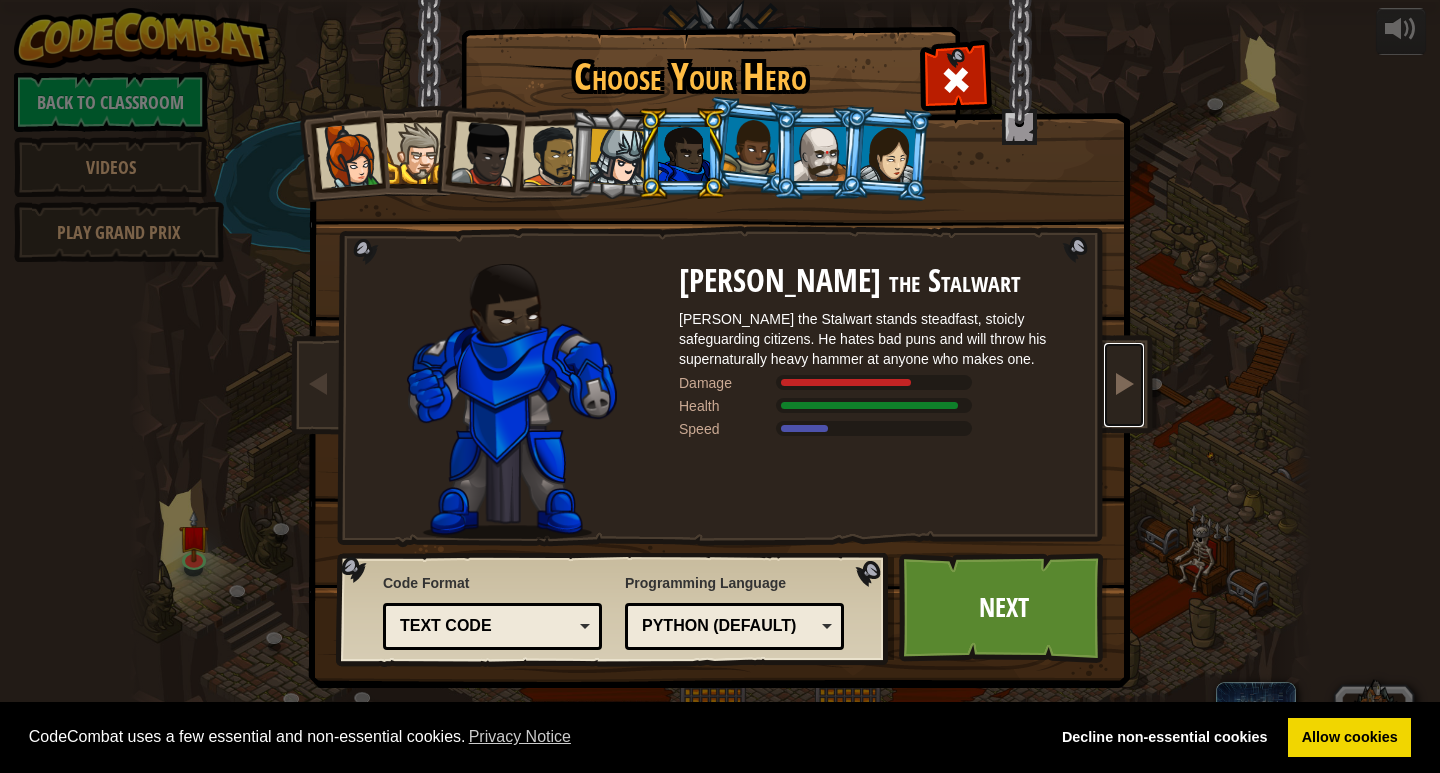 click at bounding box center [1124, 383] 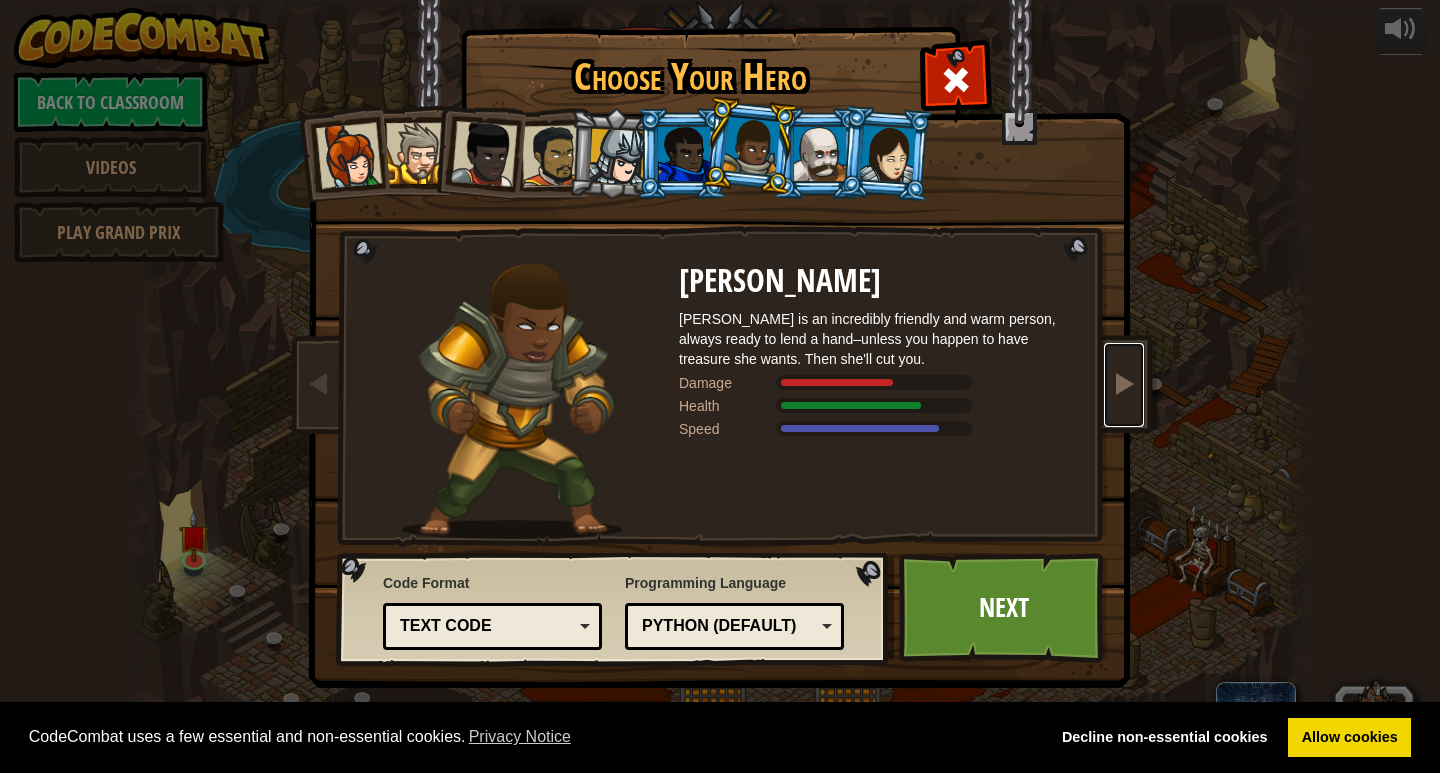 click at bounding box center [1124, 383] 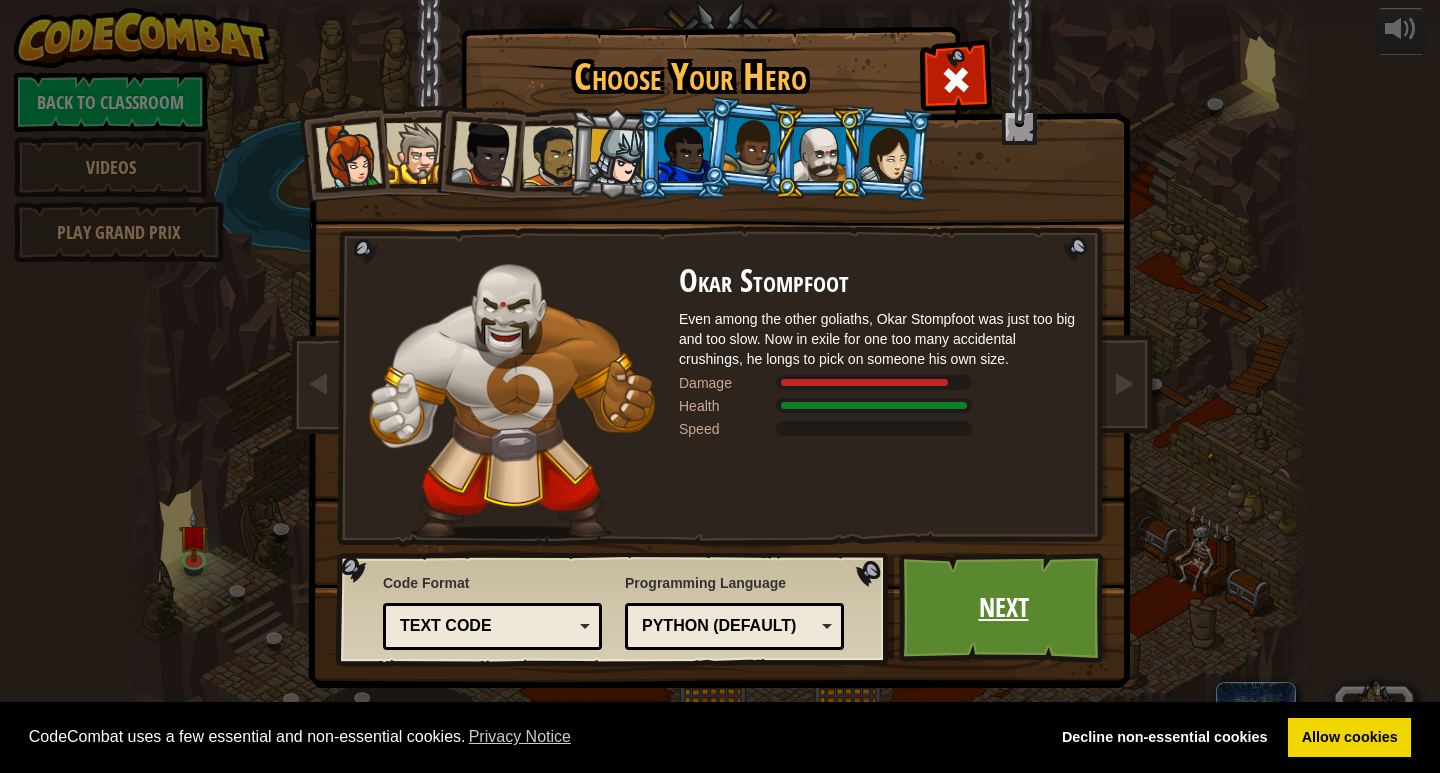 click on "Next" at bounding box center [1003, 608] 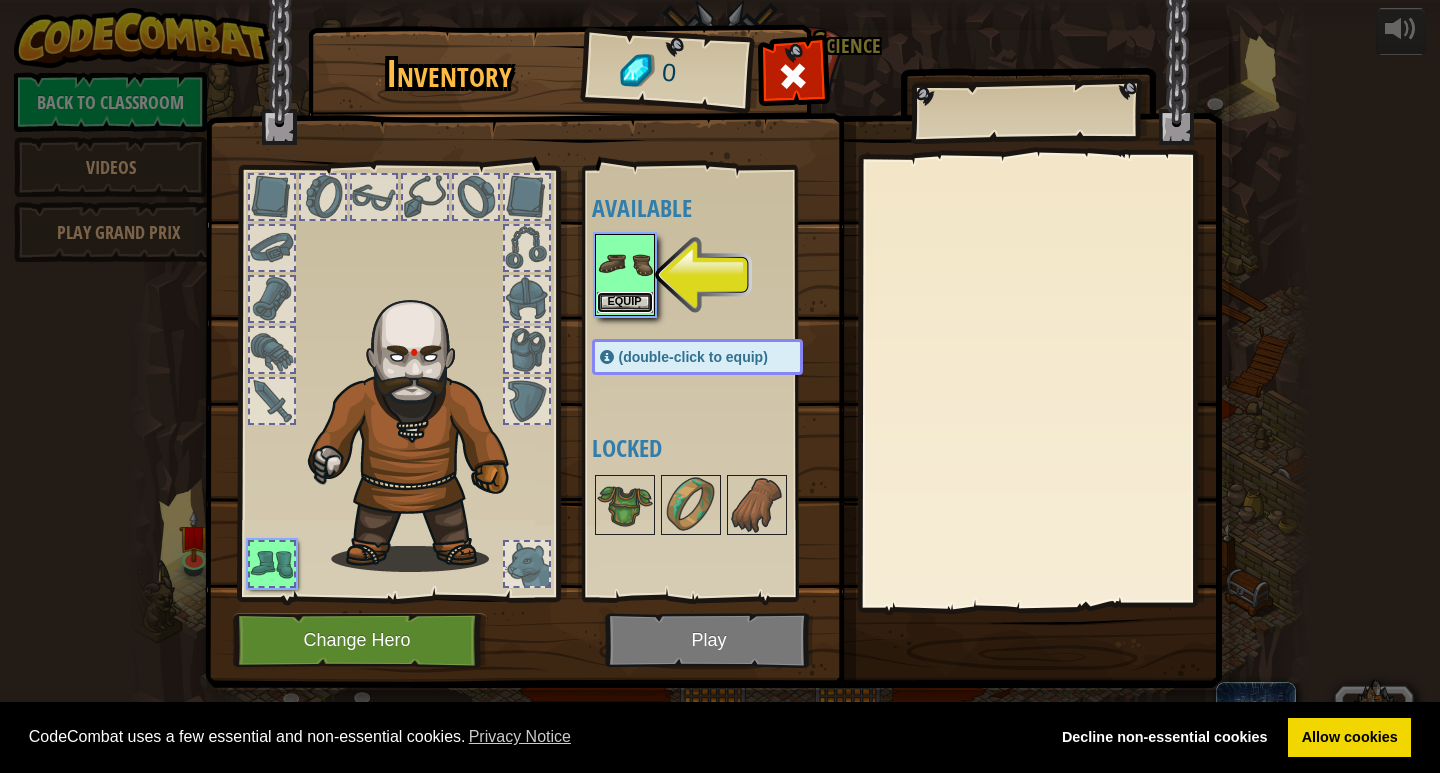 click on "Equip" at bounding box center [625, 302] 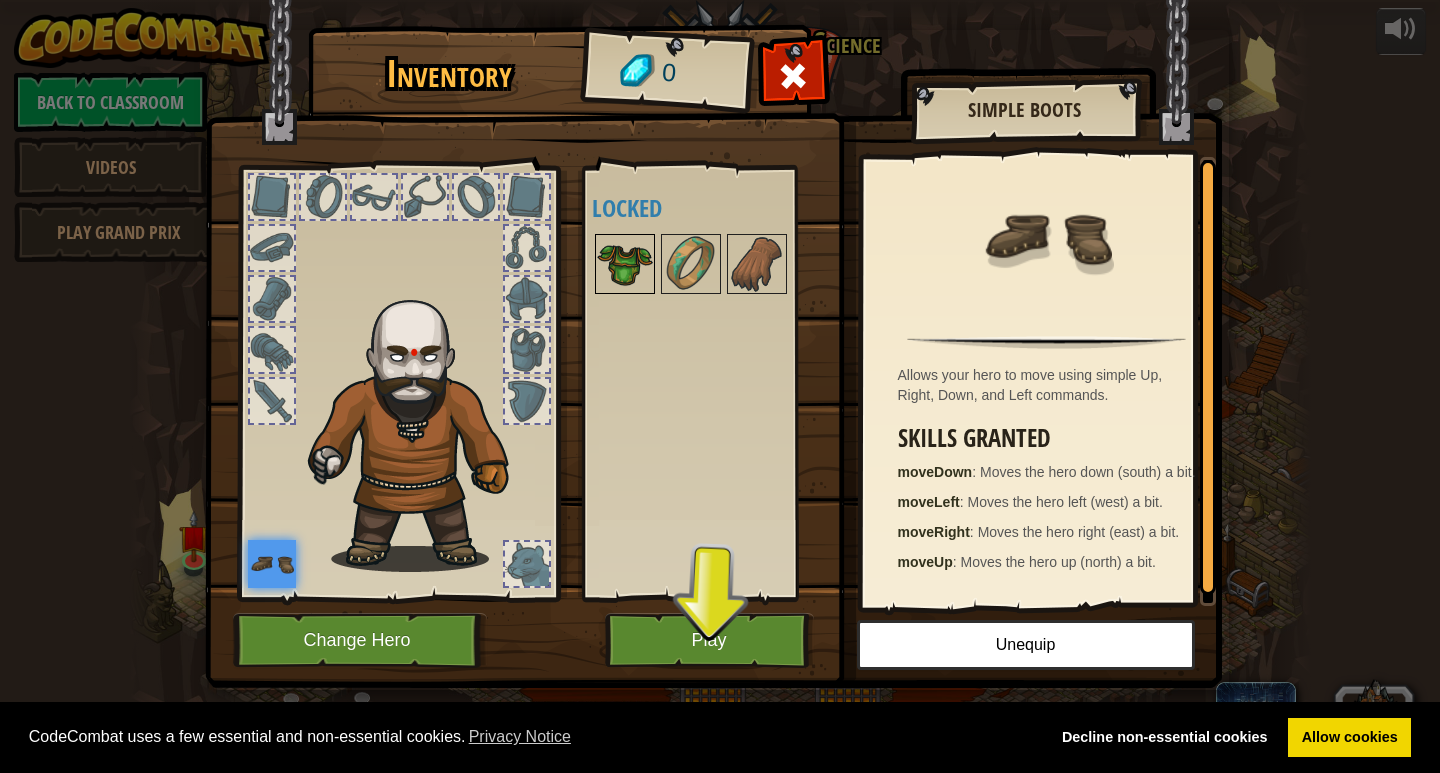 click at bounding box center (625, 264) 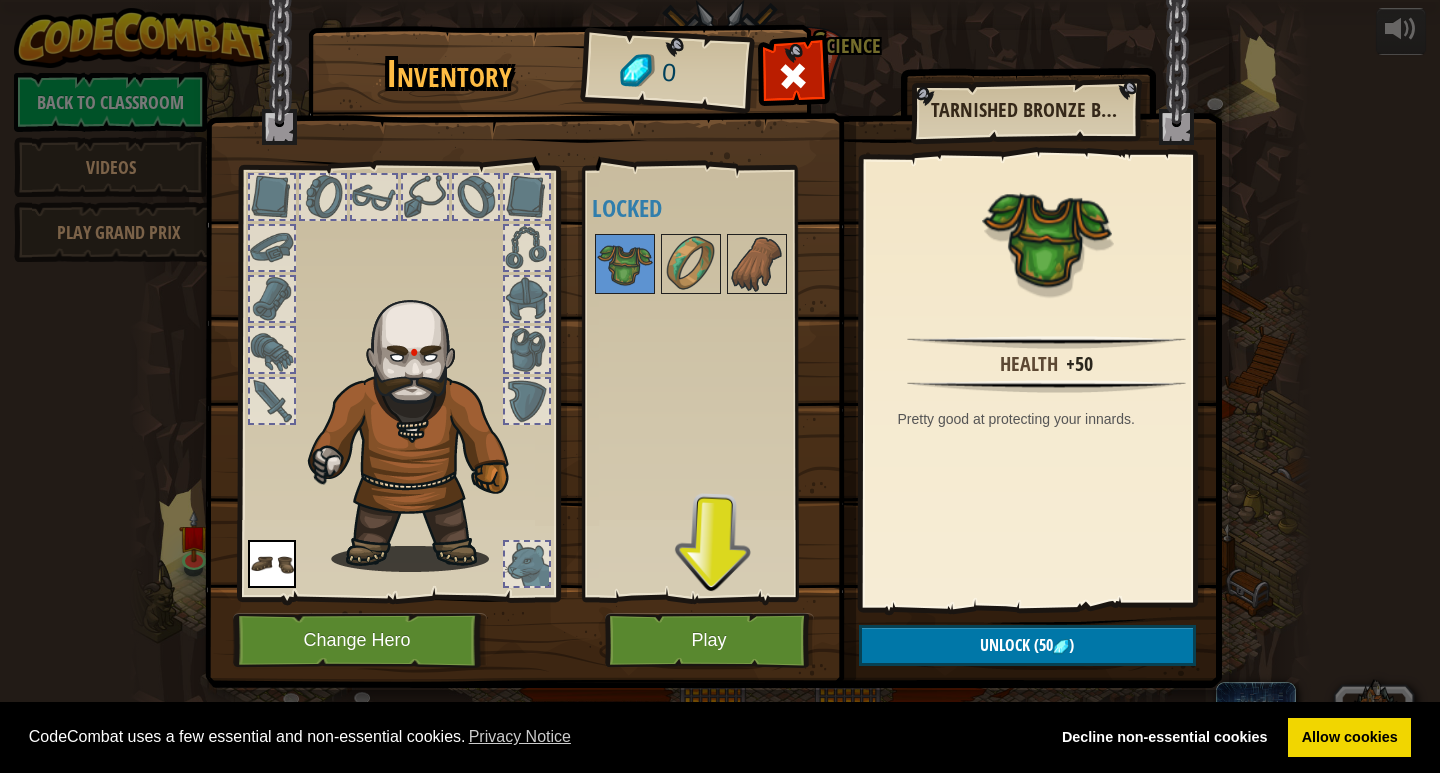 drag, startPoint x: 1042, startPoint y: 371, endPoint x: 1033, endPoint y: 485, distance: 114.35471 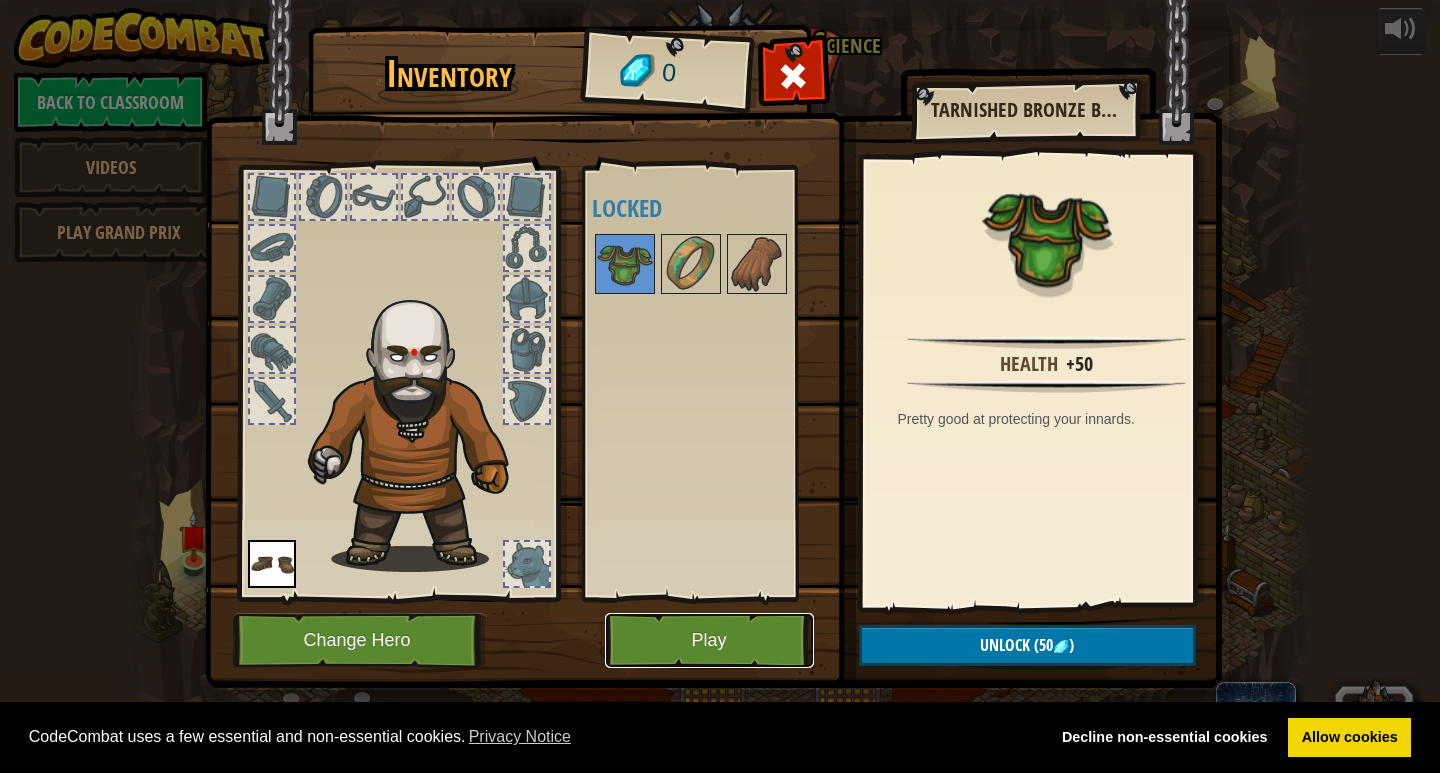 click on "Play" at bounding box center [709, 640] 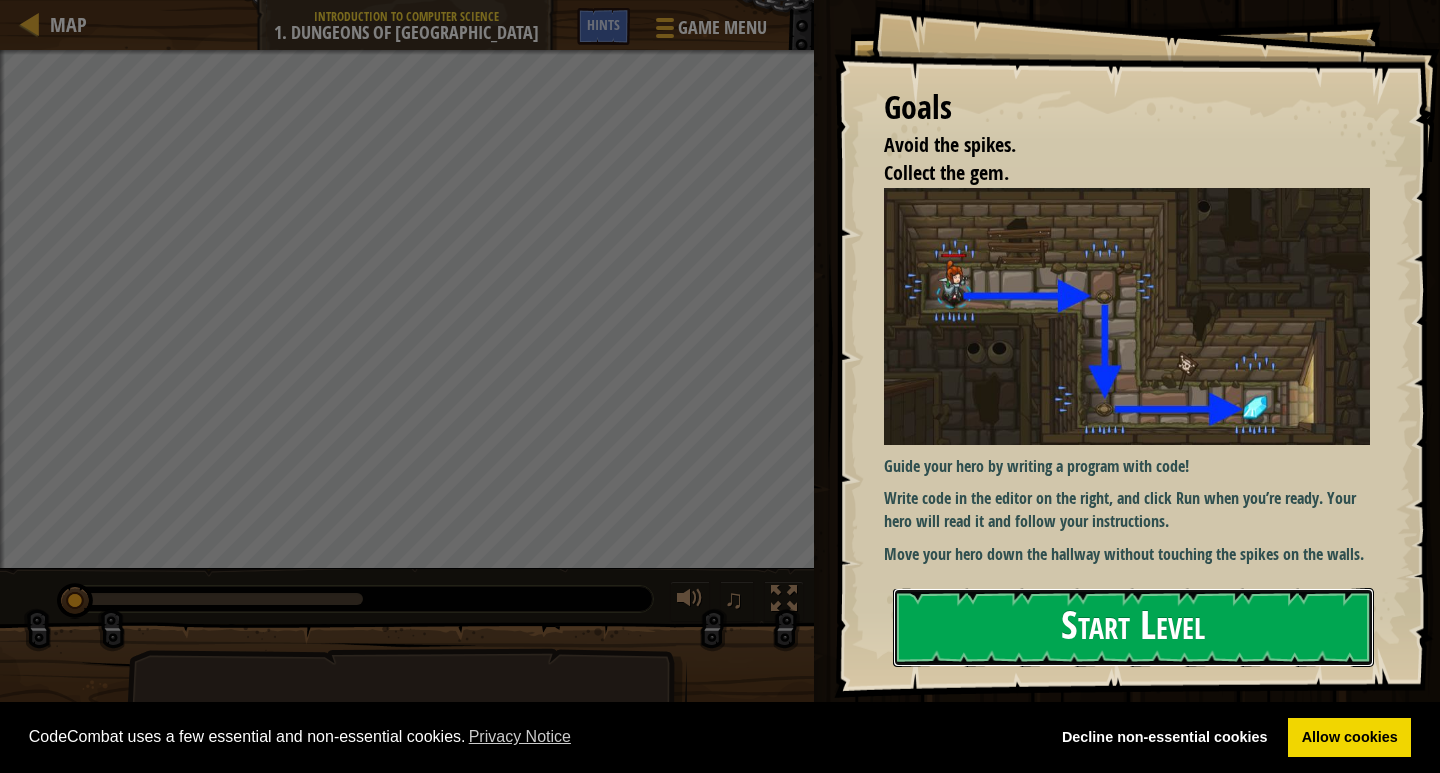click on "Goals Avoid the spikes. Collect the gem.
Guide your hero by writing a program with code!
Write code in the editor on the right, and click Run when you’re ready. Your hero will read it and follow your instructions.
Move your hero down the hallway without touching the spikes on the walls.
Start Level Error loading from server. Try refreshing the page. You'll need a subscription to play this level. Subscribe You'll need to join a course to play this level. Back to my courses Ask your teacher to assign a license to you so you can continue to play CodeCombat! Back to my courses This level is locked. Back to my courses" at bounding box center [1137, 349] 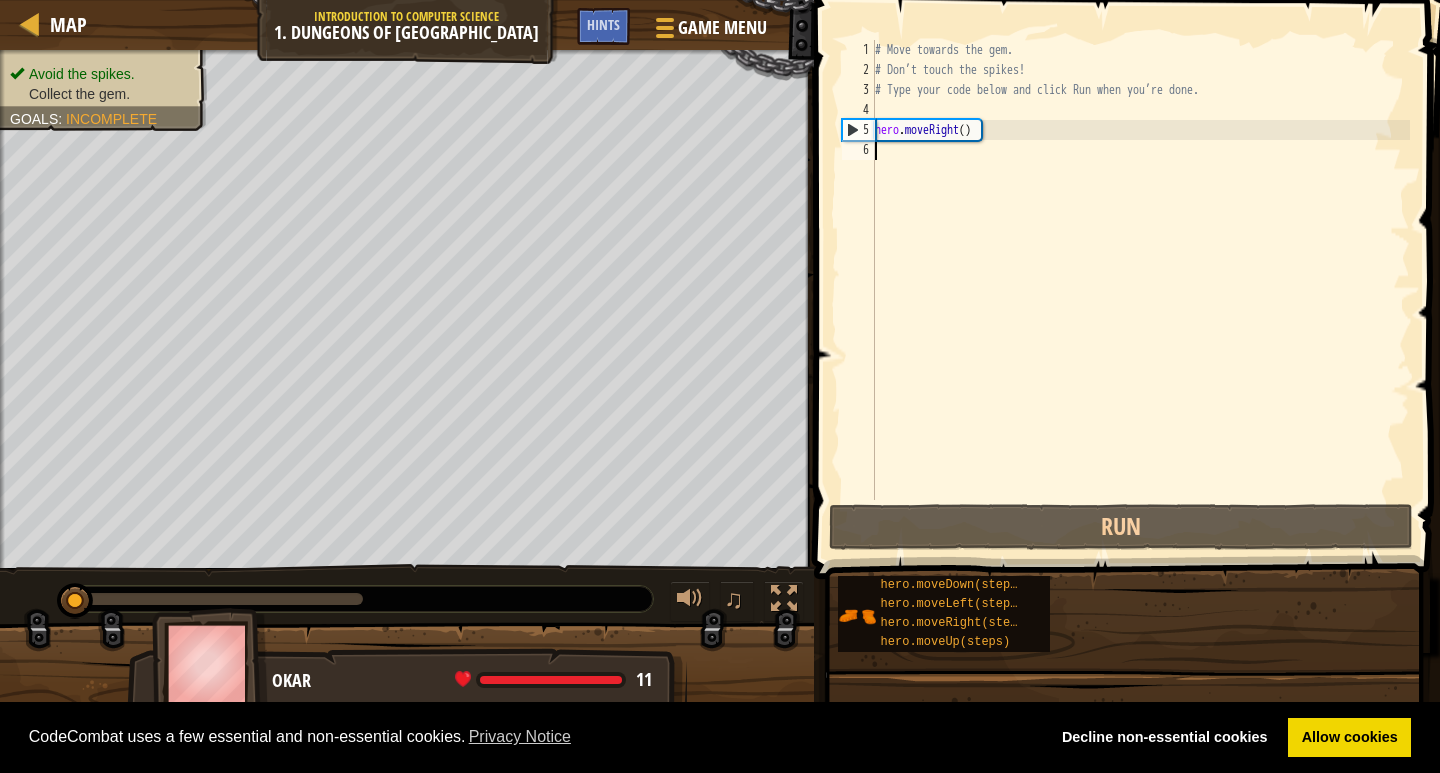 click on "Start Level" at bounding box center [1739, 627] 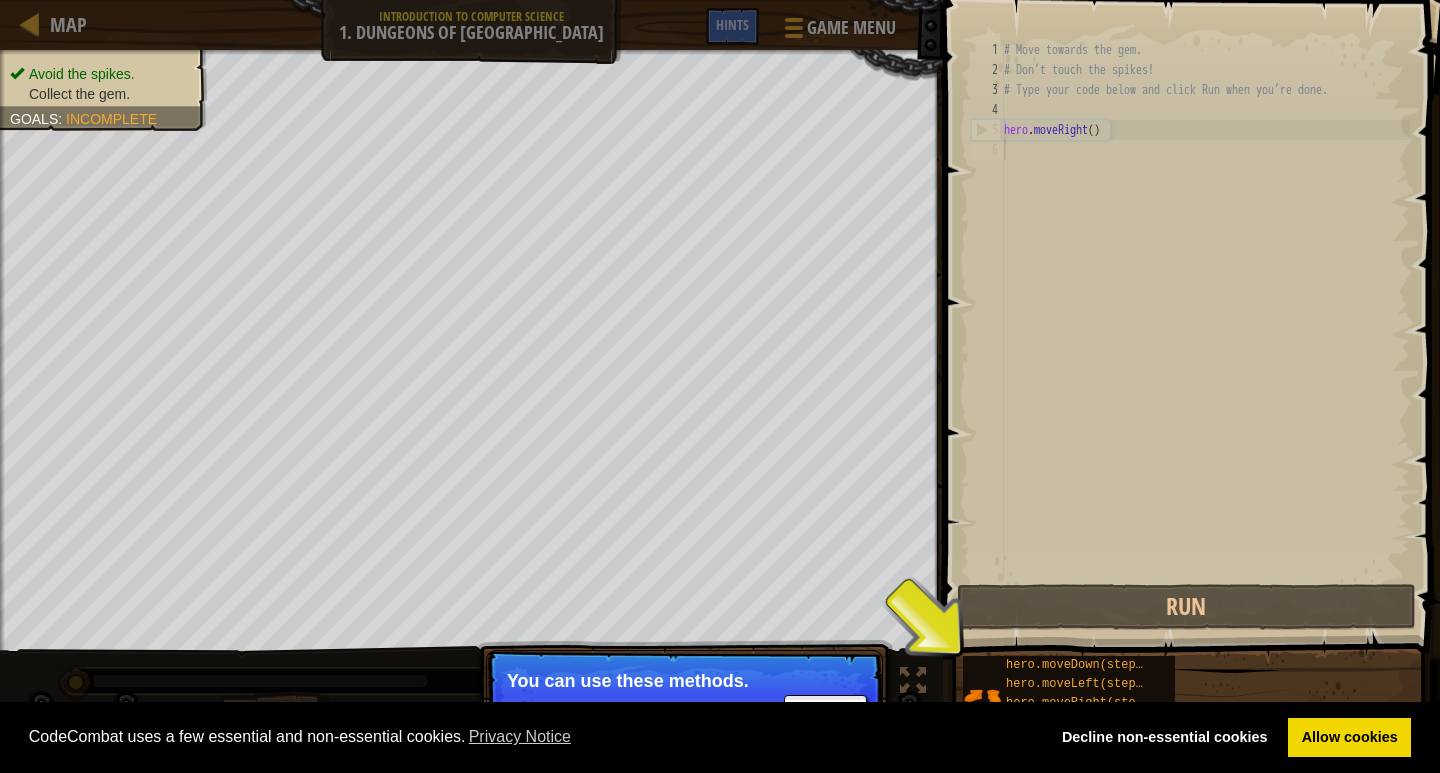 click on "Map Introduction to Computer Science 1. Dungeons of Kithgard Game Menu Done Hints 1     הההההההההההההההההההההההההההההההההההההההההההההההההההההההההההההההההההההההההההההההההההההההההההההההההההההההההההההההההההההההההההההההההההההההההההההההההההההההההההההההההההההההההההההההההההההההההההההההההההההההההההההההההההההההההההההההההההההההההההההההההההההההההההההההה XXXXXXXXXXXXXXXXXXXXXXXXXXXXXXXXXXXXXXXXXXXXXXXXXXXXXXXXXXXXXXXXXXXXXXXXXXXXXXXXXXXXXXXXXXXXXXXXXXXXXXXXXXXXXXXXXXXXXXXXXXXXXXXXXXXXXXXXXXXXXXXXXXXXXXXXXXXXXXXXXXXXXXXXXXXXXXXXXXXXXXXXXXXXXXXXXXXXXXXXXXXXXXXXXXXXXXXXXXXXXXXXXXXXXXXXXXXXXXXXXXXXXXXXXXXXXXXX Solution × Hints Videos 1 2 3 4 5 6 # Move towards the gem. # Don’t touch the spikes! # Type your code below and click Run when you’re done. hero . moveRight (" at bounding box center (720, 386) 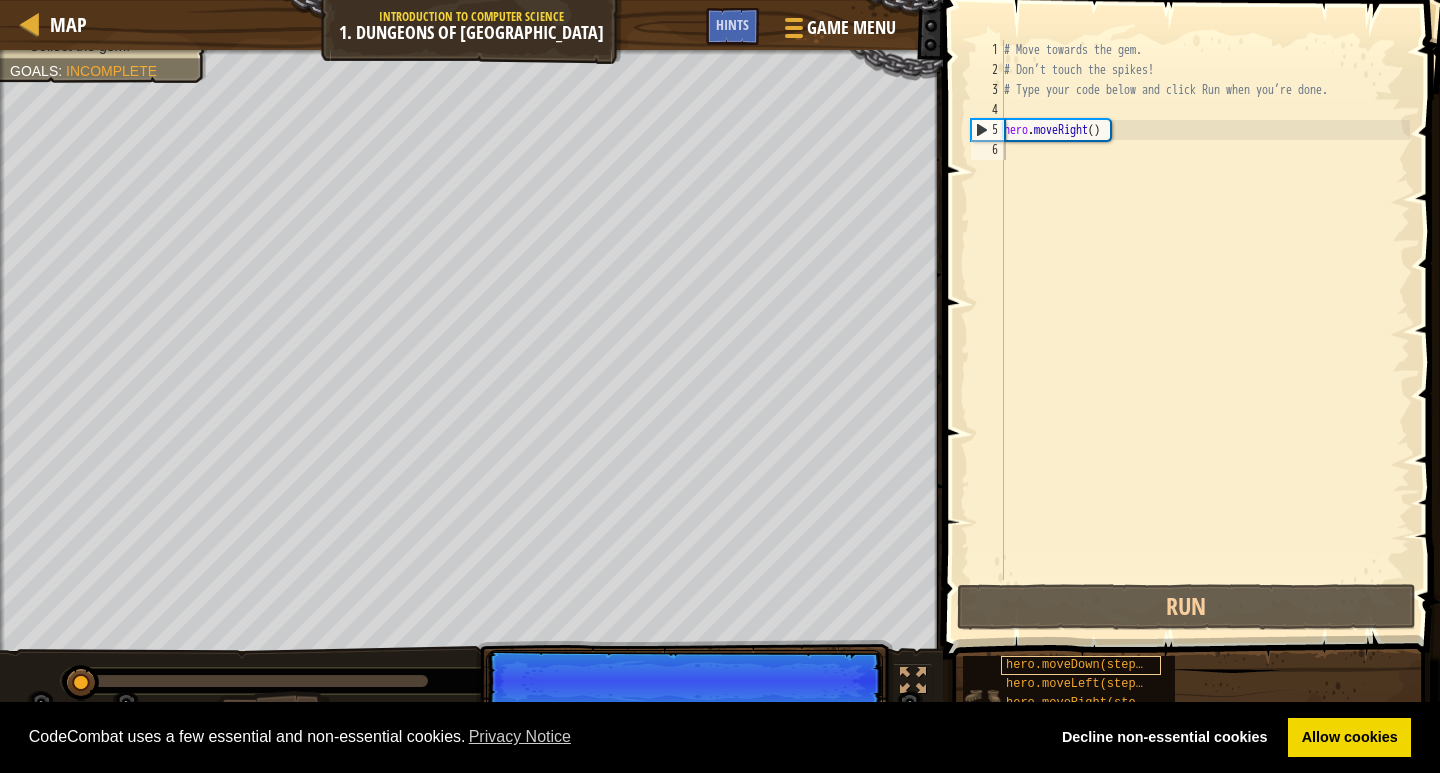 drag, startPoint x: 970, startPoint y: 665, endPoint x: 1022, endPoint y: 669, distance: 52.153618 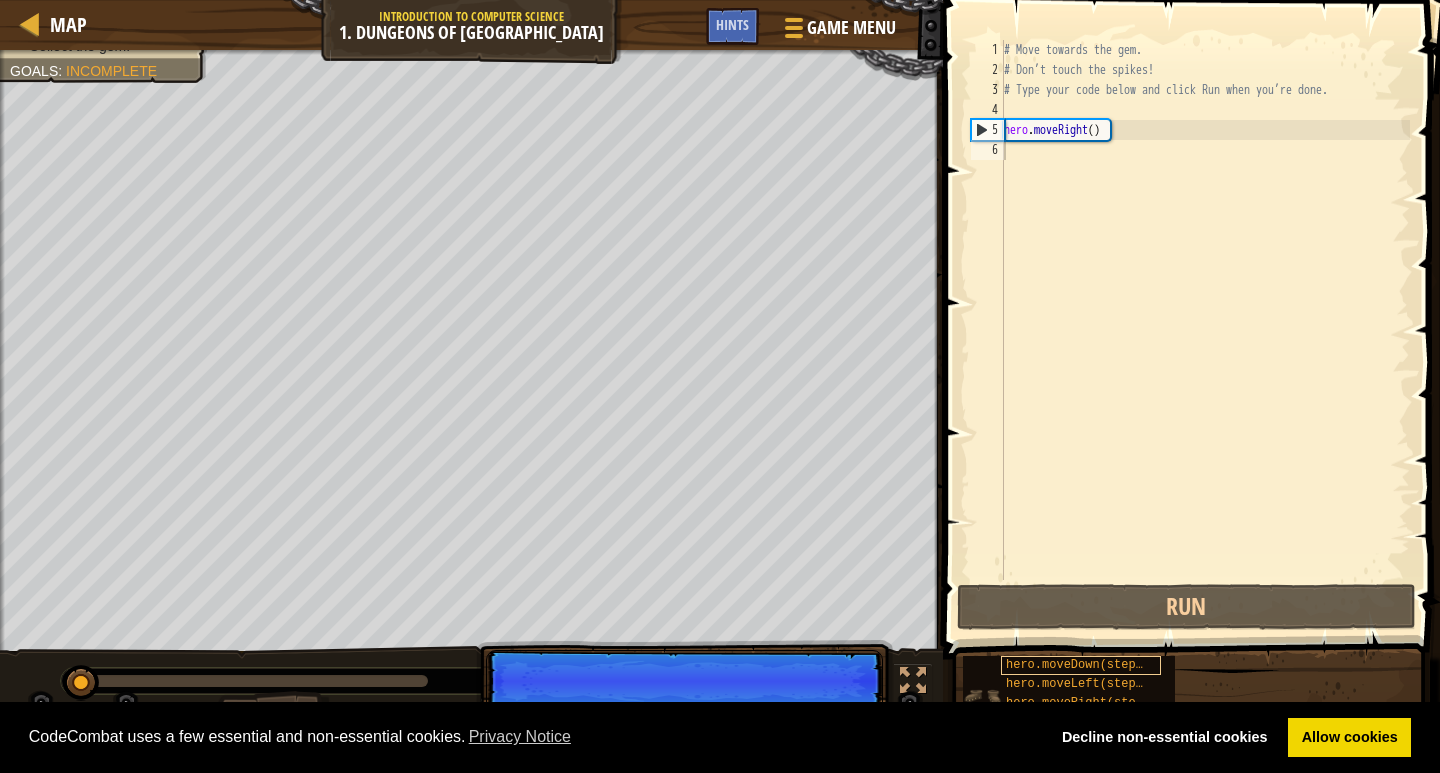 click on "hero.moveDown(steps) hero.moveLeft(steps) hero.moveRight(steps) hero.moveUp(steps)" at bounding box center [1194, 694] 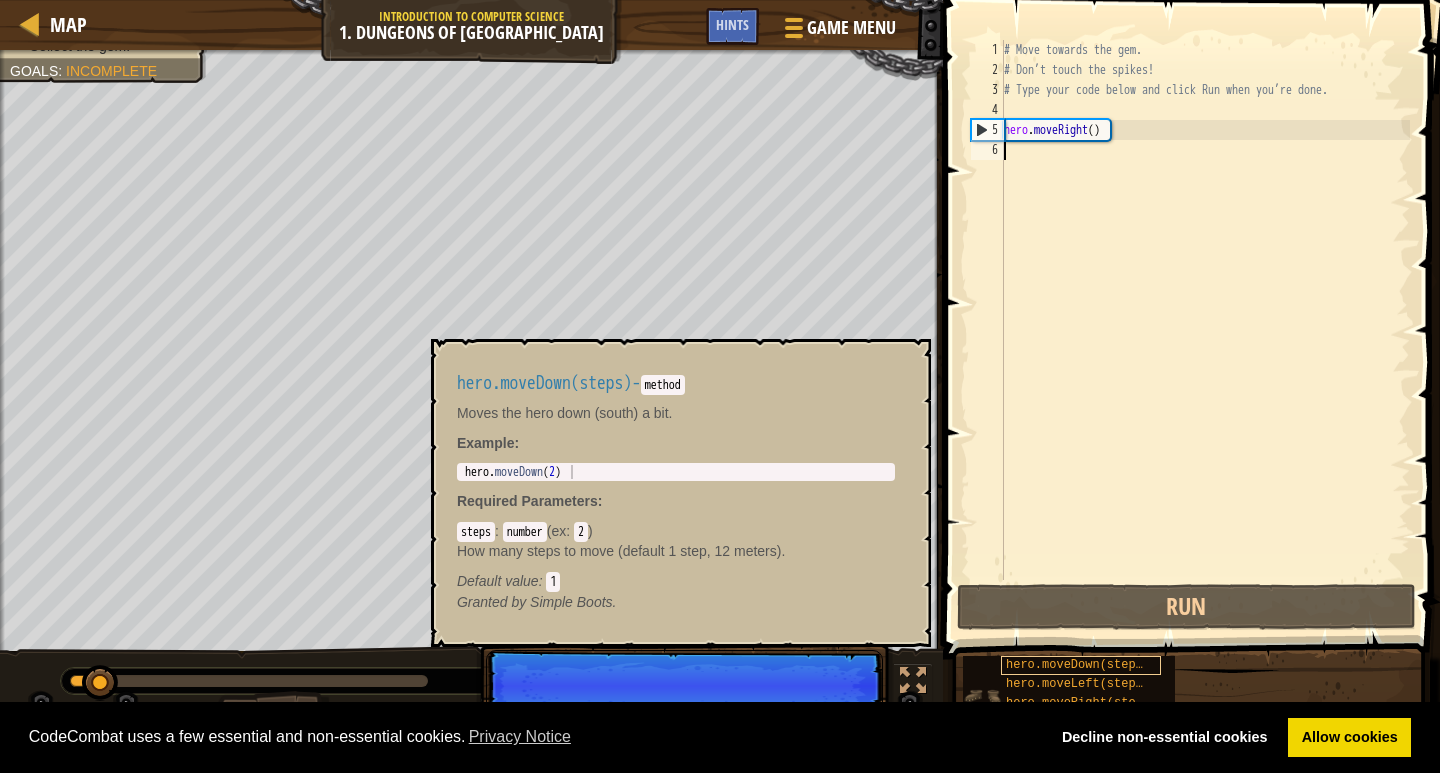 click on "hero.moveDown(steps)" at bounding box center [1081, 665] 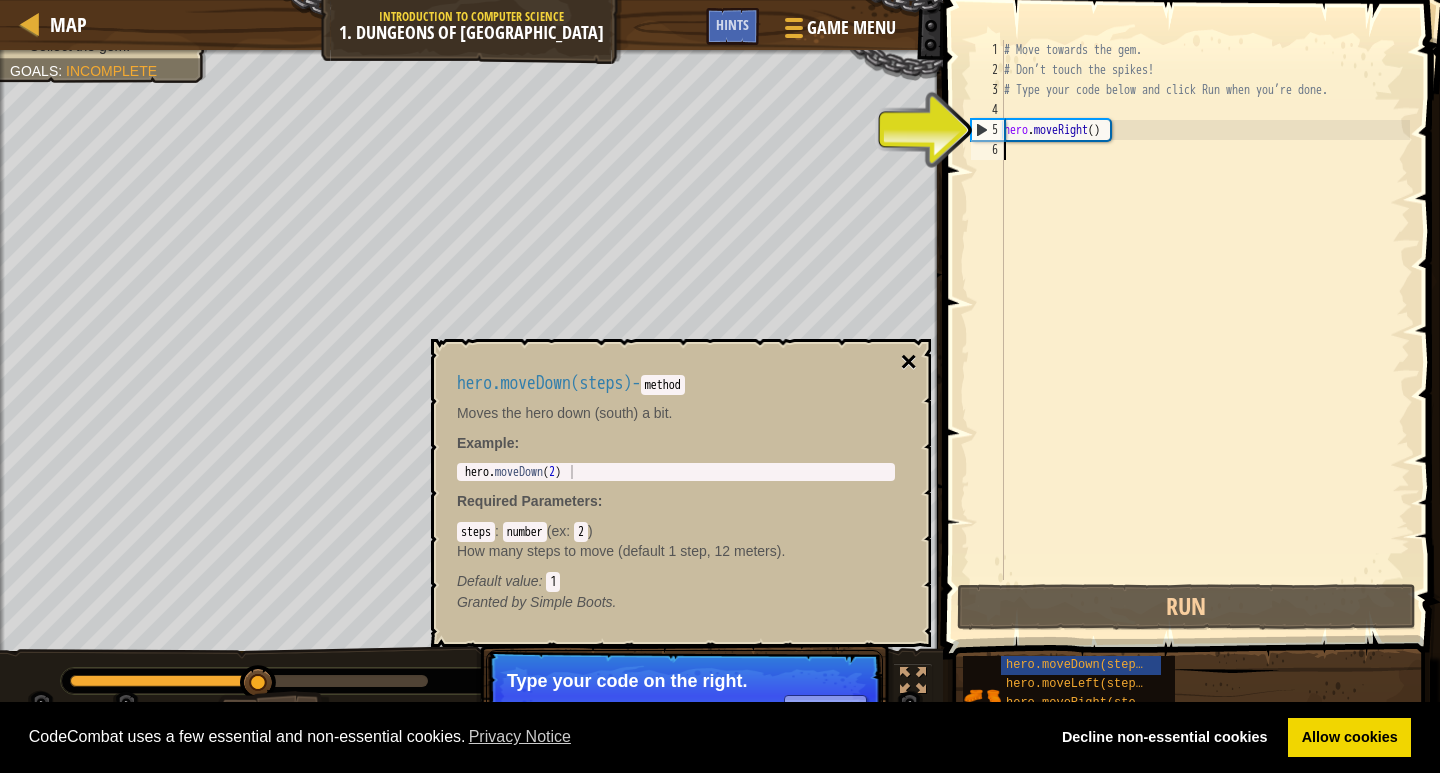 click on "×" at bounding box center [909, 362] 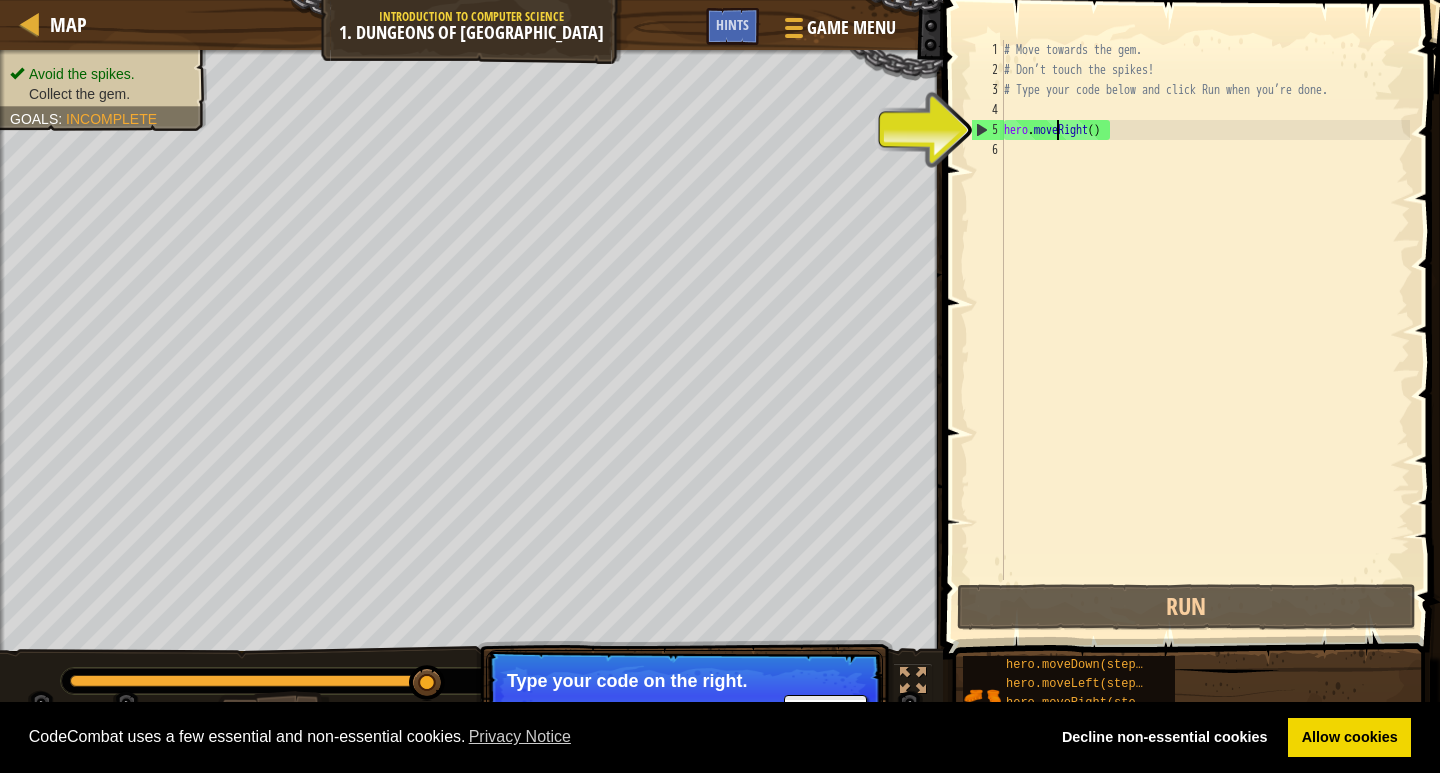 click on "# Move towards the gem. # Don’t touch the spikes! # Type your code below and click Run when you’re done. hero . moveRight ( )" at bounding box center [1205, 330] 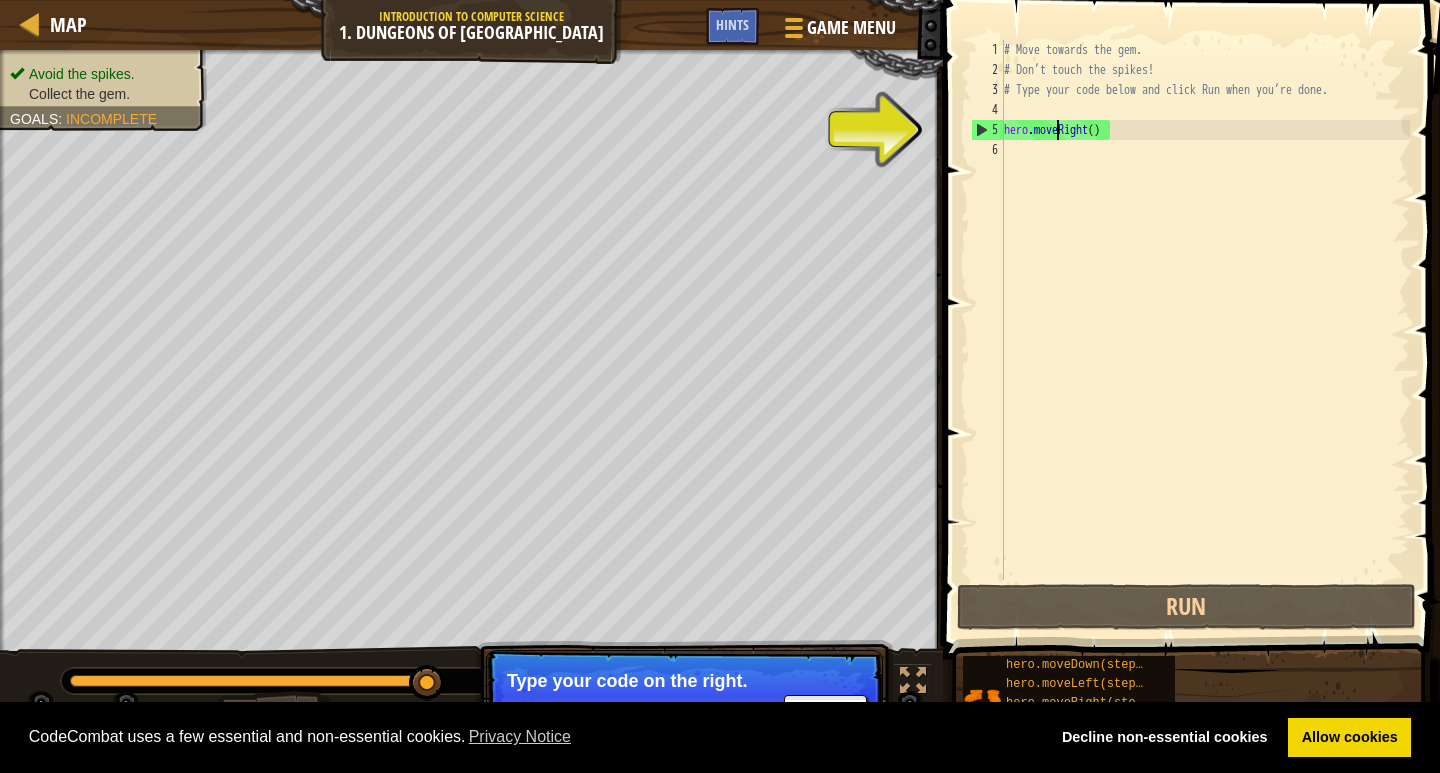 click on "# Move towards the gem. # Don’t touch the spikes! # Type your code below and click Run when you’re done. hero . moveRight ( )" at bounding box center [1205, 330] 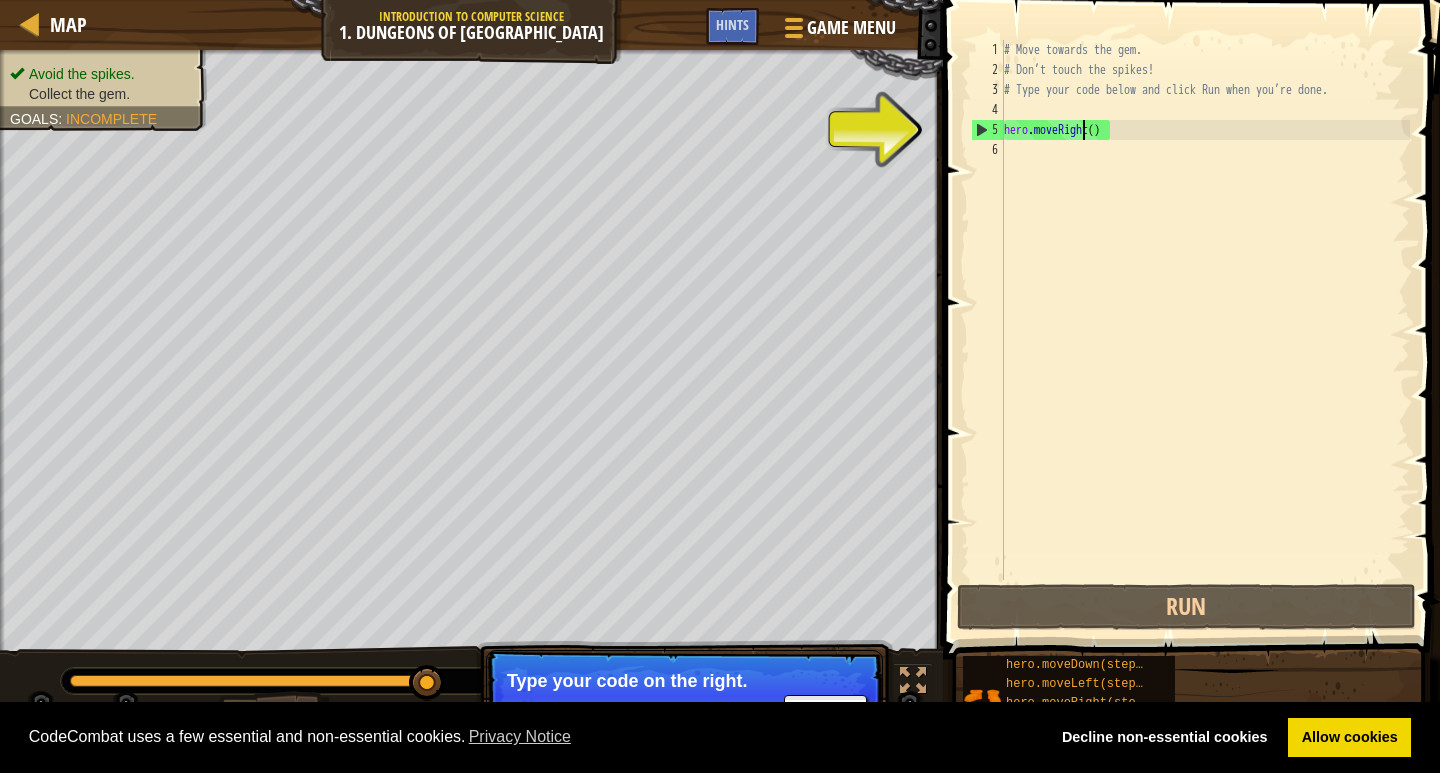drag, startPoint x: 979, startPoint y: 162, endPoint x: 993, endPoint y: 147, distance: 20.518284 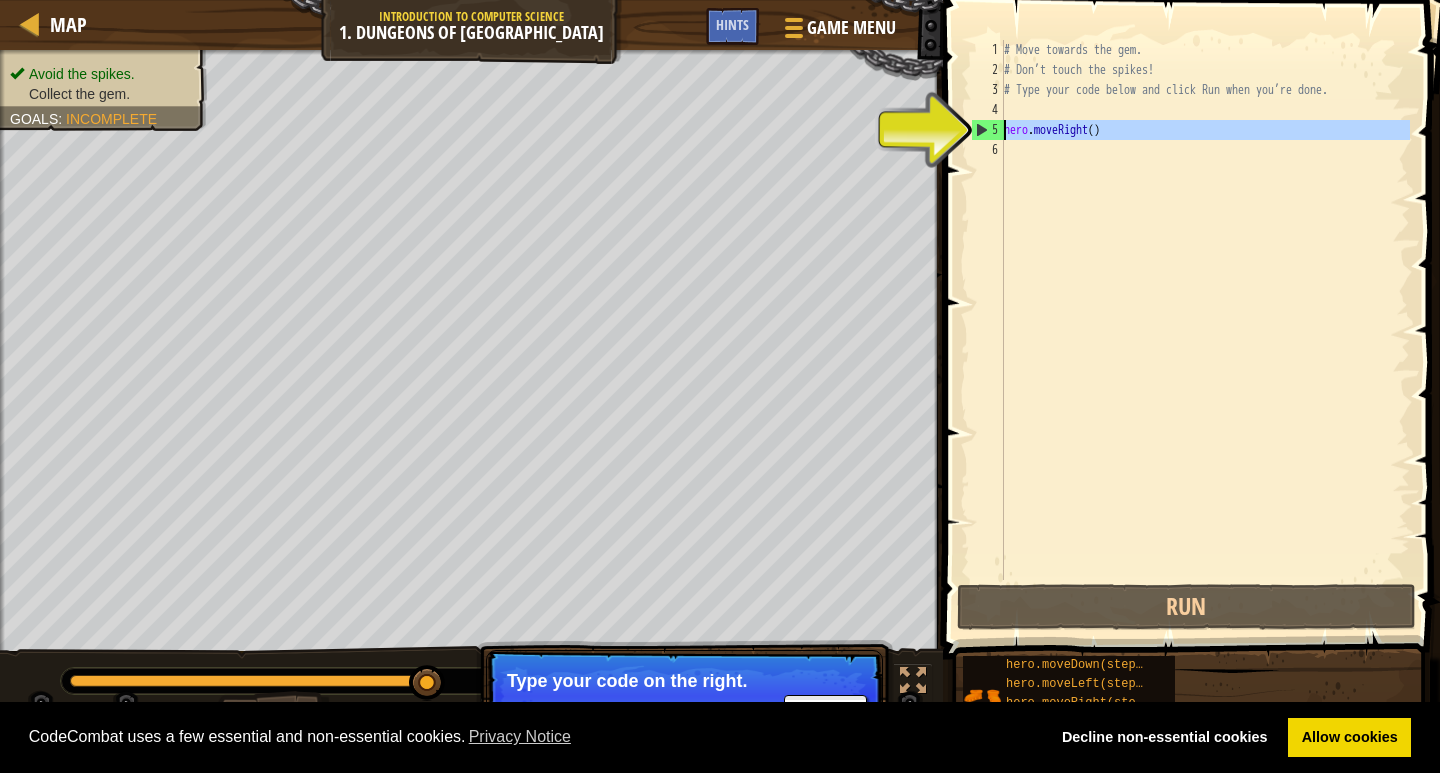drag, startPoint x: 993, startPoint y: 147, endPoint x: 992, endPoint y: 134, distance: 13.038404 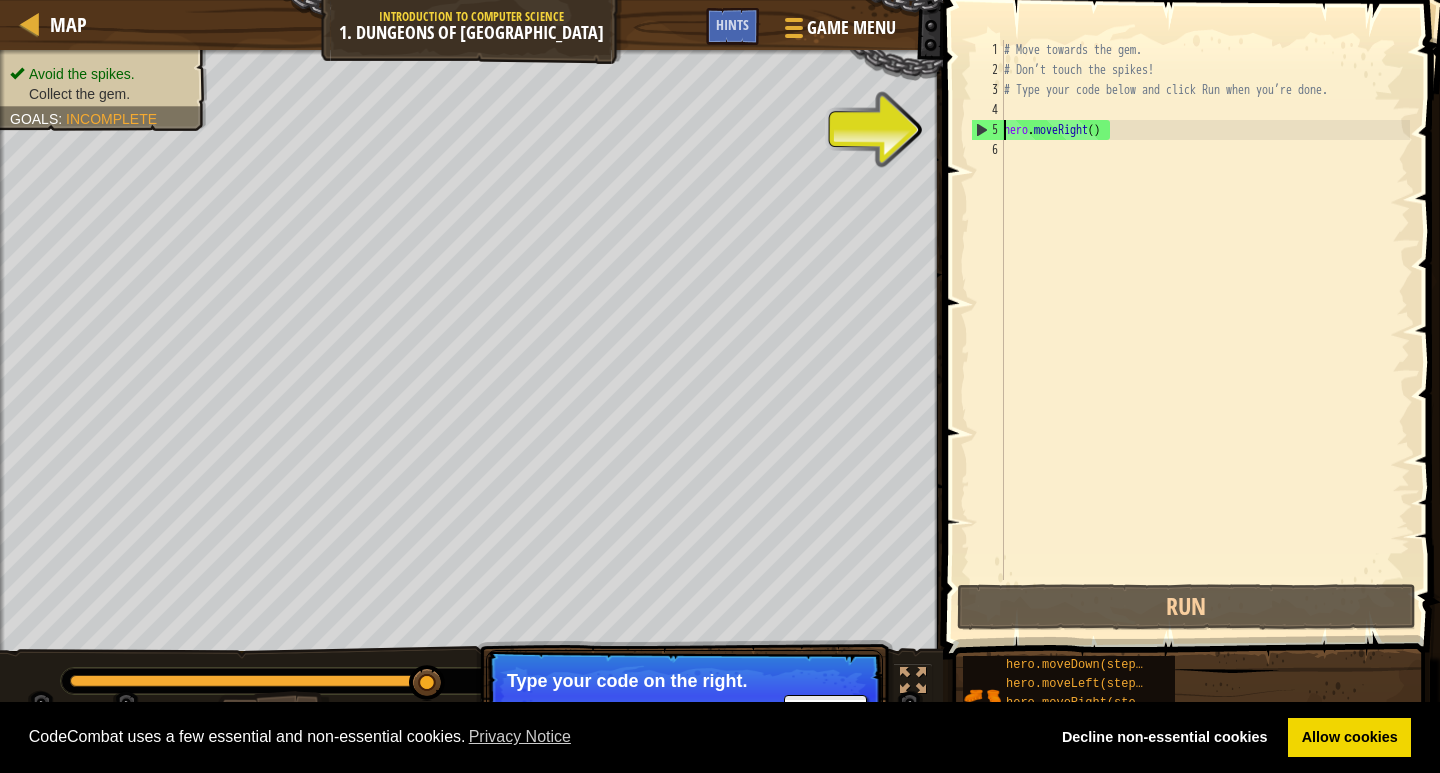 click on "5" at bounding box center [988, 130] 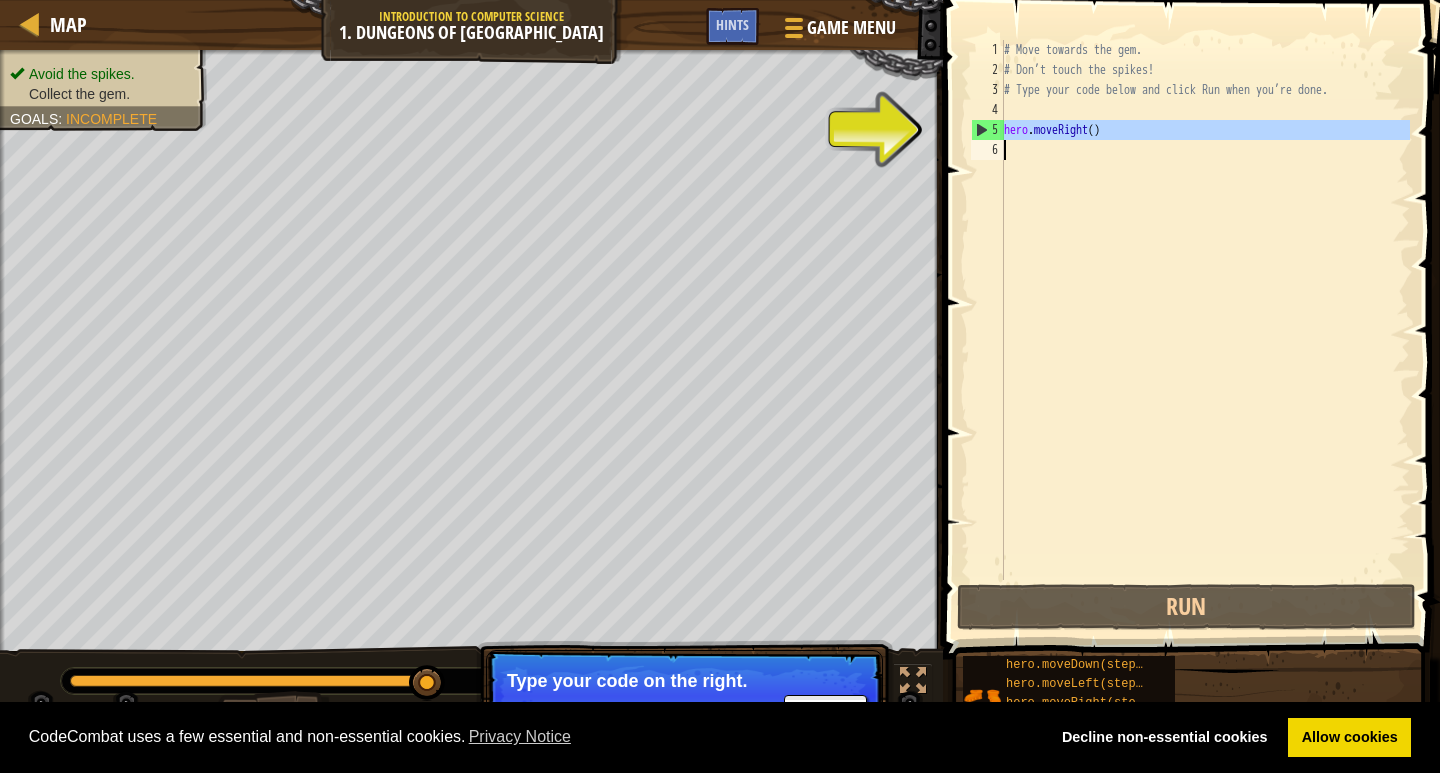 drag, startPoint x: 977, startPoint y: 128, endPoint x: 1051, endPoint y: 125, distance: 74.06078 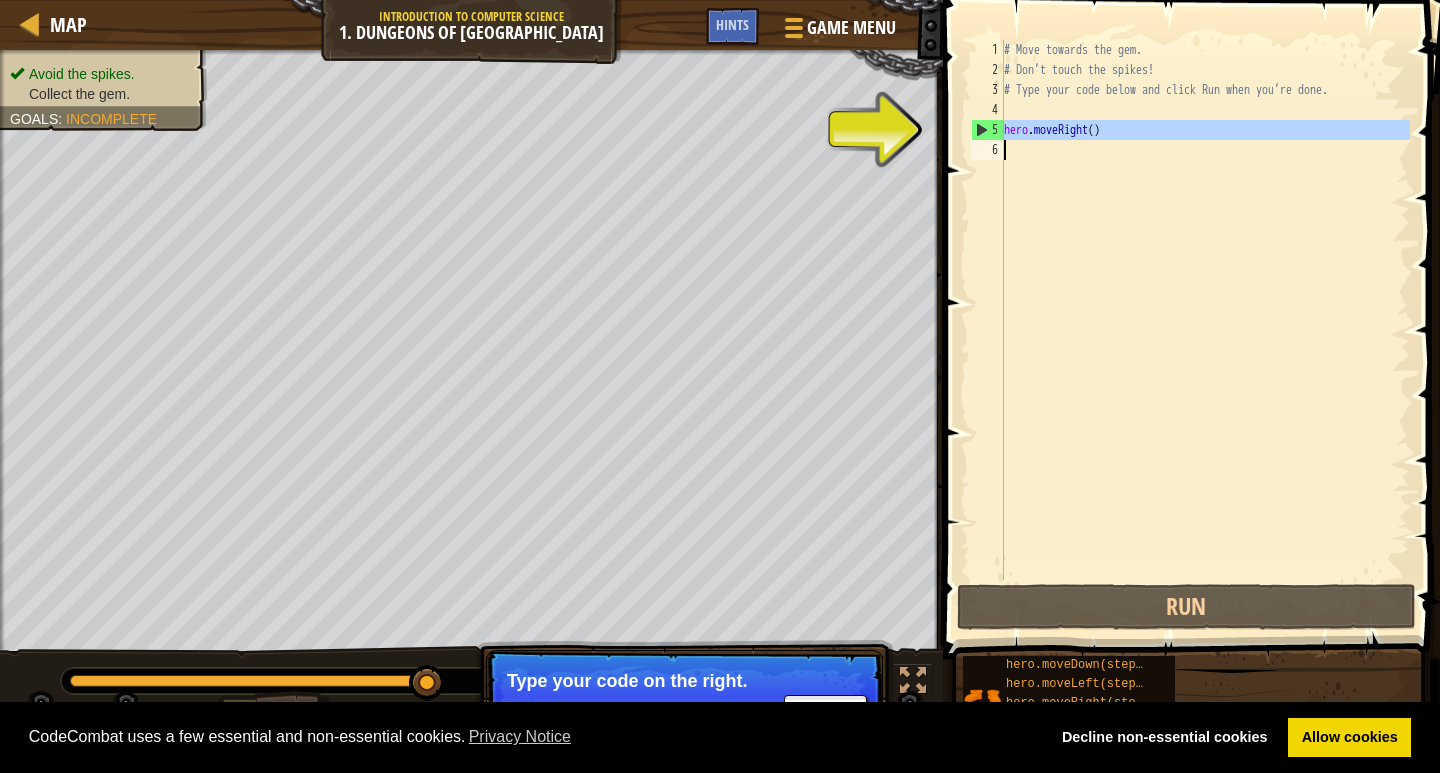 click on "hero.moveRight() 1 2 3 4 5 6 # Move towards the gem. # Don’t touch the spikes! # Type your code below and click Run when you’re done. hero . moveRight ( )     הההההההההההההההההההההההההההההההההההההההההההההההההההההההההההההההההההההההההההההההההההההההההההההההההההההההההההההההההההההההההההההההההההההההההההההההההההההההההההההההההההההההההההההההההההההההההההההההההההההההההההההההההההההההההההההההההההההההההההההההההההההההההההההההה XXXXXXXXXXXXXXXXXXXXXXXXXXXXXXXXXXXXXXXXXXXXXXXXXXXXXXXXXXXXXXXXXXXXXXXXXXXXXXXXXXXXXXXXXXXXXXXXXXXXXXXXXXXXXXXXXXXXXXXXXXXXXXXXXXXXXXXXXXXXXXXXXXXXXXXXXXXXXXXXXXXXXXXXXXXXXXXXXXXXXXXXXXXXXXXXXXXXXXXXXXXXXXXXXXXXXXXXXXXXXXXXXXXXXXXXXXXXXXXXXXXXXXXXXXXXXXXX" at bounding box center [1188, 310] 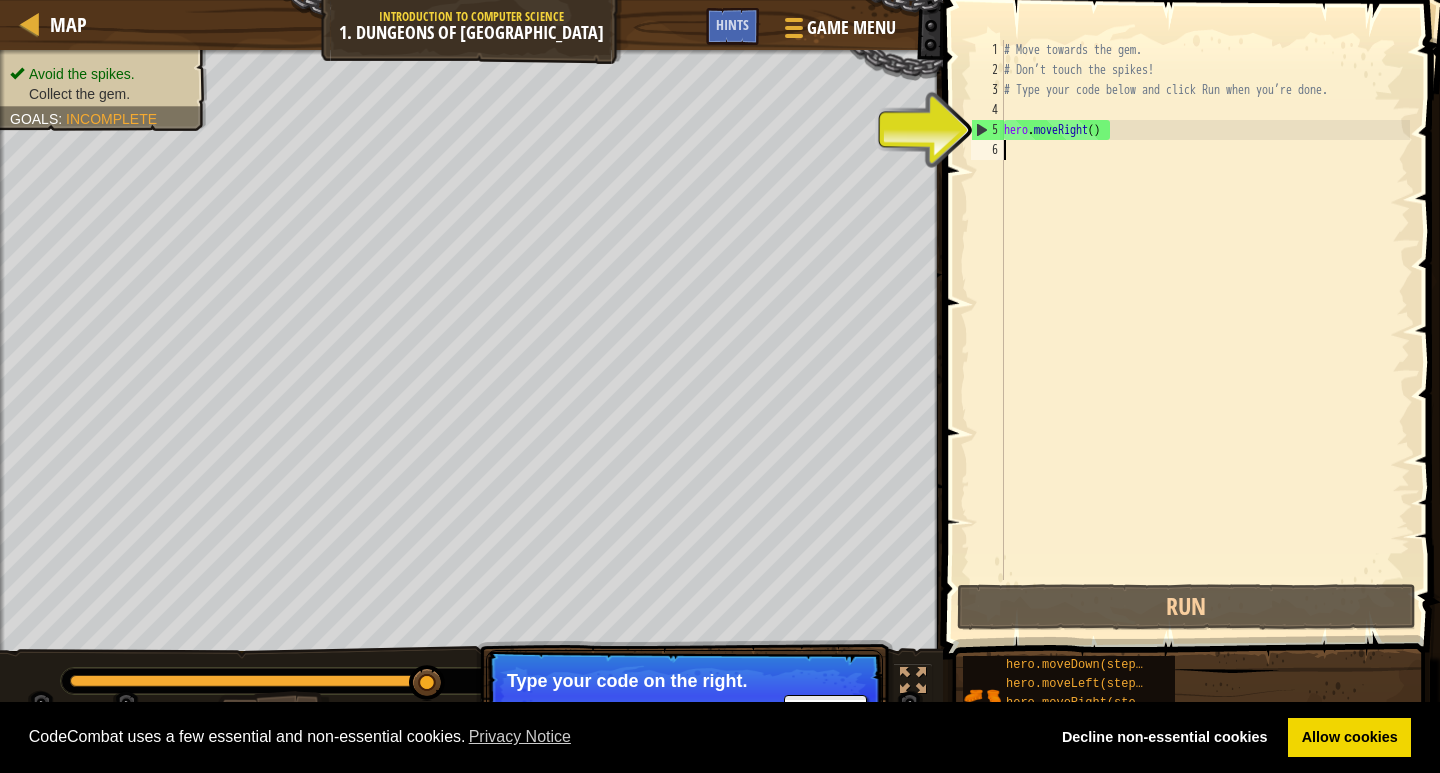 click on "# Move towards the gem. # Don’t touch the spikes! # Type your code below and click Run when you’re done. hero . moveRight ( )" at bounding box center [1205, 330] 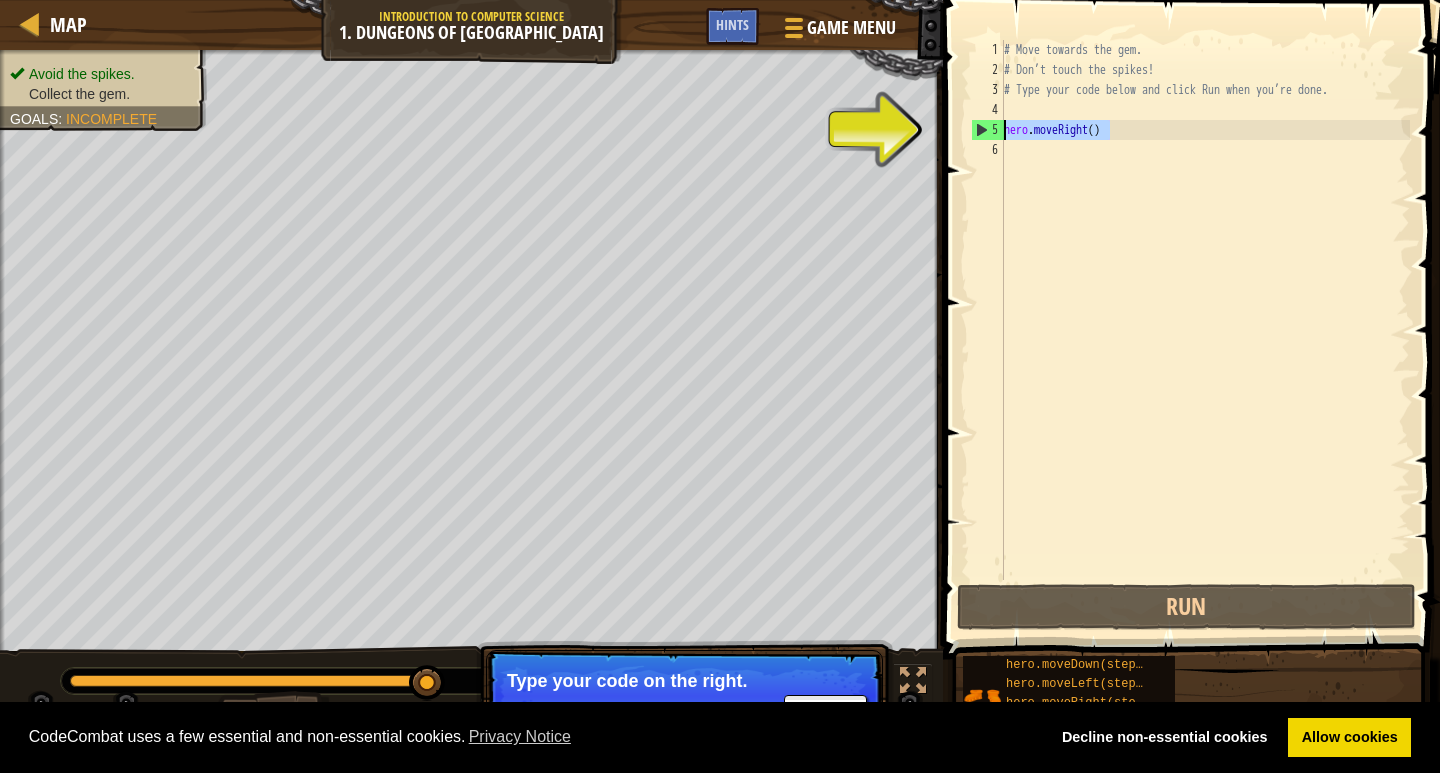 click on "Map Introduction to Computer Science 1. Dungeons of Kithgard Game Menu Done Hints 1     הההההההההההההההההההההההההההההההההההההההההההההההההההההההההההההההההההההההההההההההההההההההההההההההההההההההההההההההההההההההההההההההההההההההההההההההההההההההההההההההההההההההההההההההההההההההההההההההההההההההההההההההההההההההההההההההההההההההההההההההההההההההההההההההה XXXXXXXXXXXXXXXXXXXXXXXXXXXXXXXXXXXXXXXXXXXXXXXXXXXXXXXXXXXXXXXXXXXXXXXXXXXXXXXXXXXXXXXXXXXXXXXXXXXXXXXXXXXXXXXXXXXXXXXXXXXXXXXXXXXXXXXXXXXXXXXXXXXXXXXXXXXXXXXXXXXXXXXXXXXXXXXXXXXXXXXXXXXXXXXXXXXXXXXXXXXXXXXXXXXXXXXXXXXXXXXXXXXXXXXXXXXXXXXXXXXXXXXXXXXXXXXX Solution × Hints Videos 1 2 3 4 5 6 # Move towards the gem. # Don’t touch the spikes! # Type your code below and click Run when you’re done. hero . moveRight (" at bounding box center [720, 386] 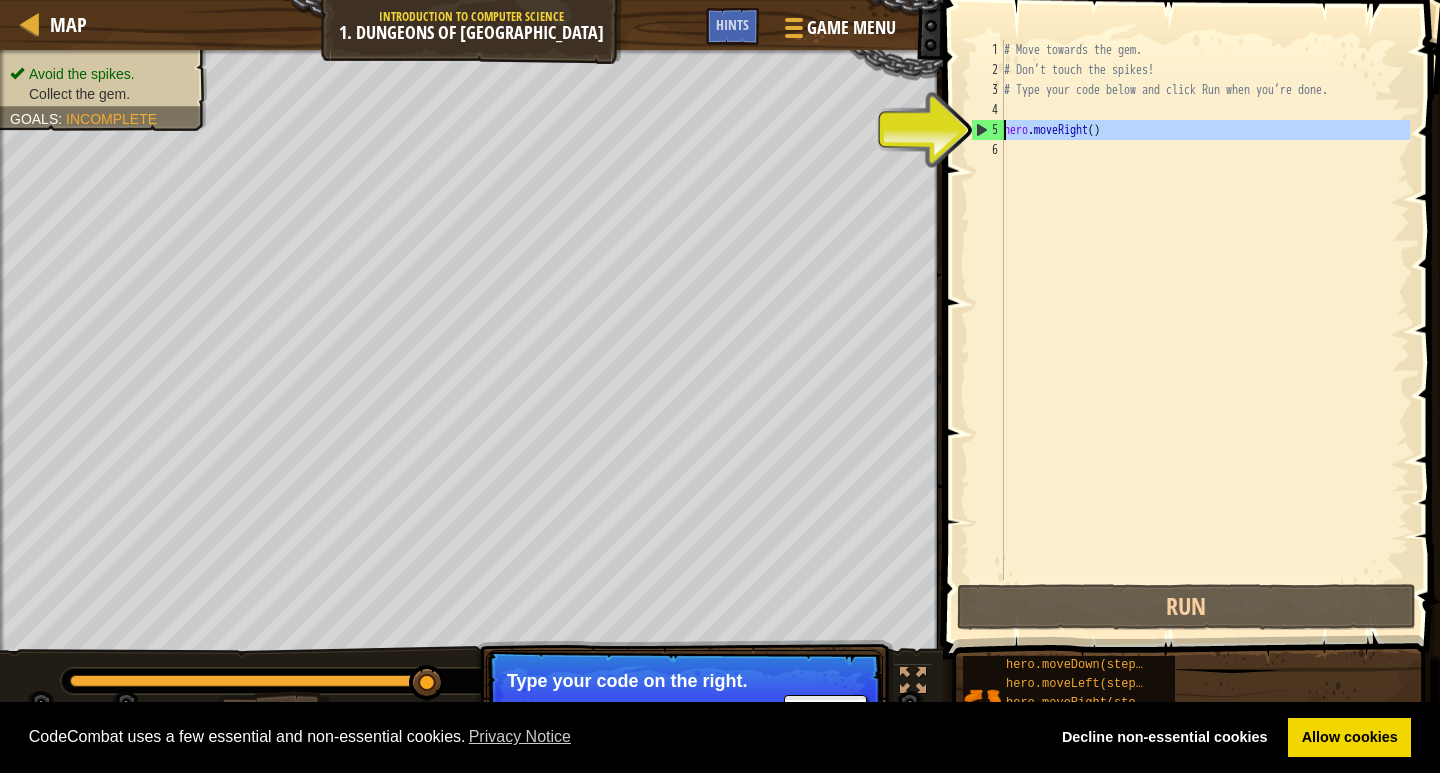 click on "5" at bounding box center [988, 130] 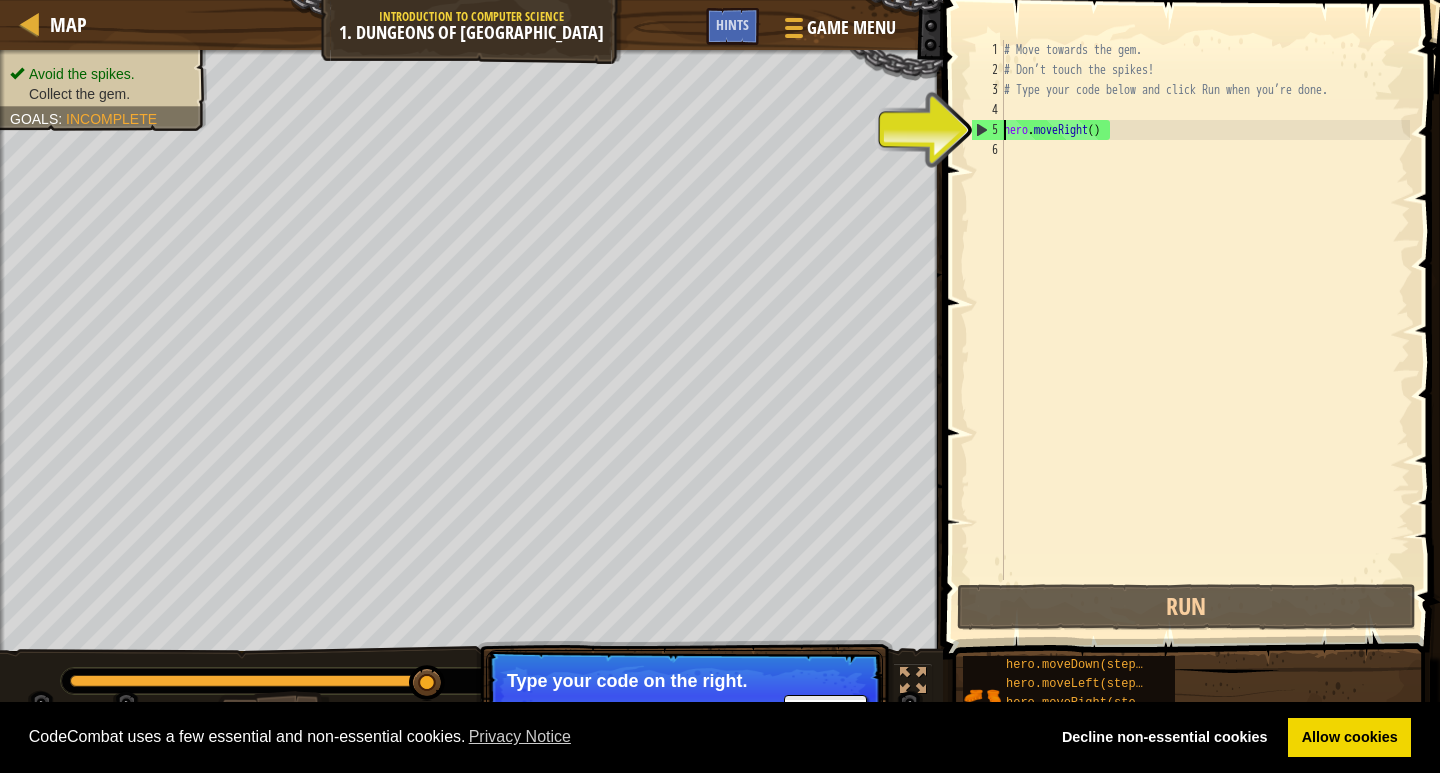 click at bounding box center (1193, 301) 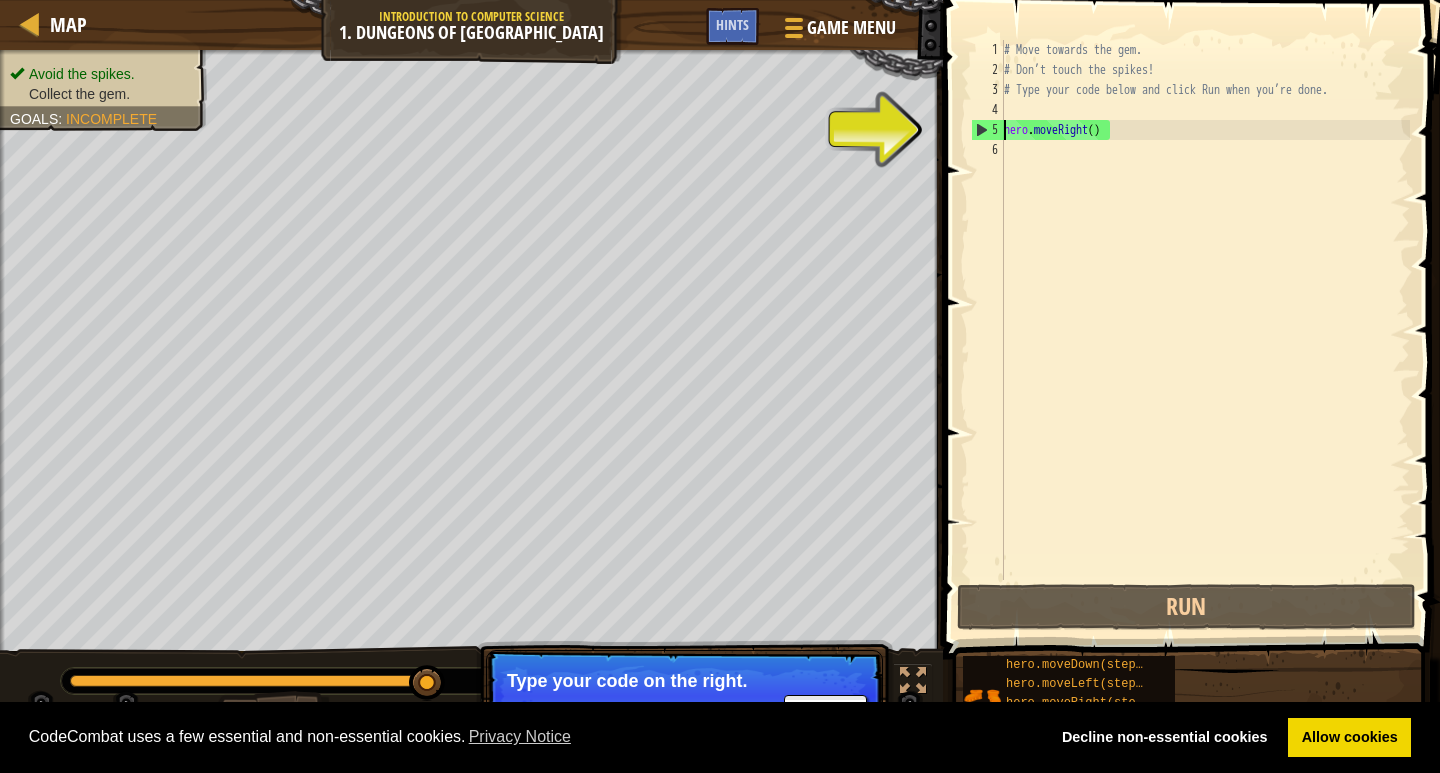 click on "6" at bounding box center (987, 150) 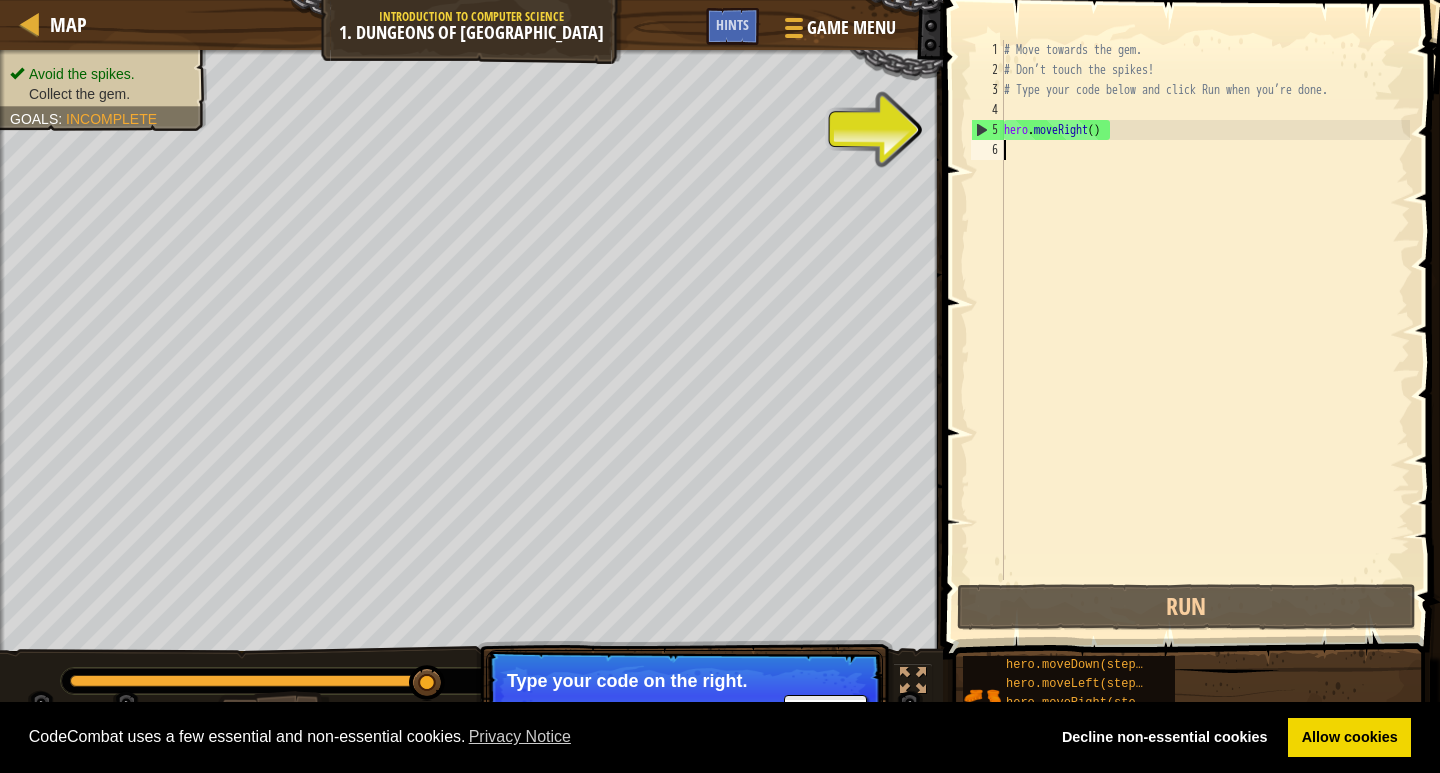 click on "4" at bounding box center [987, 110] 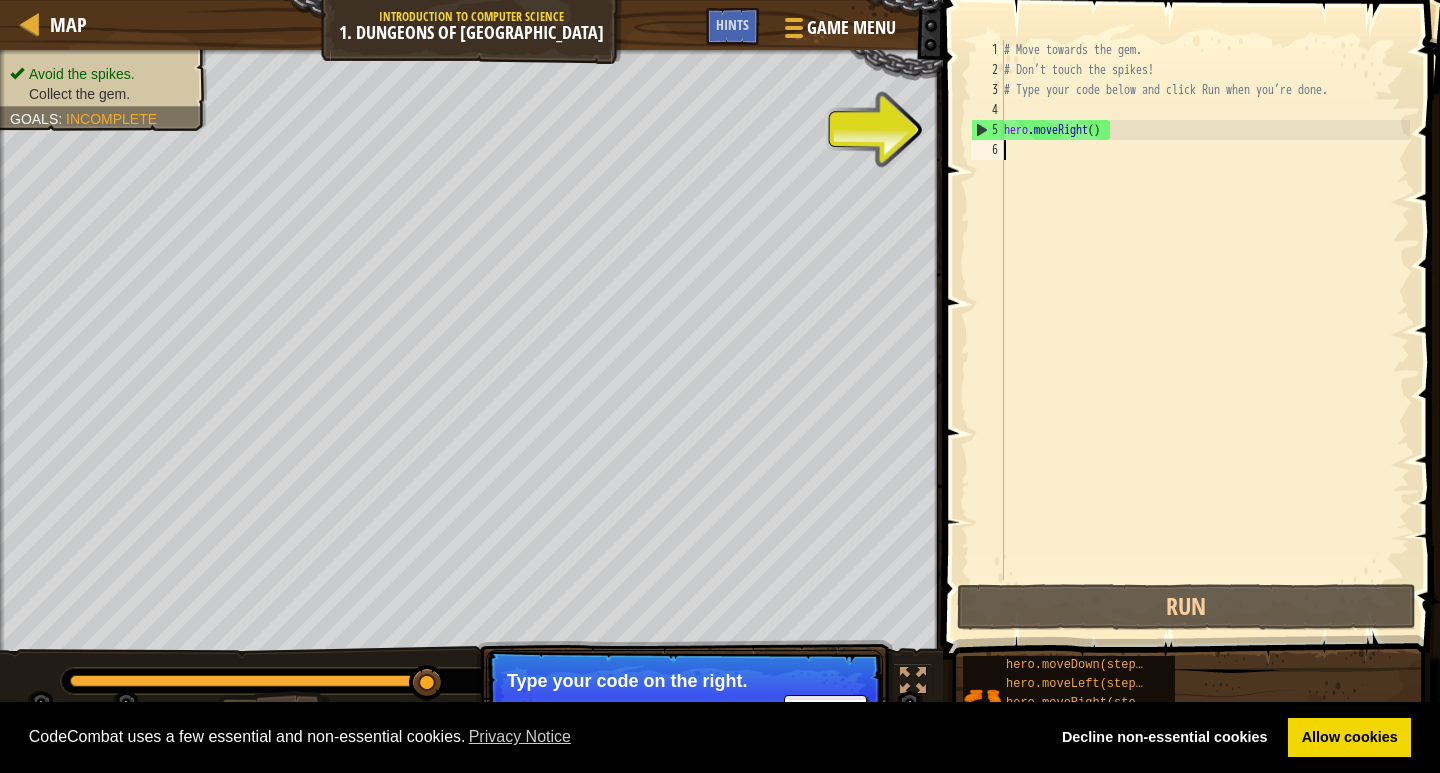 type on "hero.moveRight()" 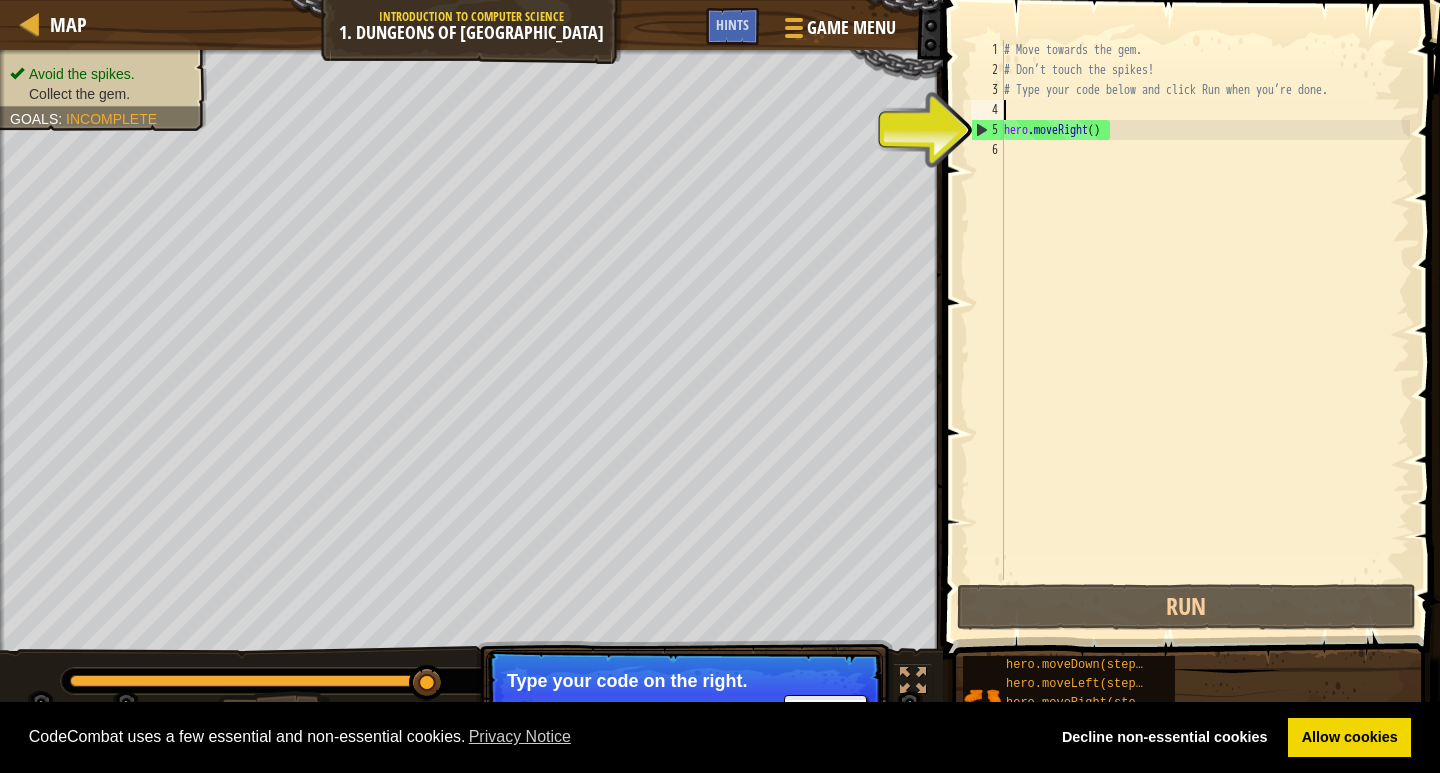 type on "hero.moveRight()" 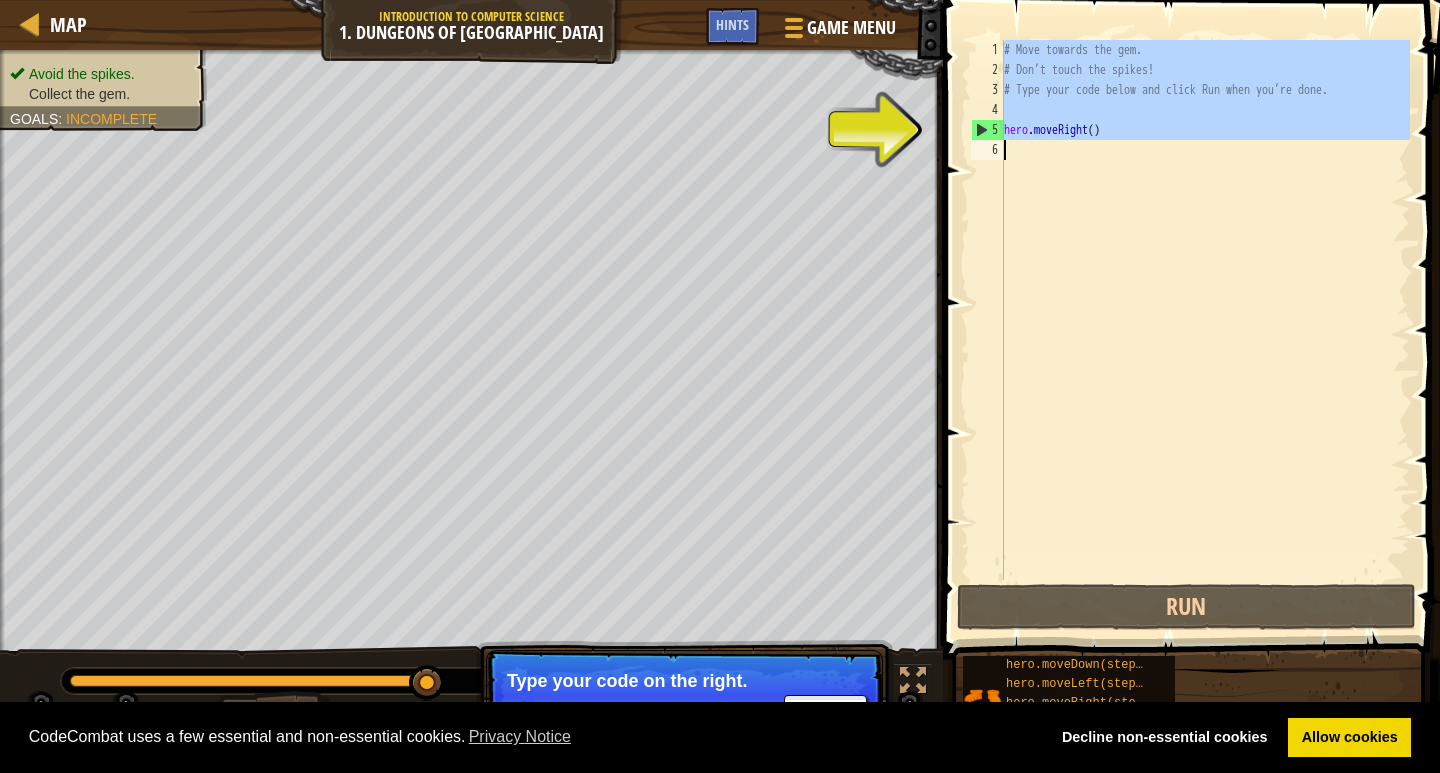 drag, startPoint x: 989, startPoint y: 111, endPoint x: 984, endPoint y: 121, distance: 11.18034 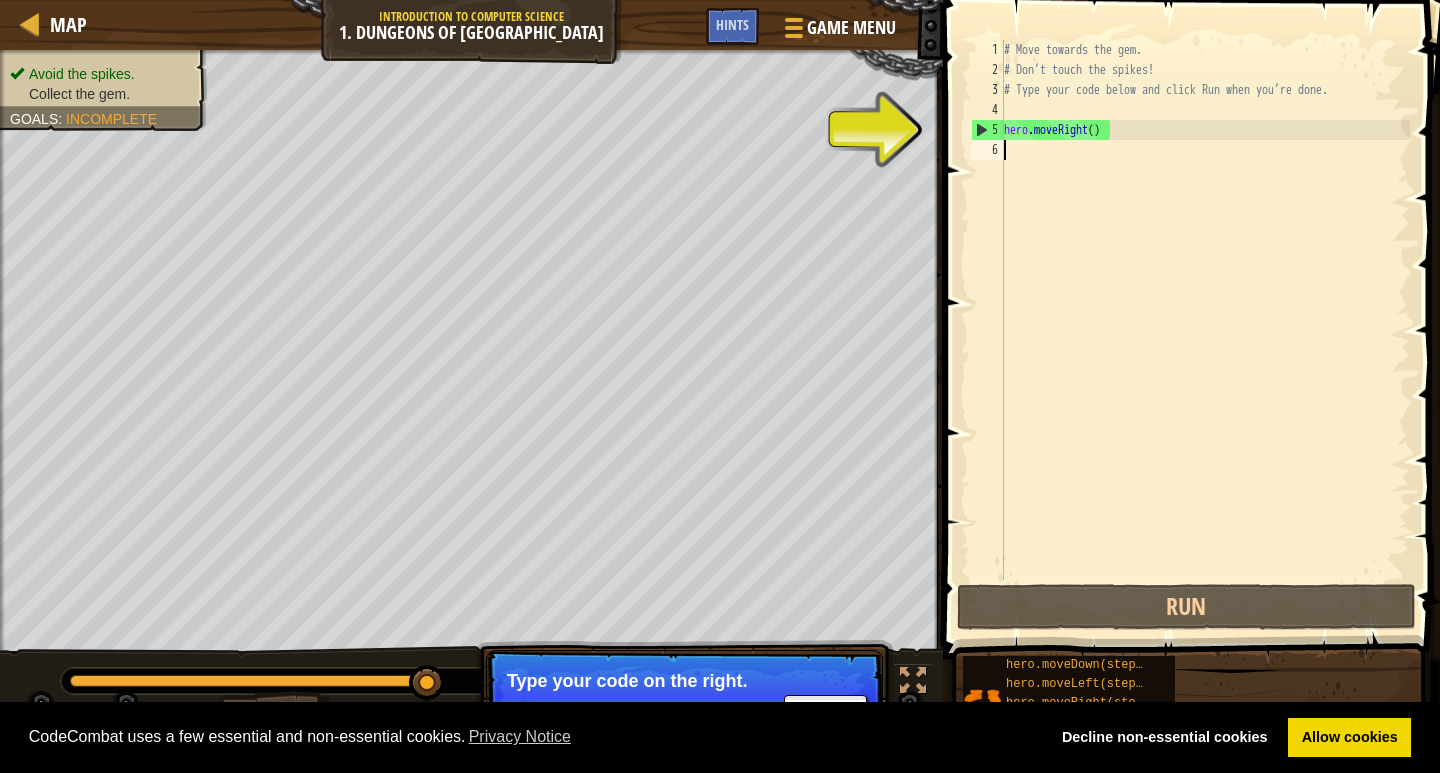 click on "5" at bounding box center (988, 130) 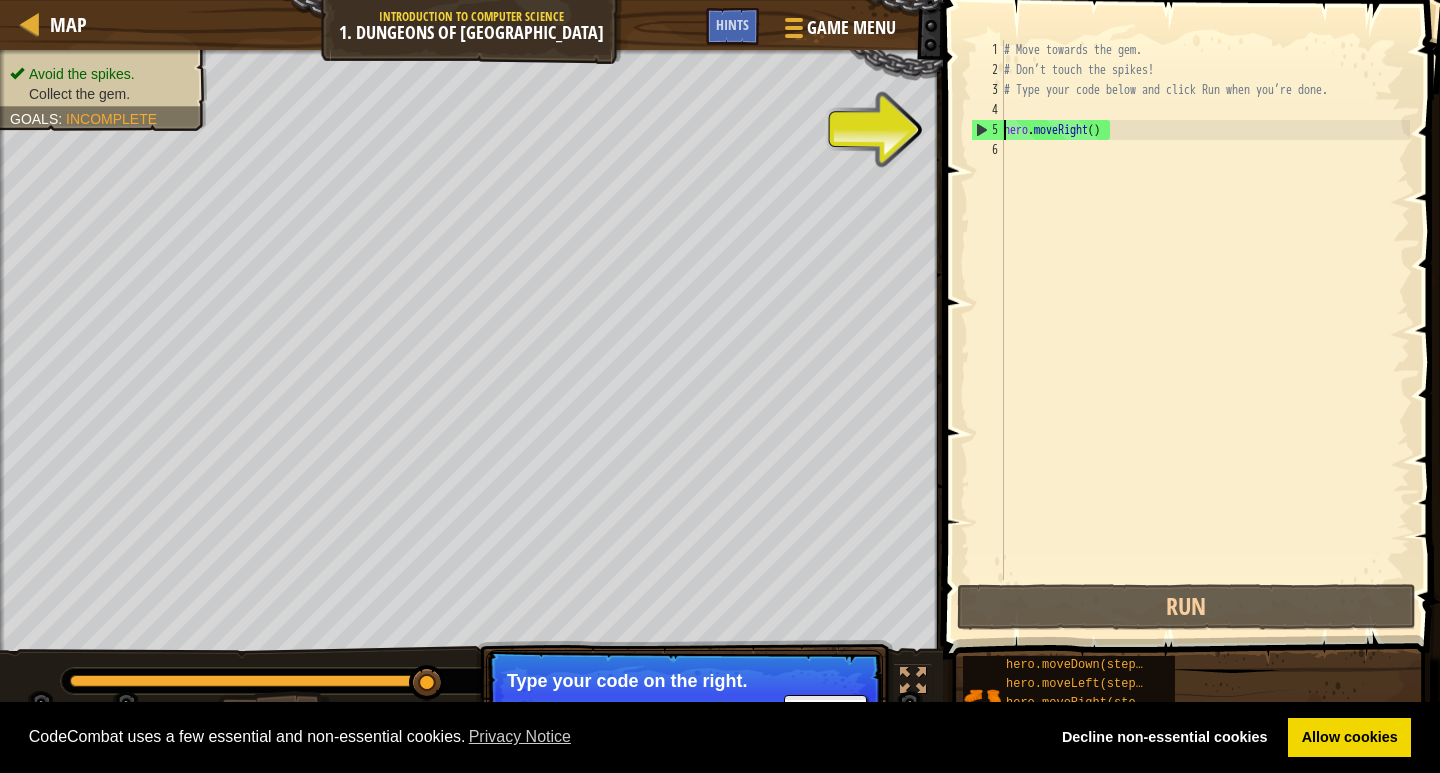click on "5" at bounding box center (988, 130) 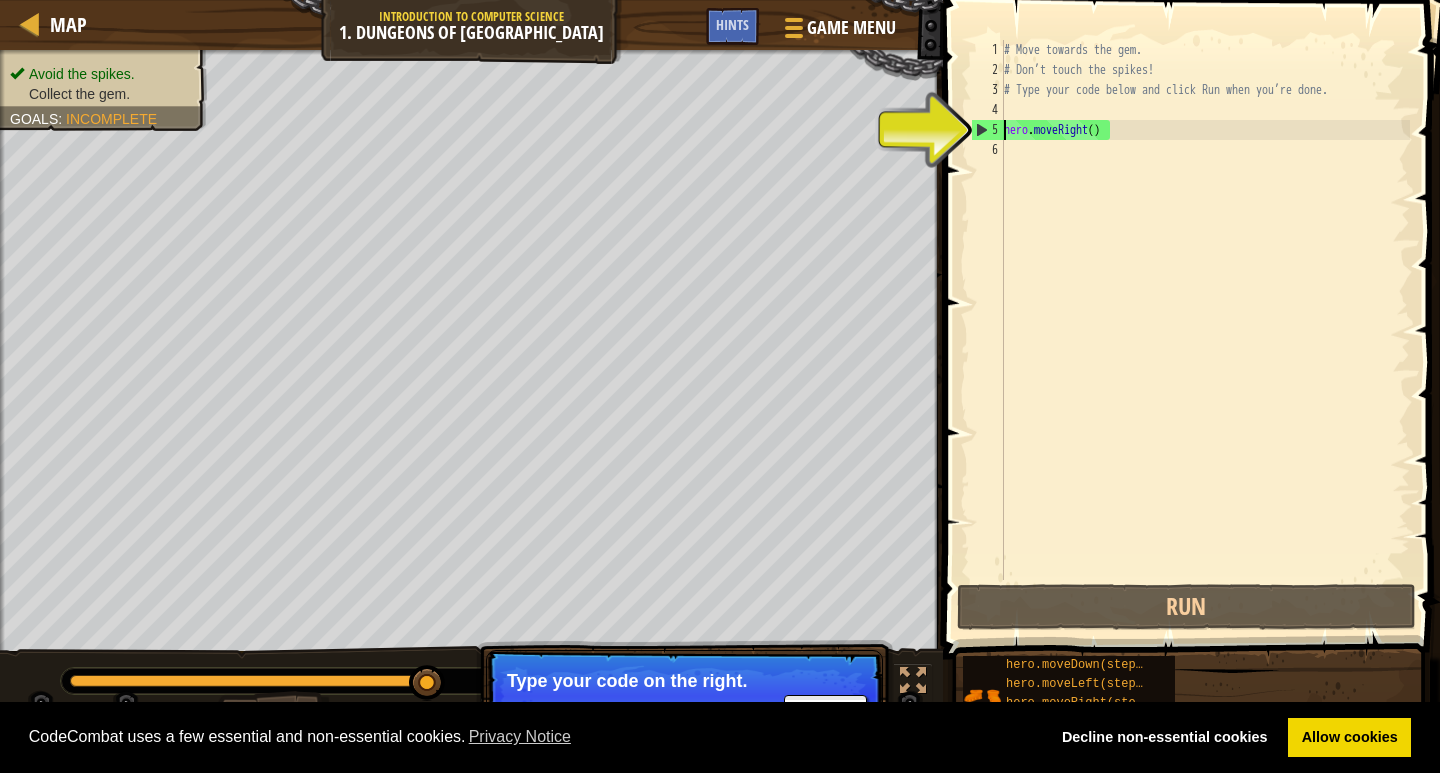 type on "hero.moveRight()" 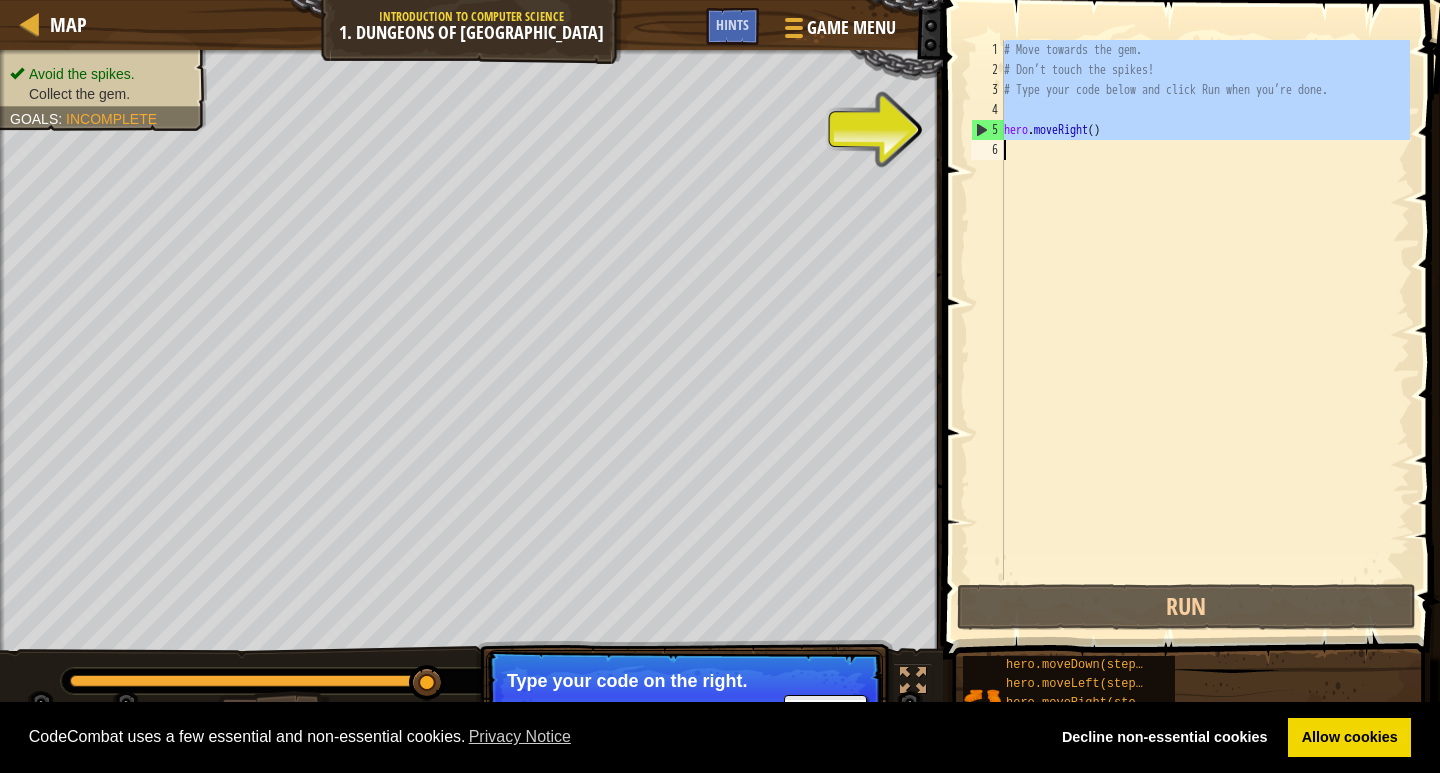 drag, startPoint x: 981, startPoint y: 129, endPoint x: 970, endPoint y: 155, distance: 28.231188 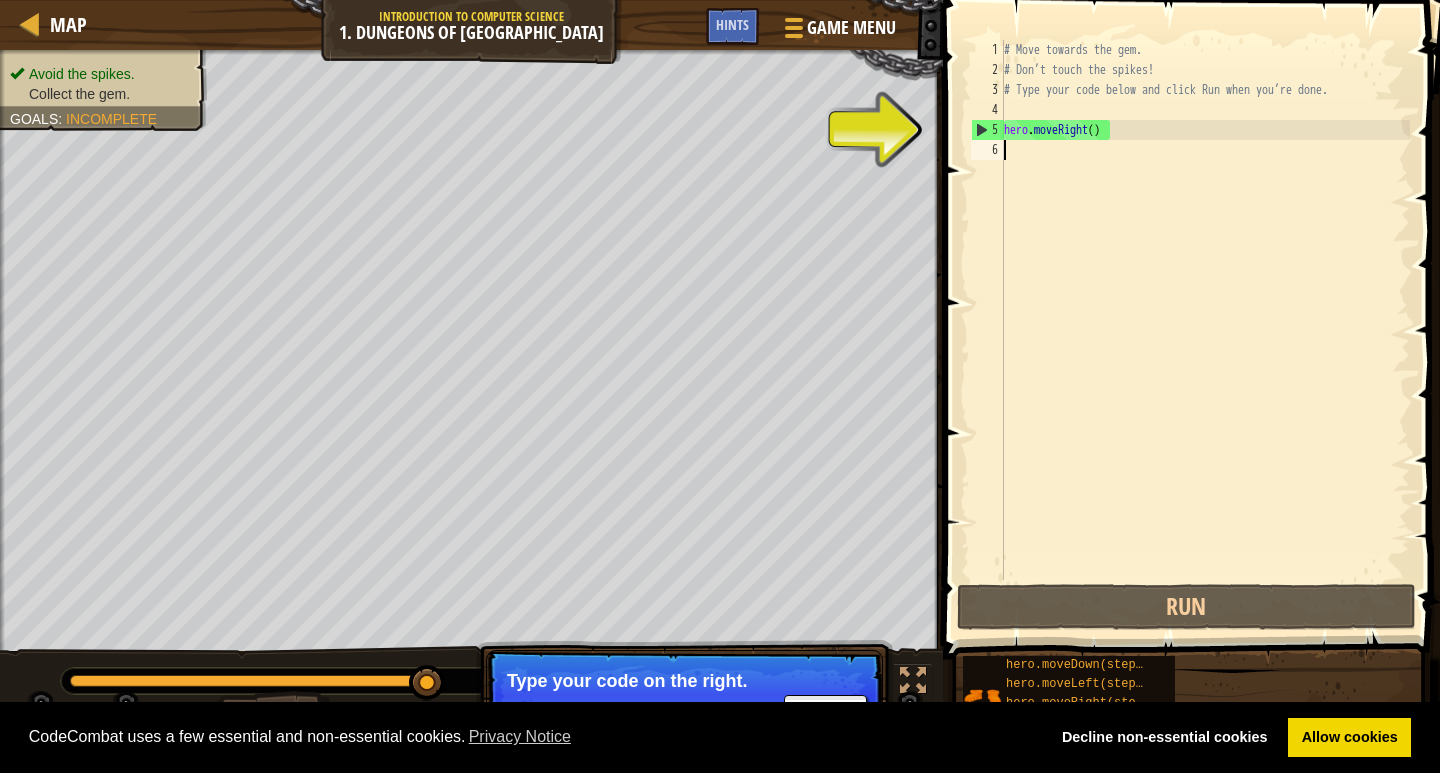 type on "hero.moveRight()" 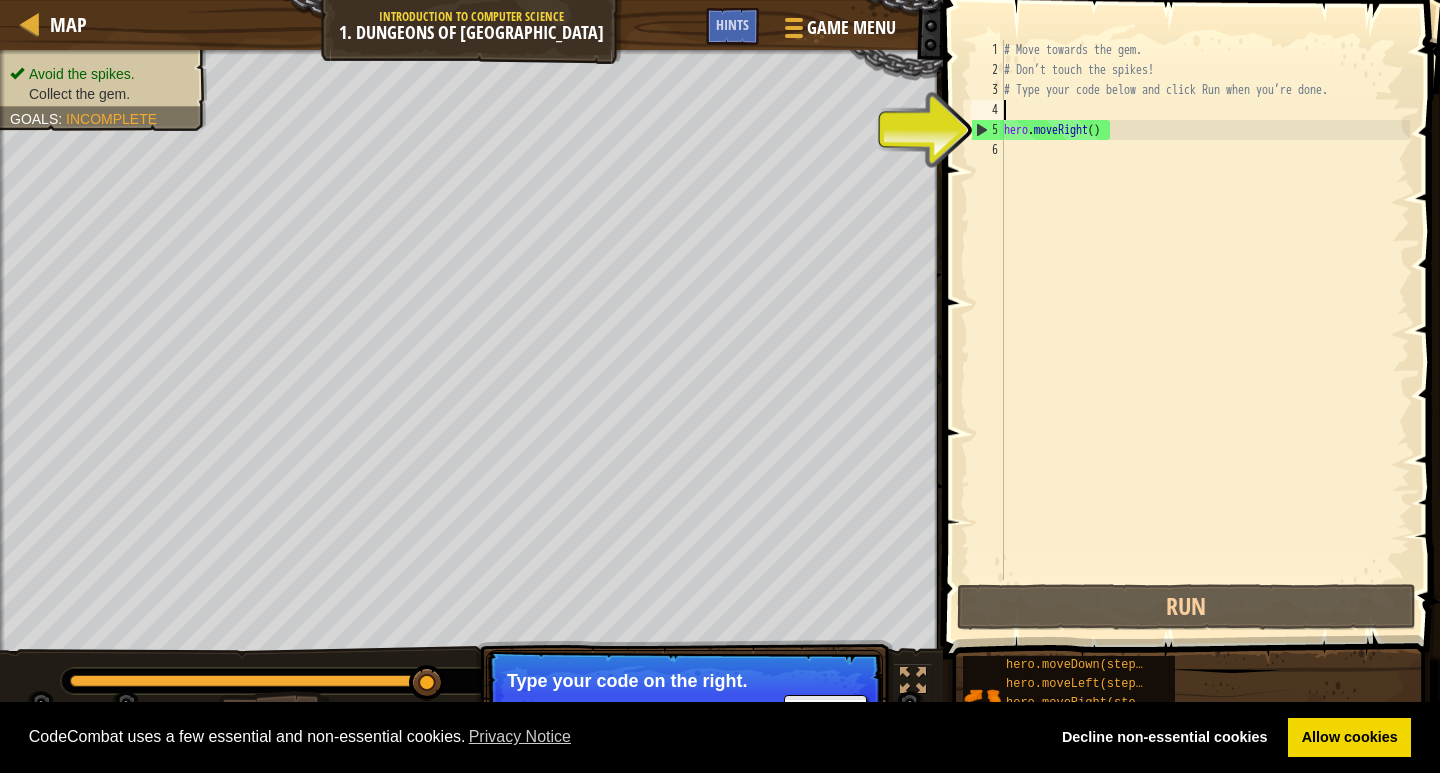 type on "hero.moveRight()" 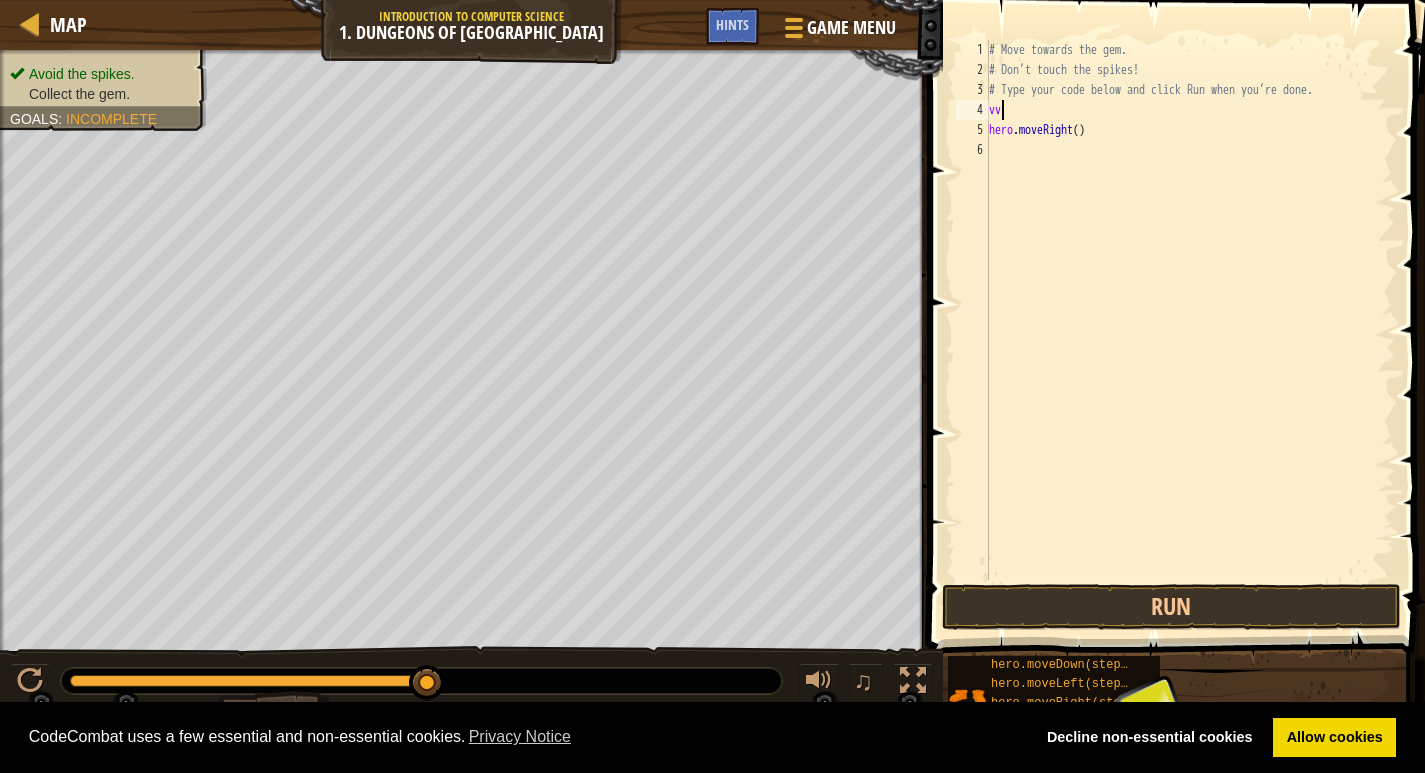 scroll, scrollTop: 9, scrollLeft: 0, axis: vertical 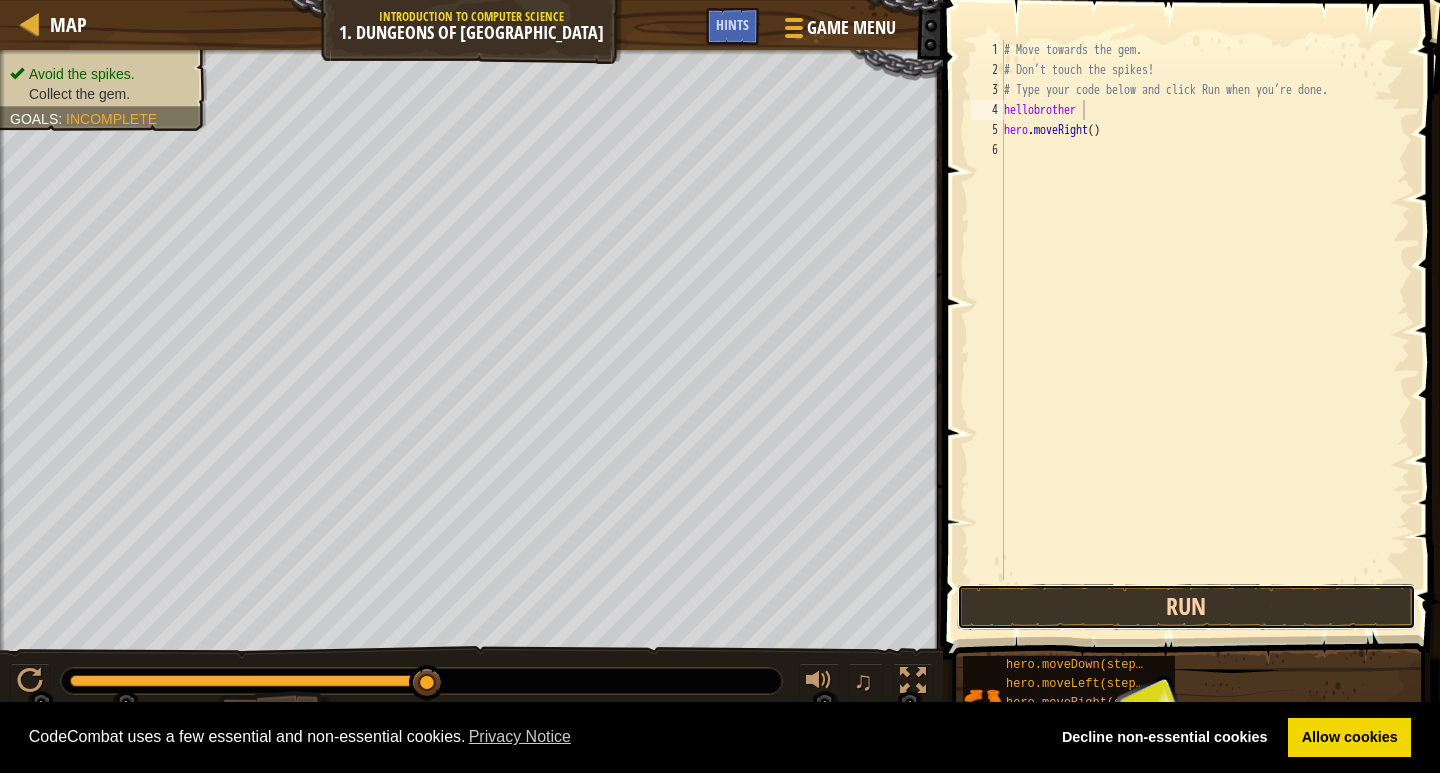 click on "Run" at bounding box center (1186, 607) 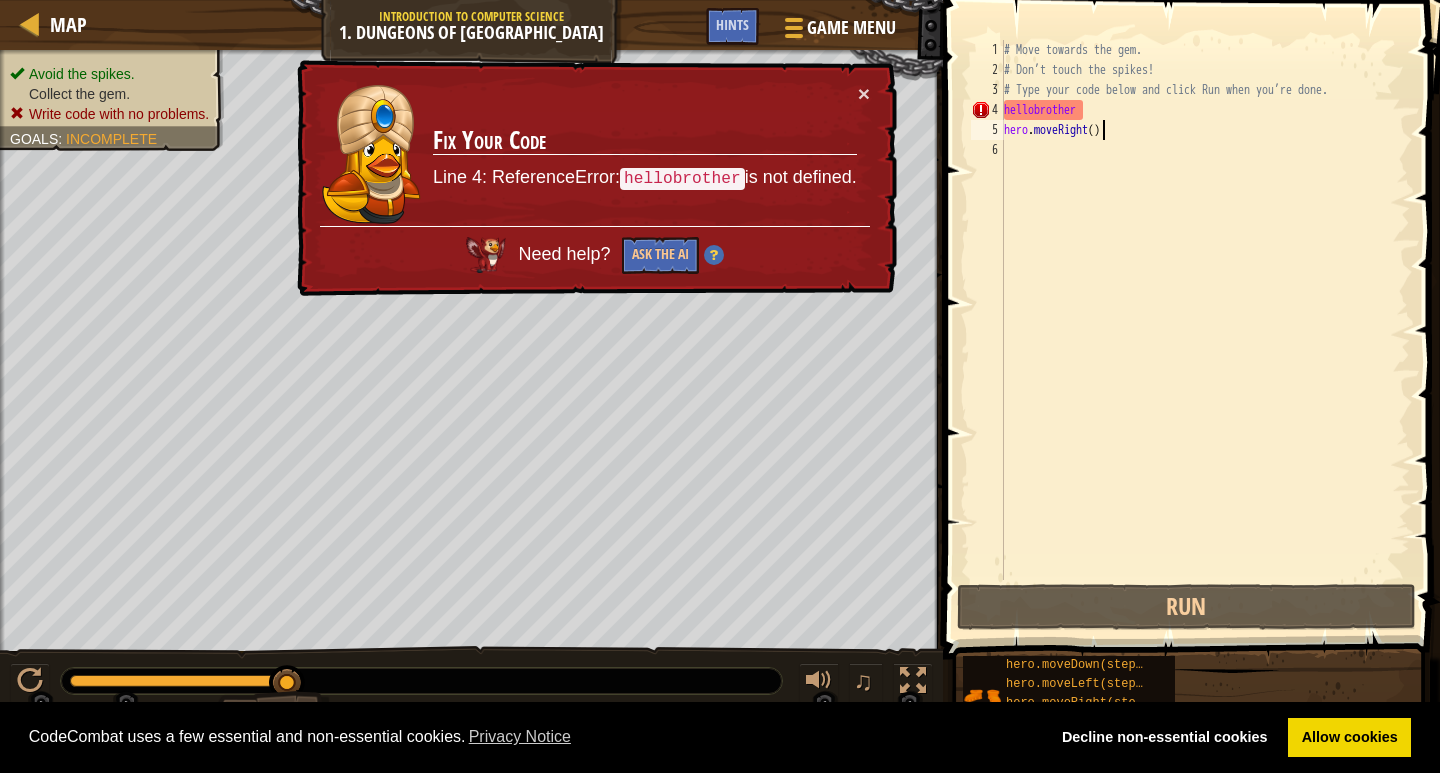 click on "# Move towards the gem. # Don’t touch the spikes! # Type your code below and click Run when you’re done. hellobrother hero . moveRight ( )" at bounding box center [1205, 330] 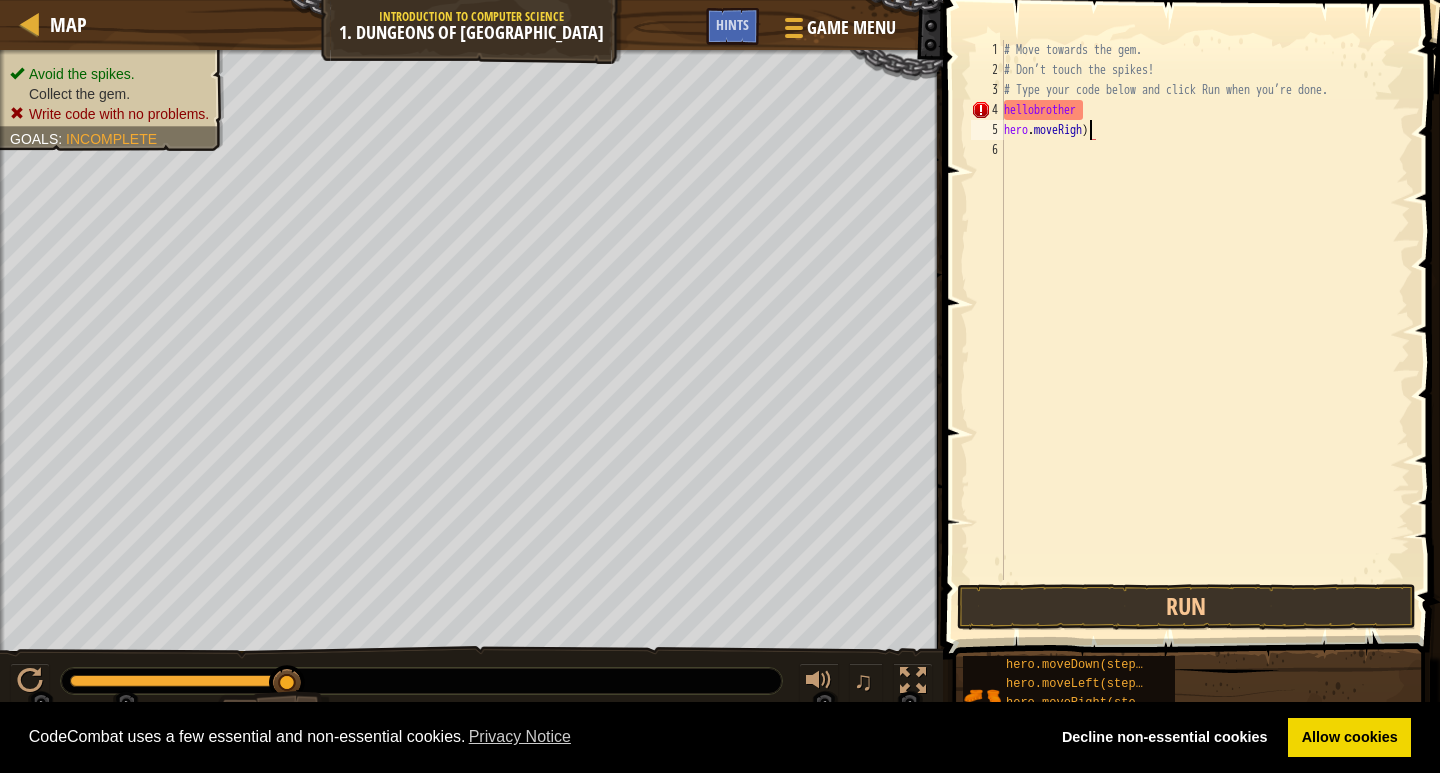 type on "hero.moveRi)" 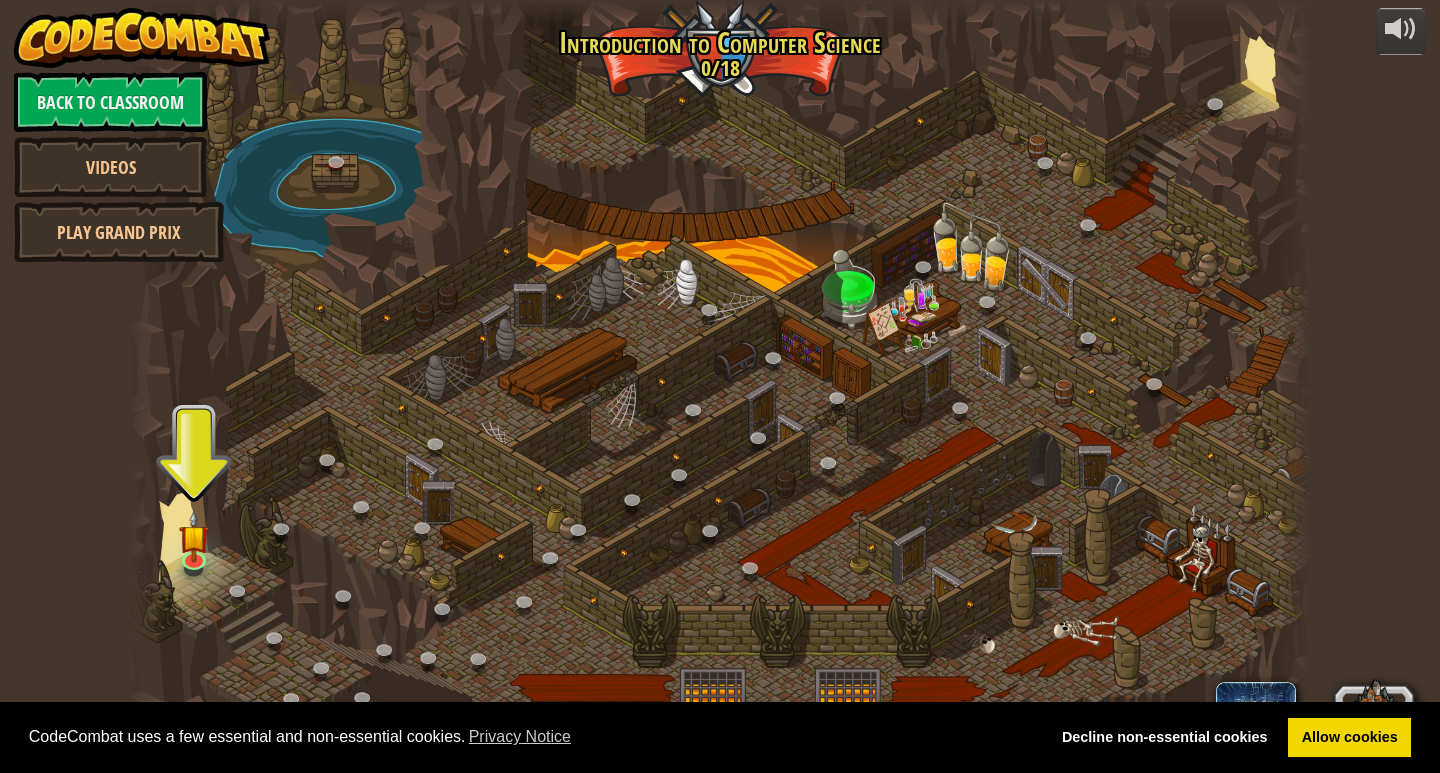 click at bounding box center (720, 386) 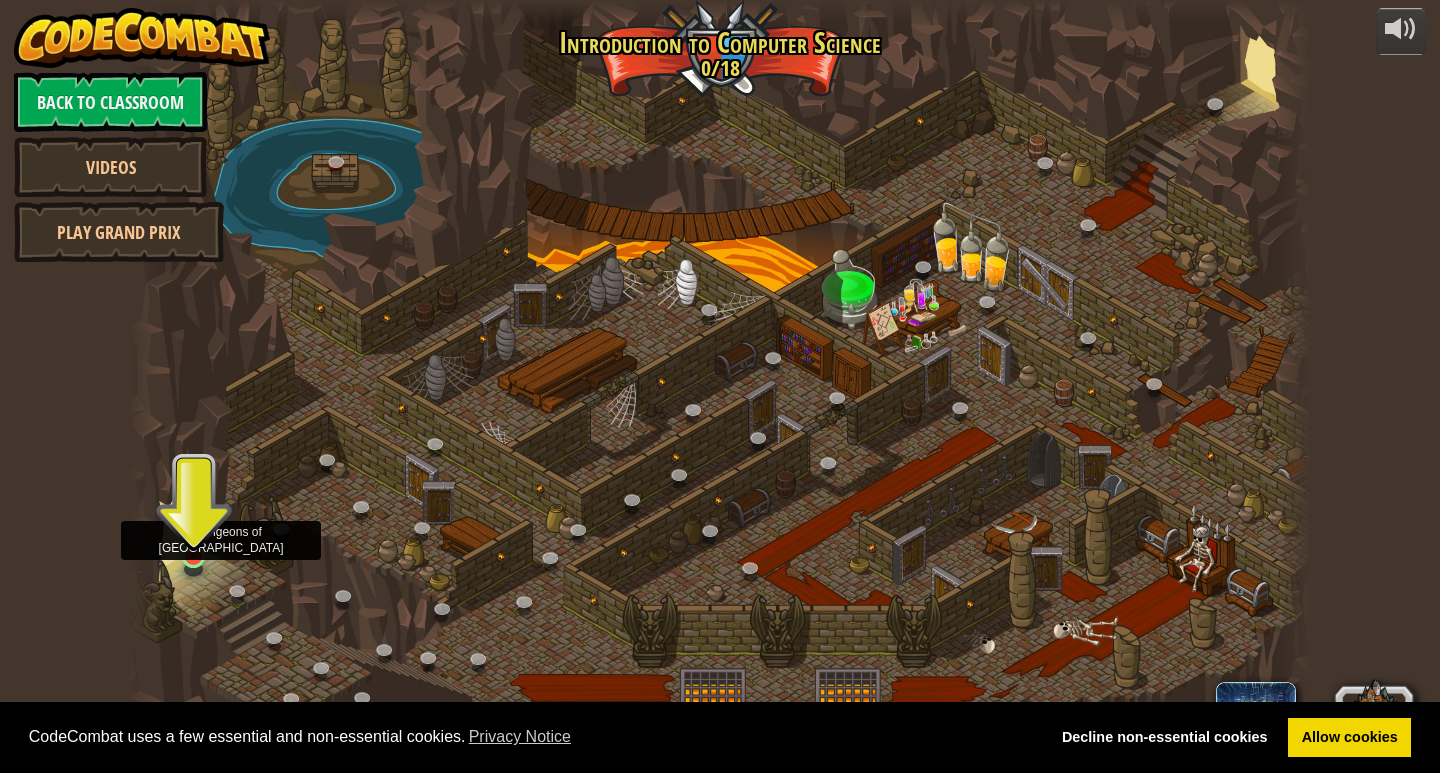 click at bounding box center [194, 523] 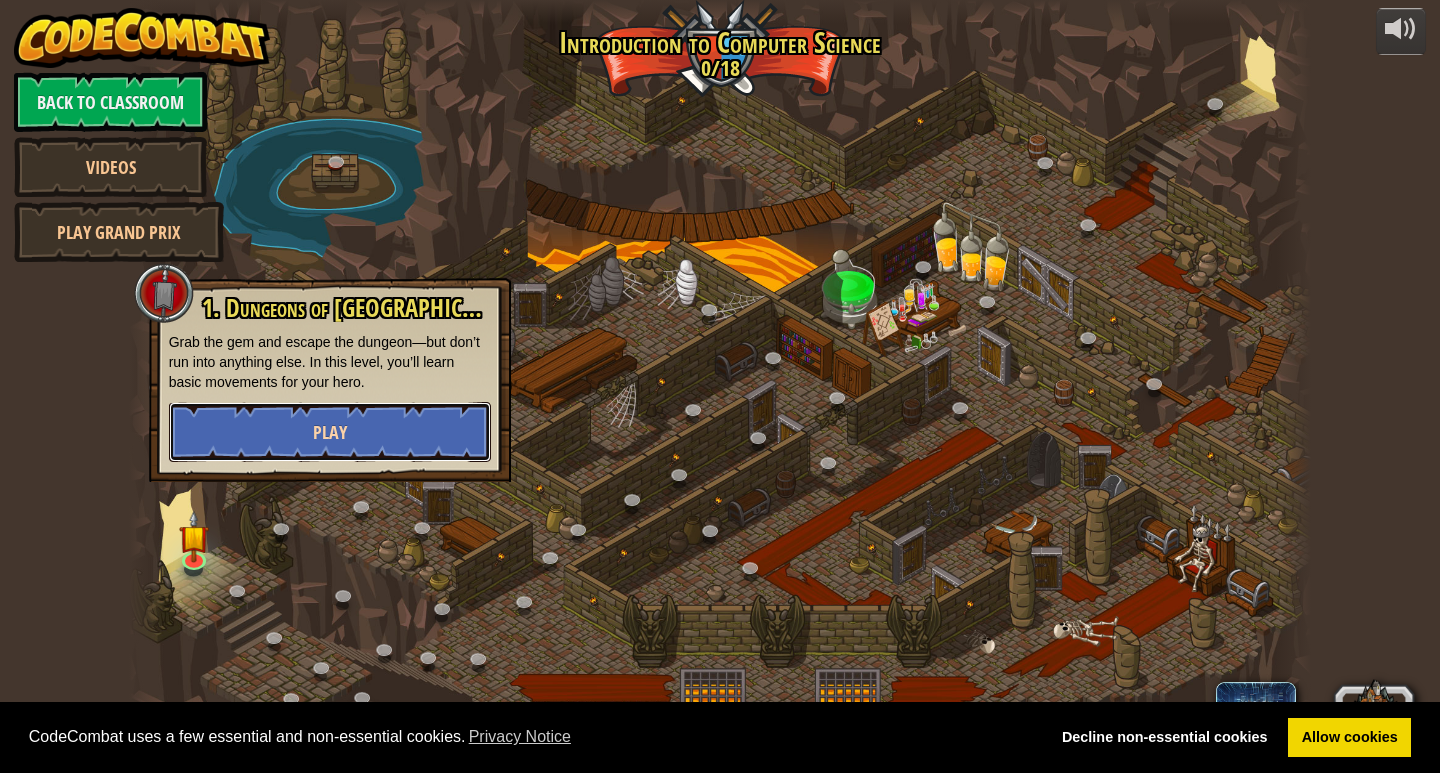 click on "Play" at bounding box center (330, 432) 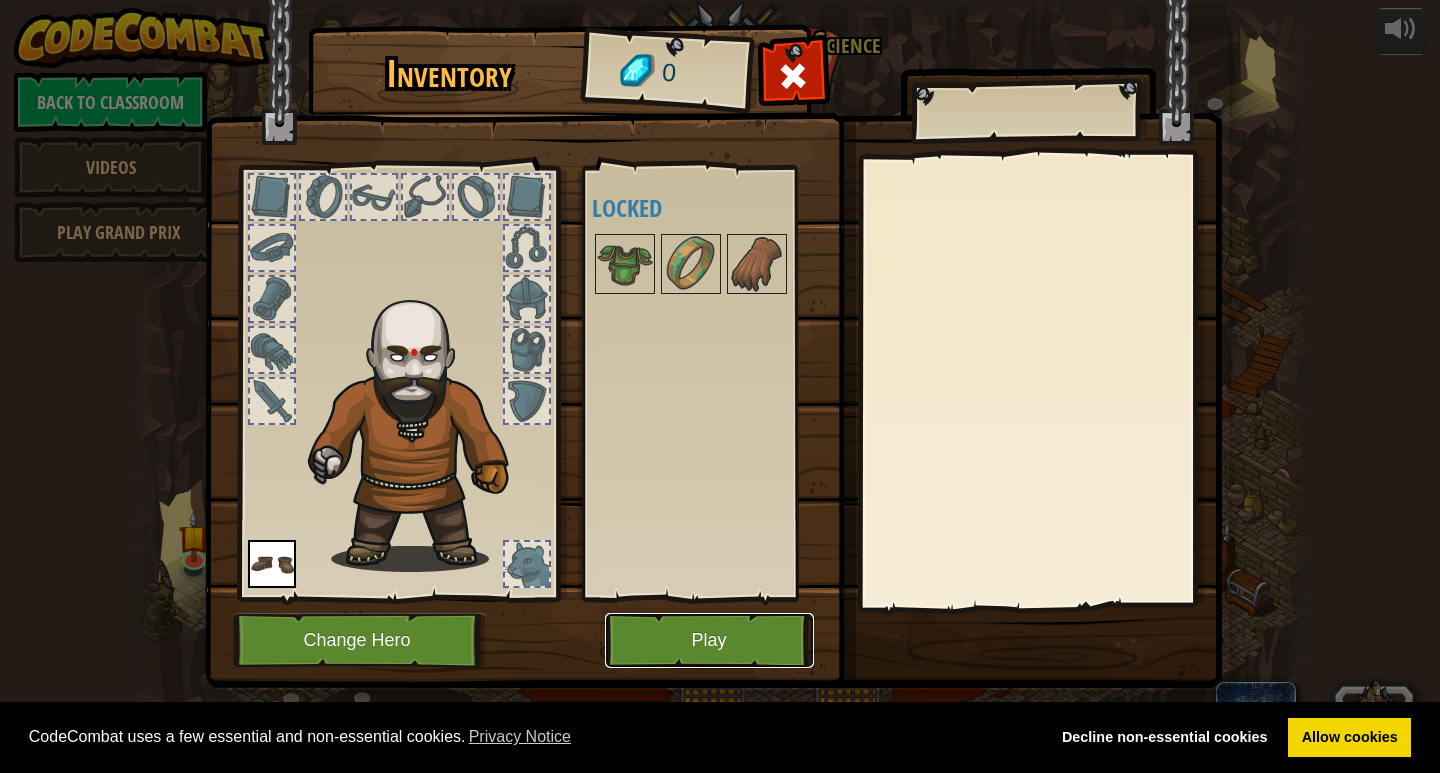 click on "Play" at bounding box center (709, 640) 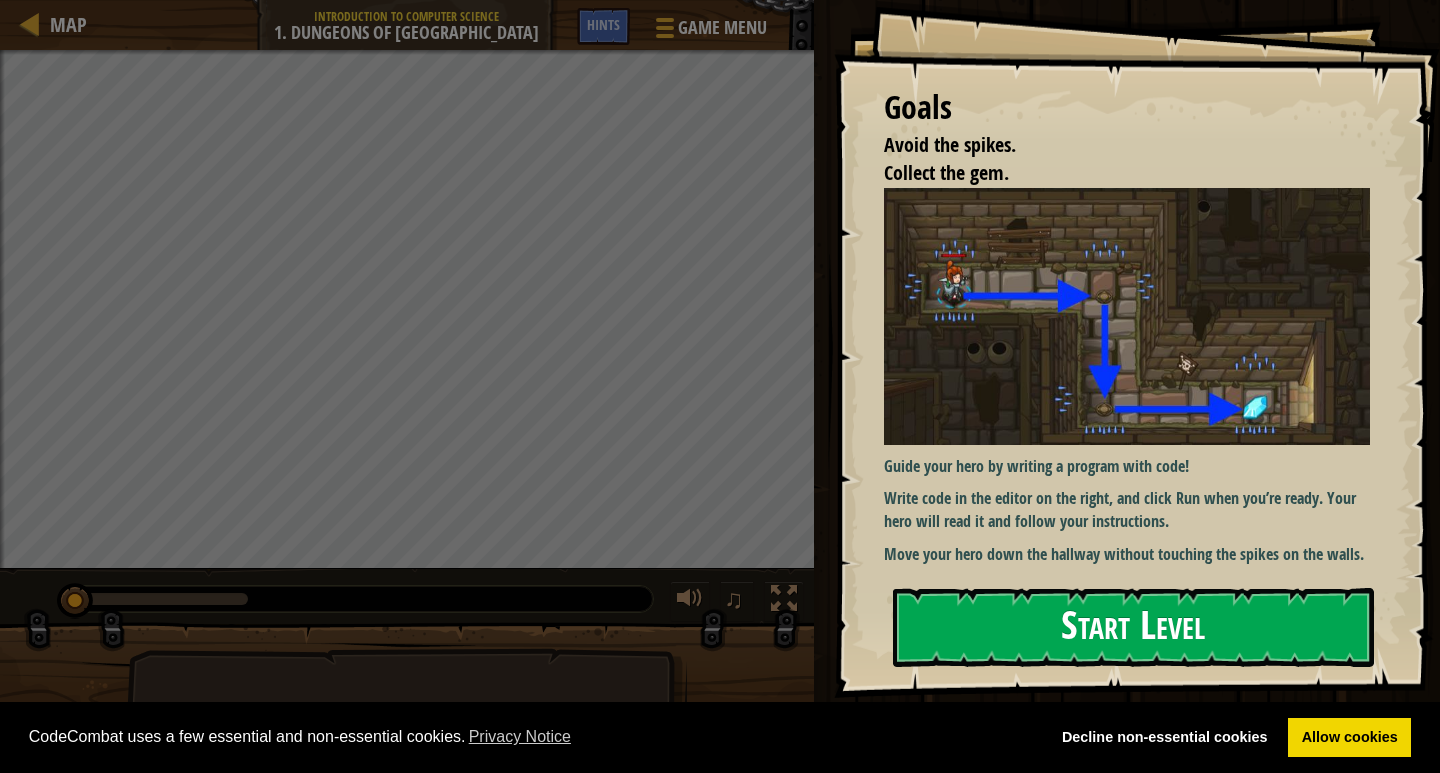 click on "Start Level" at bounding box center (1133, 627) 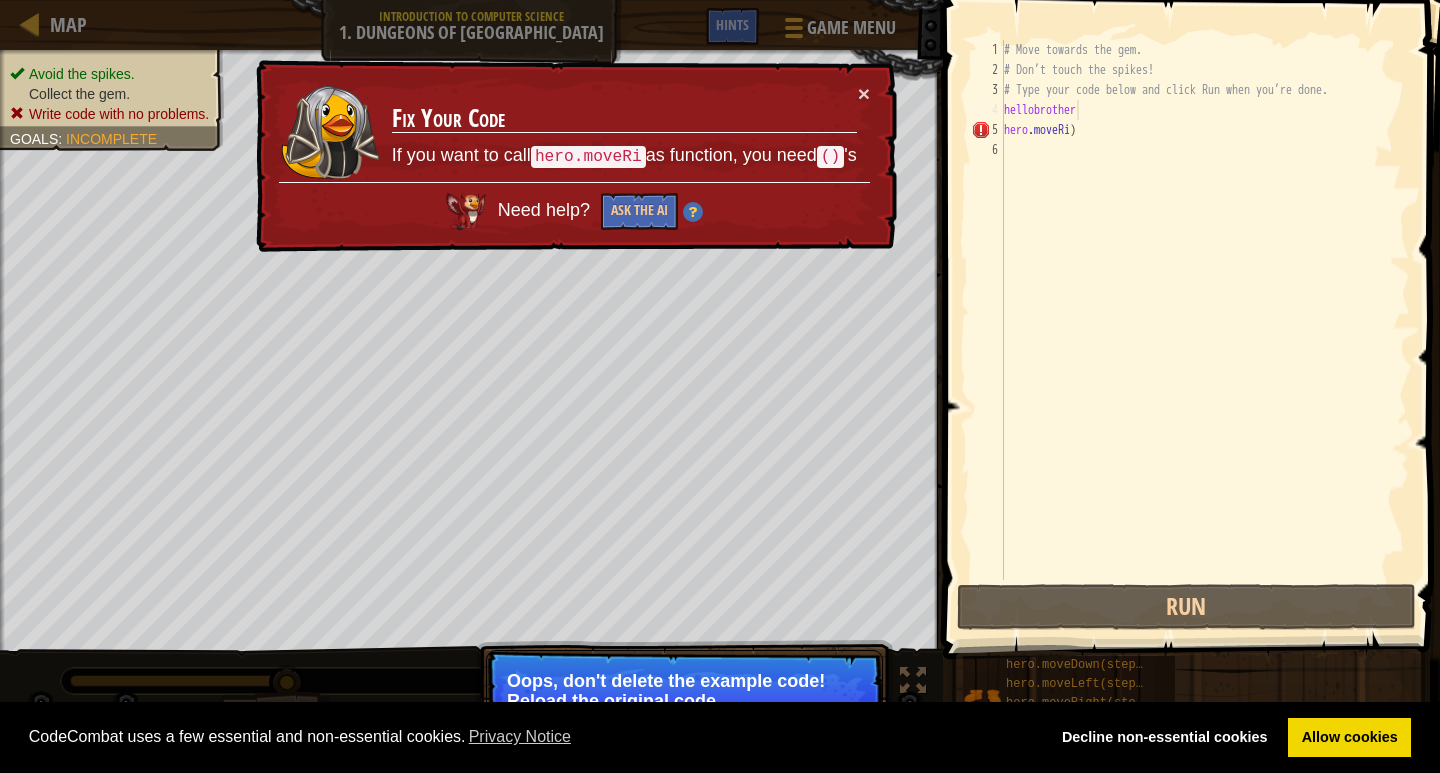 click on "# Move towards the gem. # Don’t touch the spikes! # Type your code below and click Run when you’re done. hellobrother hero . moveRi )" at bounding box center (1205, 330) 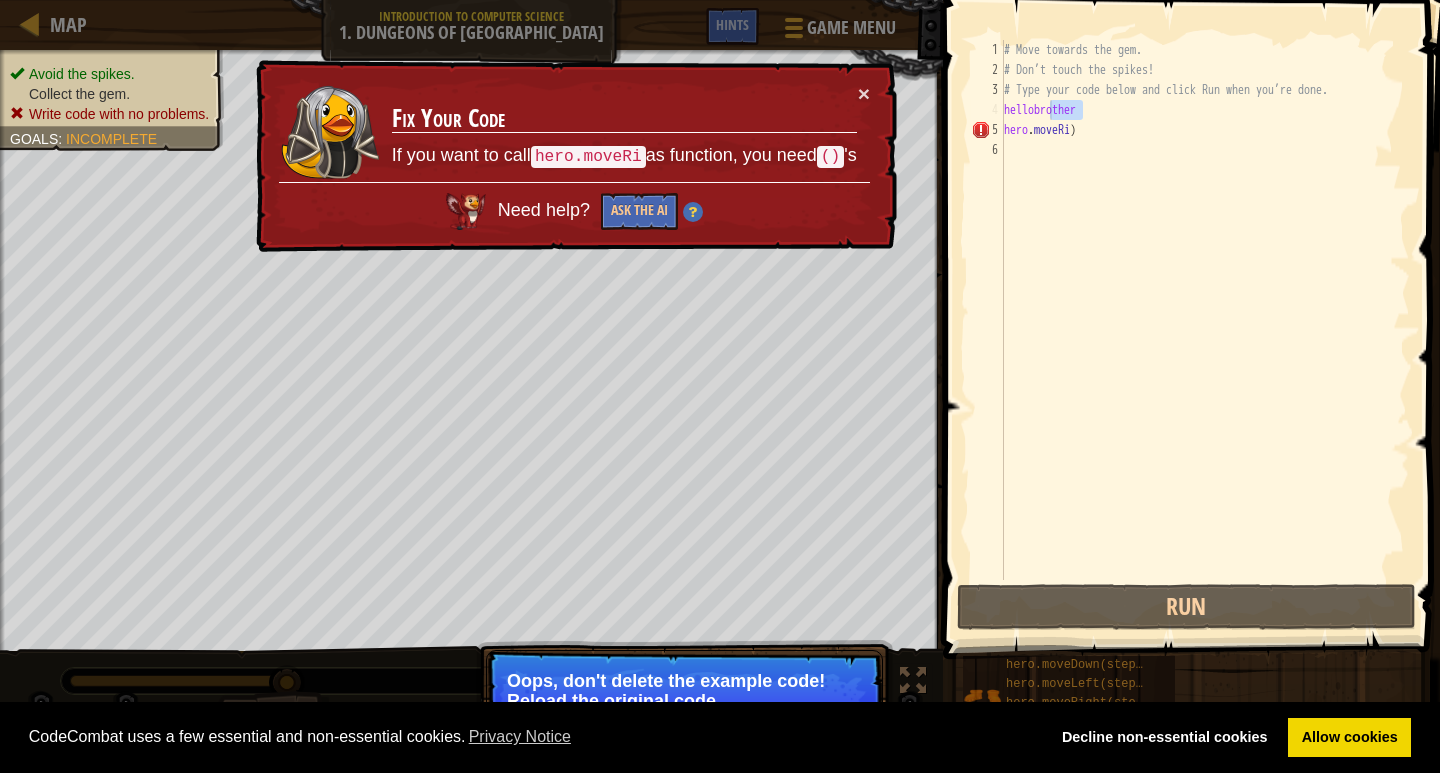 drag, startPoint x: 1090, startPoint y: 106, endPoint x: 1049, endPoint y: 106, distance: 41 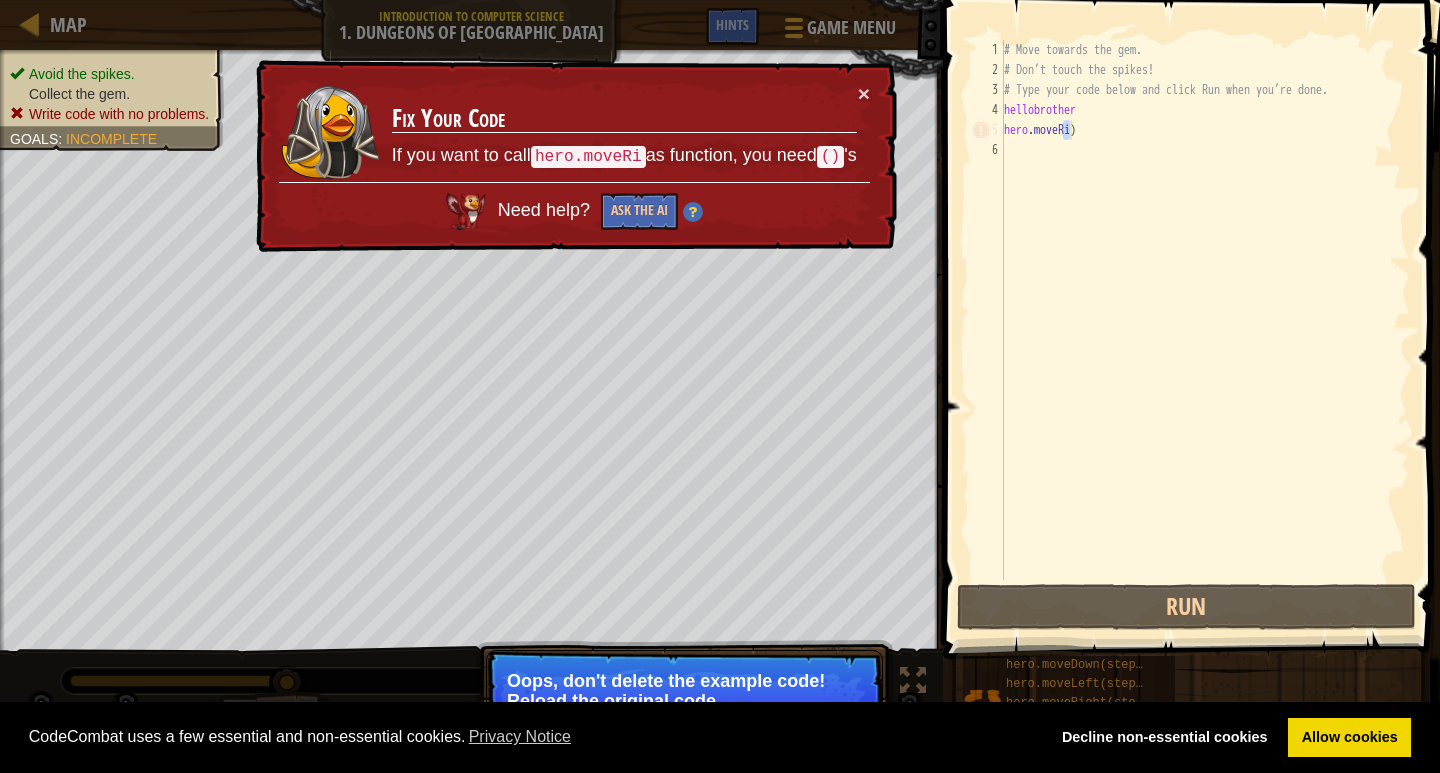 drag, startPoint x: 1063, startPoint y: 132, endPoint x: 1075, endPoint y: 132, distance: 12 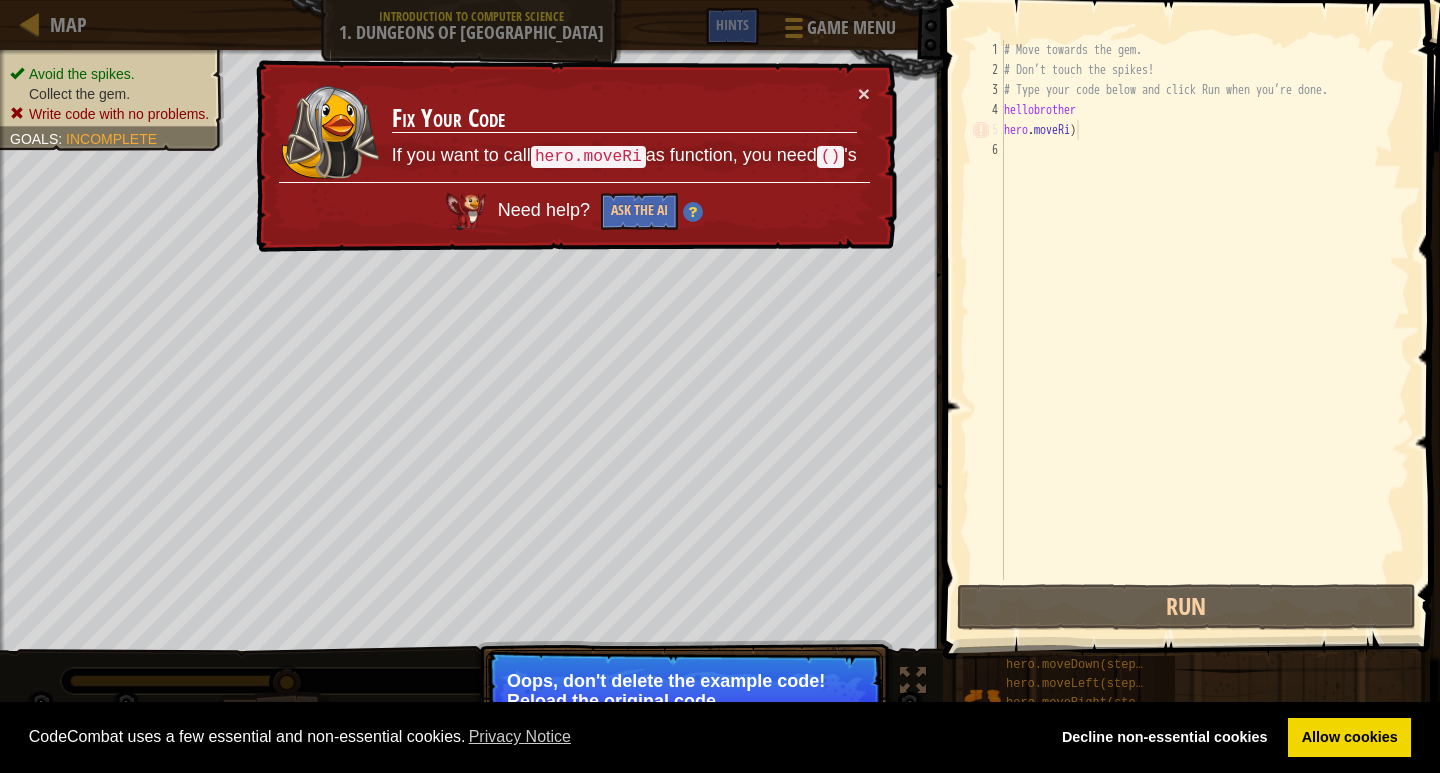 click on "# Move towards the gem. # Don’t touch the spikes! # Type your code below and click Run when you’re done. hellobrother hero . moveRi )" at bounding box center (1205, 330) 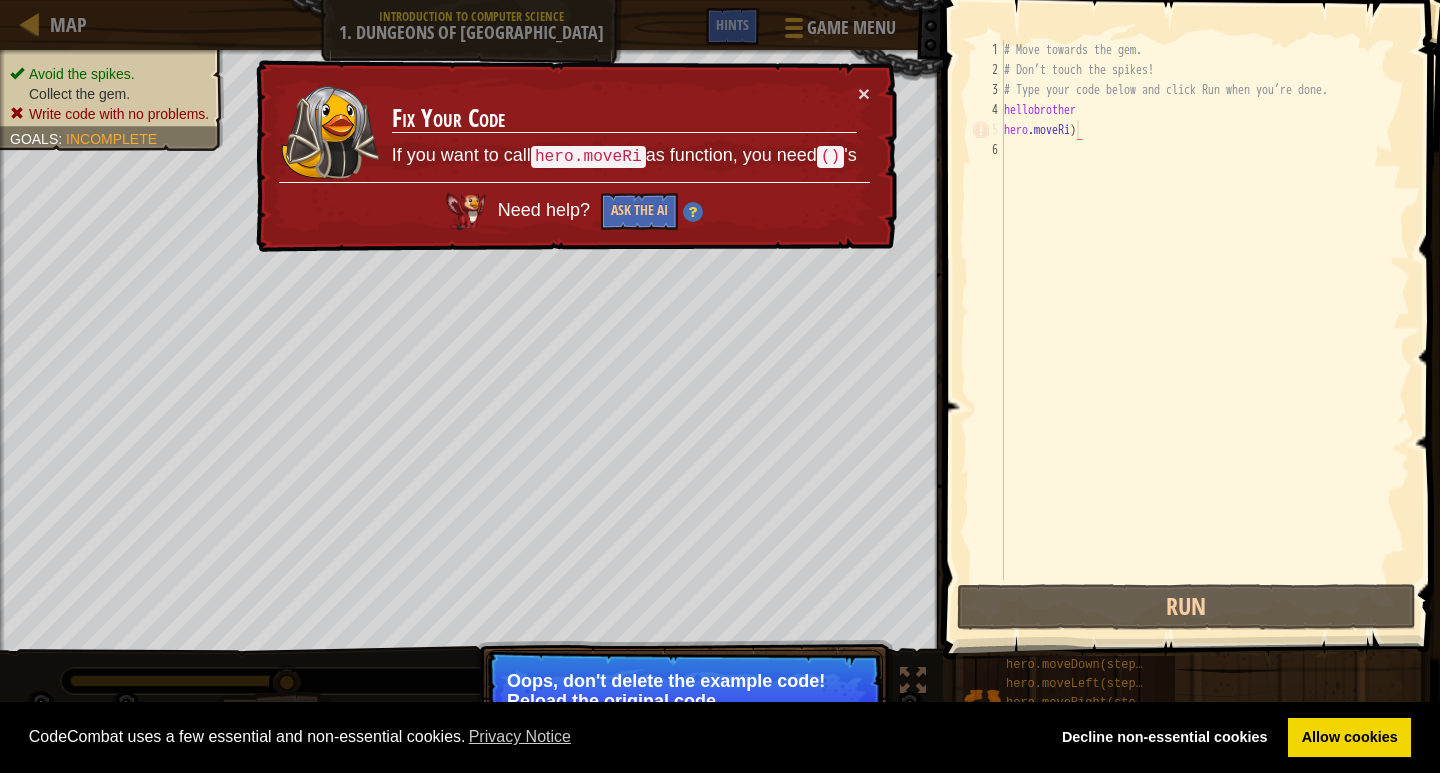 click on "# Move towards the gem. # Don’t touch the spikes! # Type your code below and click Run when you’re done. hellobrother hero . moveRi )" at bounding box center [1205, 330] 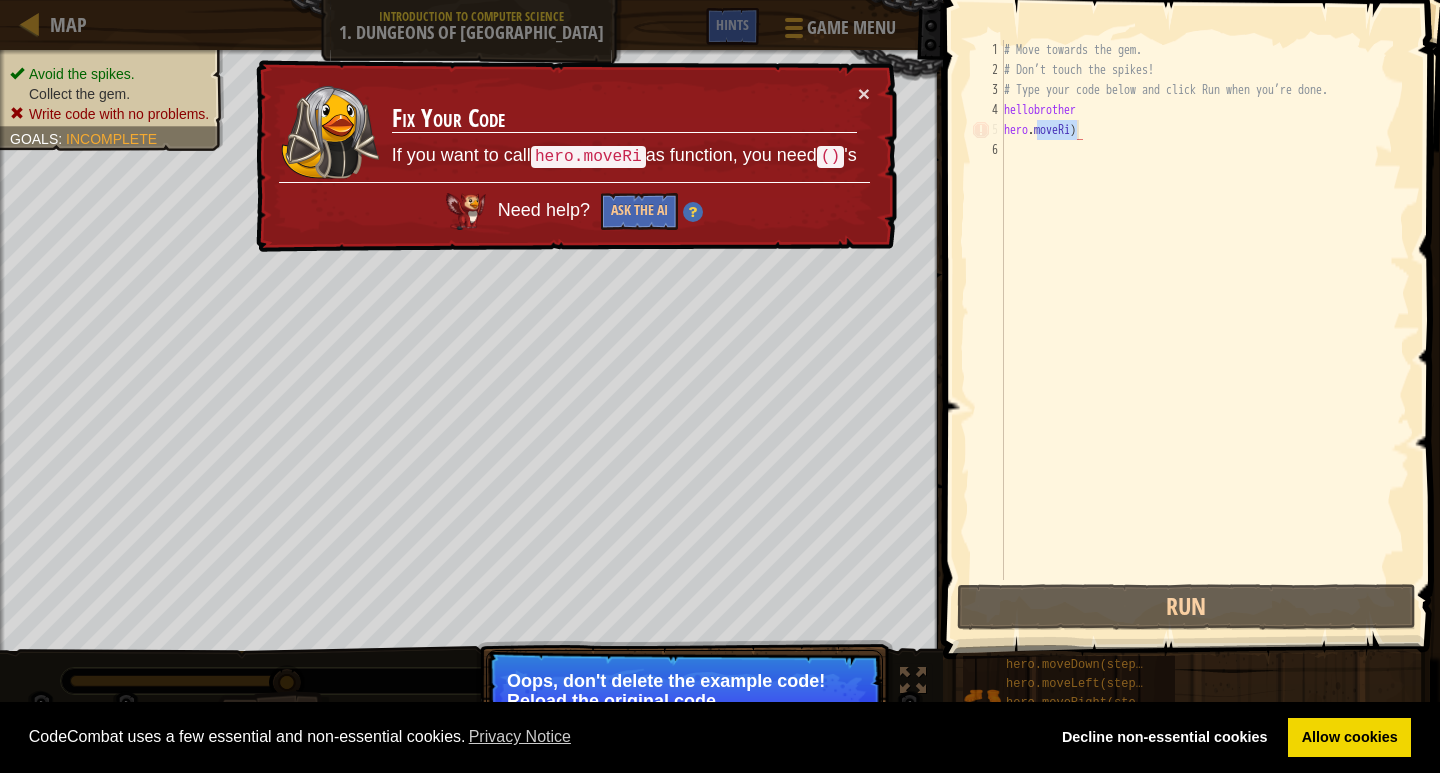 click on "# Move towards the gem. # Don’t touch the spikes! # Type your code below and click Run when you’re done. hellobrother hero . moveRi )" at bounding box center (1205, 330) 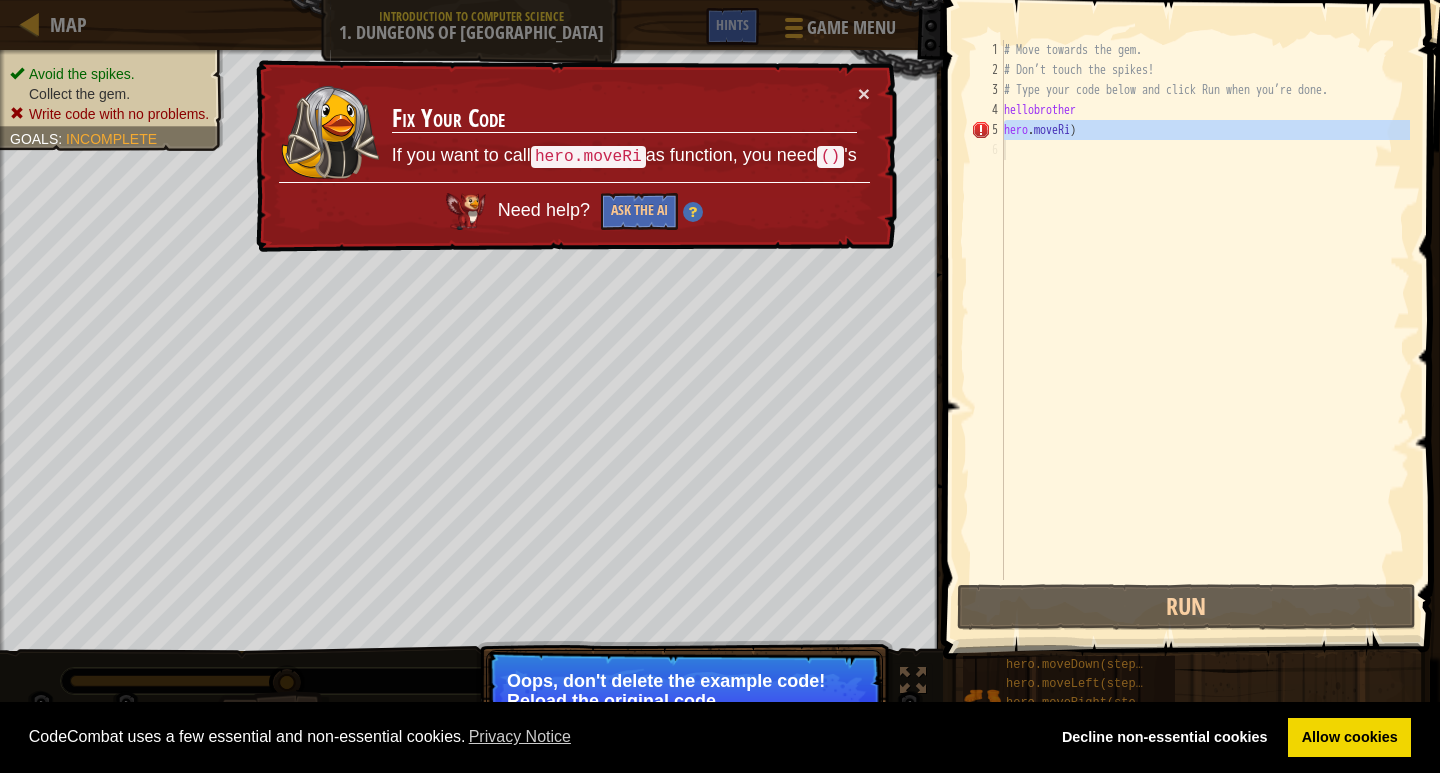 click on "# Move towards the gem. # Don’t touch the spikes! # Type your code below and click Run when you’re done. hellobrother hero . moveRi )" at bounding box center (1205, 310) 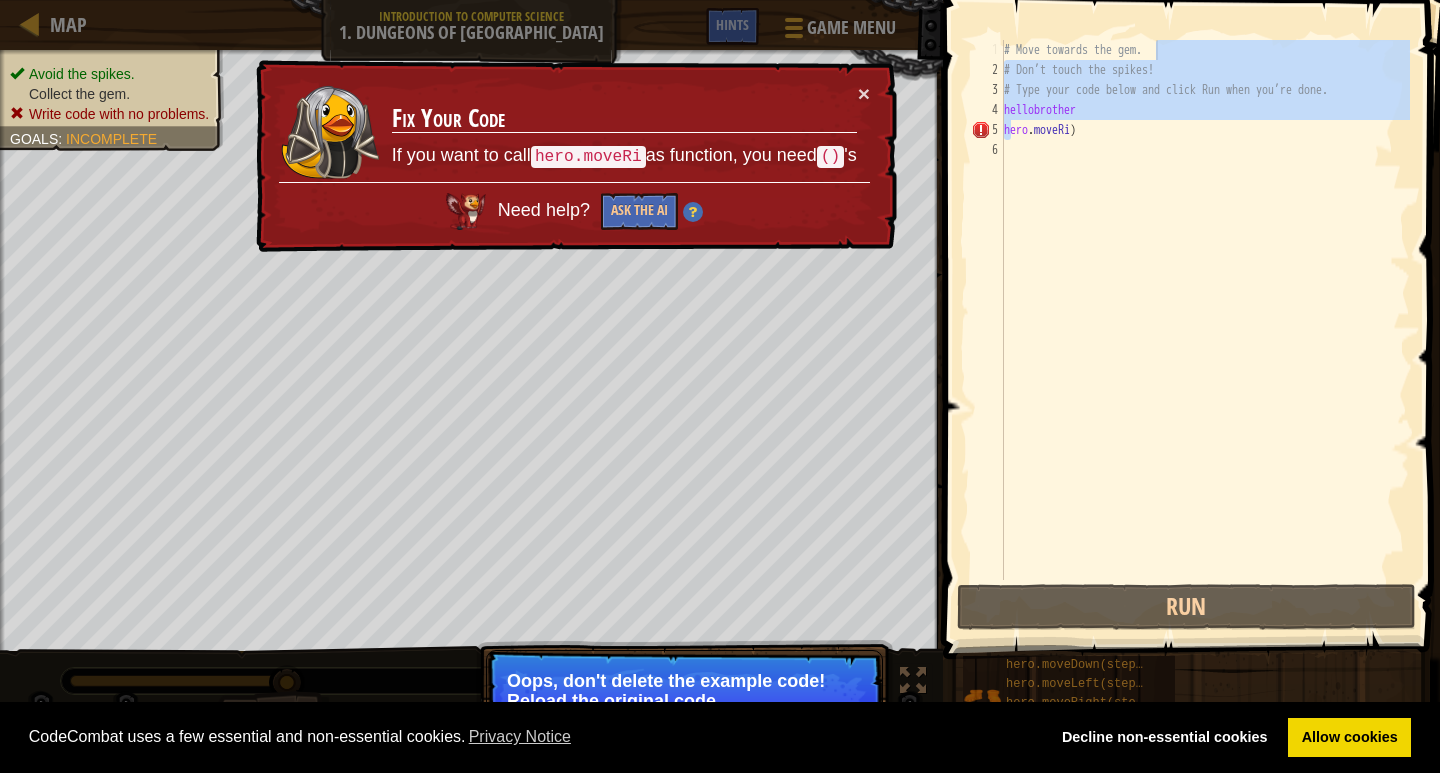 drag, startPoint x: 1010, startPoint y: 135, endPoint x: 1218, endPoint y: 52, distance: 223.94865 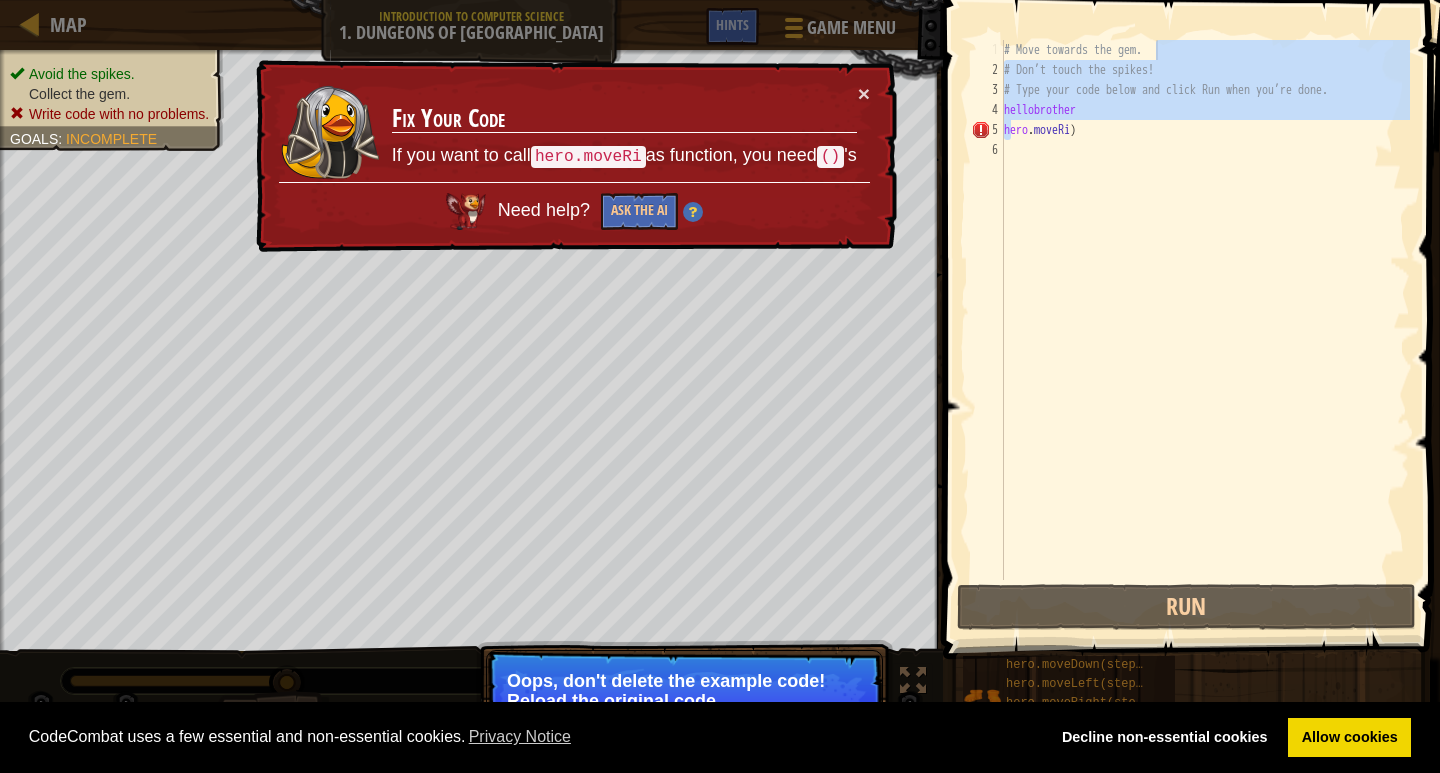 click on "# Move towards the gem. # Don’t touch the spikes! # Type your code below and click Run when you’re done. hellobrother hero . moveRi )" at bounding box center (1205, 310) 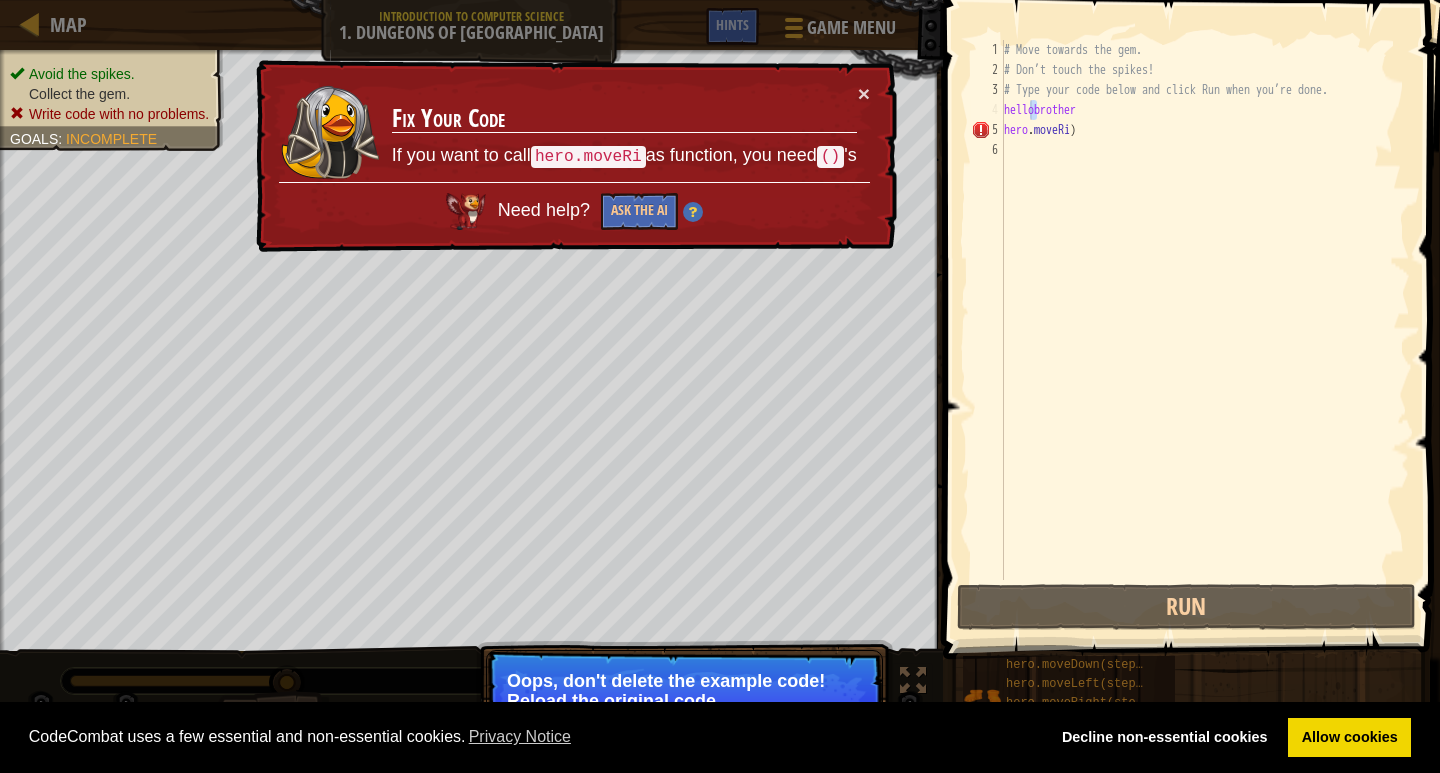 click on "# Move towards the gem. # Don’t touch the spikes! # Type your code below and click Run when you’re done. hellobrother hero . moveRi )" at bounding box center (1205, 330) 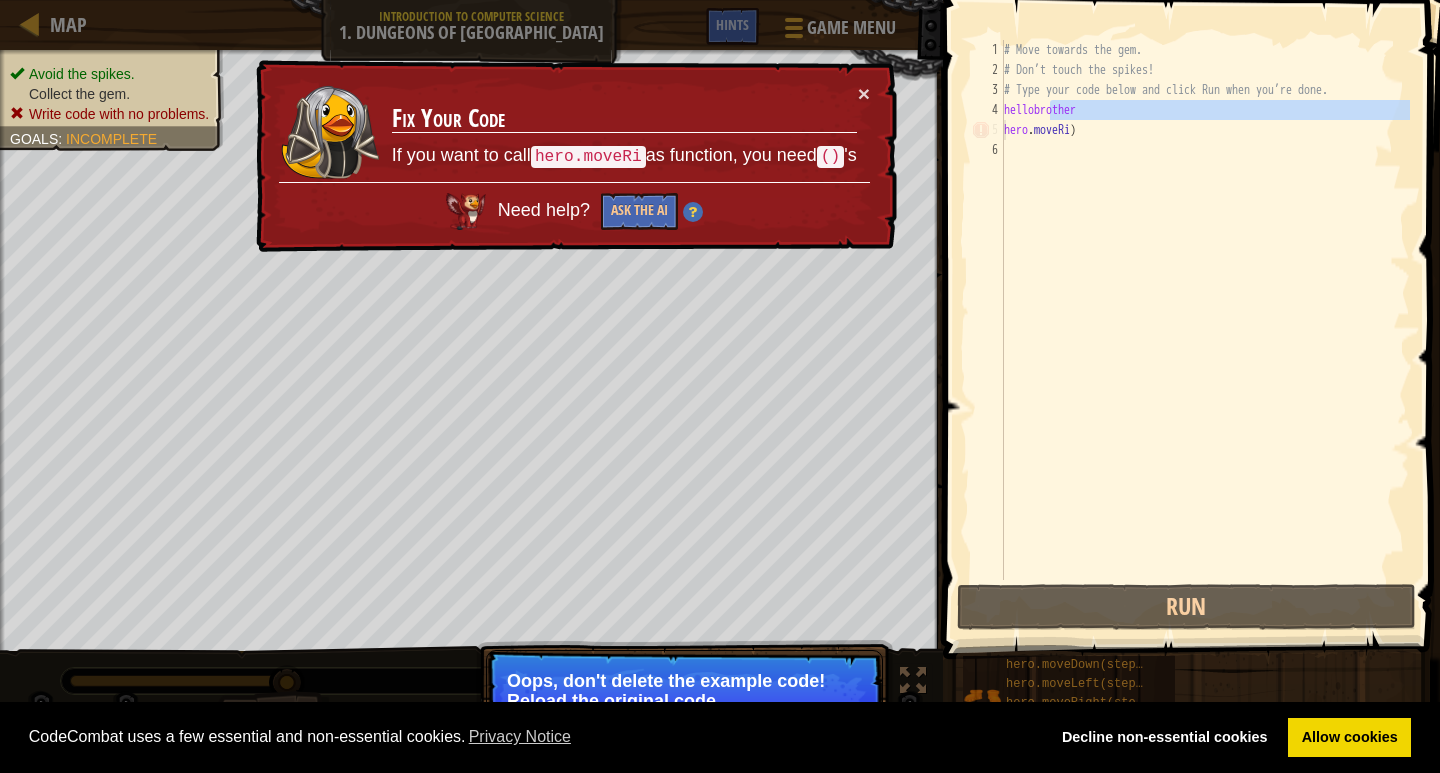 drag, startPoint x: 1048, startPoint y: 113, endPoint x: 1014, endPoint y: 133, distance: 39.446167 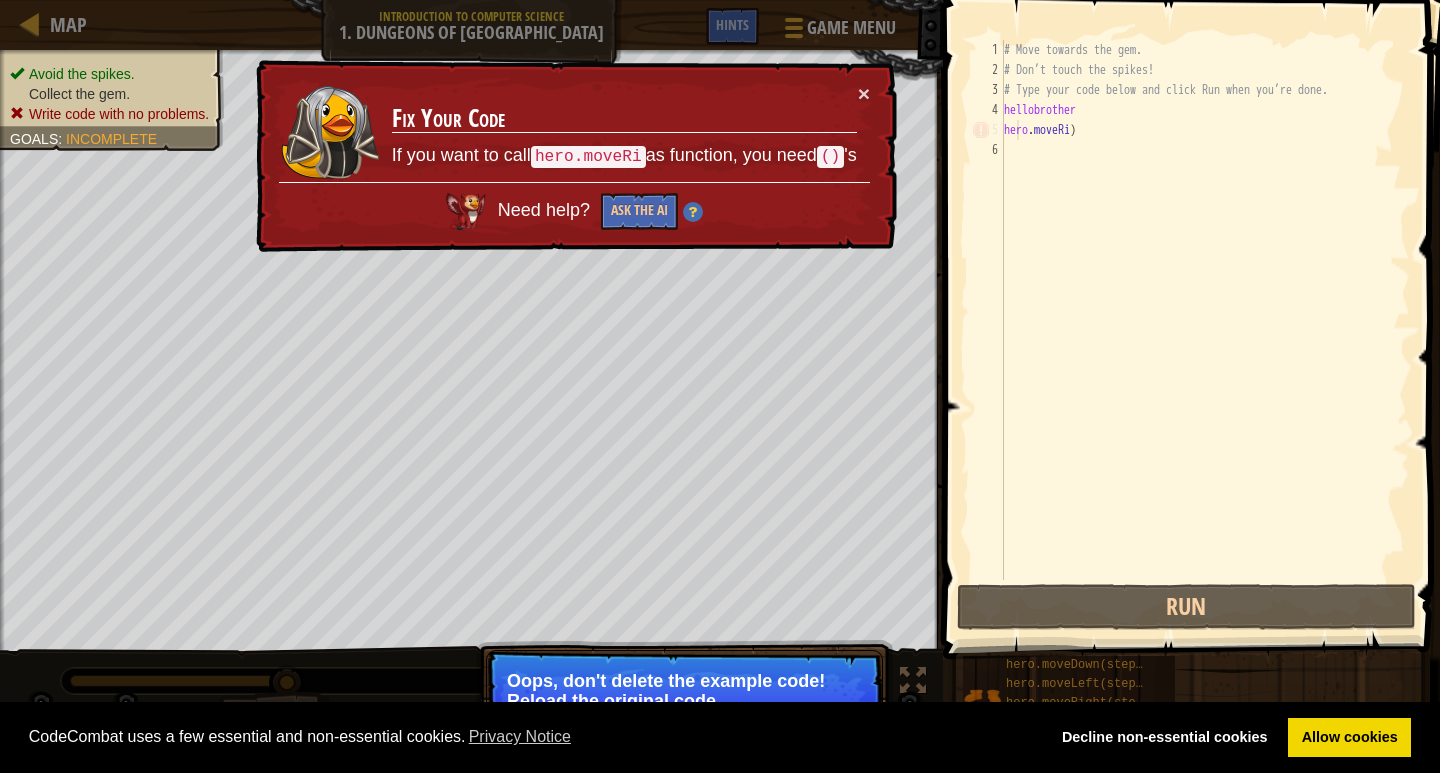 click on "# Move towards the gem. # Don’t touch the spikes! # Type your code below and click Run when you’re done. hellobrother hero . moveRi )" at bounding box center (1205, 330) 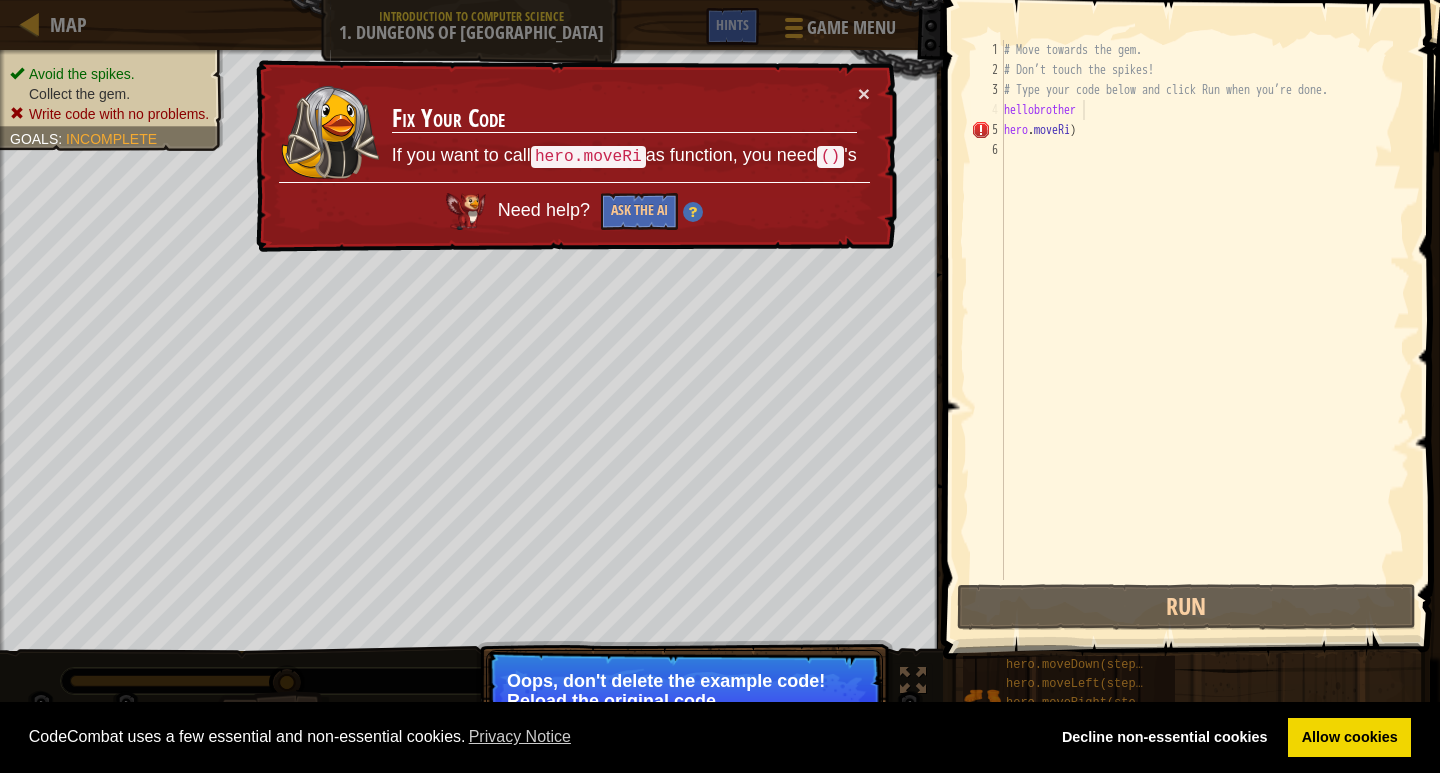 click on "# Move towards the gem. # Don’t touch the spikes! # Type your code below and click Run when you’re done. hellobrother hero . moveRi )" at bounding box center (1205, 330) 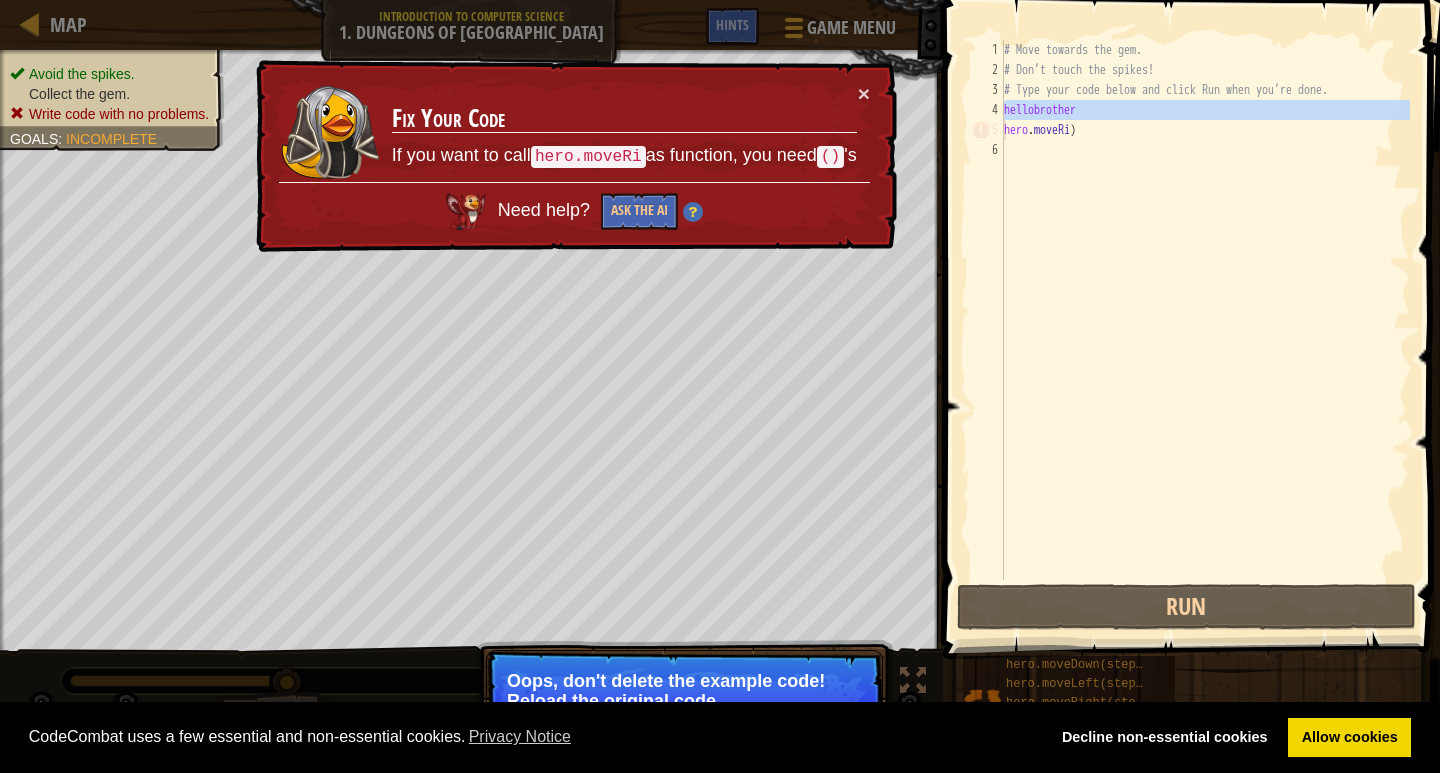 click on "# Move towards the gem. # Don’t touch the spikes! # Type your code below and click Run when you’re done. hellobrother hero . moveRi )" at bounding box center (1205, 330) 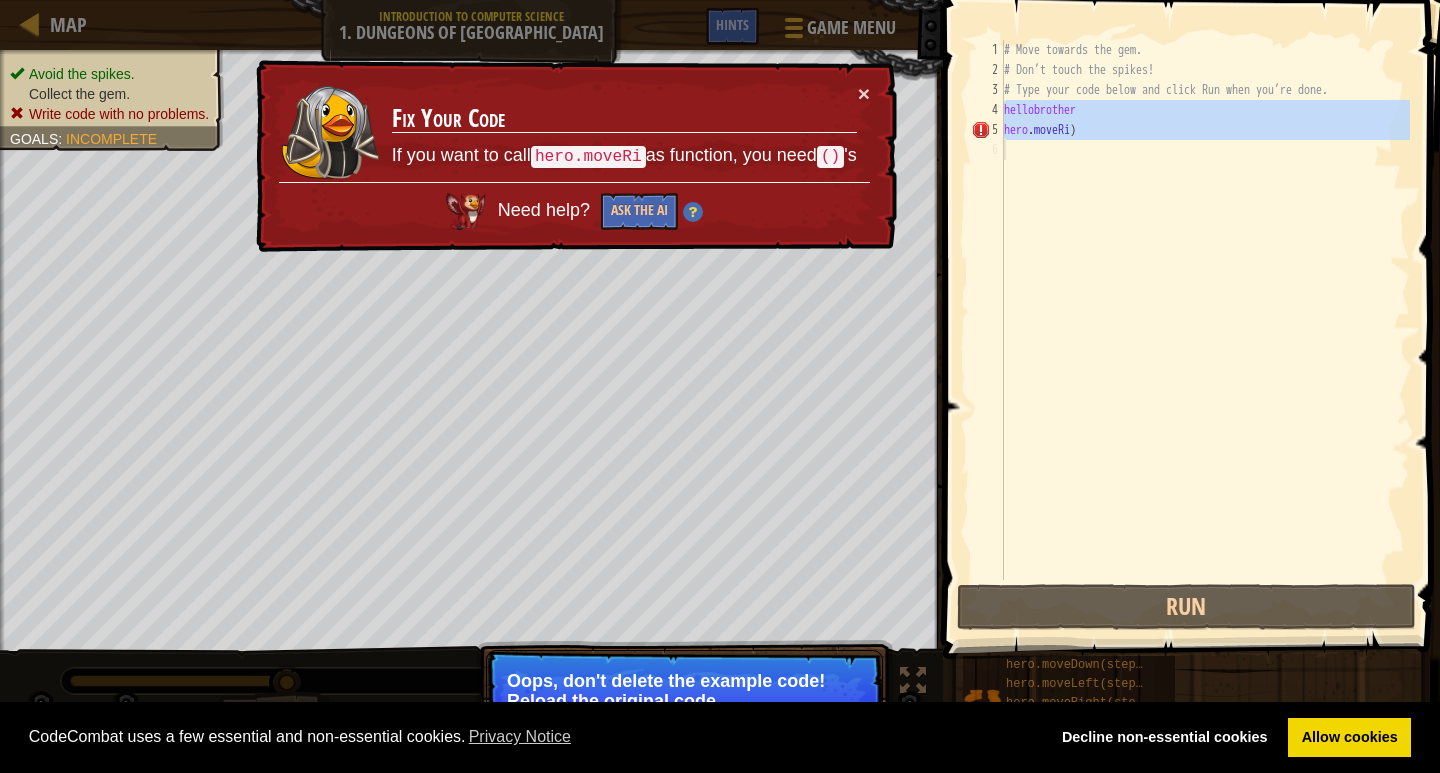 drag, startPoint x: 998, startPoint y: 109, endPoint x: 1298, endPoint y: 348, distance: 383.56357 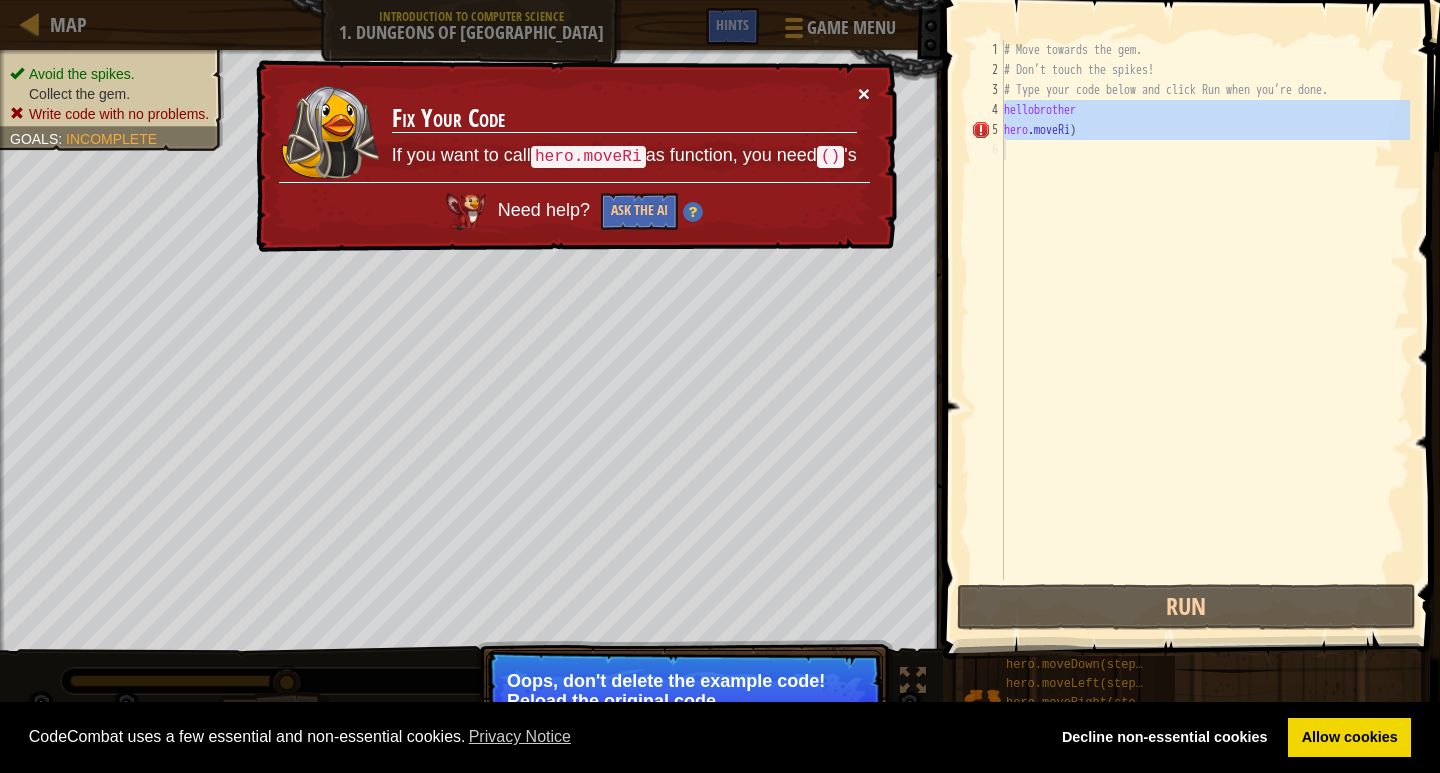 click on "×" at bounding box center (864, 93) 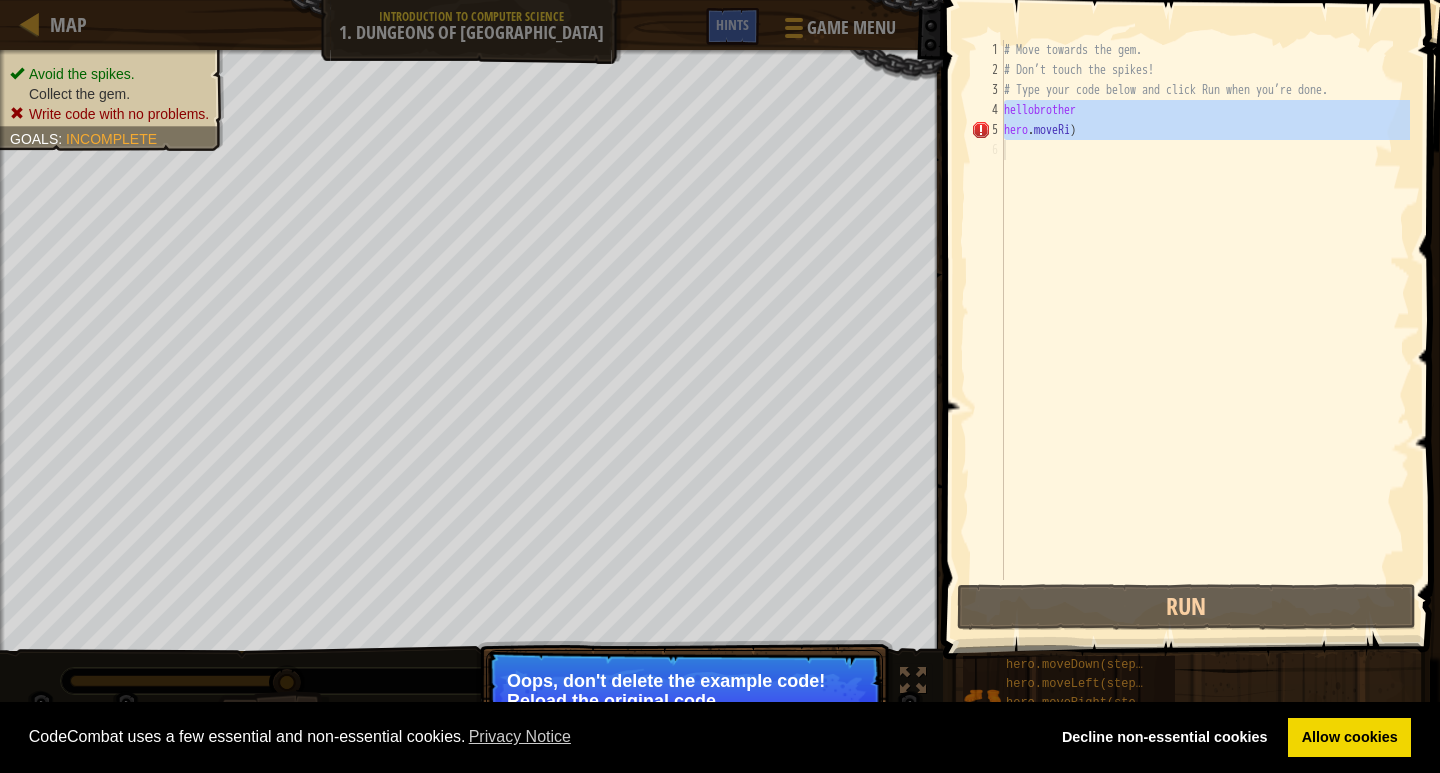 click on "# Move towards the gem. # Don’t touch the spikes! # Type your code below and click Run when you’re done. hellobrother hero . moveRi )" at bounding box center (1205, 310) 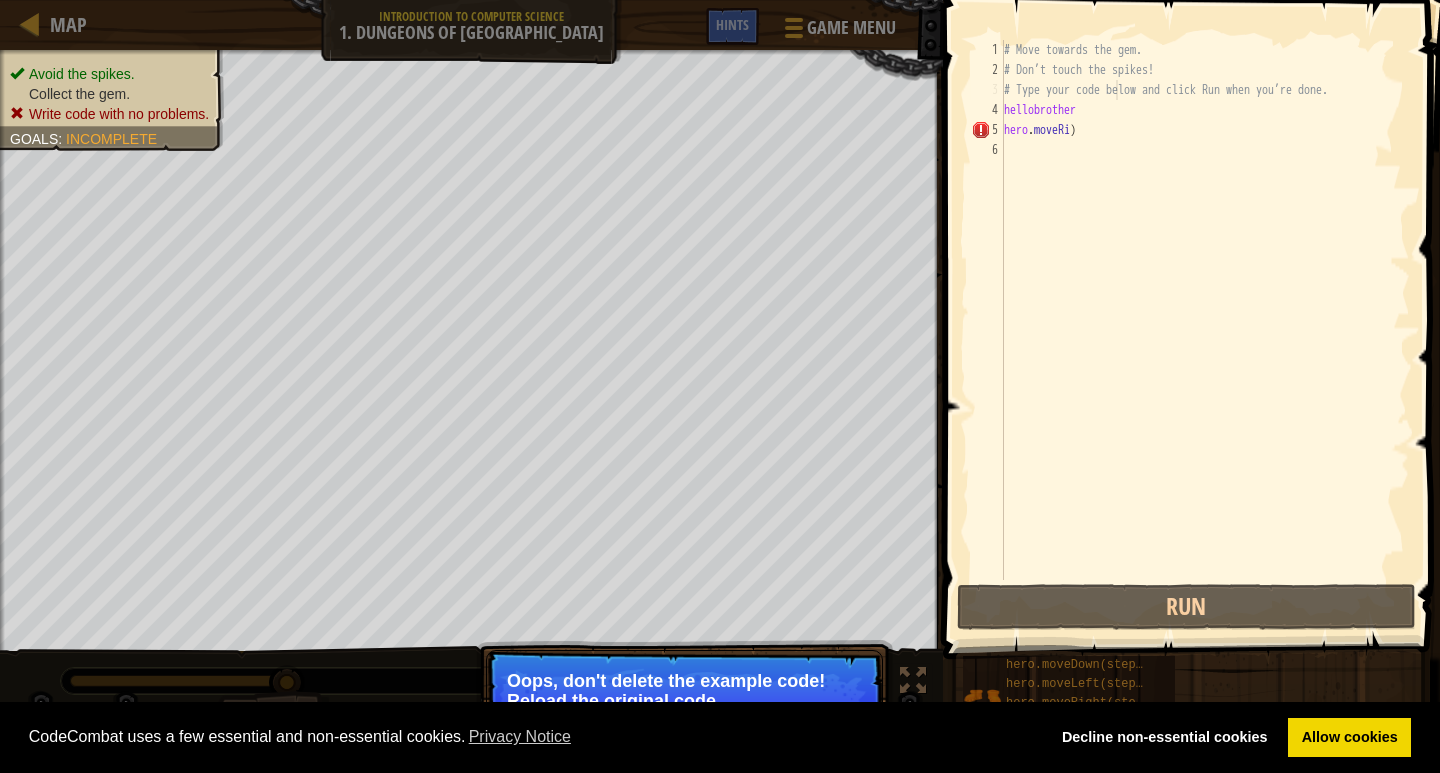 click on "# Move towards the gem. # Don’t touch the spikes! # Type your code below and click Run when you’re done. hellobrother hero . moveRi )" at bounding box center (1205, 330) 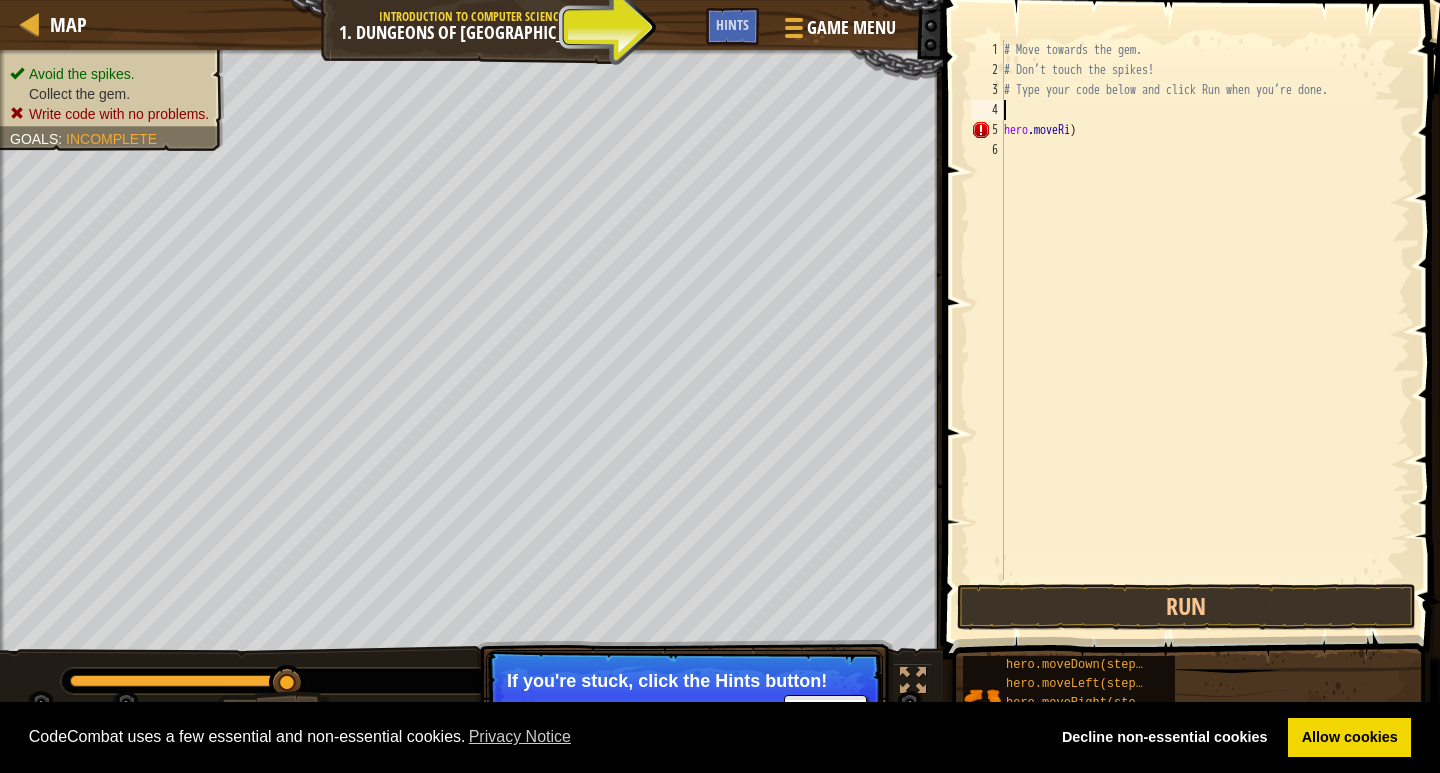 drag, startPoint x: 1085, startPoint y: 108, endPoint x: 1078, endPoint y: 148, distance: 40.60788 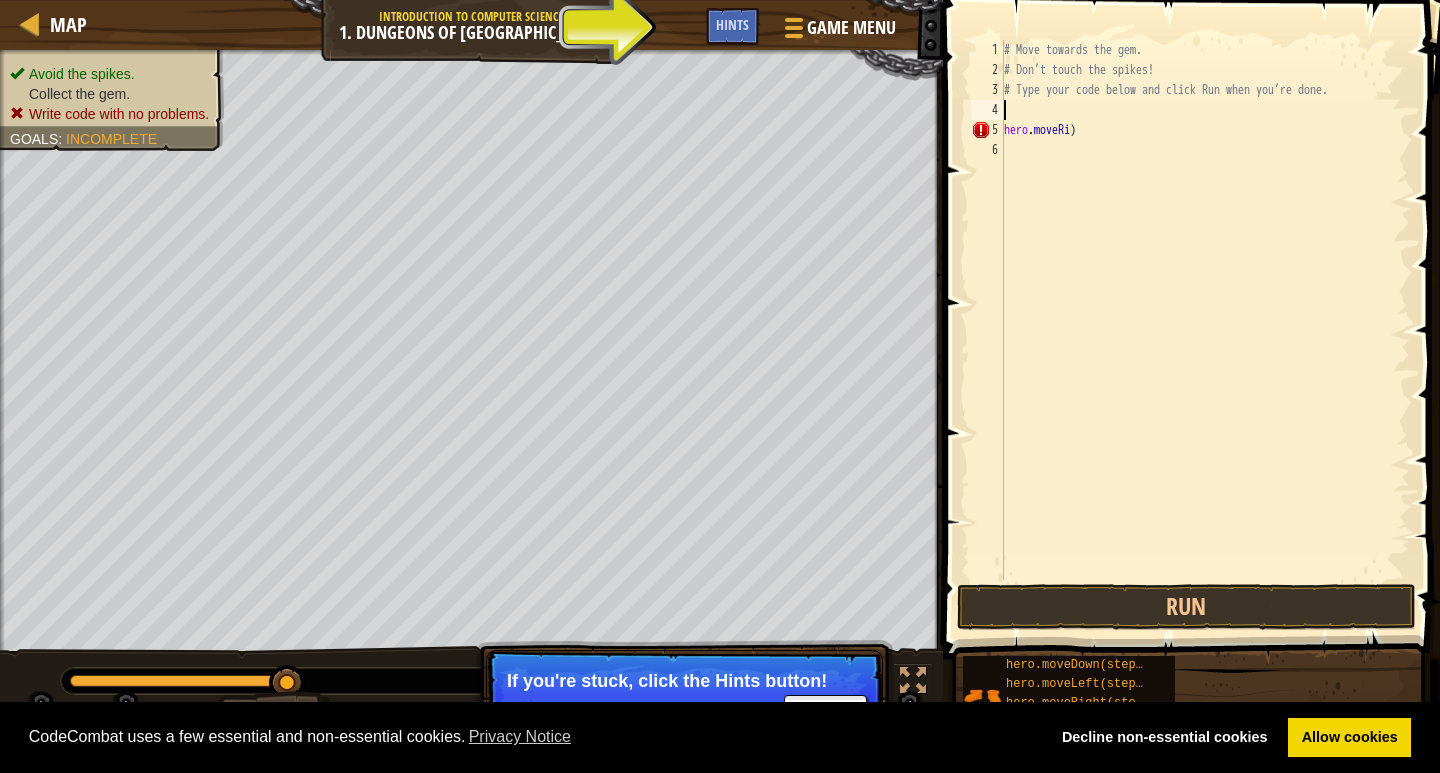 click on "# Move towards the gem. # Don’t touch the spikes! # Type your code below and click Run when you’re done. hero . moveRi )" at bounding box center [1205, 330] 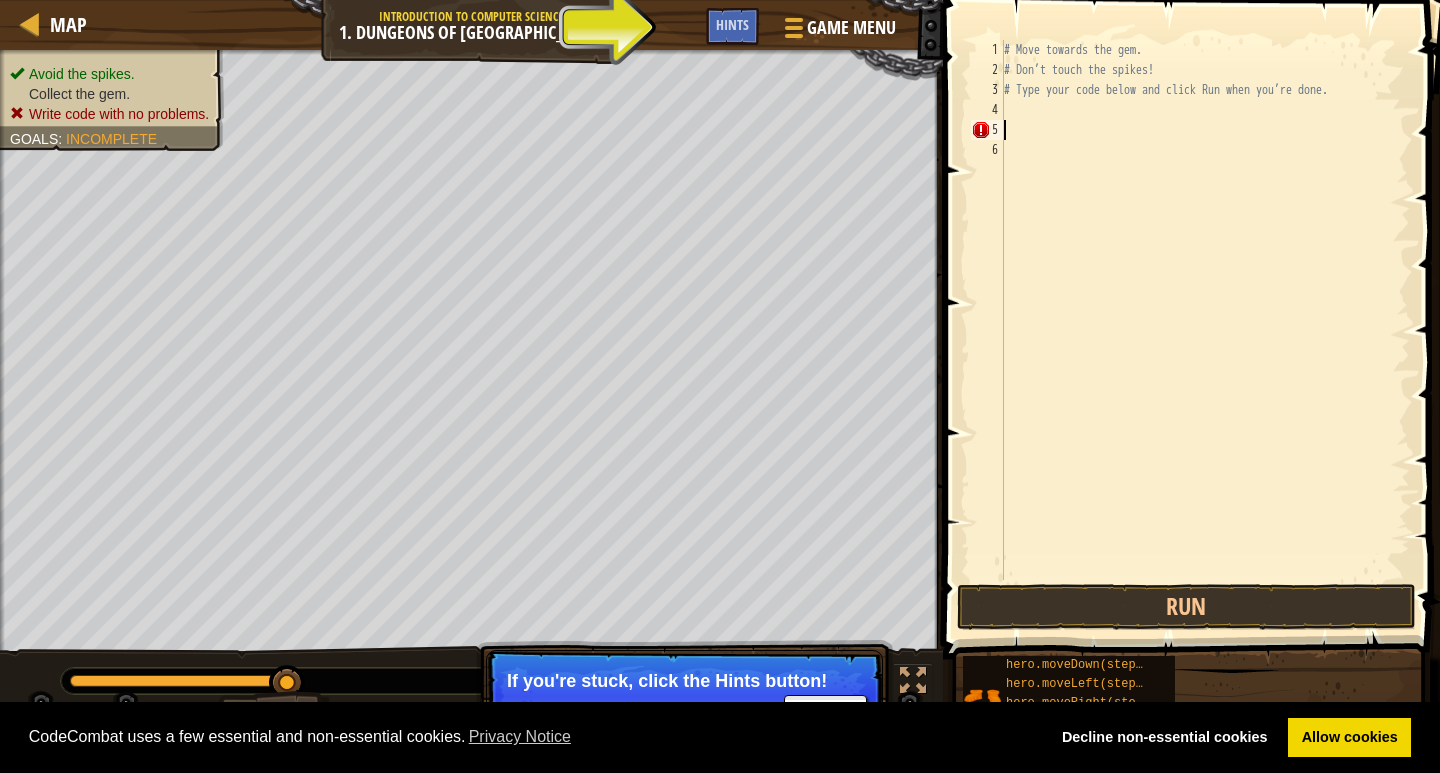 drag, startPoint x: 1081, startPoint y: 126, endPoint x: 992, endPoint y: 126, distance: 89 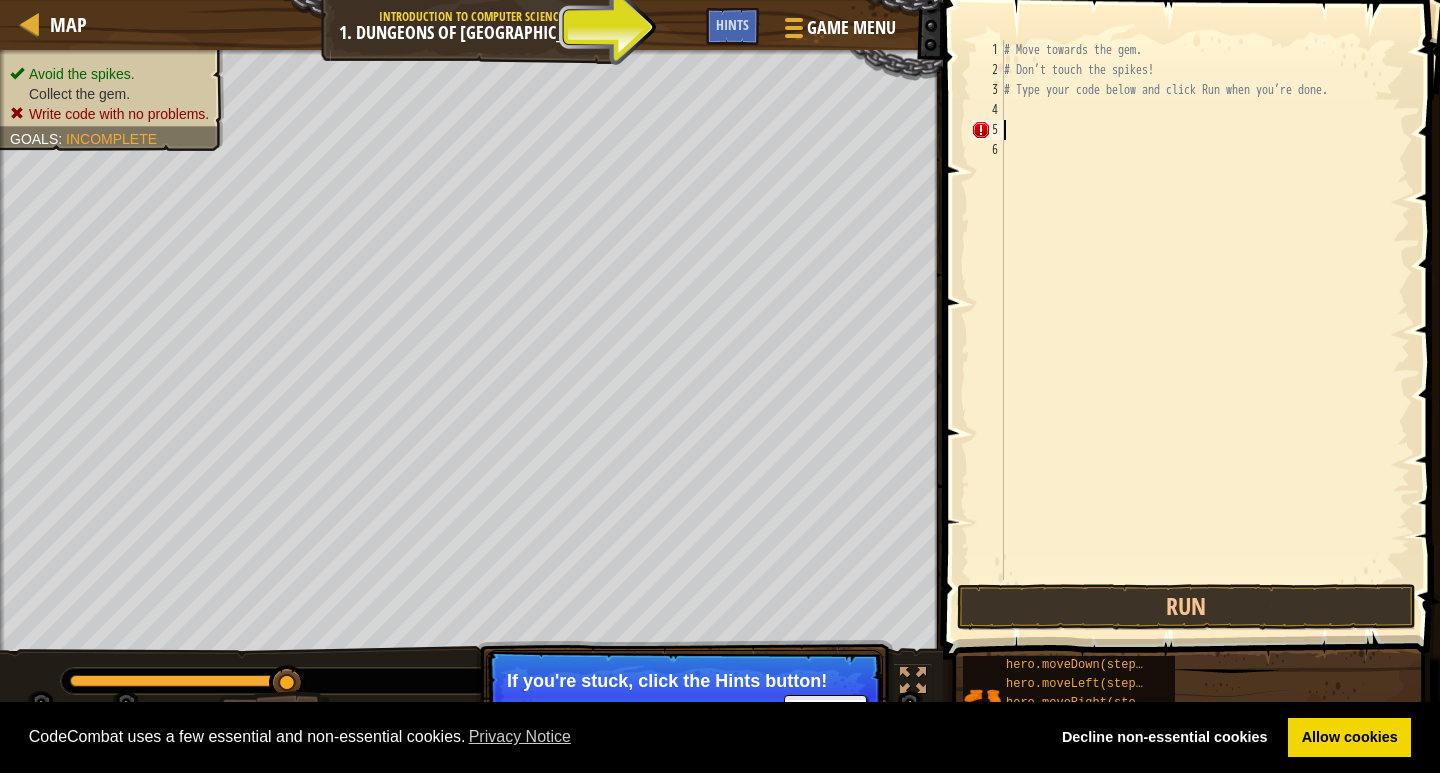 click on "1 2 3 4 5 6 # Move towards the gem. # Don’t touch the spikes! # Type your code below and click Run when you’re done.     הההההההההההההההההההההההההההההההההההההההההההההההההההההההההההההההההההההההההההההההההההההההההההההההההההההההההההההההההההההההההההההההההההההההההההההההההההההההההההההההההההההההההההההההההההההההההההההההההההההההההההההההההההההההההההההההההההההההההההההההההההההההההההההההה XXXXXXXXXXXXXXXXXXXXXXXXXXXXXXXXXXXXXXXXXXXXXXXXXXXXXXXXXXXXXXXXXXXXXXXXXXXXXXXXXXXXXXXXXXXXXXXXXXXXXXXXXXXXXXXXXXXXXXXXXXXXXXXXXXXXXXXXXXXXXXXXXXXXXXXXXXXXXXXXXXXXXXXXXXXXXXXXXXXXXXXXXXXXXXXXXXXXXXXXXXXXXXXXXXXXXXXXXXXXXXXXXXXXXXXXXXXXXXXXXXXXXXXXXXXXXXXX" at bounding box center [1188, 310] 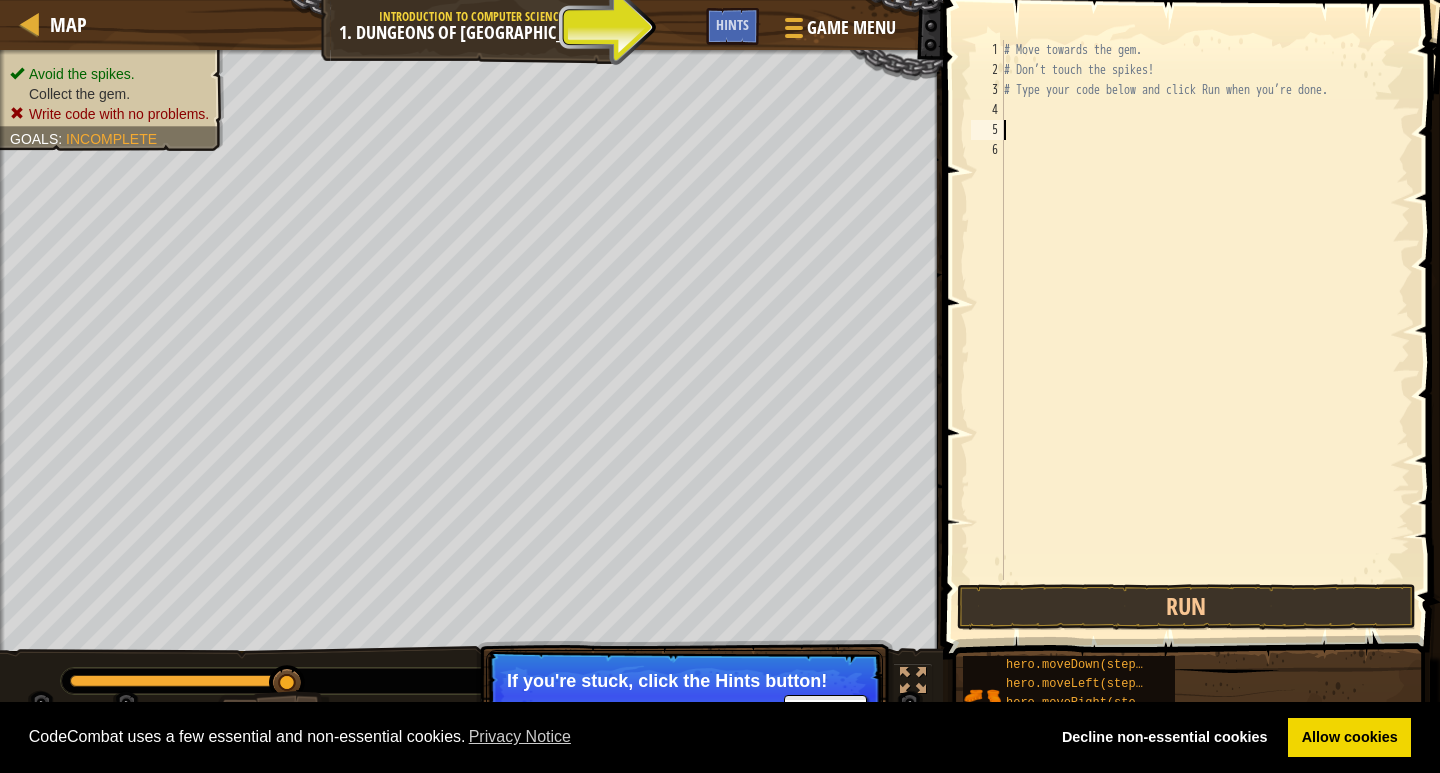 click on "# Move towards the gem. # Don’t touch the spikes! # Type your code below and click Run when you’re done." at bounding box center [1205, 330] 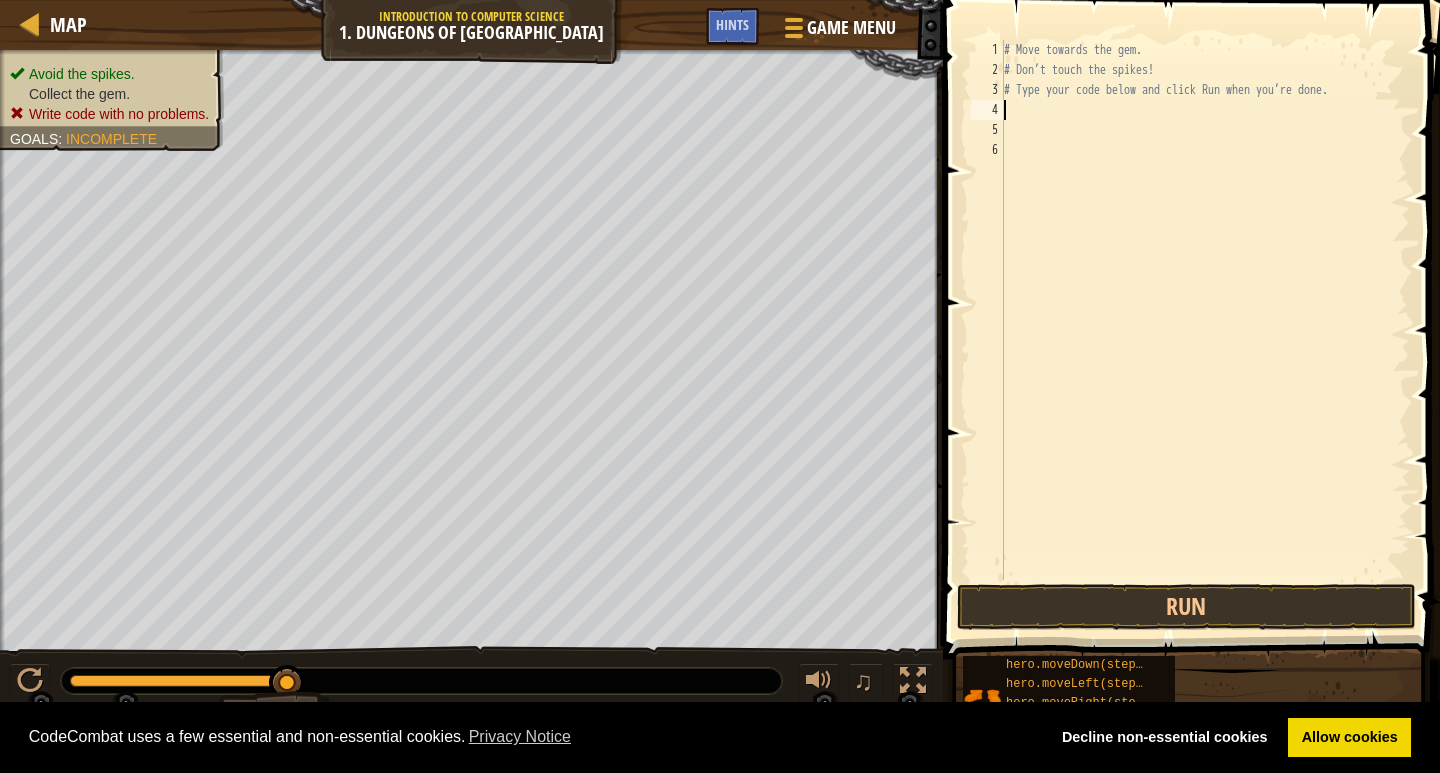 click on "# Move towards the gem. # Don’t touch the spikes! # Type your code below and click Run when you’re done." at bounding box center (1205, 330) 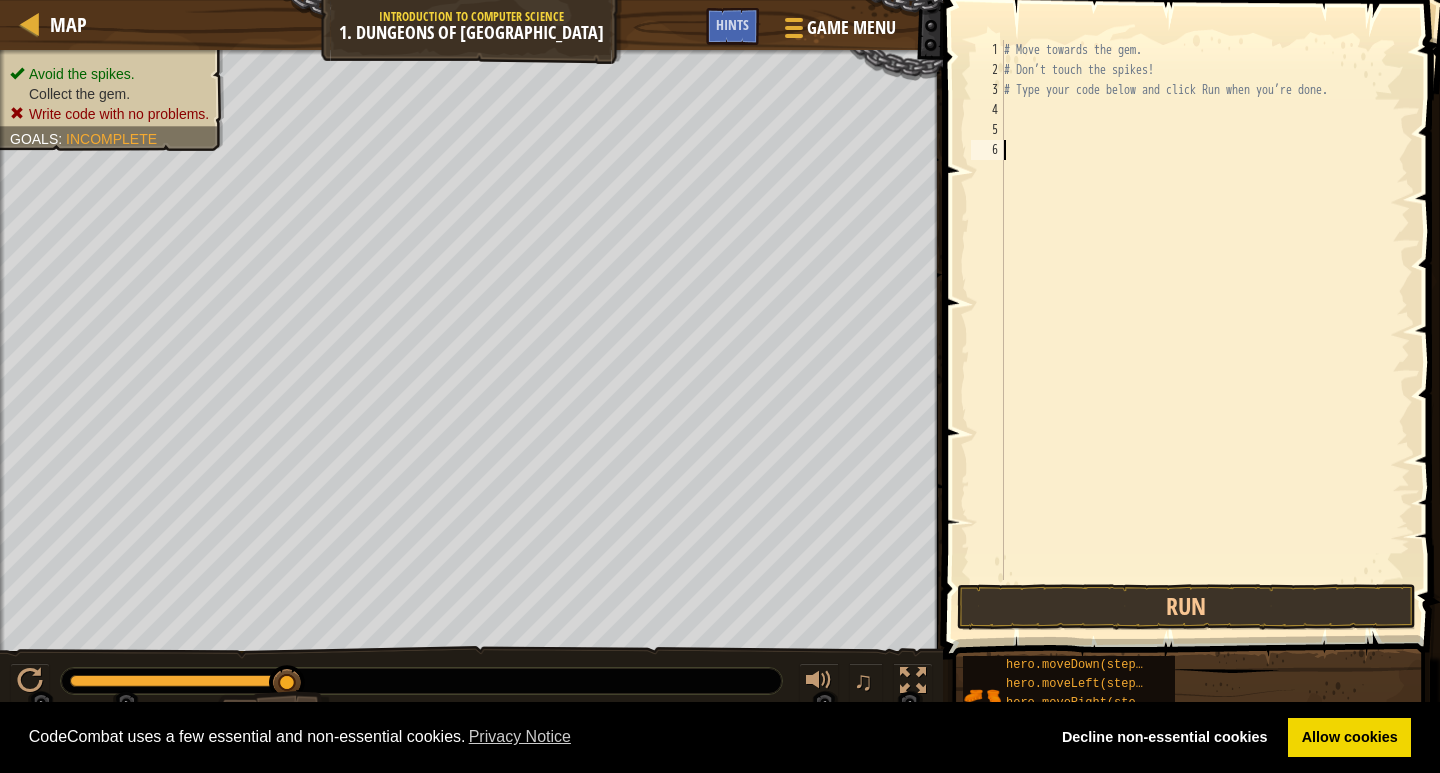 click on "# Move towards the gem. # Don’t touch the spikes! # Type your code below and click Run when you’re done." at bounding box center (1205, 330) 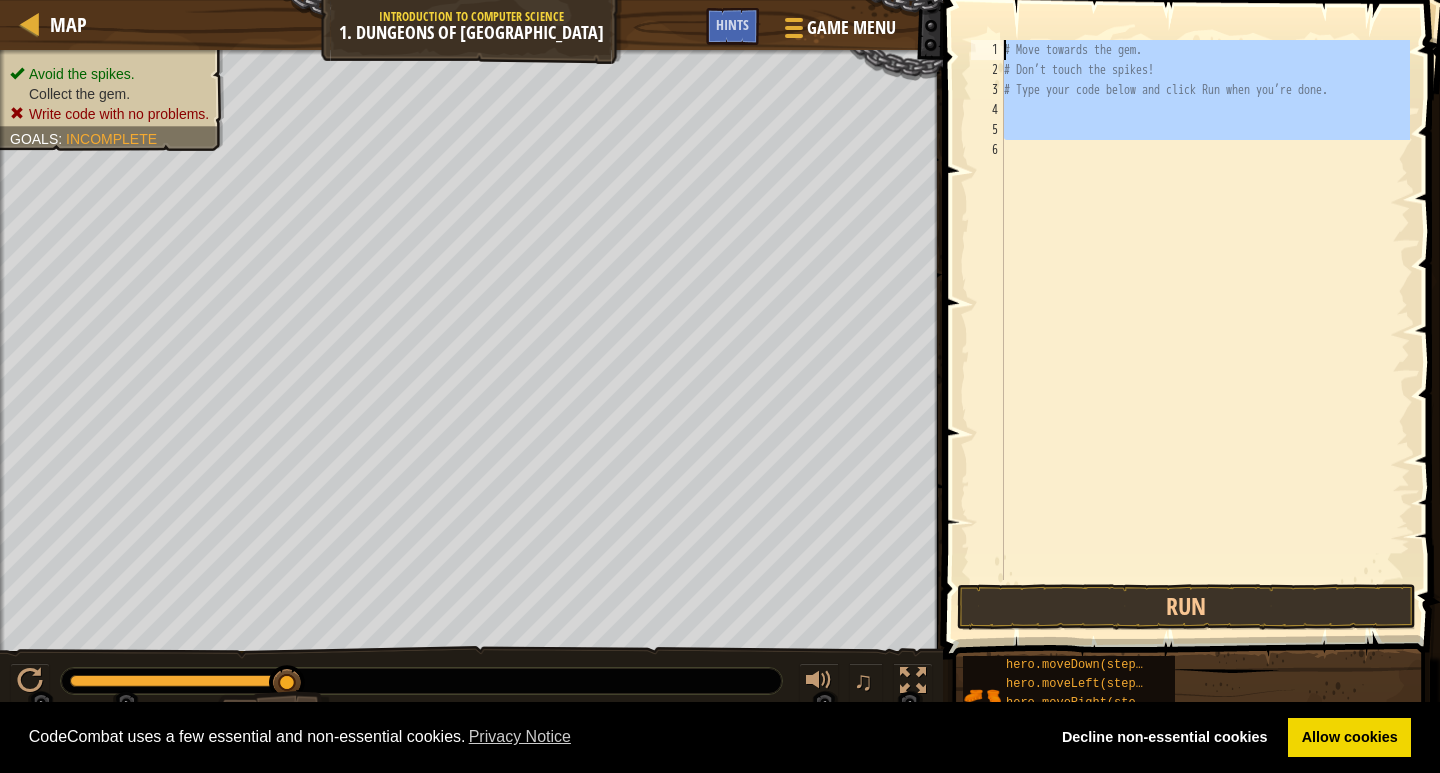 drag, startPoint x: 1256, startPoint y: 169, endPoint x: 1186, endPoint y: 38, distance: 148.52946 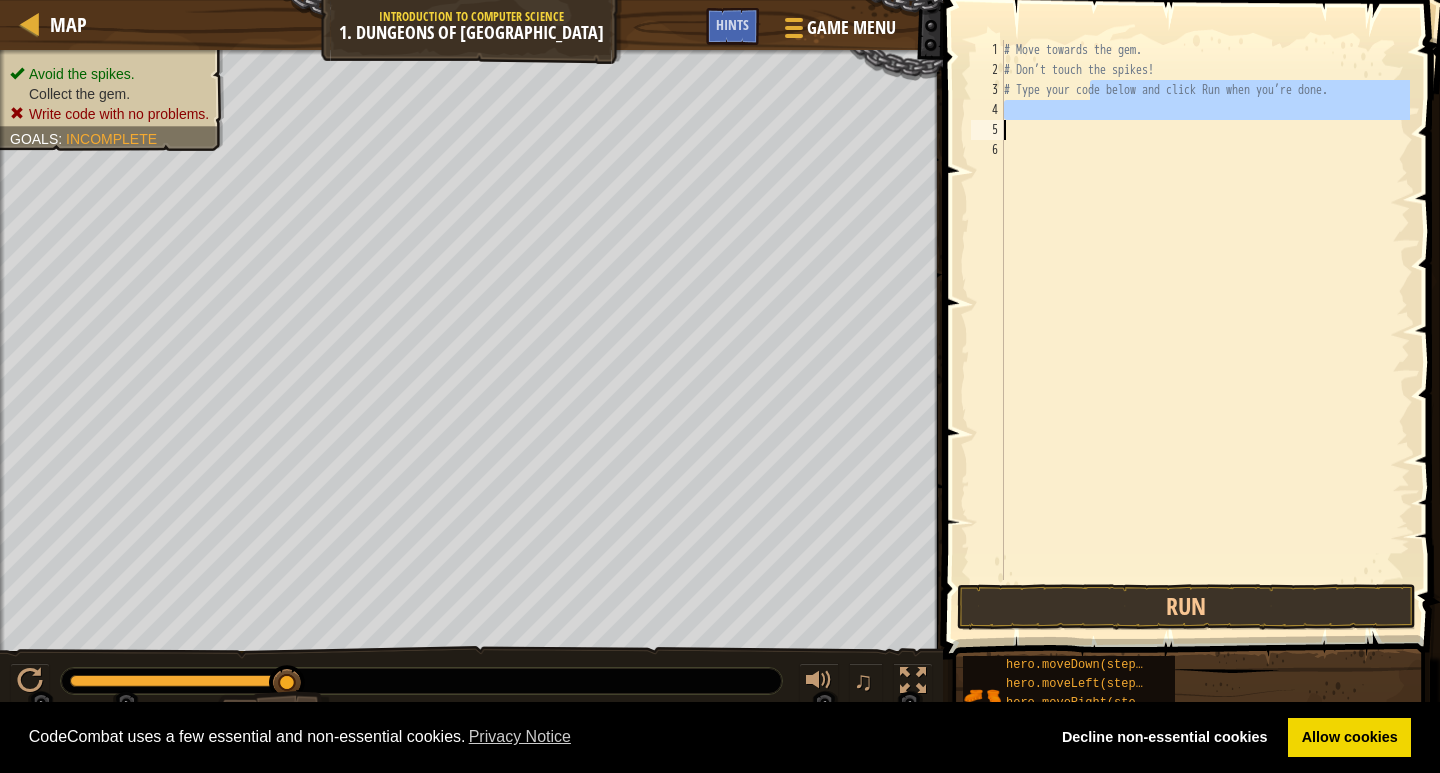 drag, startPoint x: 1090, startPoint y: 92, endPoint x: 1046, endPoint y: 206, distance: 122.19656 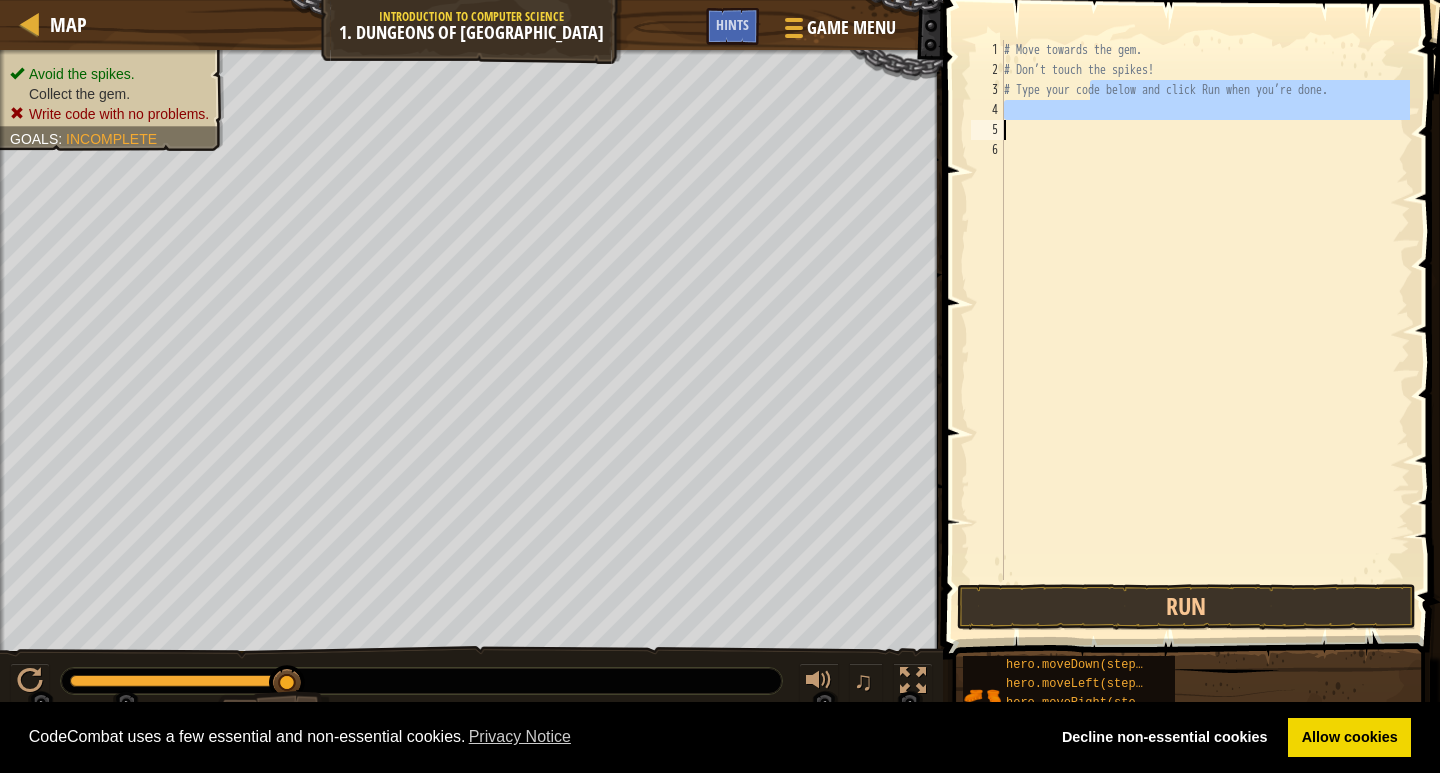 click on "# Move towards the gem. # Don’t touch the spikes! # Type your code below and click Run when you’re done." at bounding box center [1205, 330] 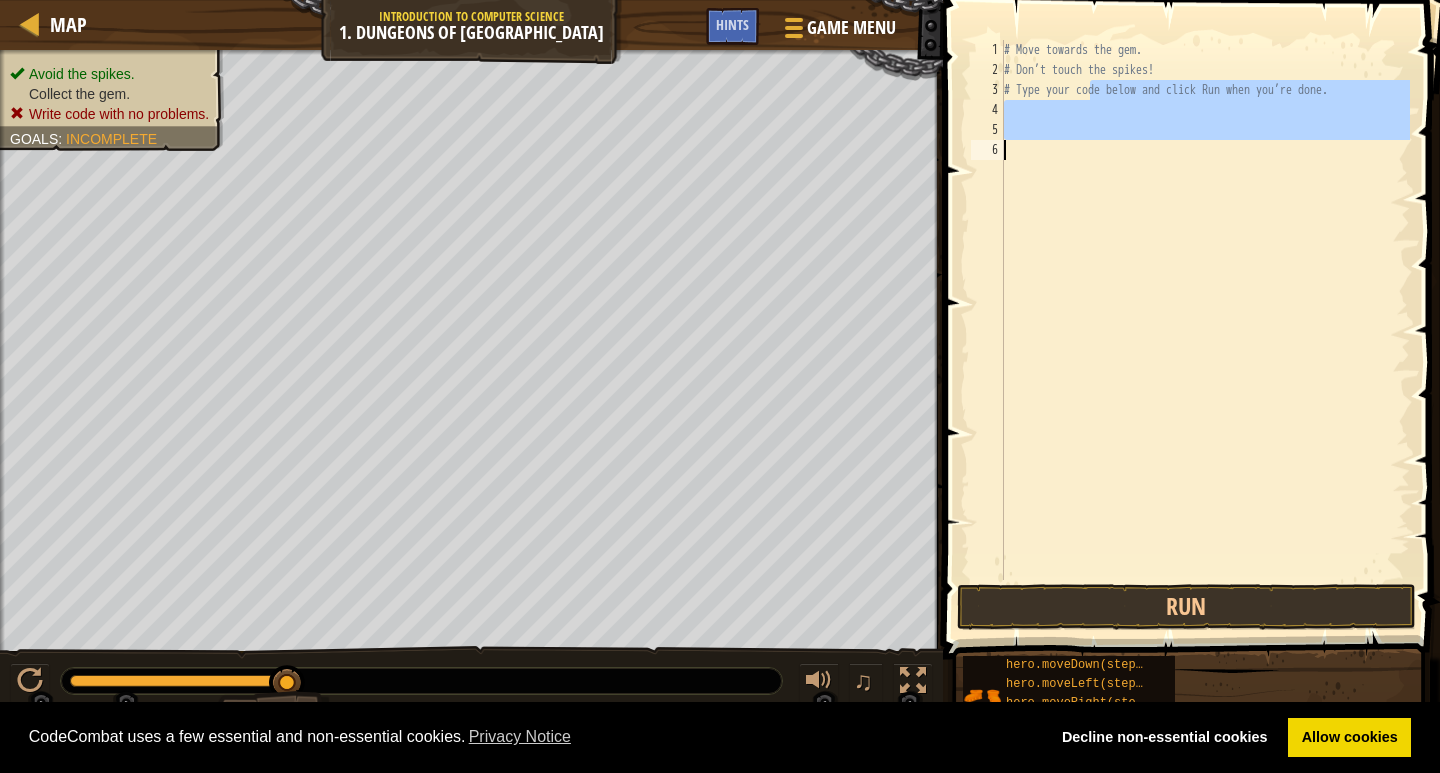 click on "# Move towards the gem. # Don’t touch the spikes! # Type your code below and click Run when you’re done." at bounding box center (1205, 310) 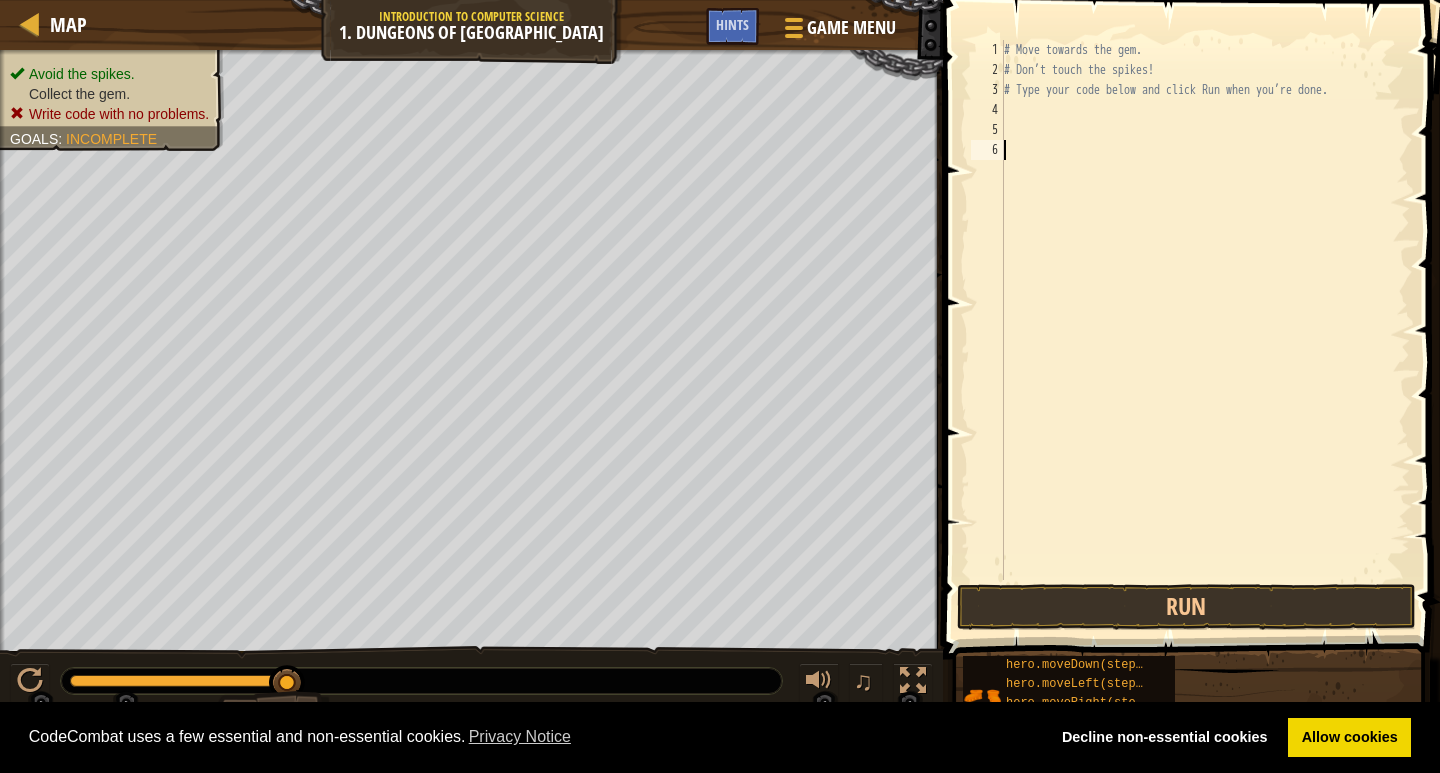 click on "# Move towards the gem. # Don’t touch the spikes! # Type your code below and click Run when you’re done." at bounding box center [1205, 330] 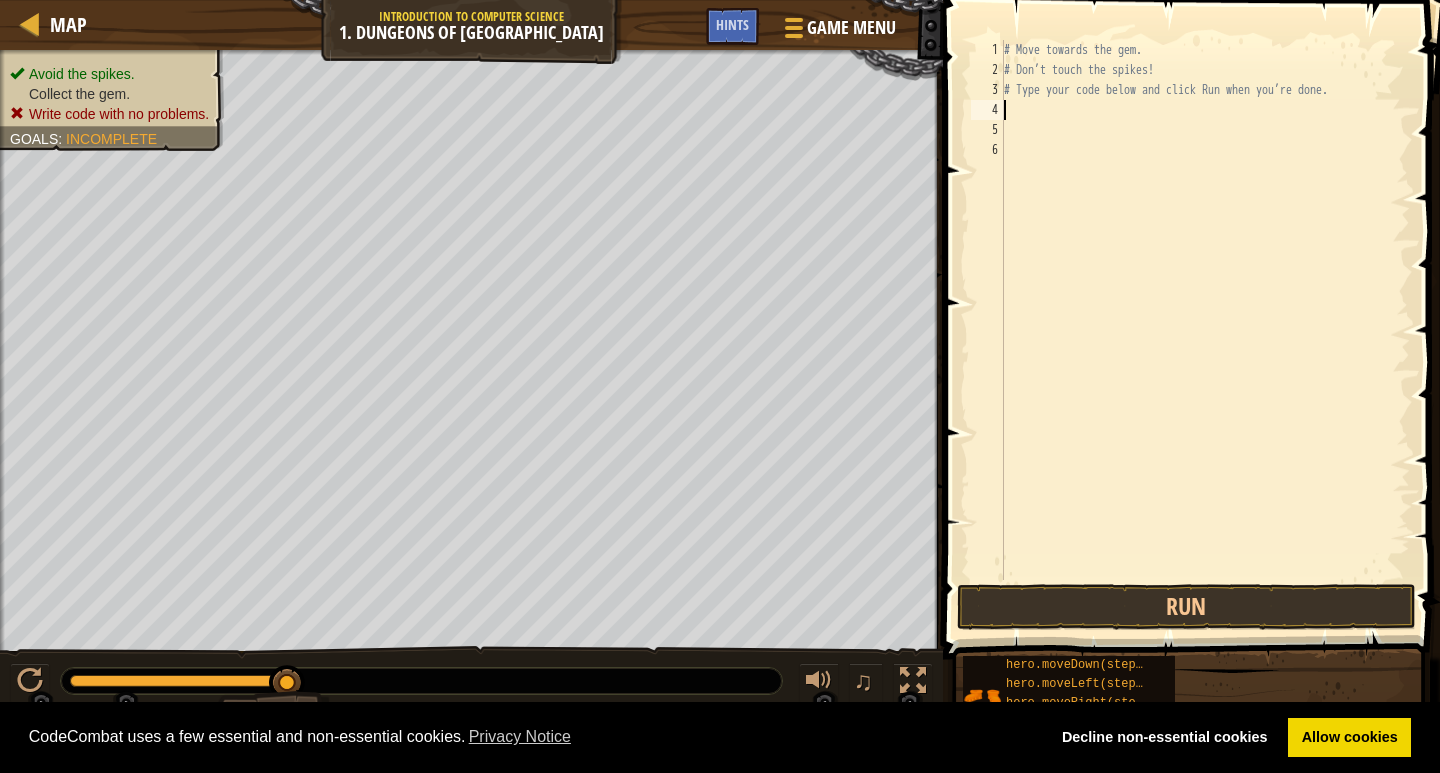 type on "h" 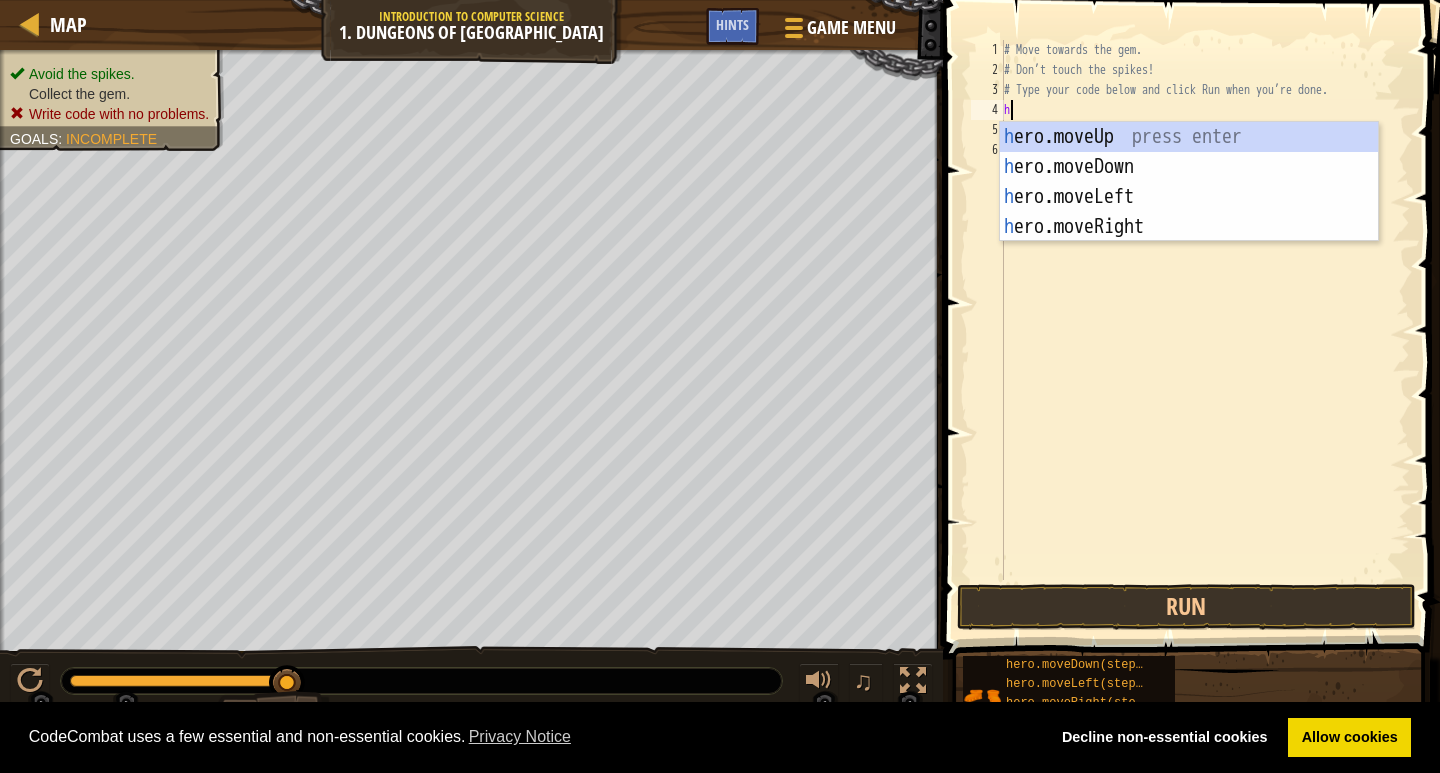 scroll, scrollTop: 9, scrollLeft: 0, axis: vertical 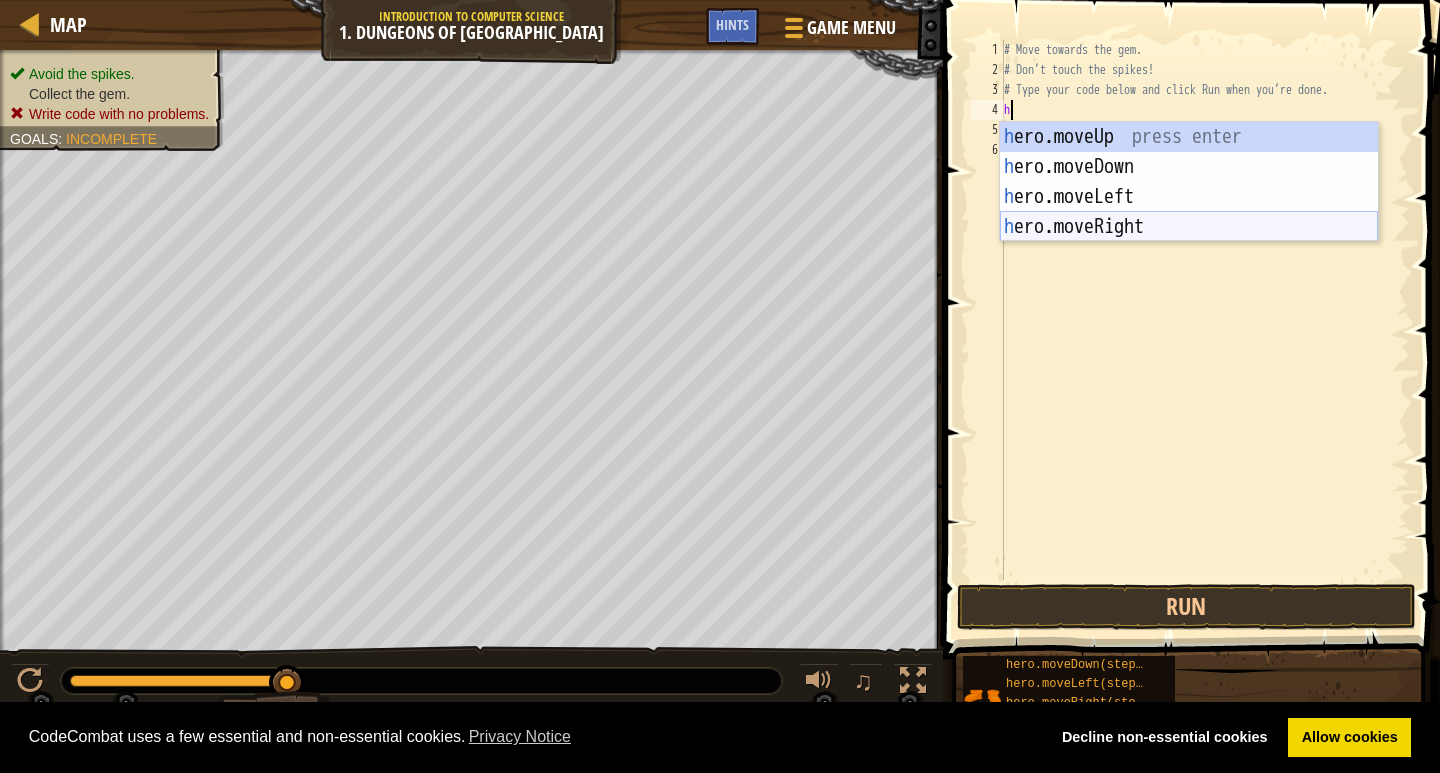 click on "h ero.moveUp press enter h ero.moveDown press enter h ero.moveLeft press enter h ero.moveRight press enter" at bounding box center (1189, 212) 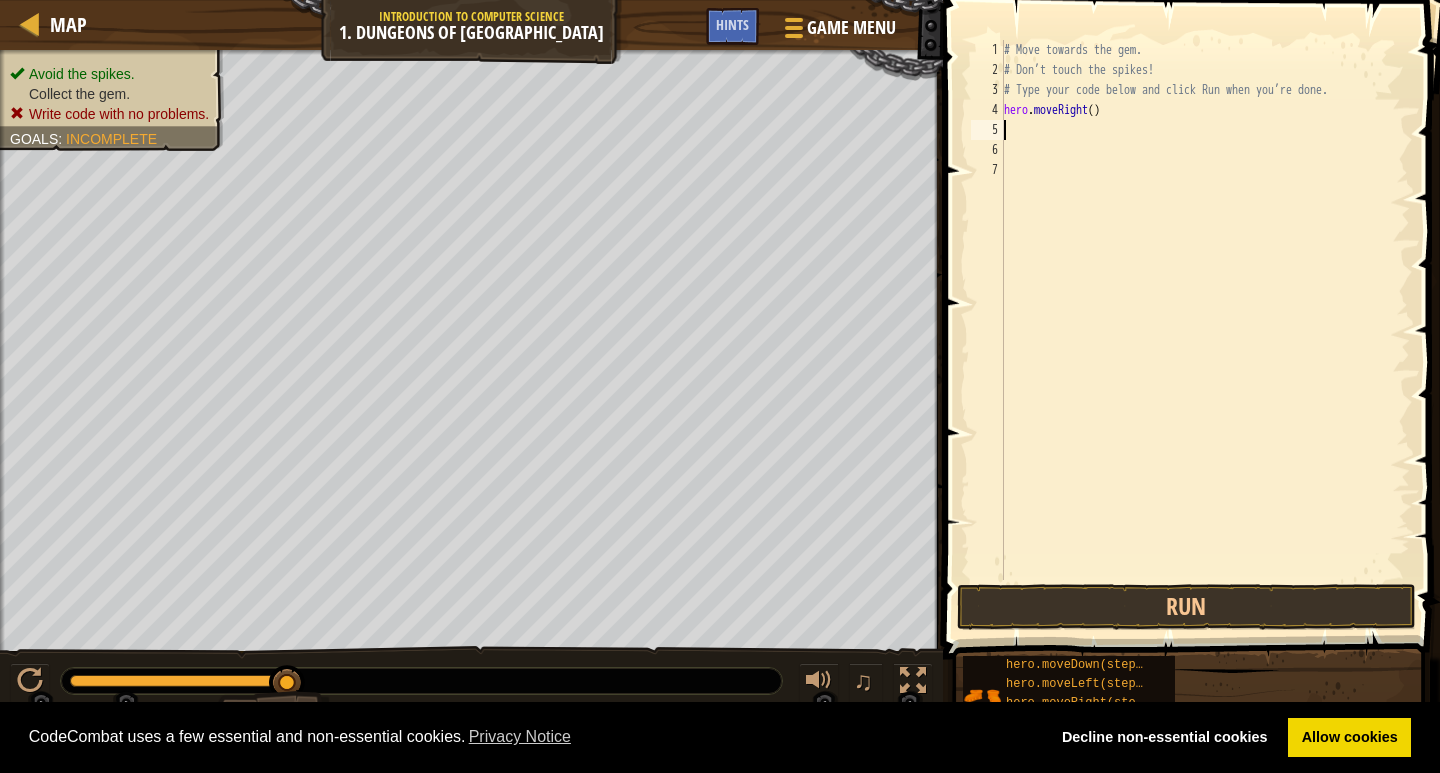 type on "h" 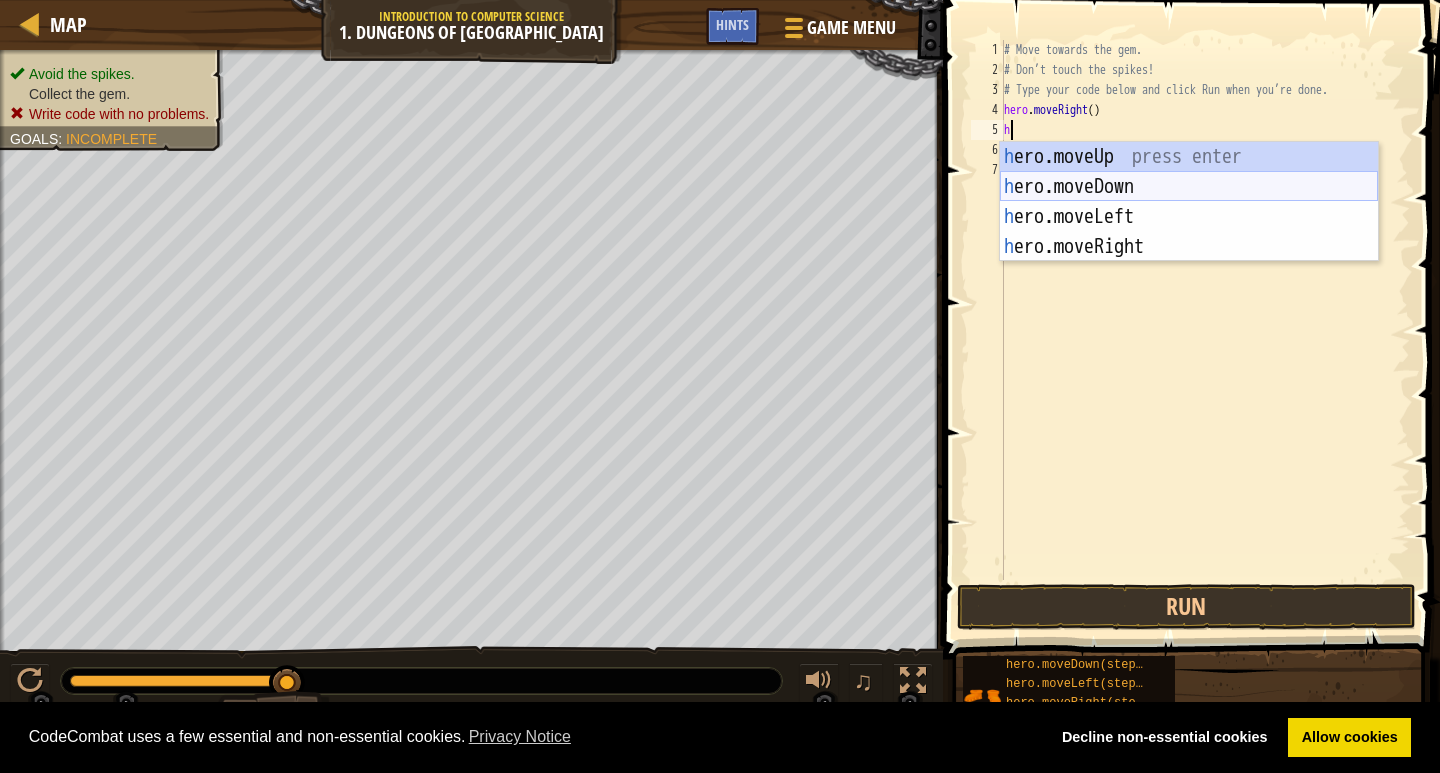 click on "h ero.moveUp press enter h ero.moveDown press enter h ero.moveLeft press enter h ero.moveRight press enter" at bounding box center [1189, 232] 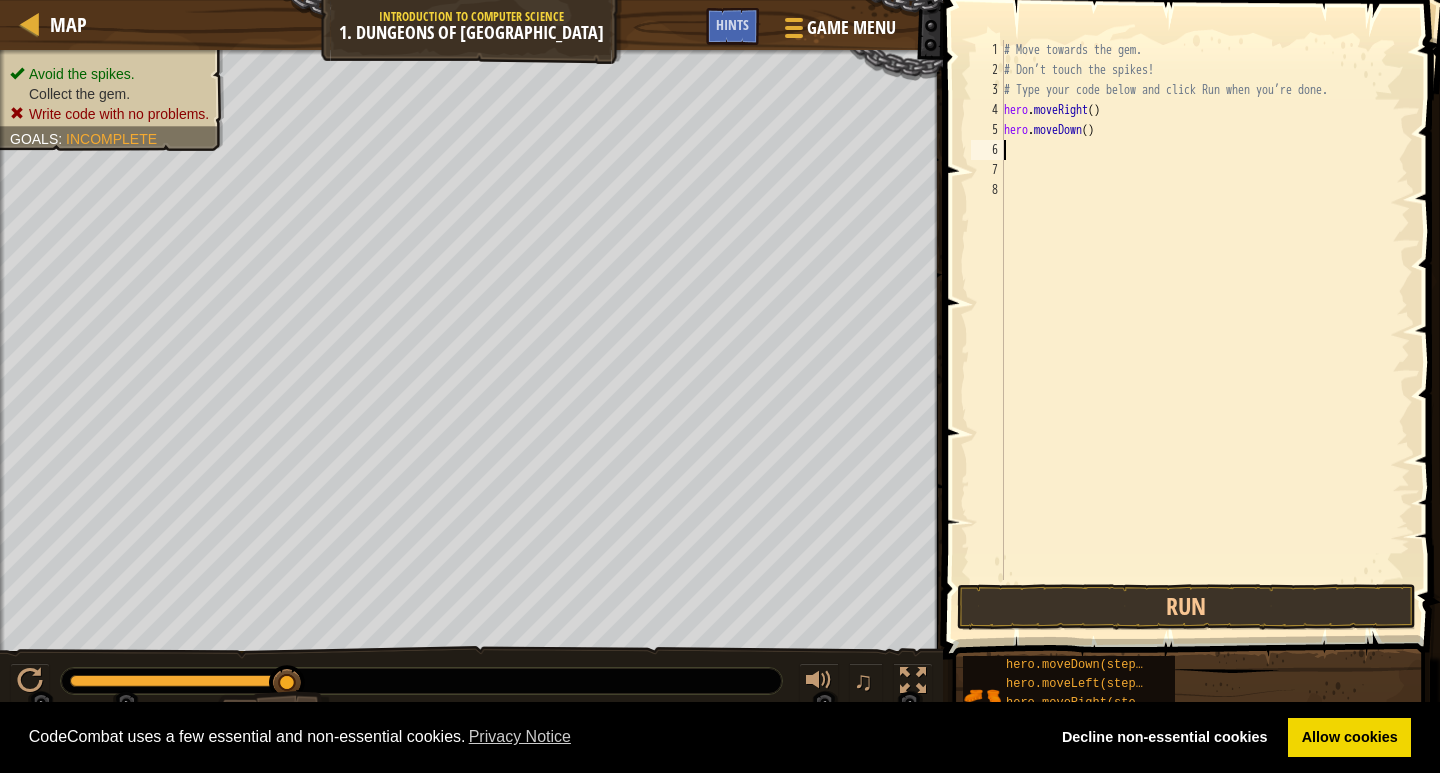 type on "h" 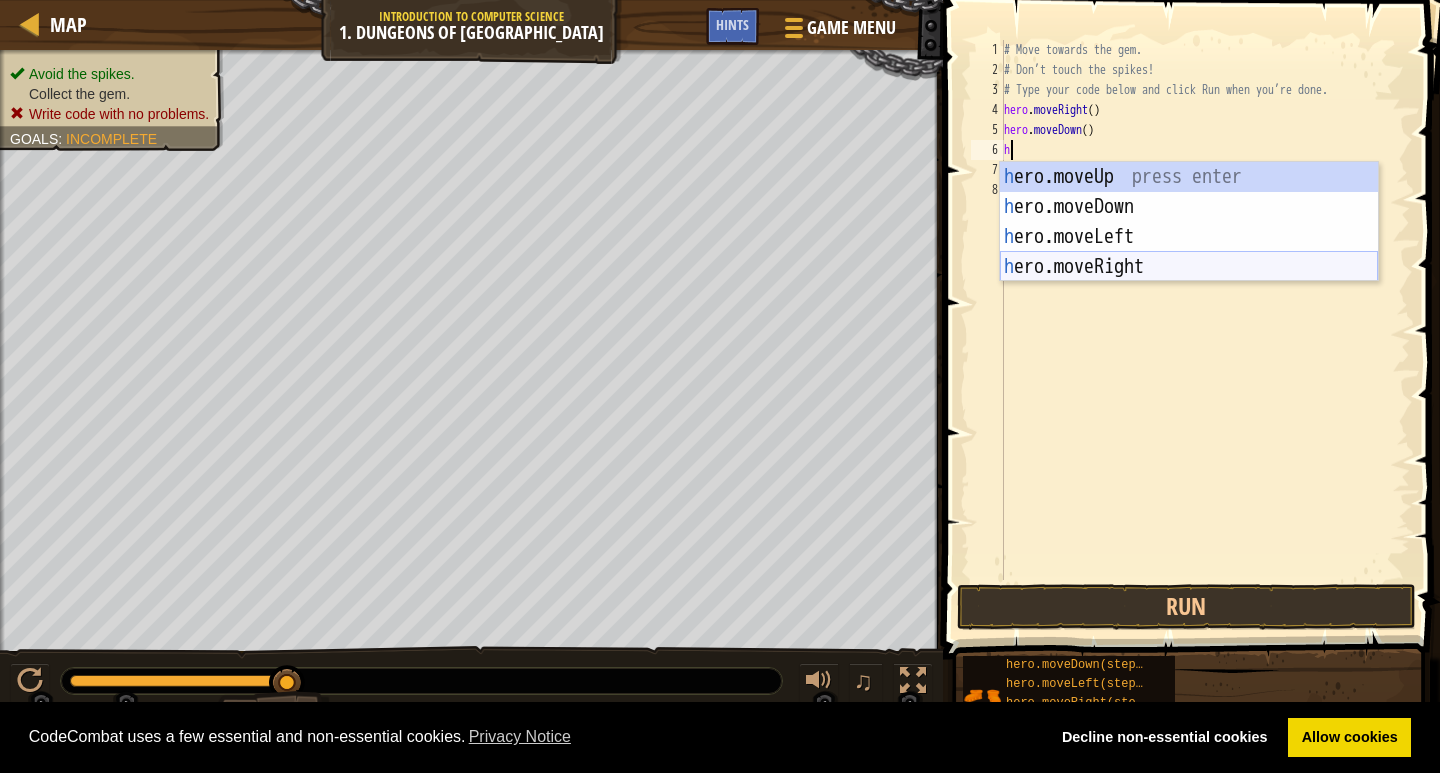 click on "h ero.moveUp press enter h ero.moveDown press enter h ero.moveLeft press enter h ero.moveRight press enter" at bounding box center (1189, 252) 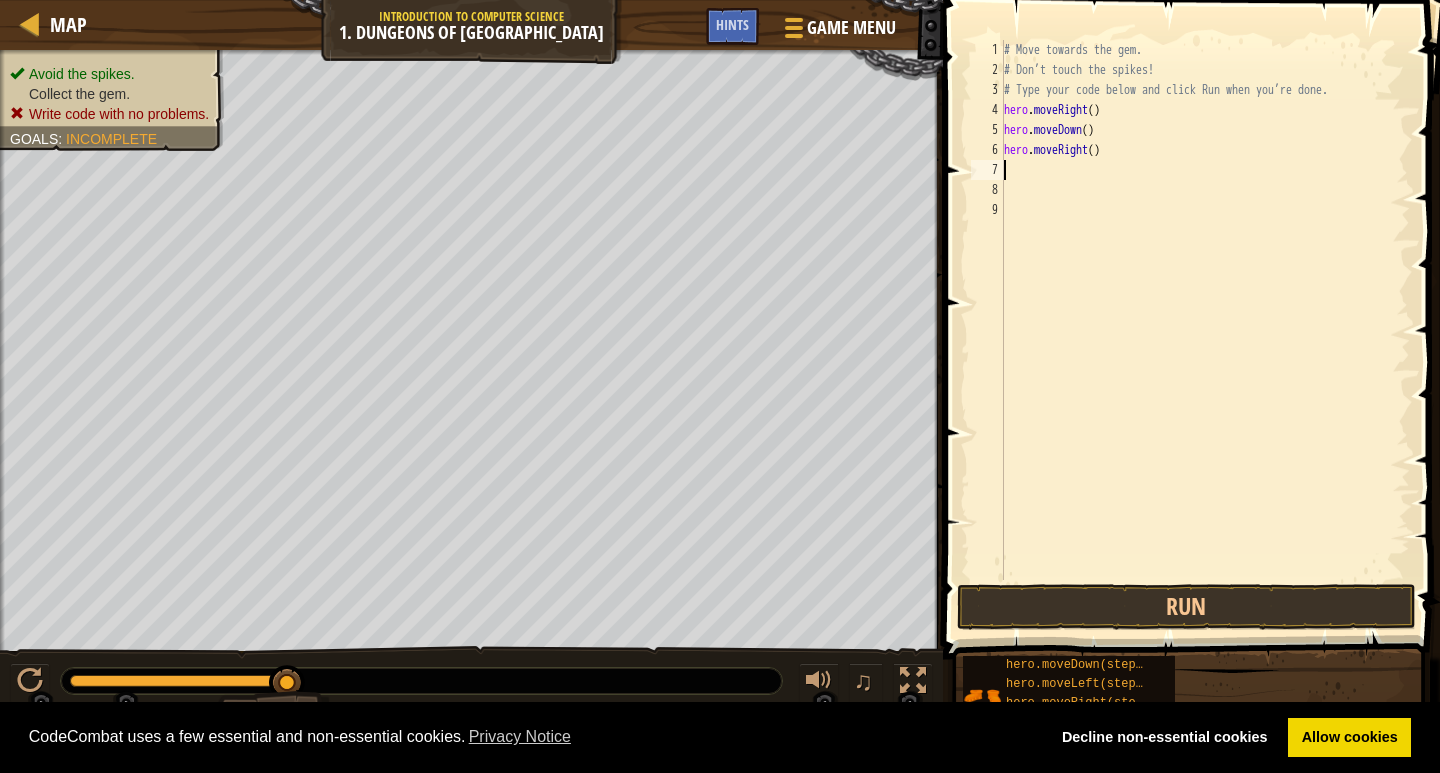 type on "h" 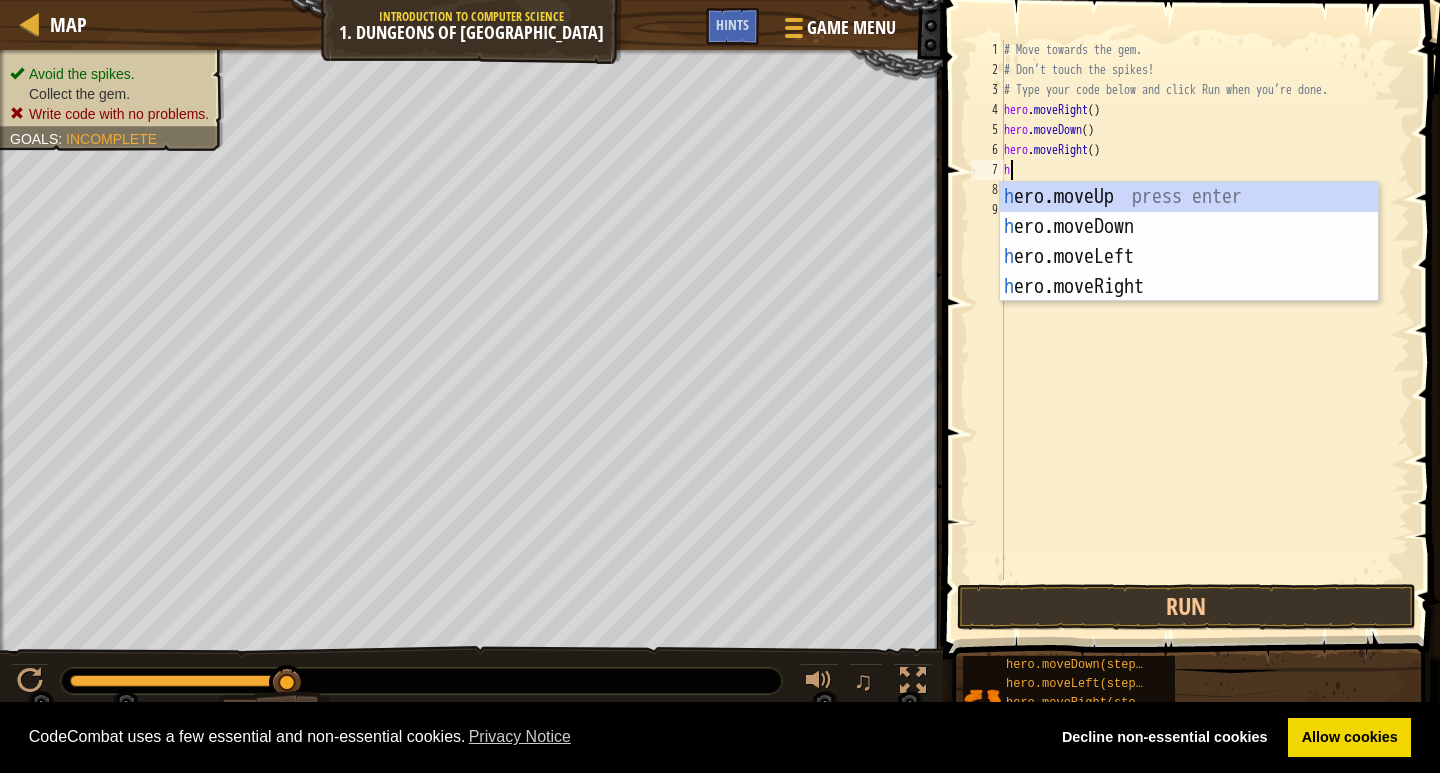 type 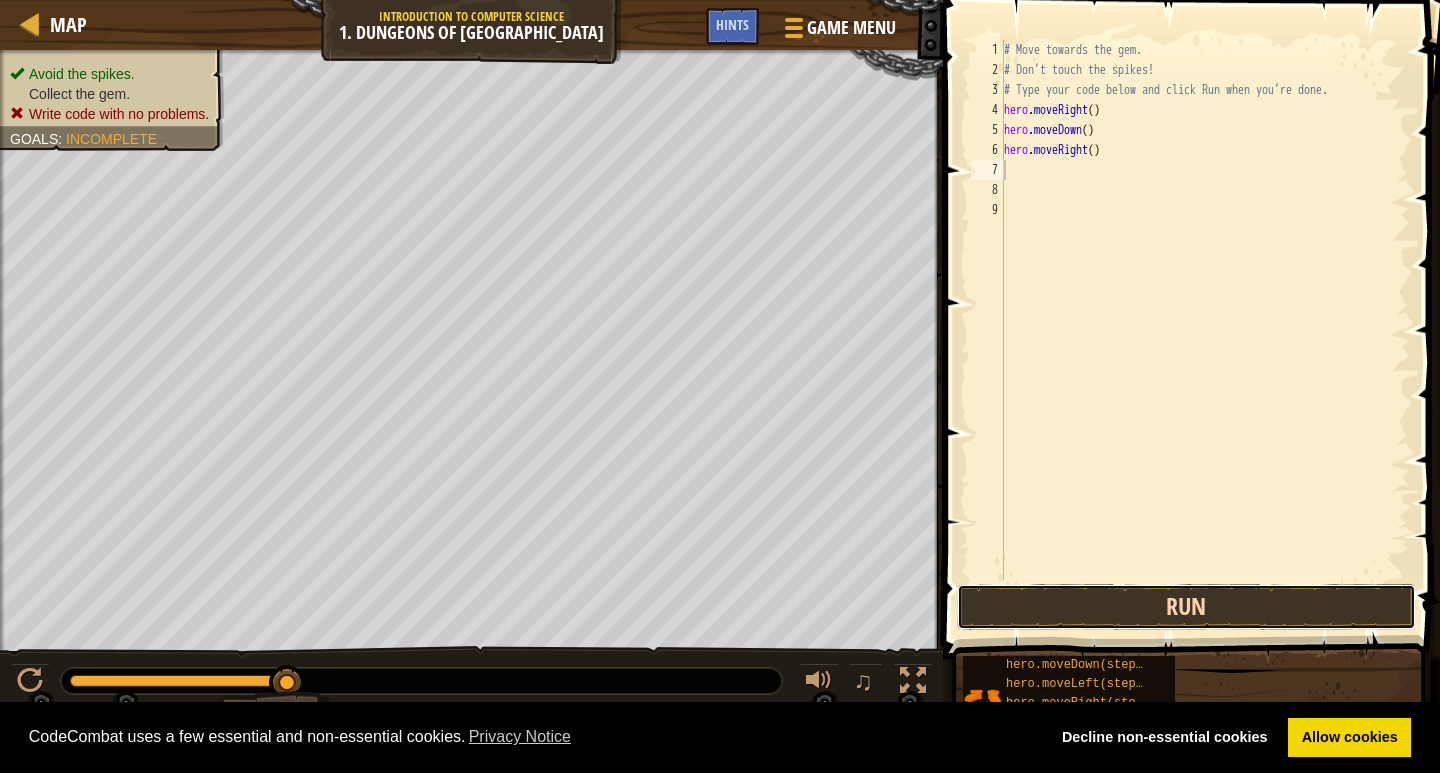 click on "Run" at bounding box center [1186, 607] 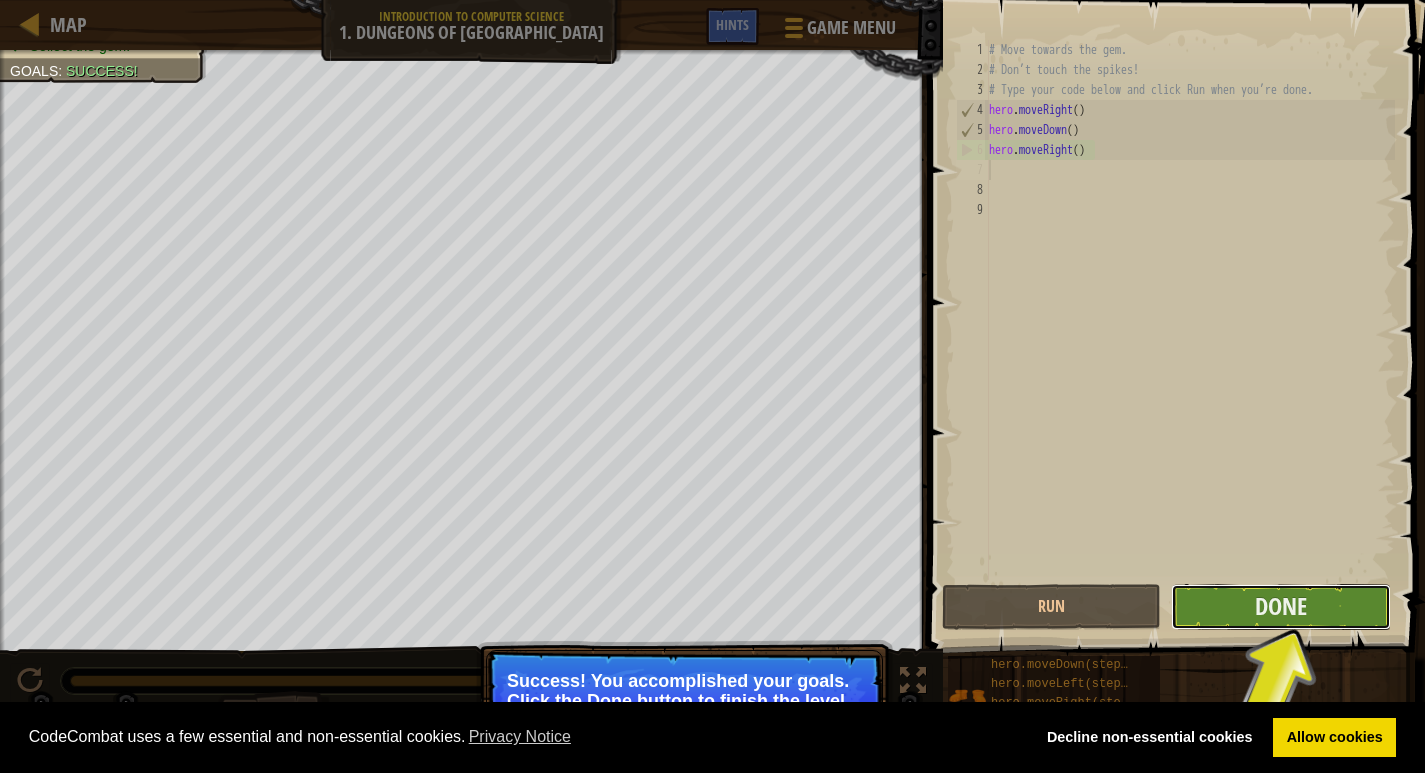click on "Done" at bounding box center (1280, 607) 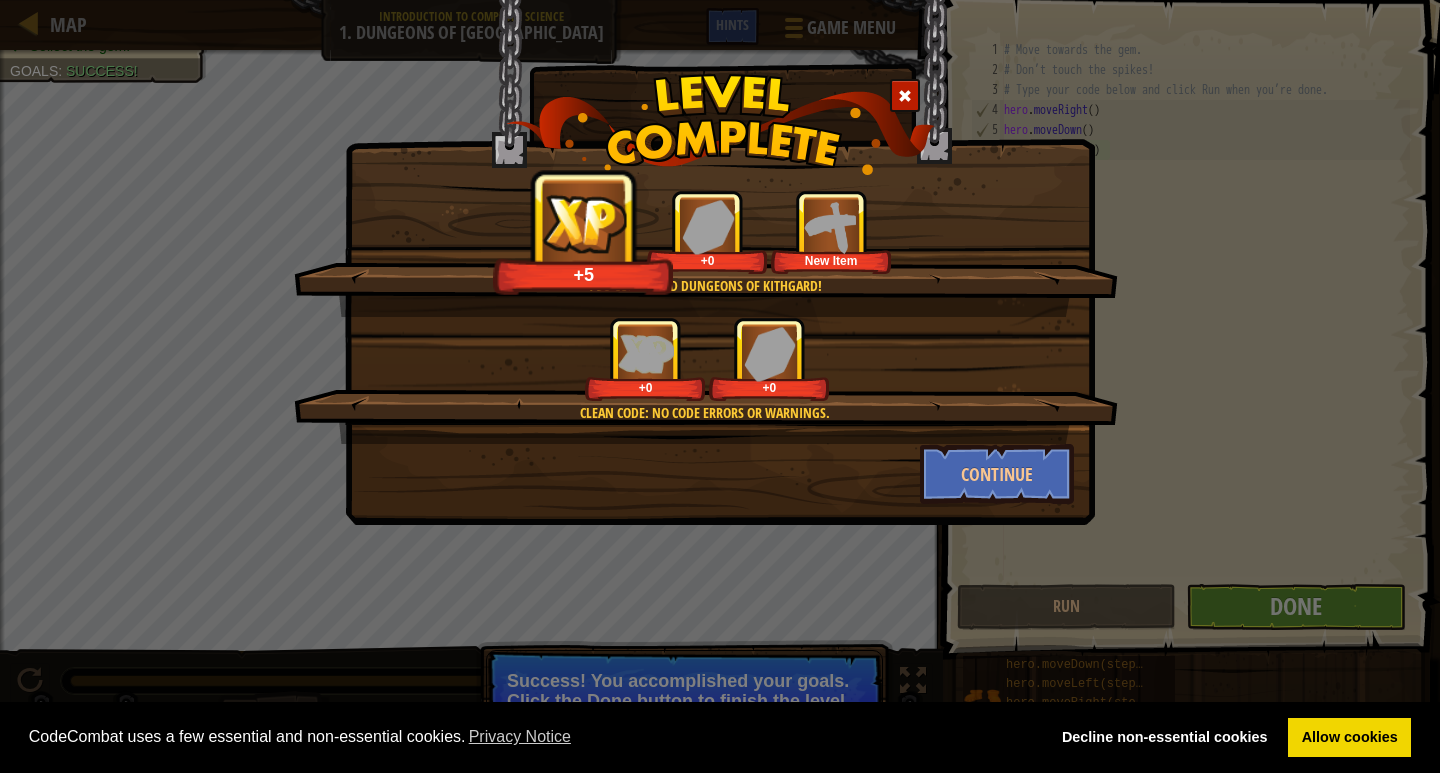 click at bounding box center [584, 223] 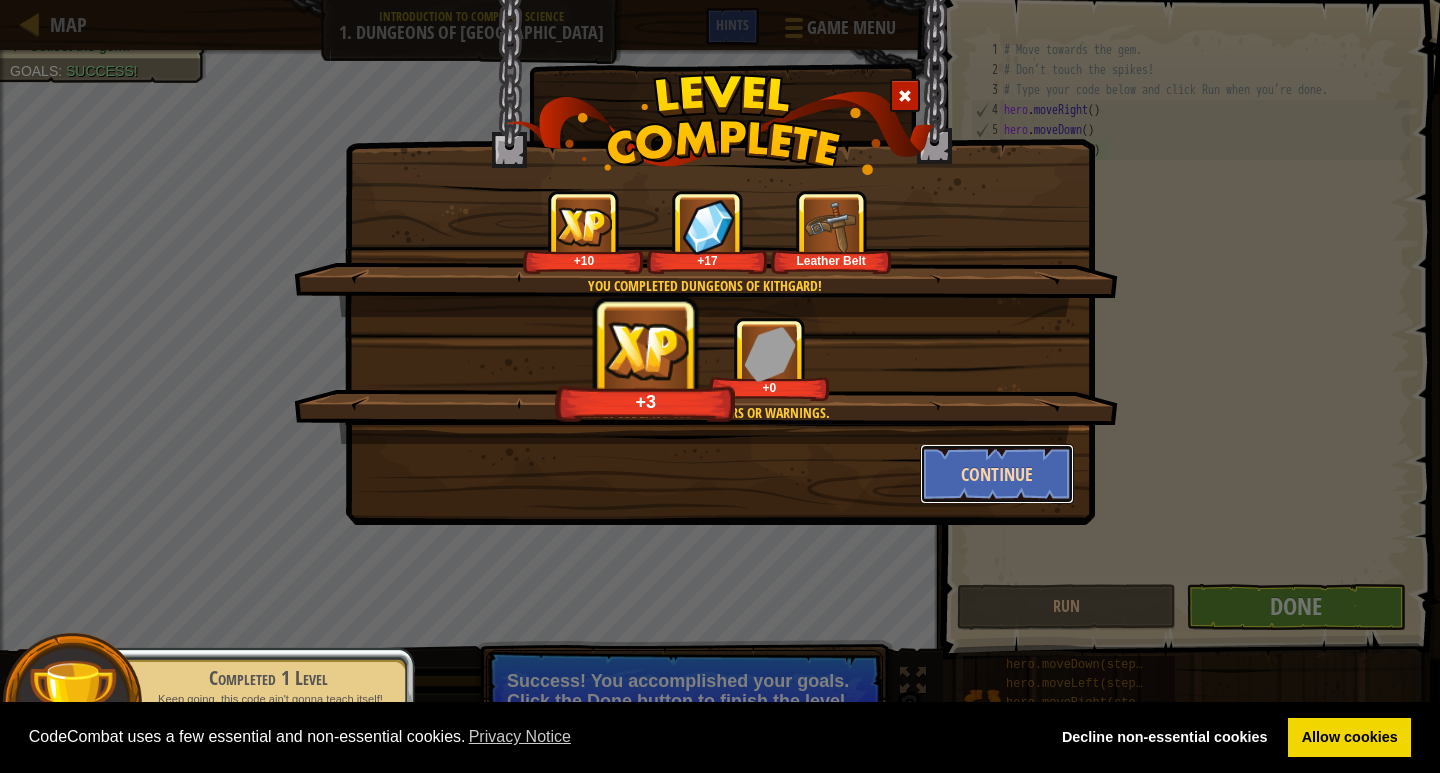 click on "Continue" at bounding box center (997, 474) 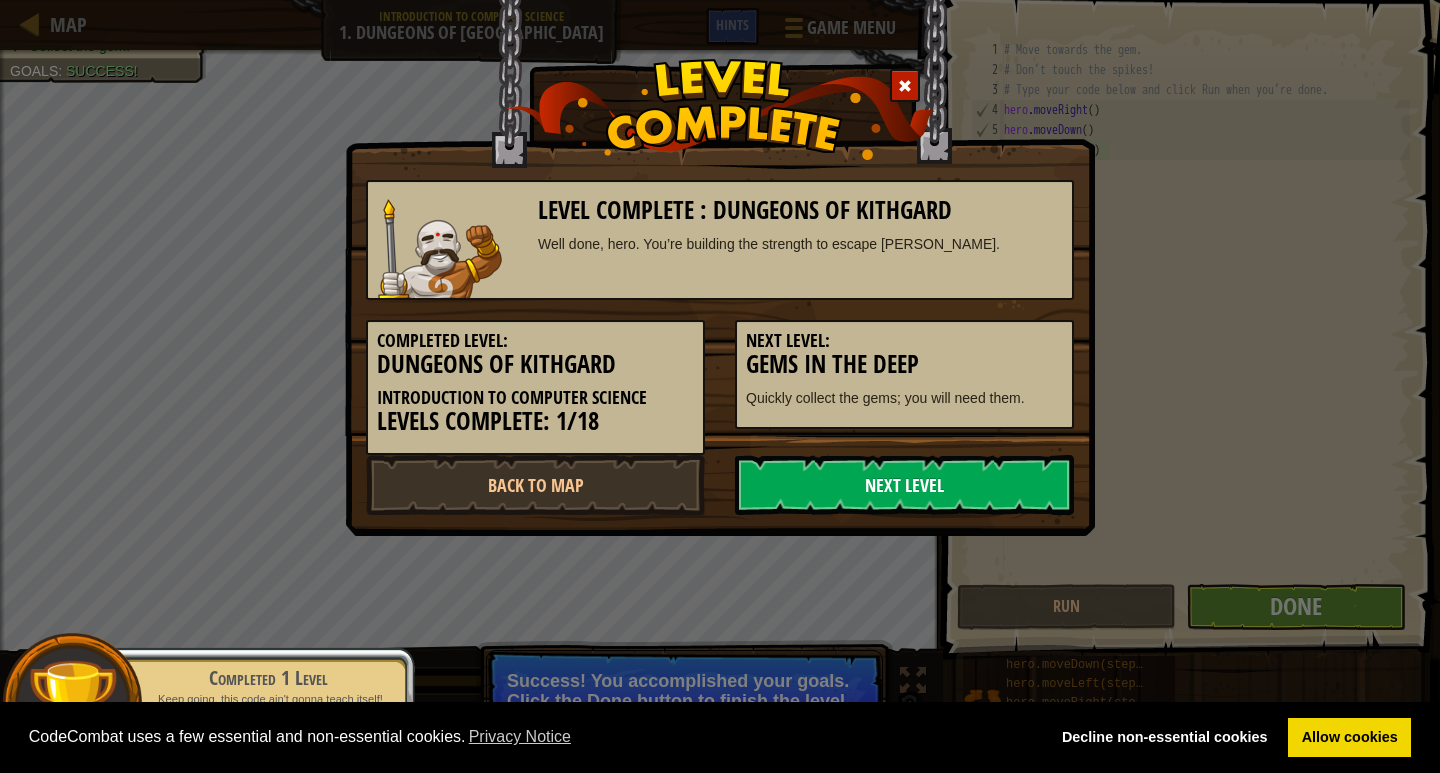 click on "Next Level" at bounding box center (904, 485) 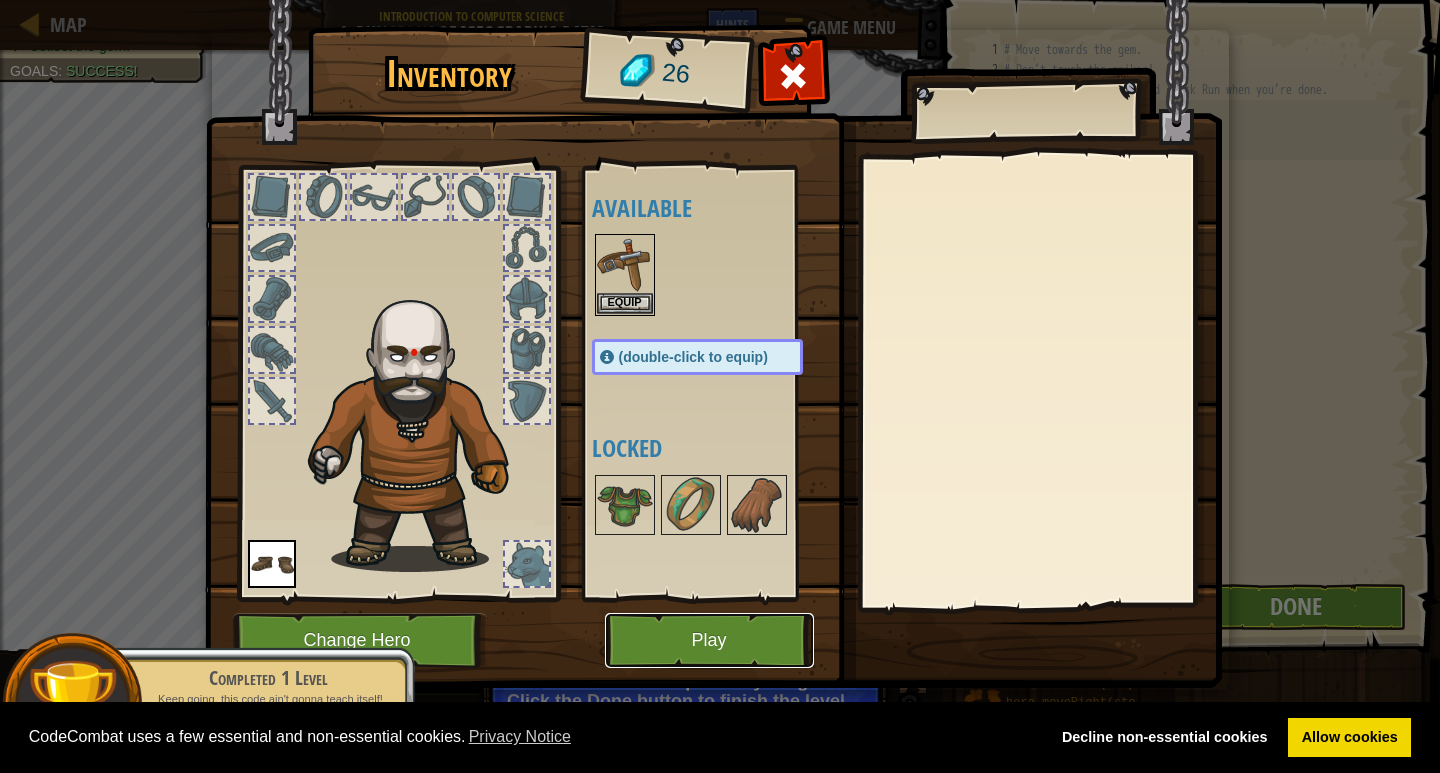 click on "Play" at bounding box center (709, 640) 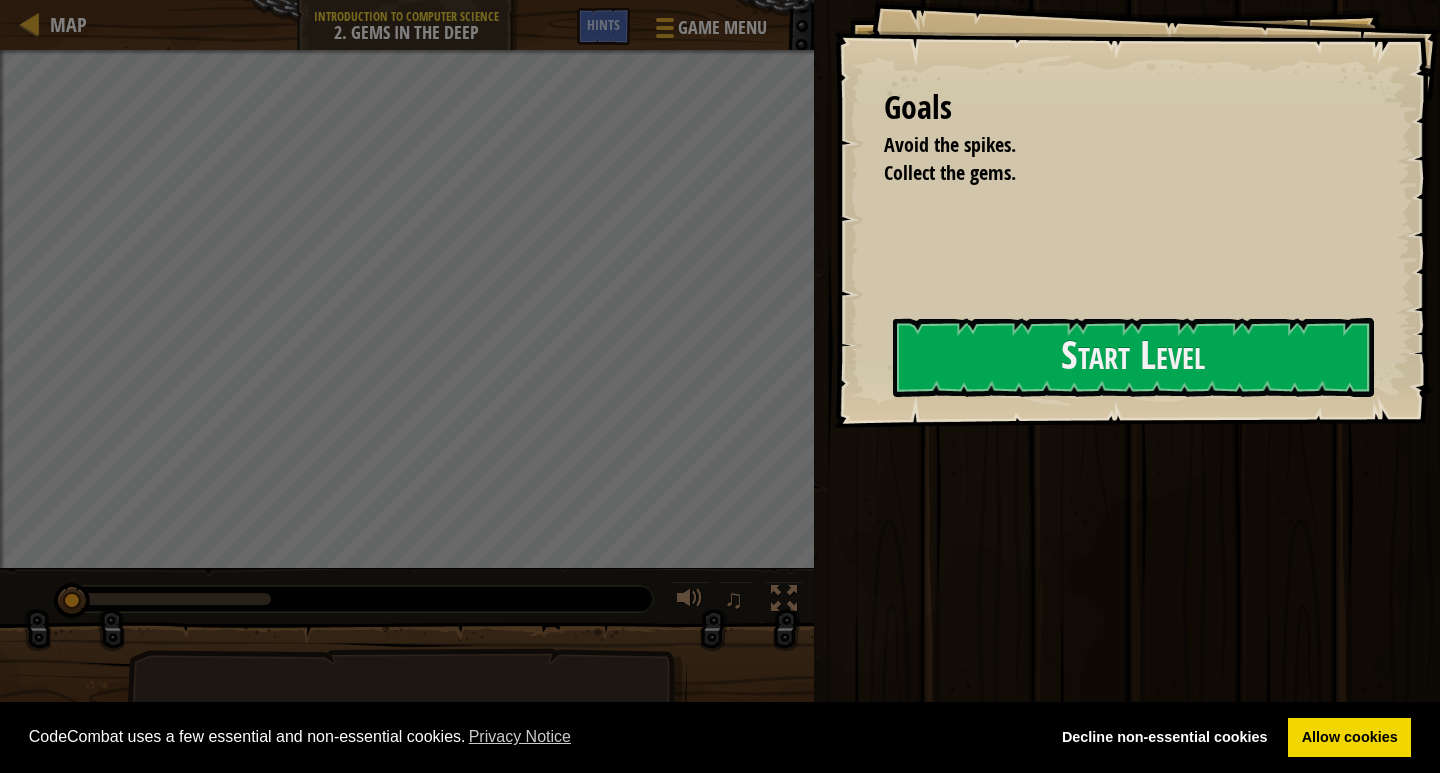 drag, startPoint x: 637, startPoint y: 394, endPoint x: 660, endPoint y: 394, distance: 23 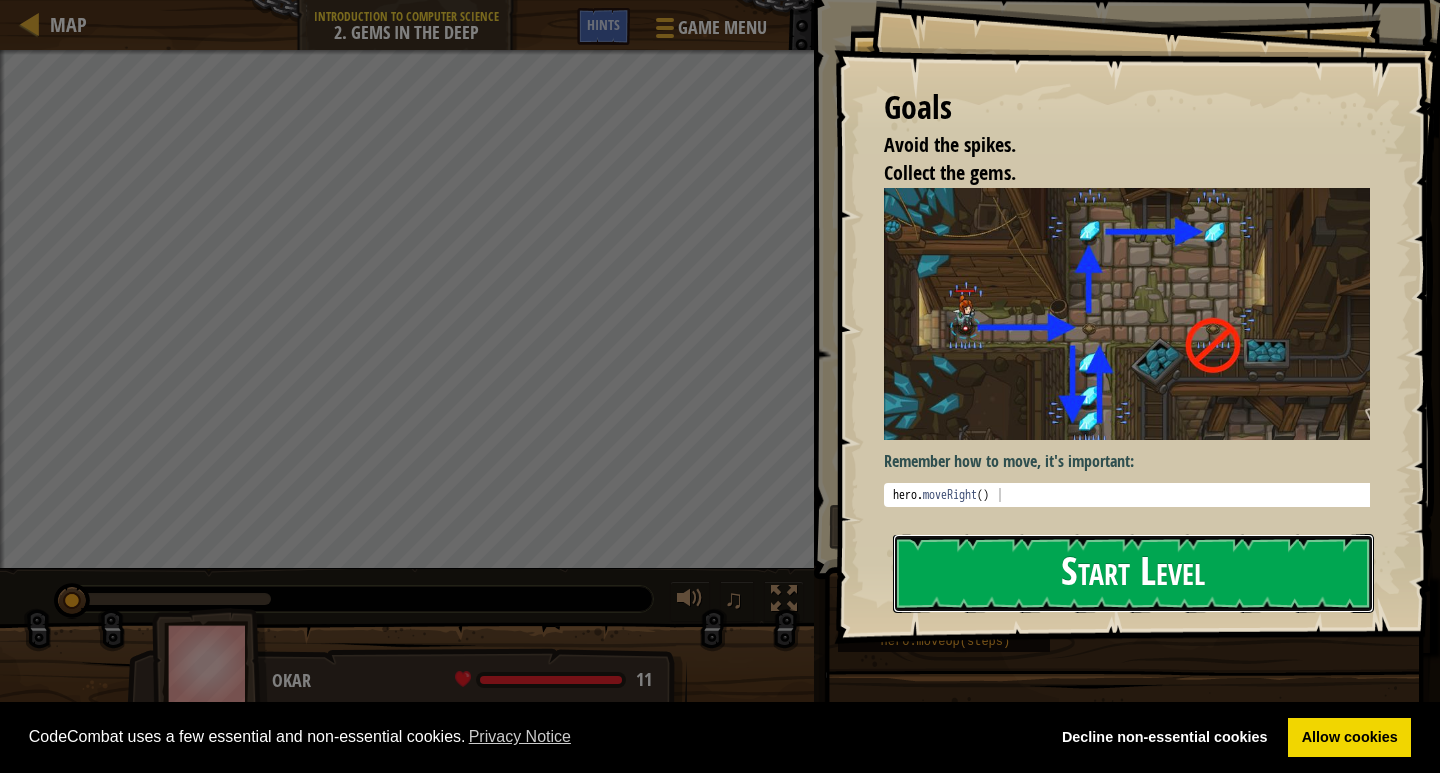 click on "Start Level" at bounding box center (1133, 573) 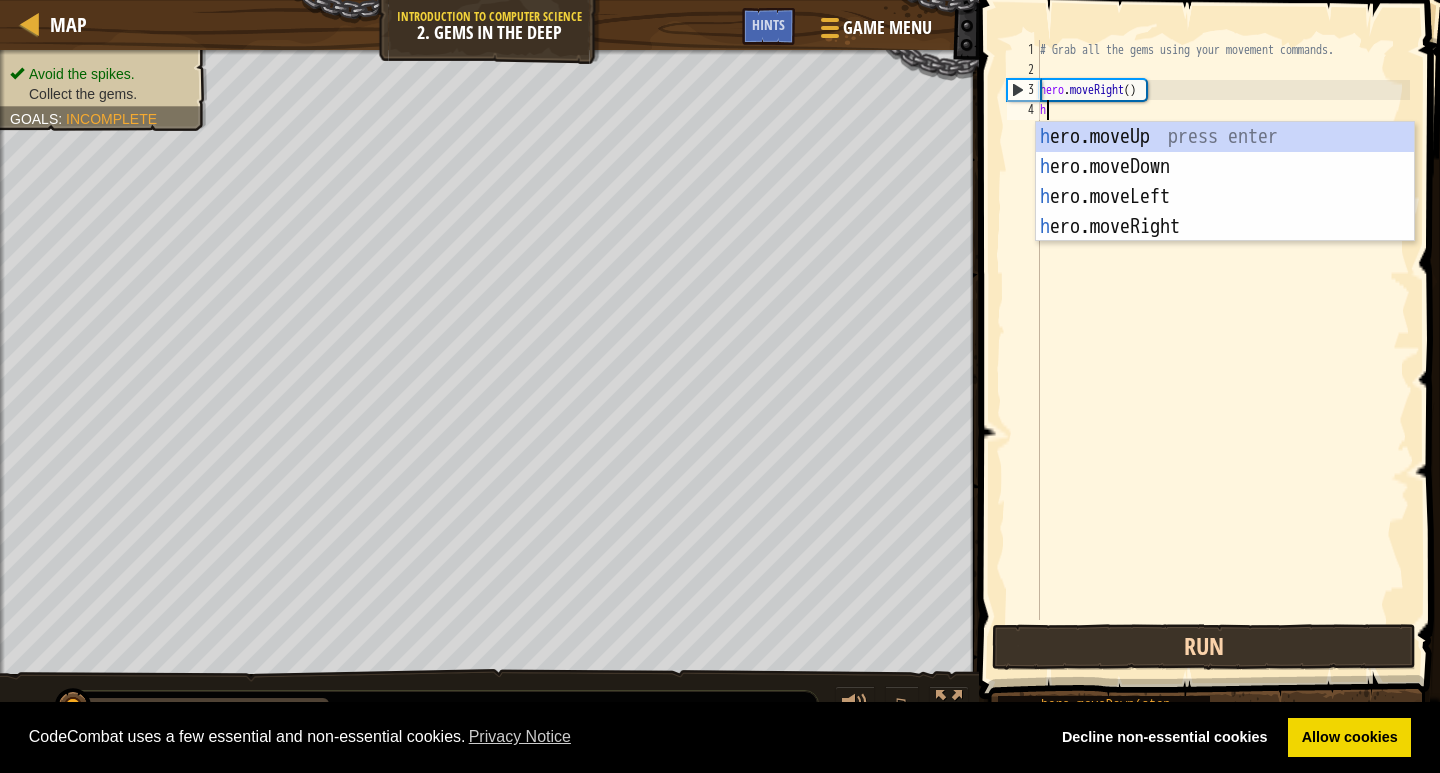 type on "h" 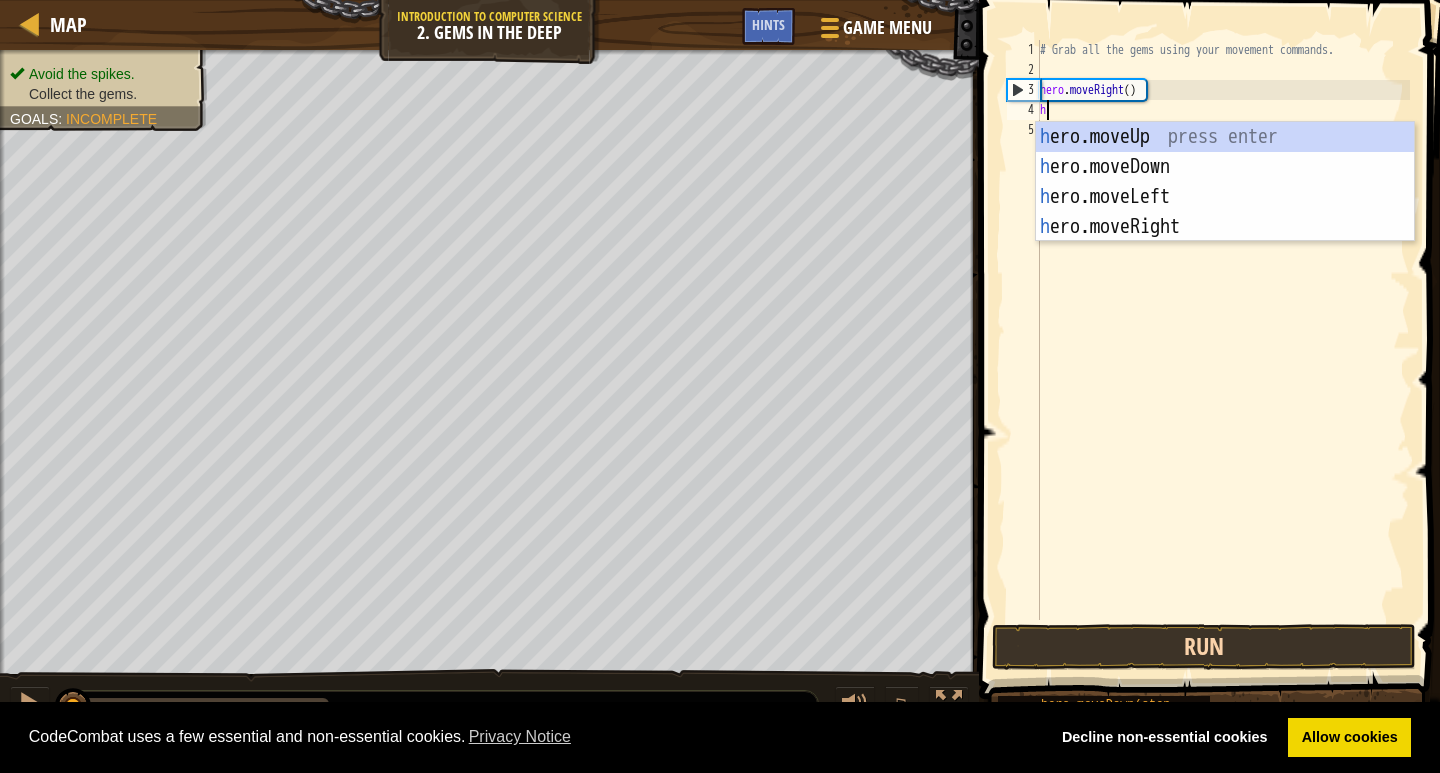 scroll, scrollTop: 9, scrollLeft: 0, axis: vertical 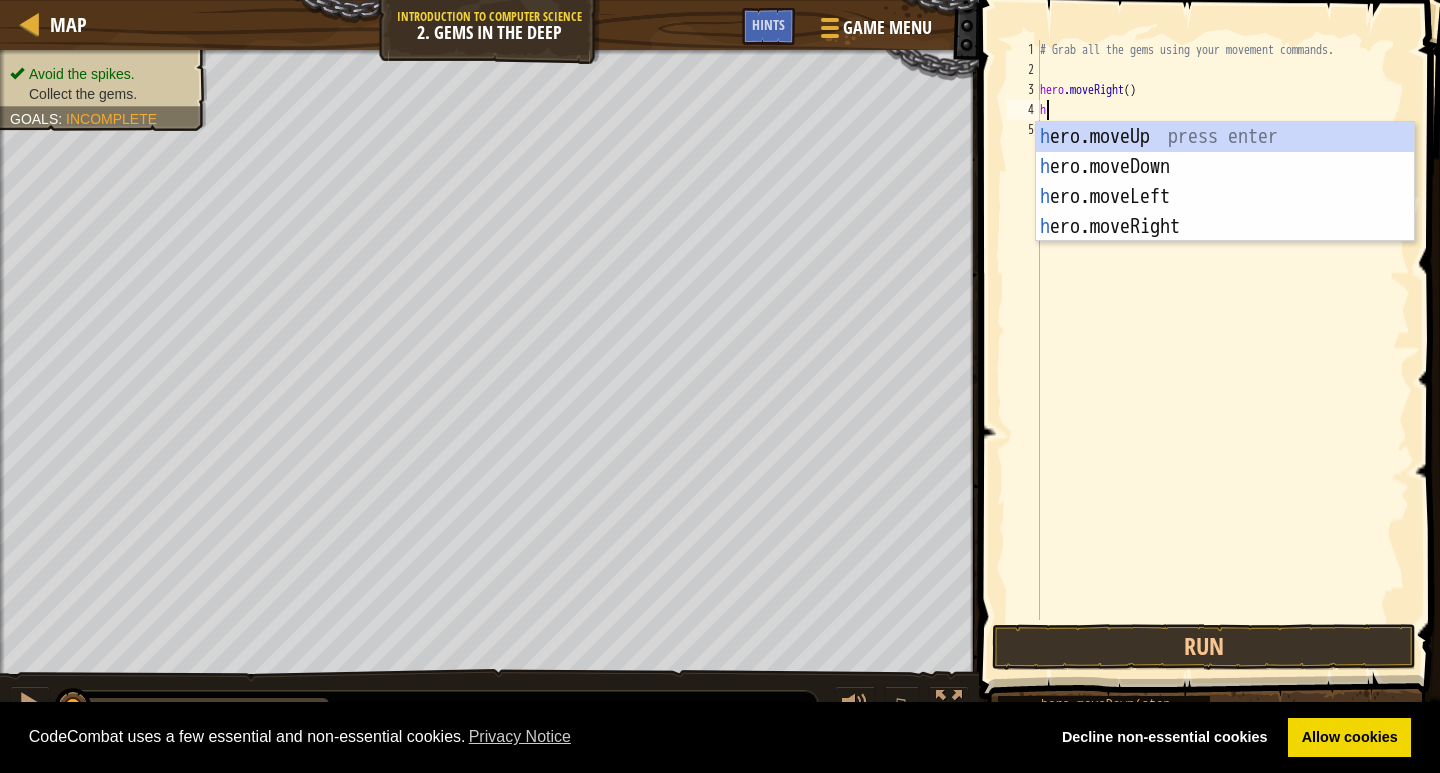 click on "# Grab all the gems using your movement commands. hero . moveRight ( ) h" at bounding box center [1223, 350] 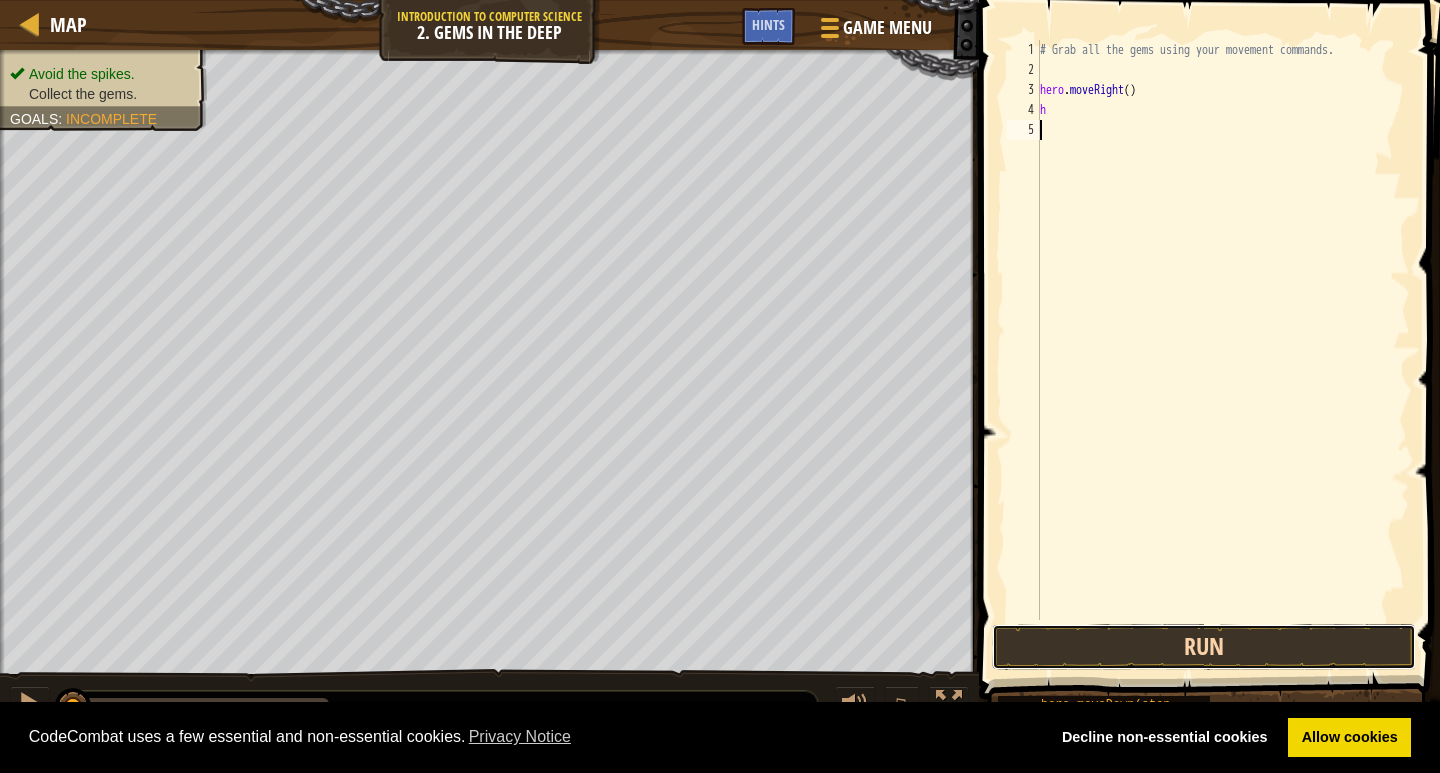 click on "Run" at bounding box center [1204, 647] 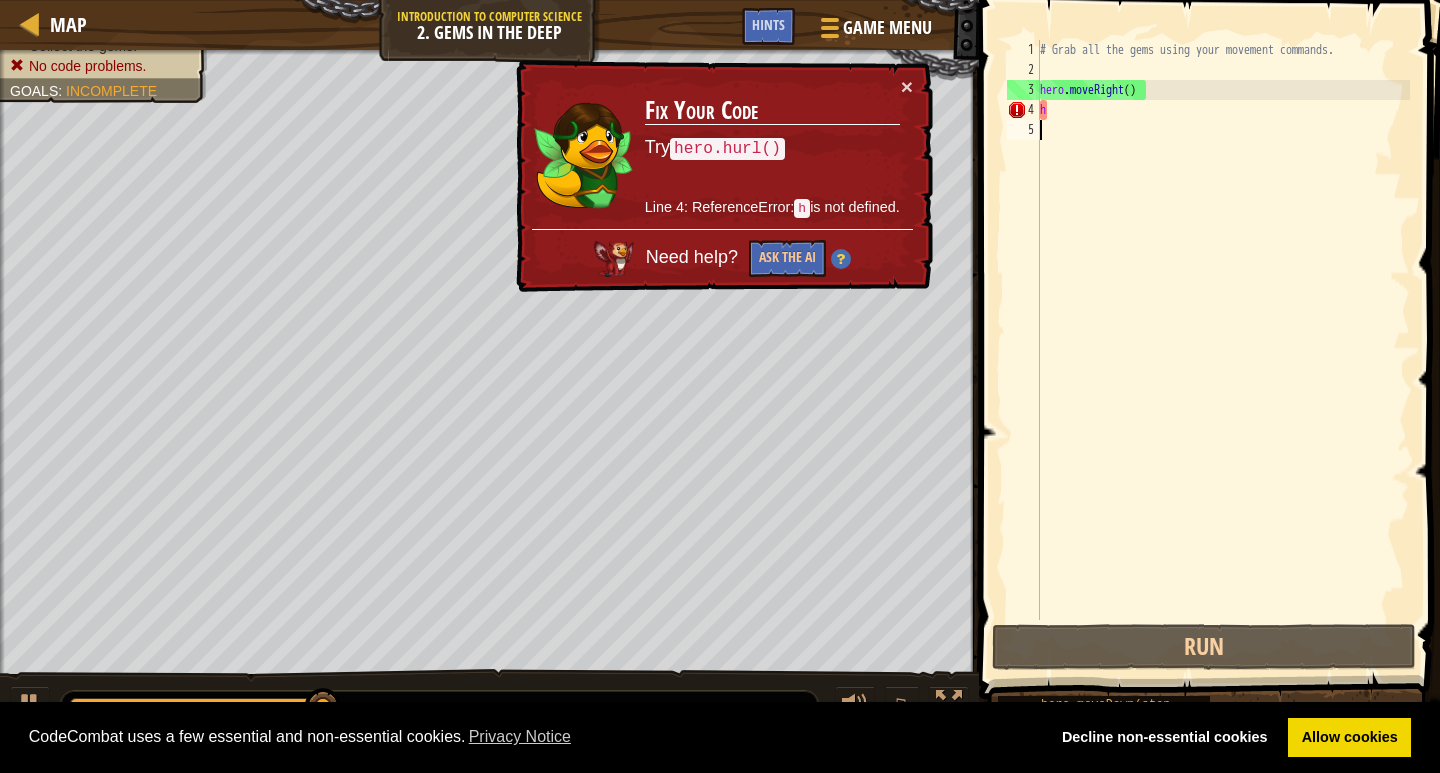 drag, startPoint x: 1279, startPoint y: 563, endPoint x: 991, endPoint y: 555, distance: 288.11108 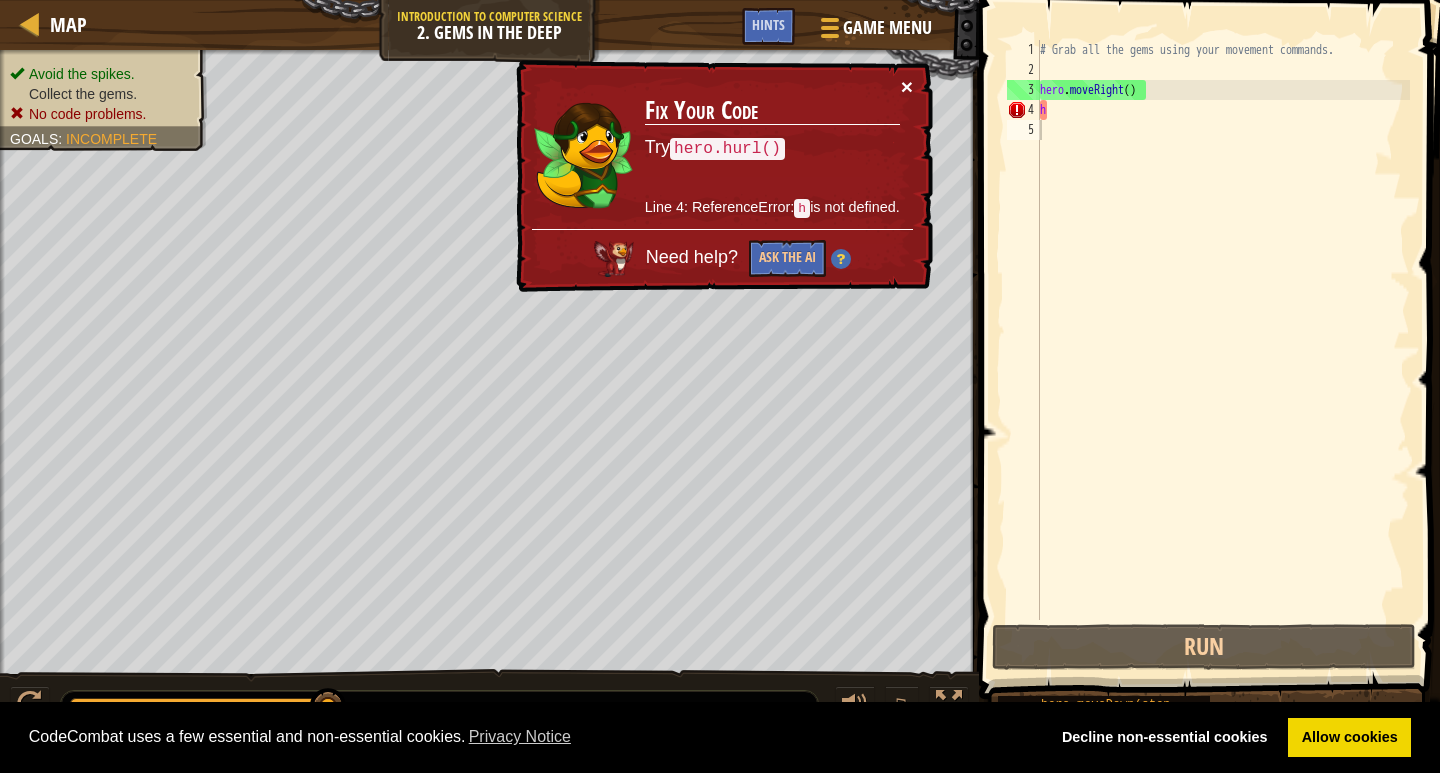 drag, startPoint x: 913, startPoint y: 71, endPoint x: 909, endPoint y: 82, distance: 11.7046995 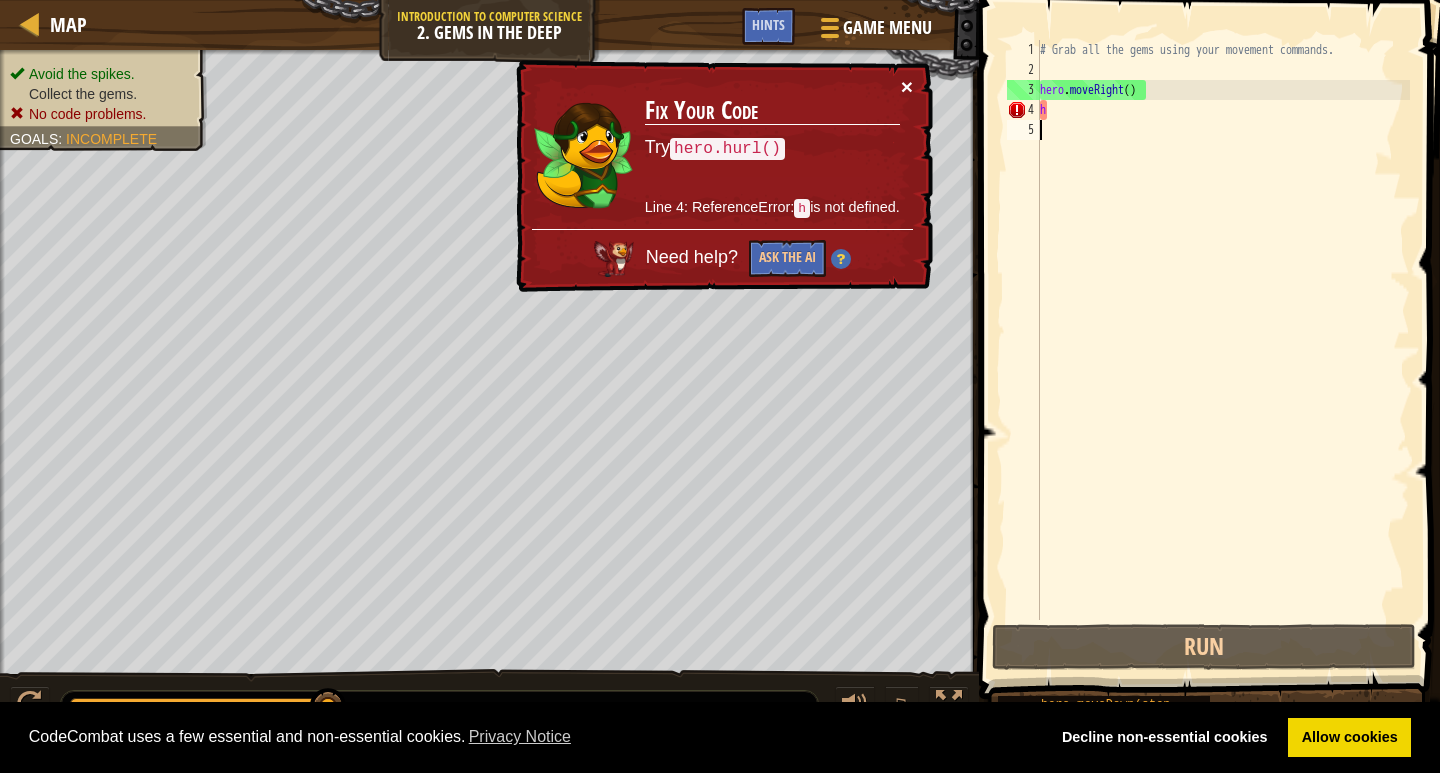 click on "×" at bounding box center (907, 86) 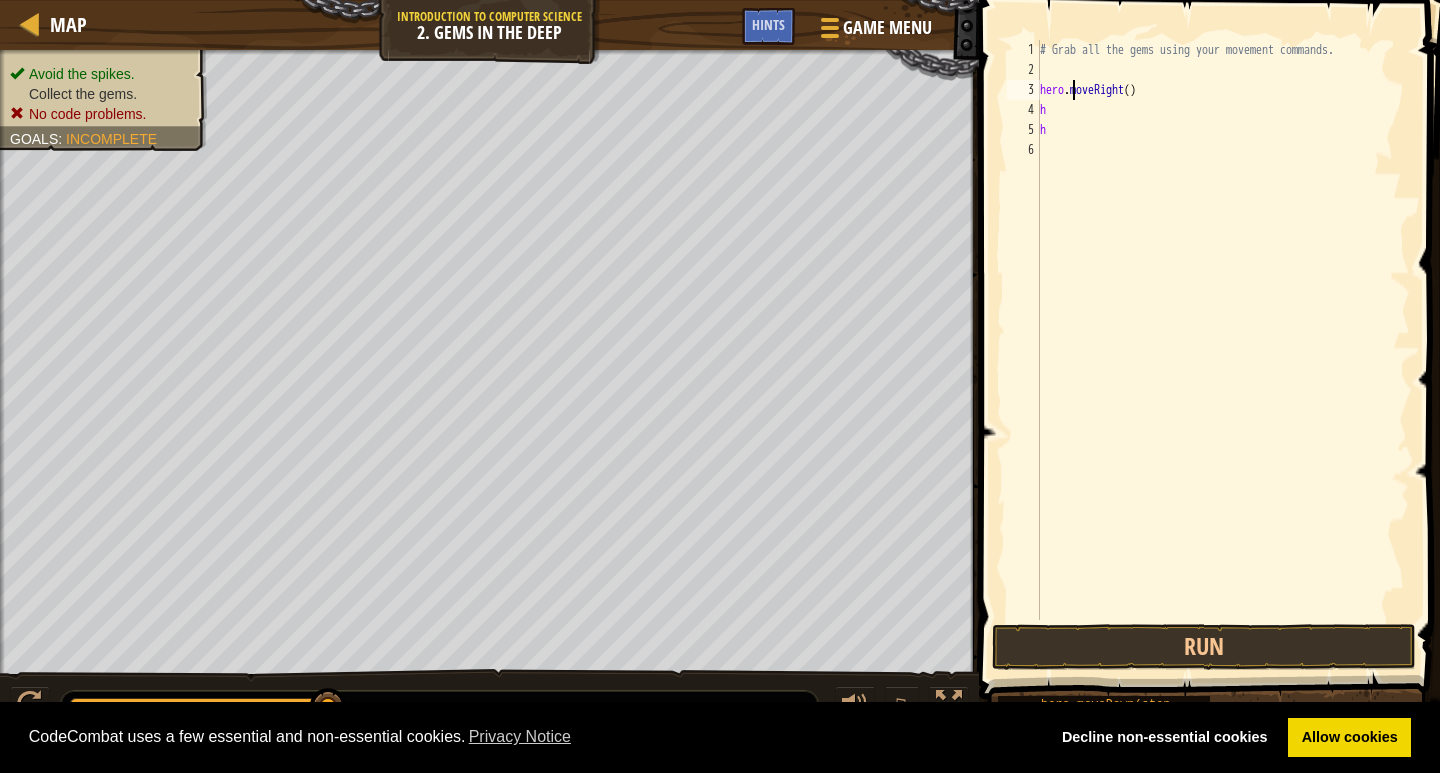 click on "# Grab all the gems using your movement commands. hero . moveRight ( ) h h" at bounding box center (1223, 350) 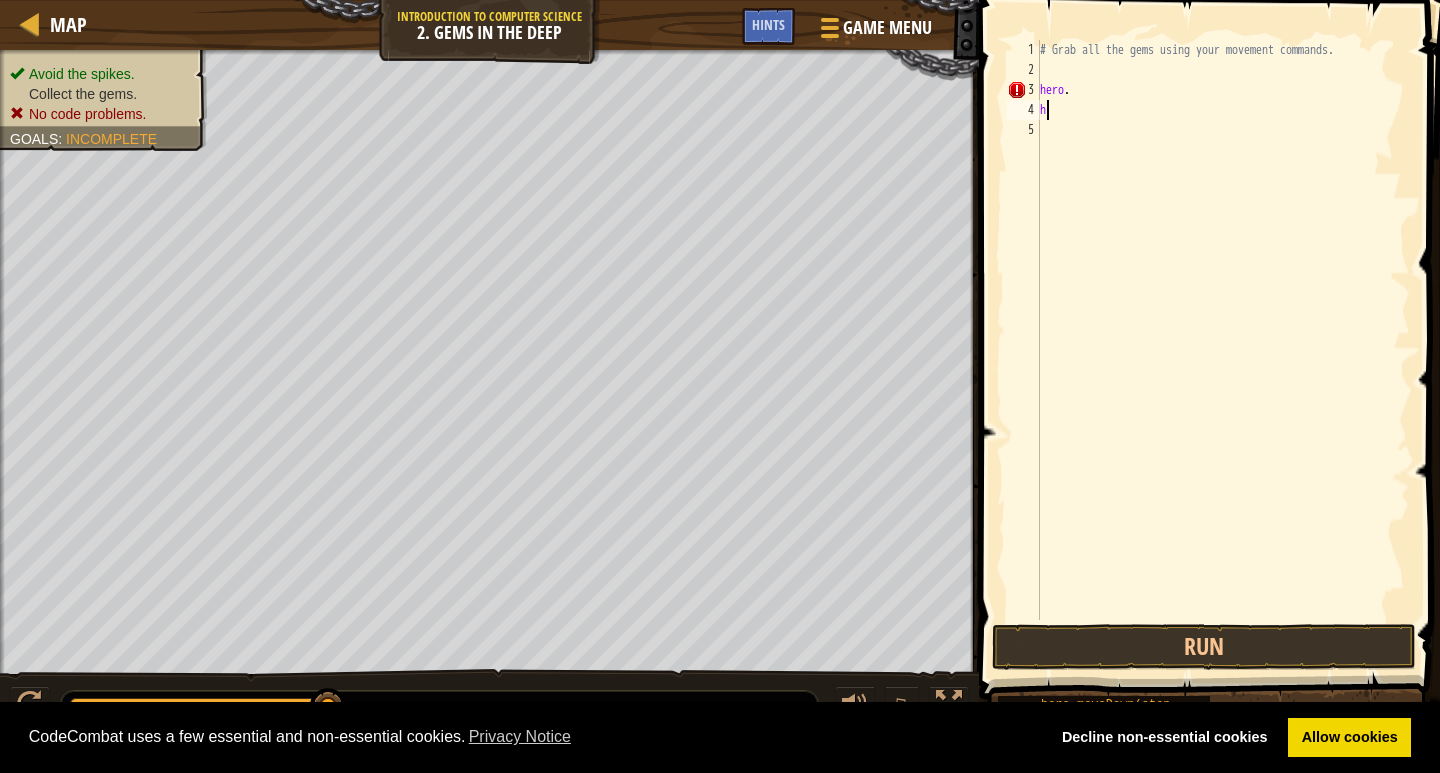 click on "# Grab all the gems using your movement commands. hero . h" at bounding box center [1223, 350] 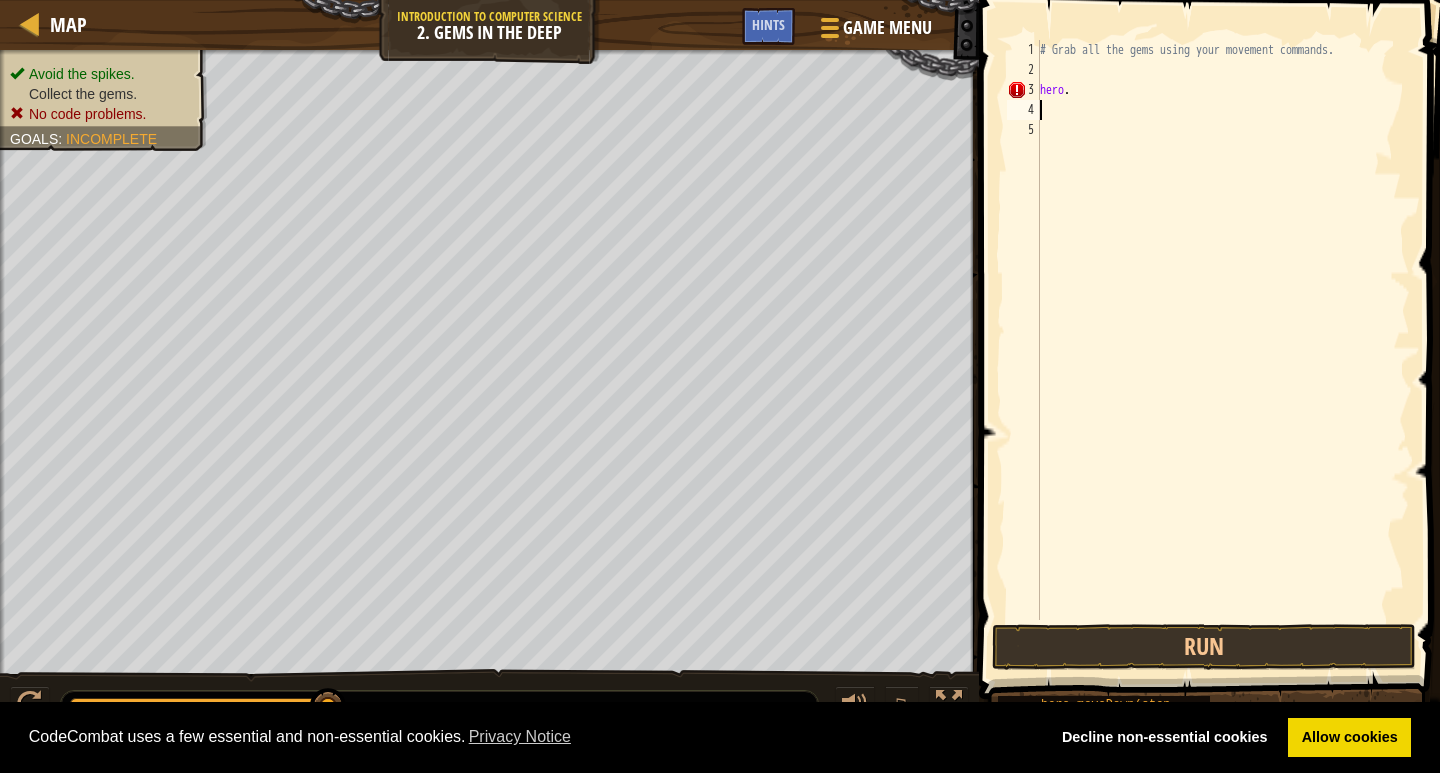 click on "# Grab all the gems using your movement commands. hero ." at bounding box center [1223, 350] 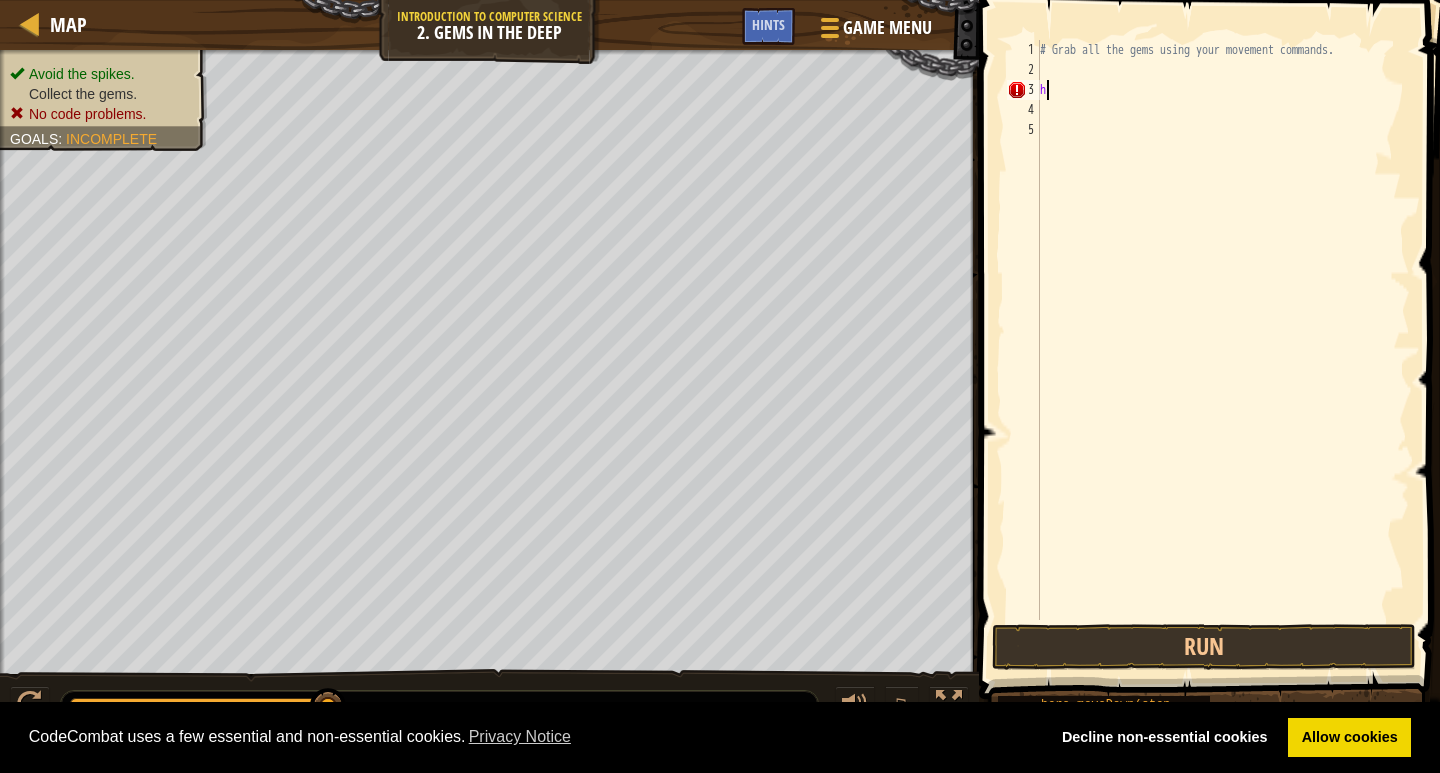 type on "hh" 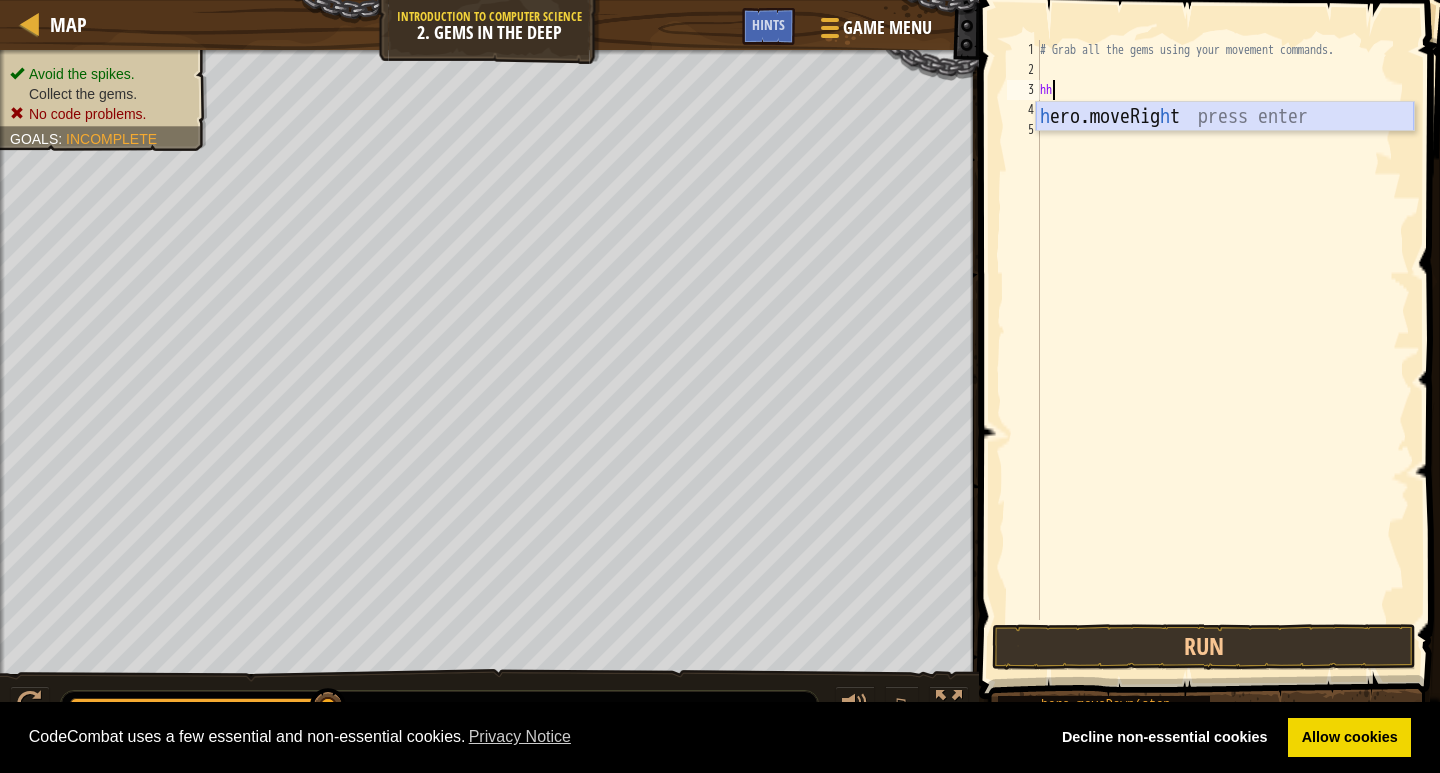 click on "h ero.moveRig h t press enter" at bounding box center (1225, 147) 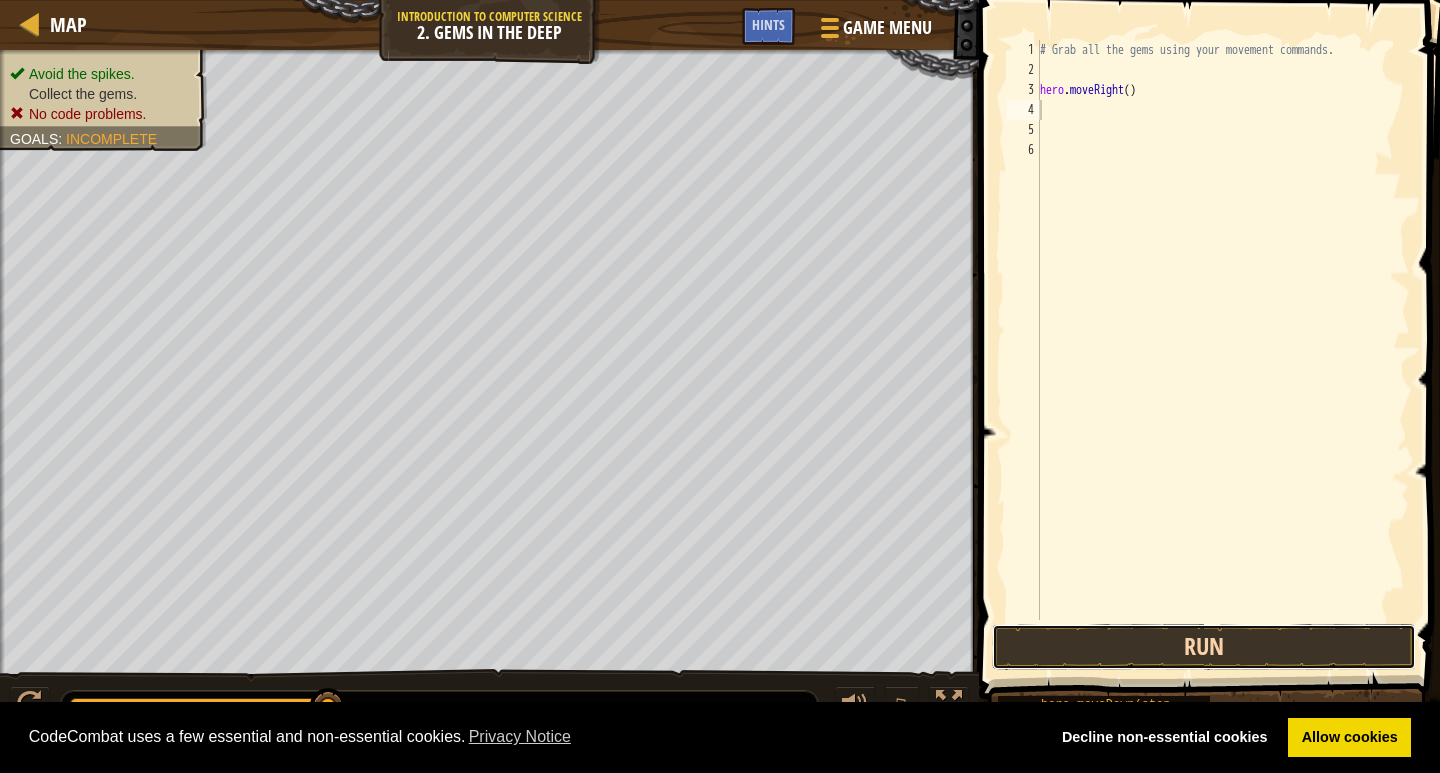 click on "Run" at bounding box center [1204, 647] 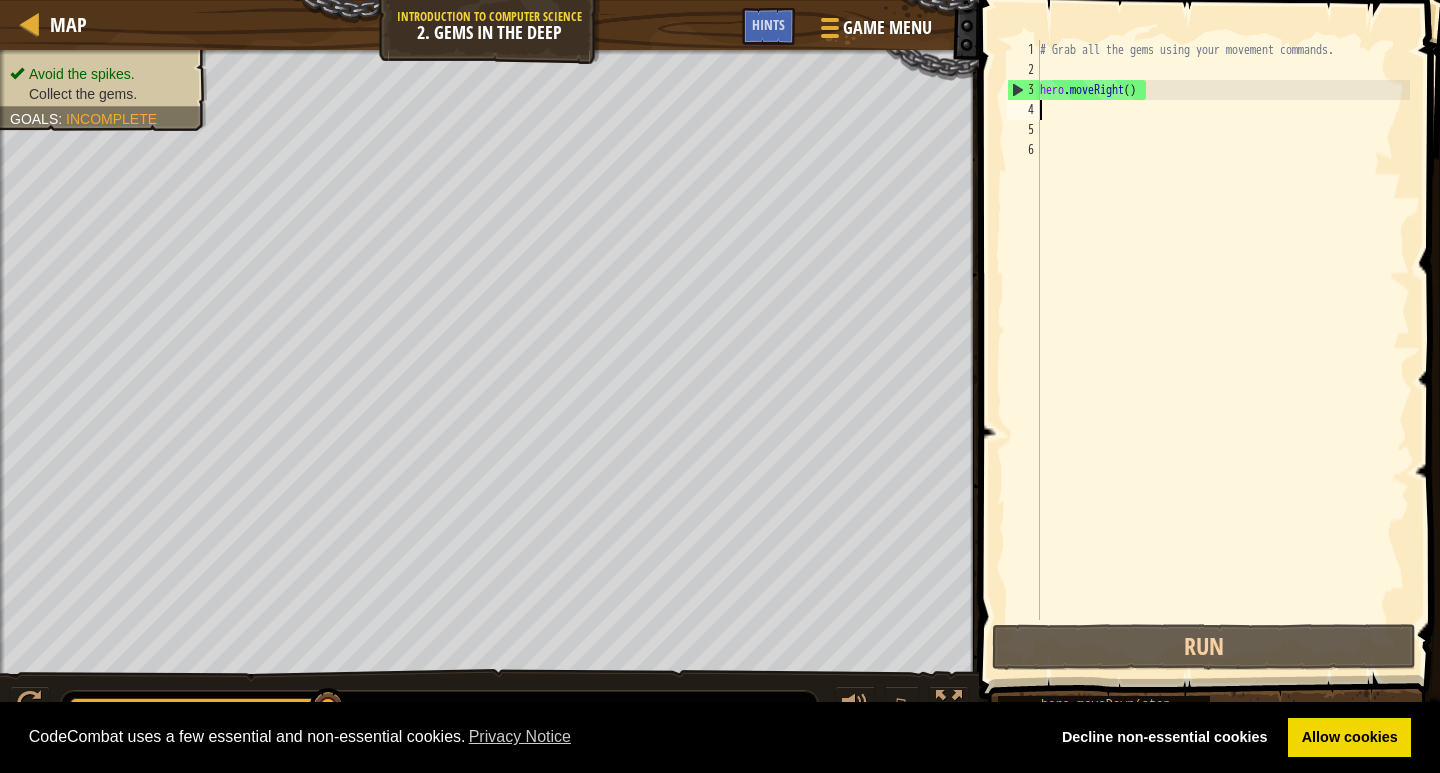 type on "h" 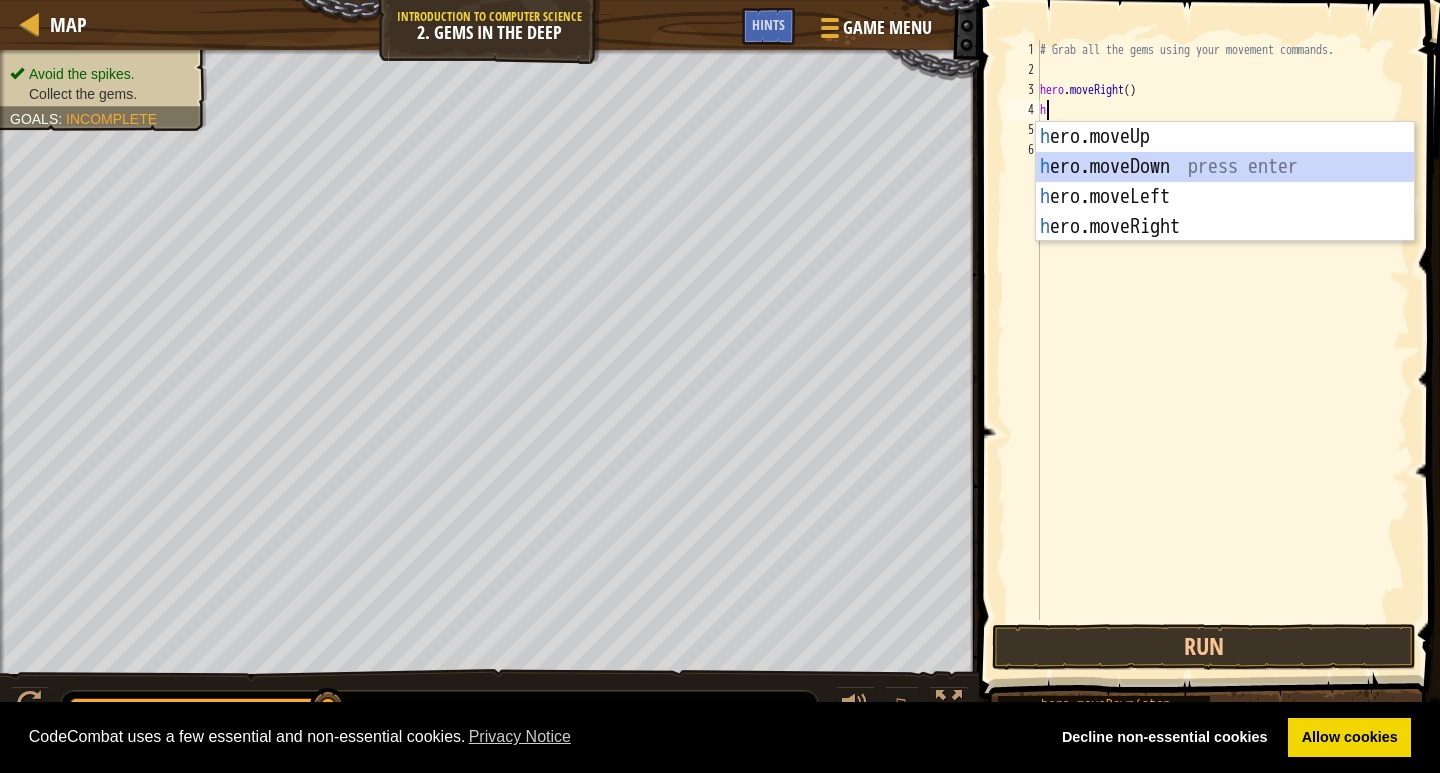 click on "h ero.moveUp press enter h ero.moveDown press enter h ero.moveLeft press enter h ero.moveRight press enter" at bounding box center (1225, 212) 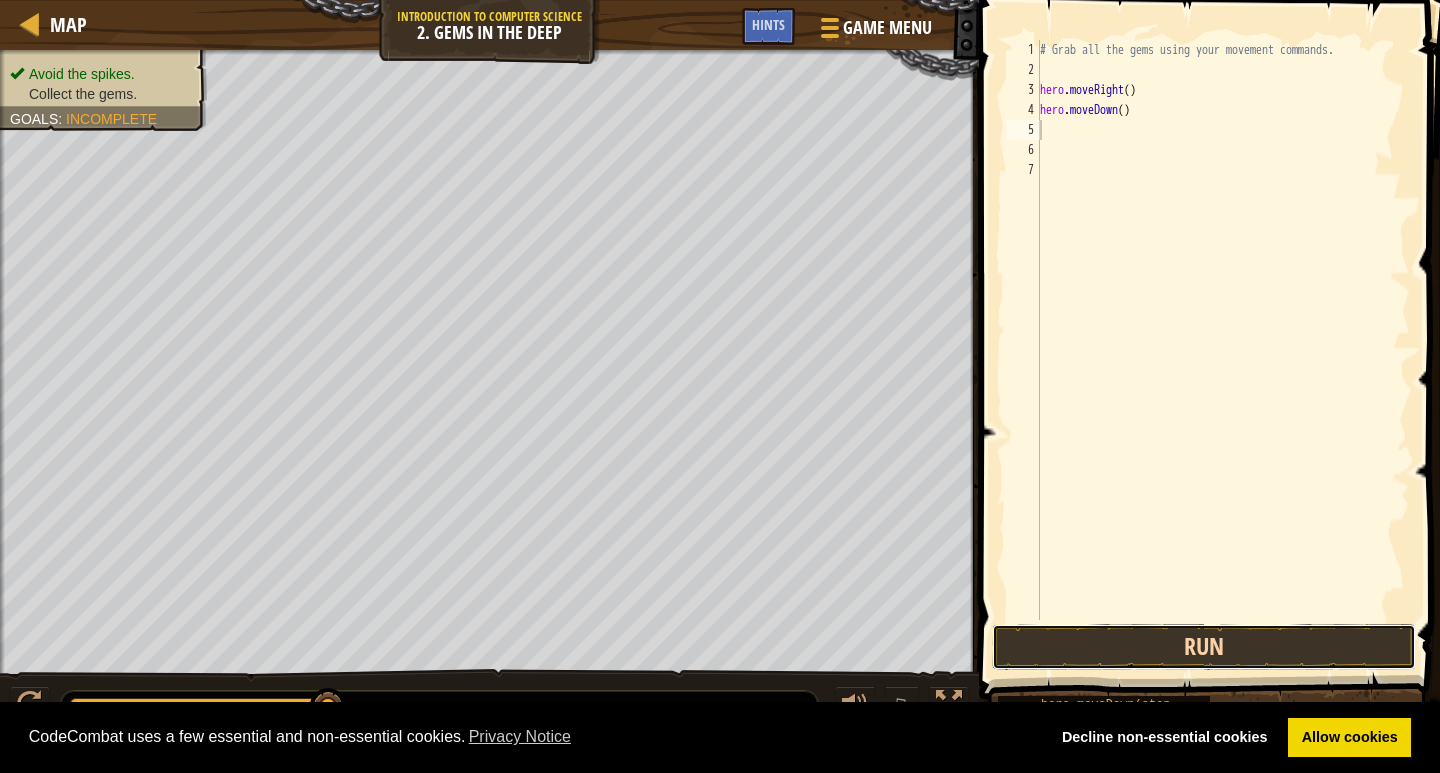 click on "Run" at bounding box center (1204, 647) 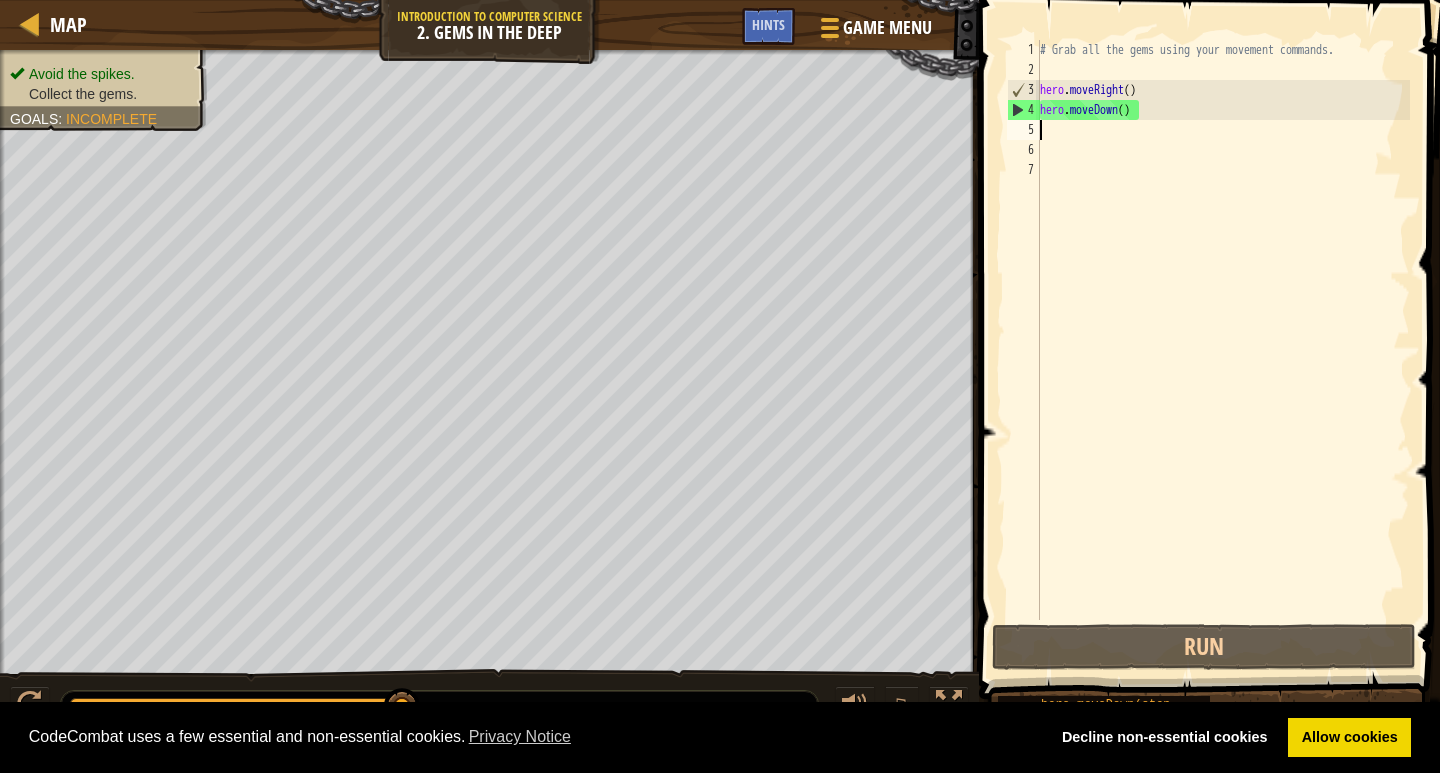 type on "h" 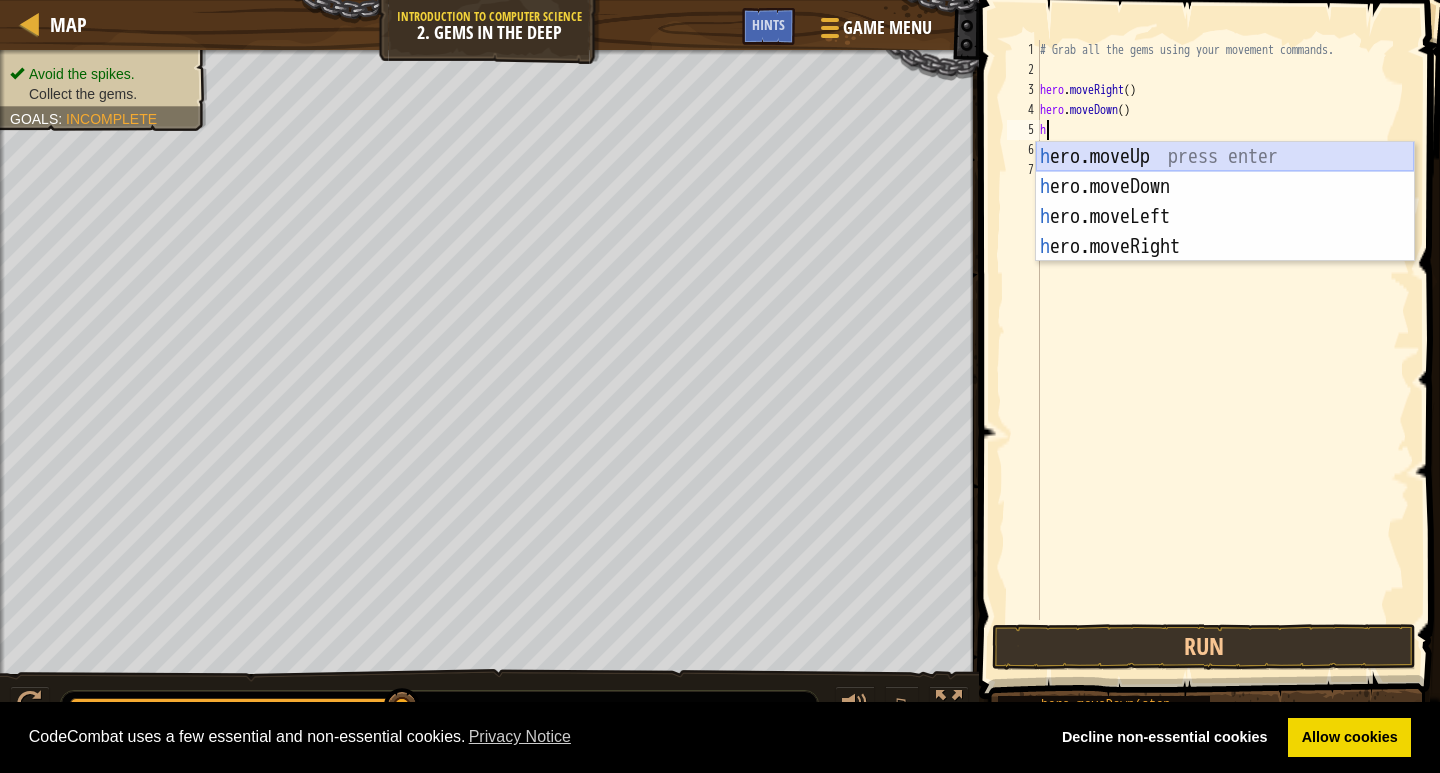 click on "h ero.moveUp press enter h ero.moveDown press enter h ero.moveLeft press enter h ero.moveRight press enter" at bounding box center [1225, 232] 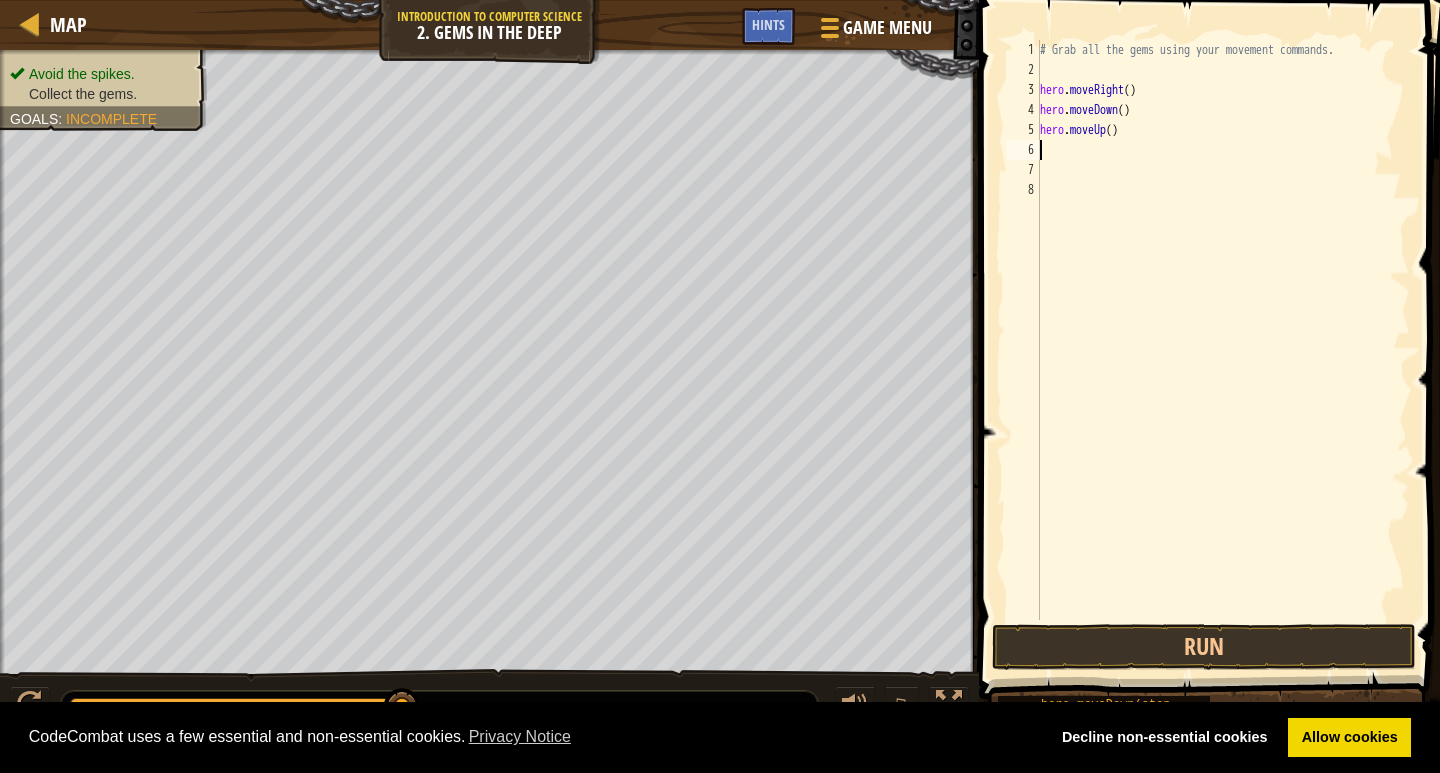 type on "h" 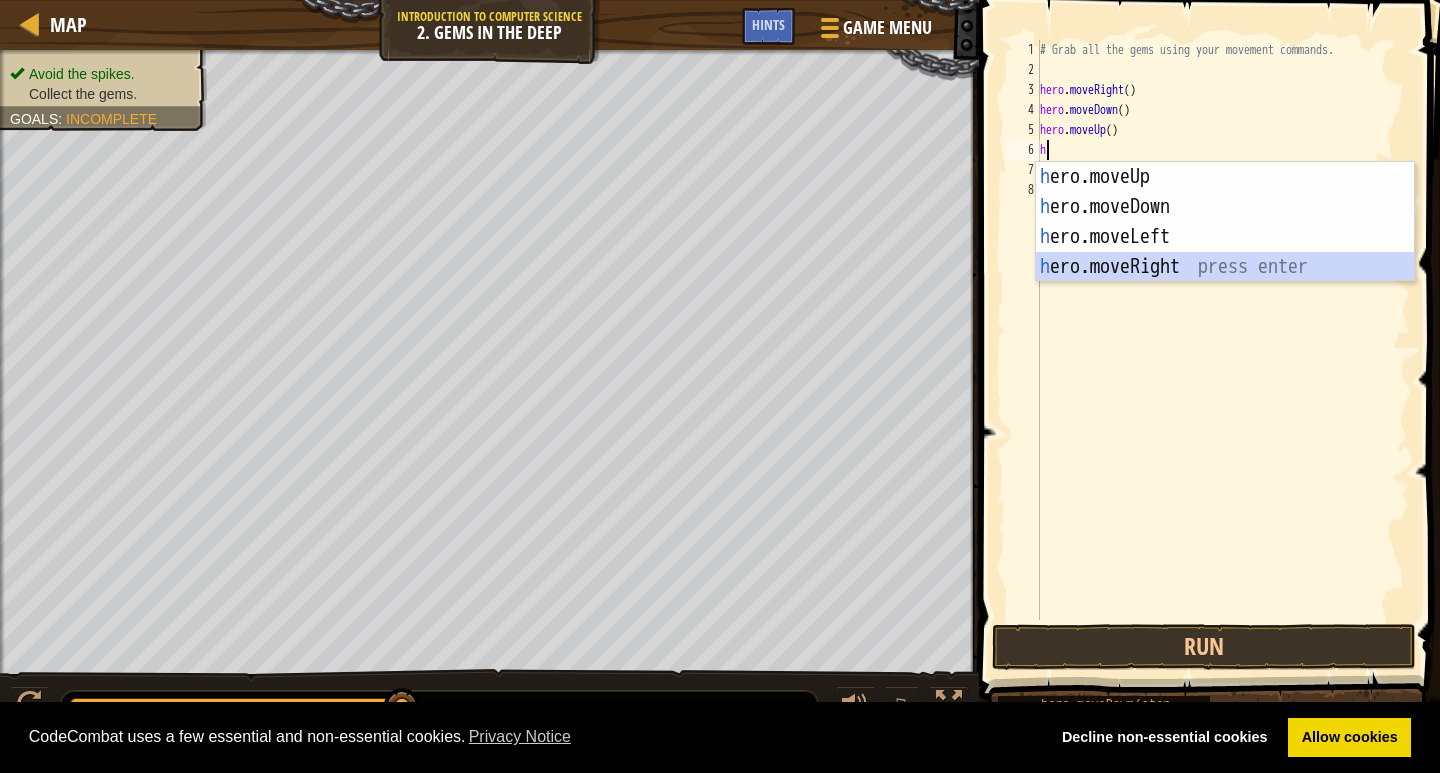 click on "h ero.moveUp press enter h ero.moveDown press enter h ero.moveLeft press enter h ero.moveRight press enter" at bounding box center [1225, 252] 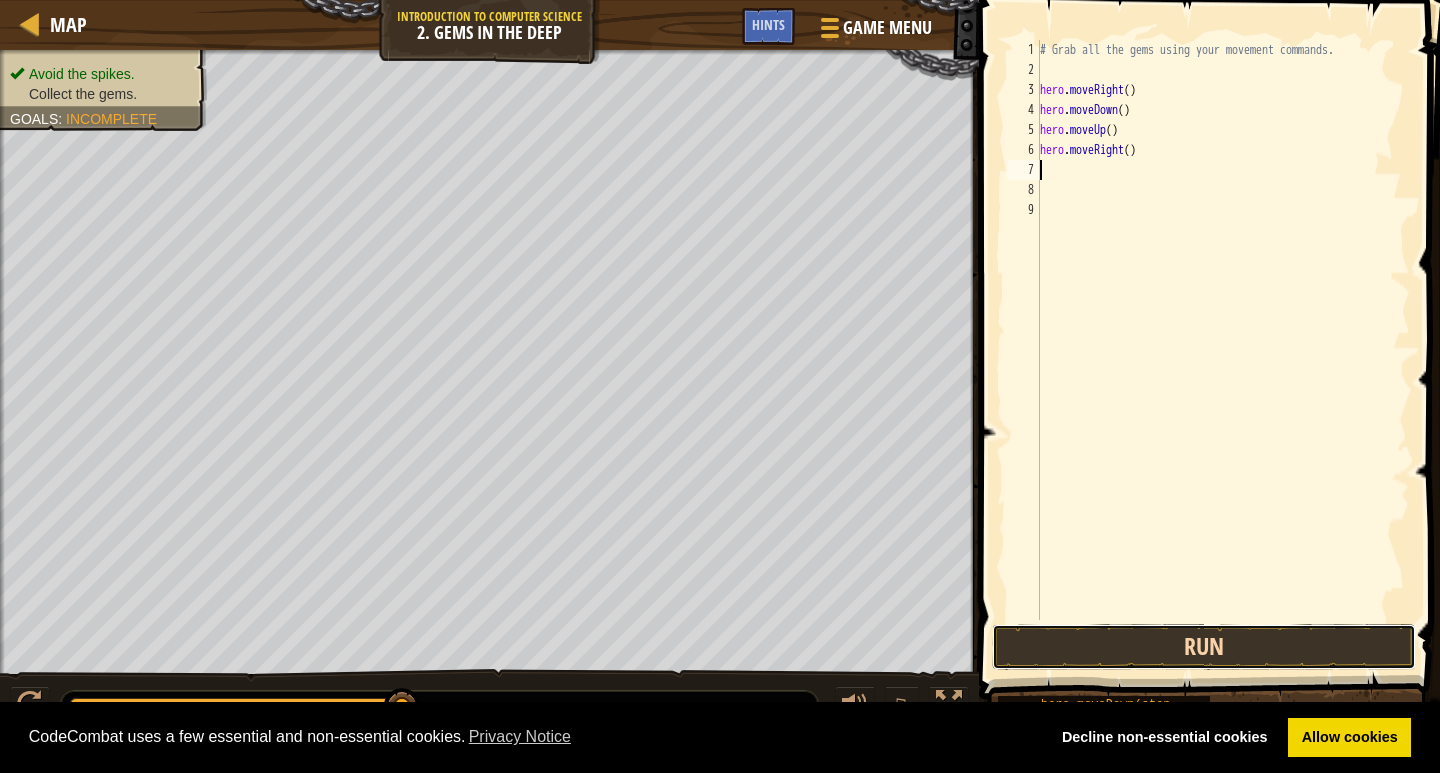 click on "Run" at bounding box center [1204, 647] 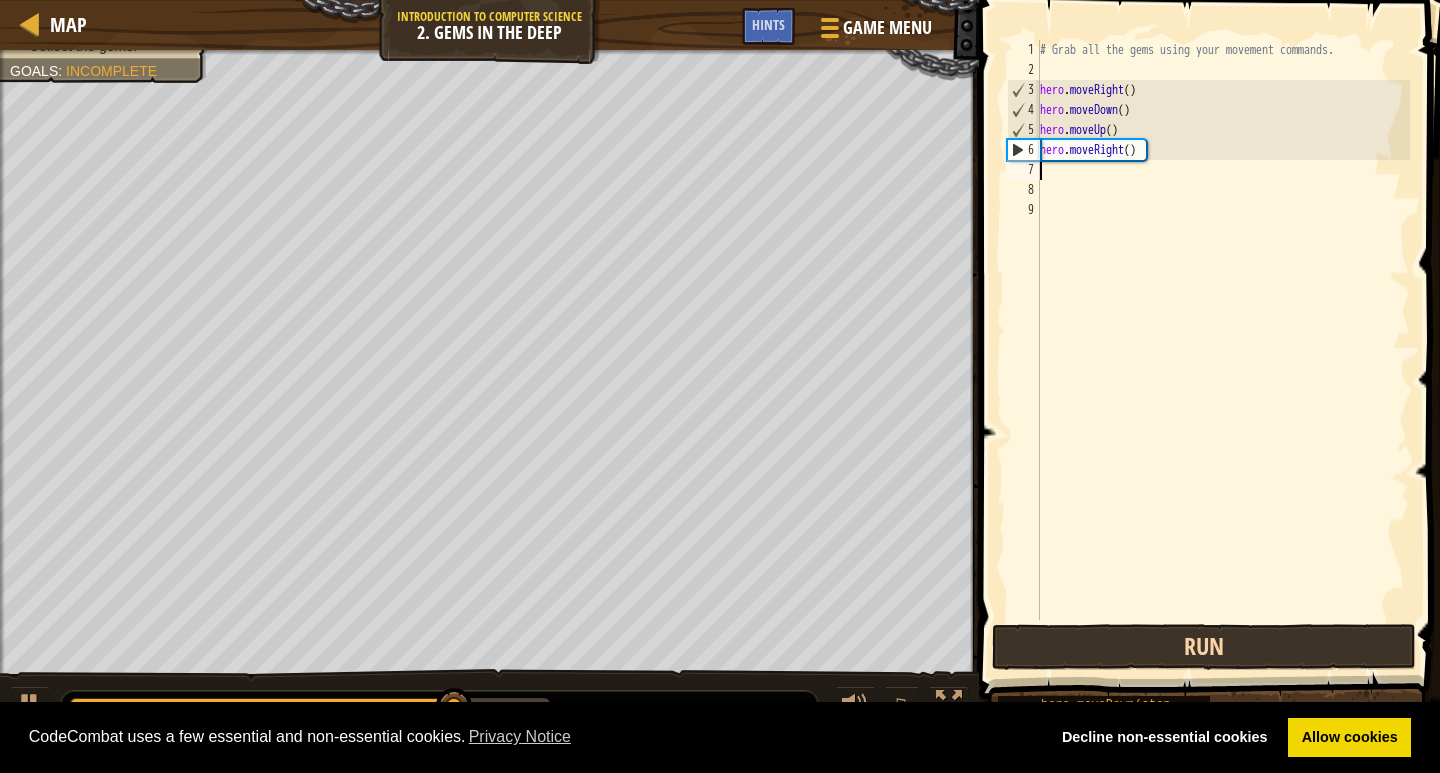 type on "h" 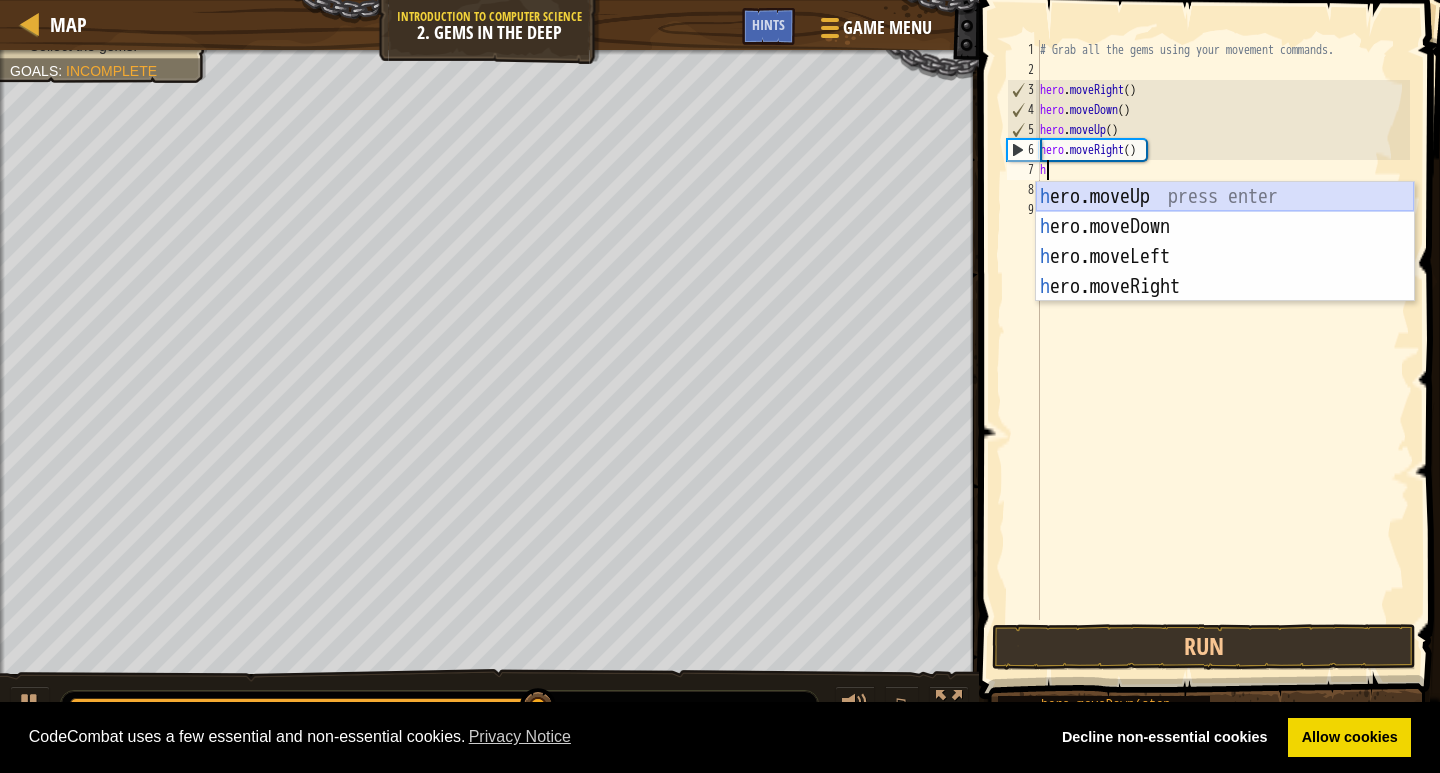 click on "h ero.moveUp press enter h ero.moveDown press enter h ero.moveLeft press enter h ero.moveRight press enter" at bounding box center [1225, 272] 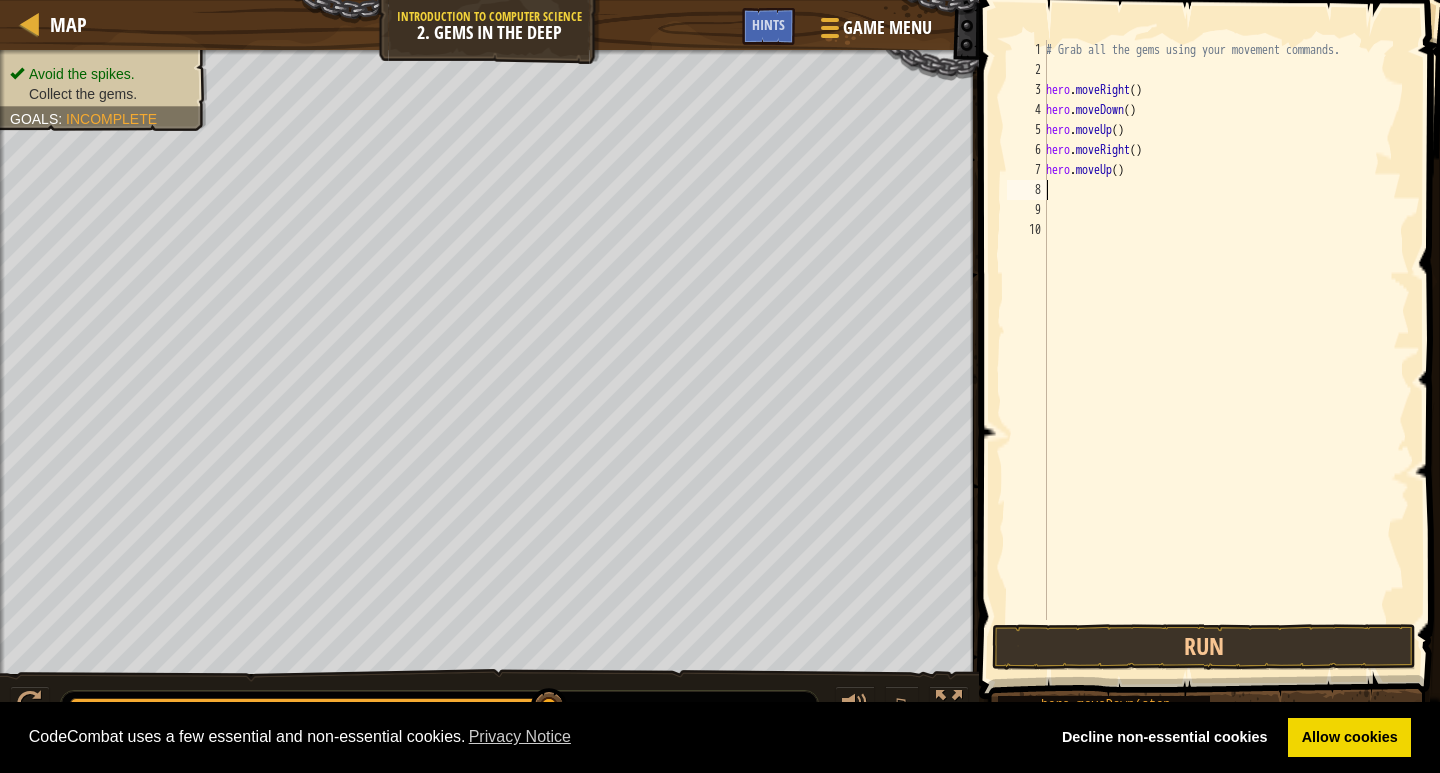 type on "h" 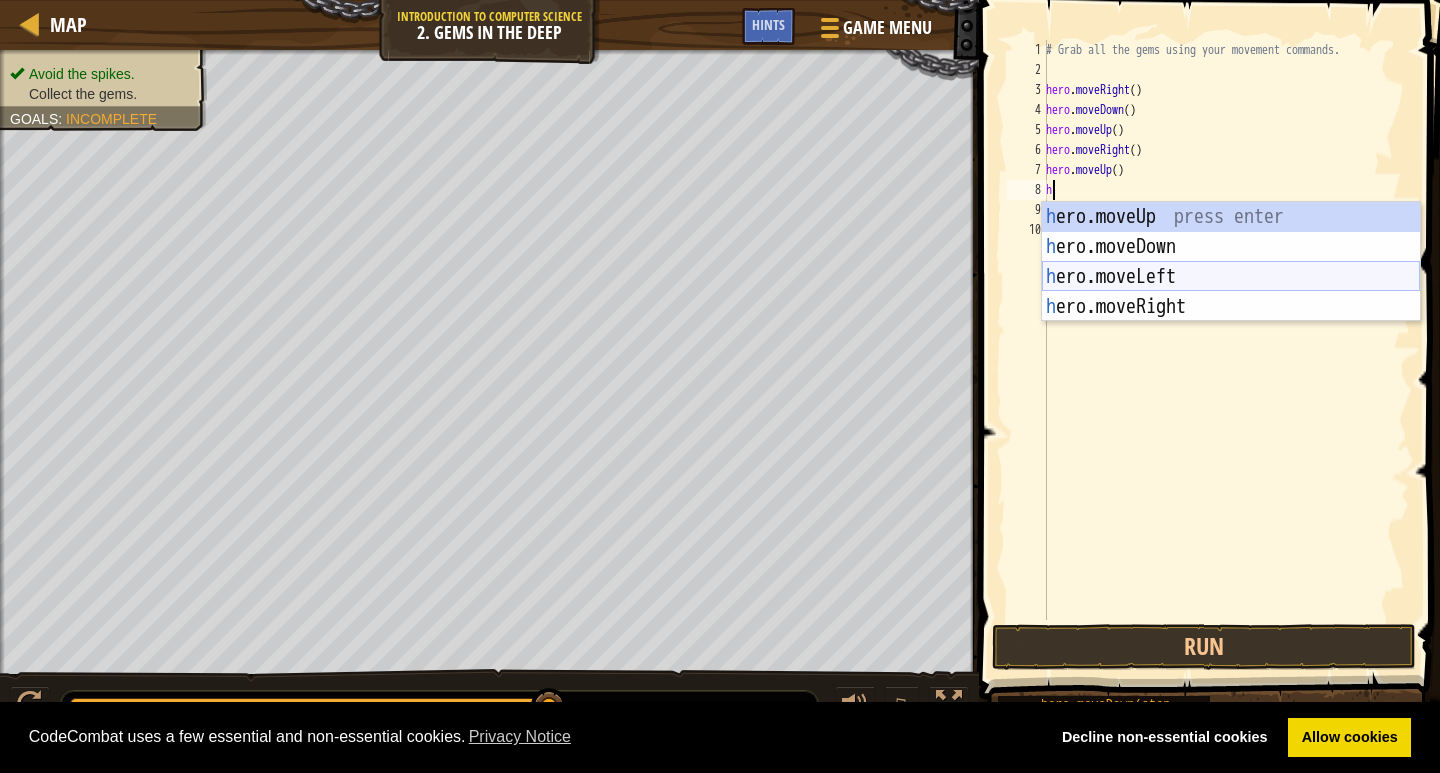 click on "h ero.moveUp press enter h ero.moveDown press enter h ero.moveLeft press enter h ero.moveRight press enter" at bounding box center [1231, 292] 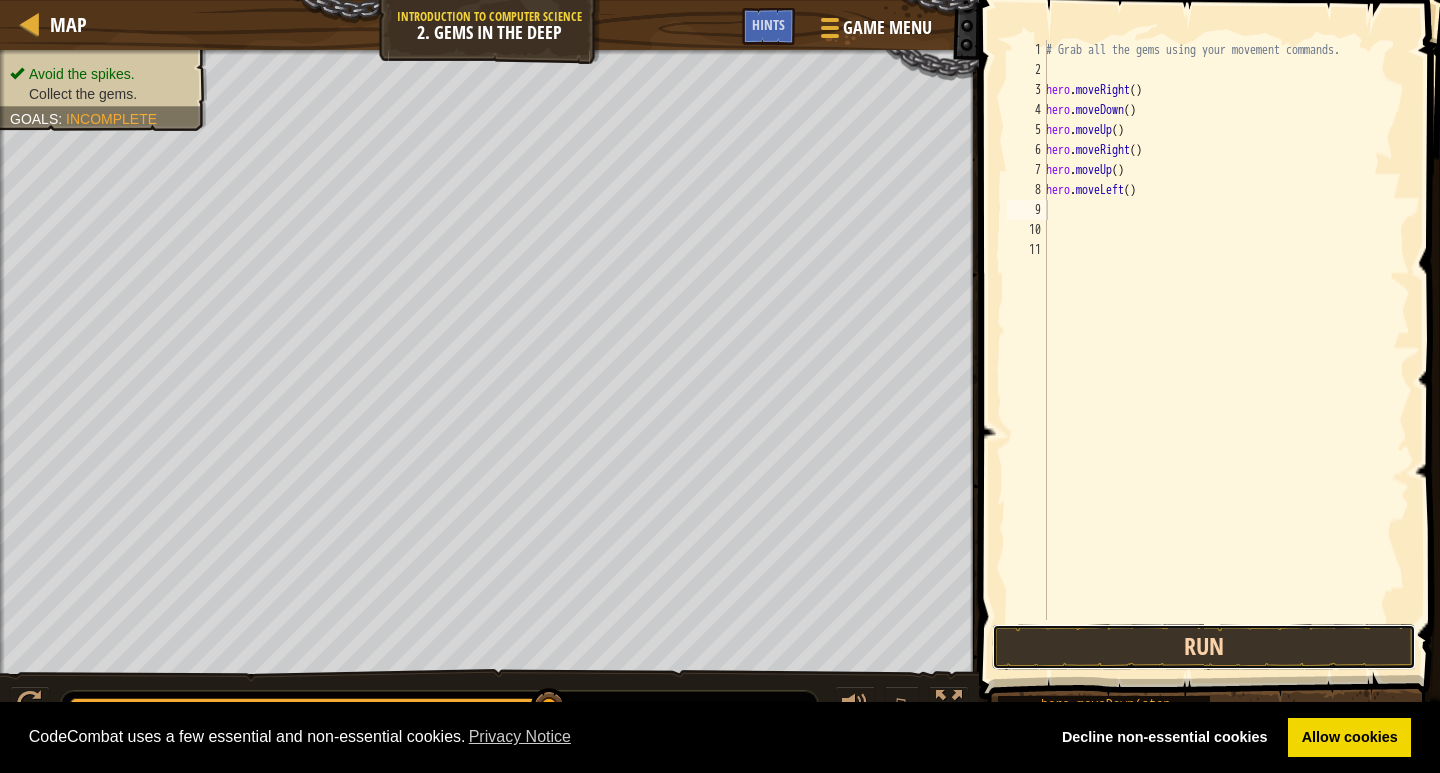 click on "Run" at bounding box center (1204, 647) 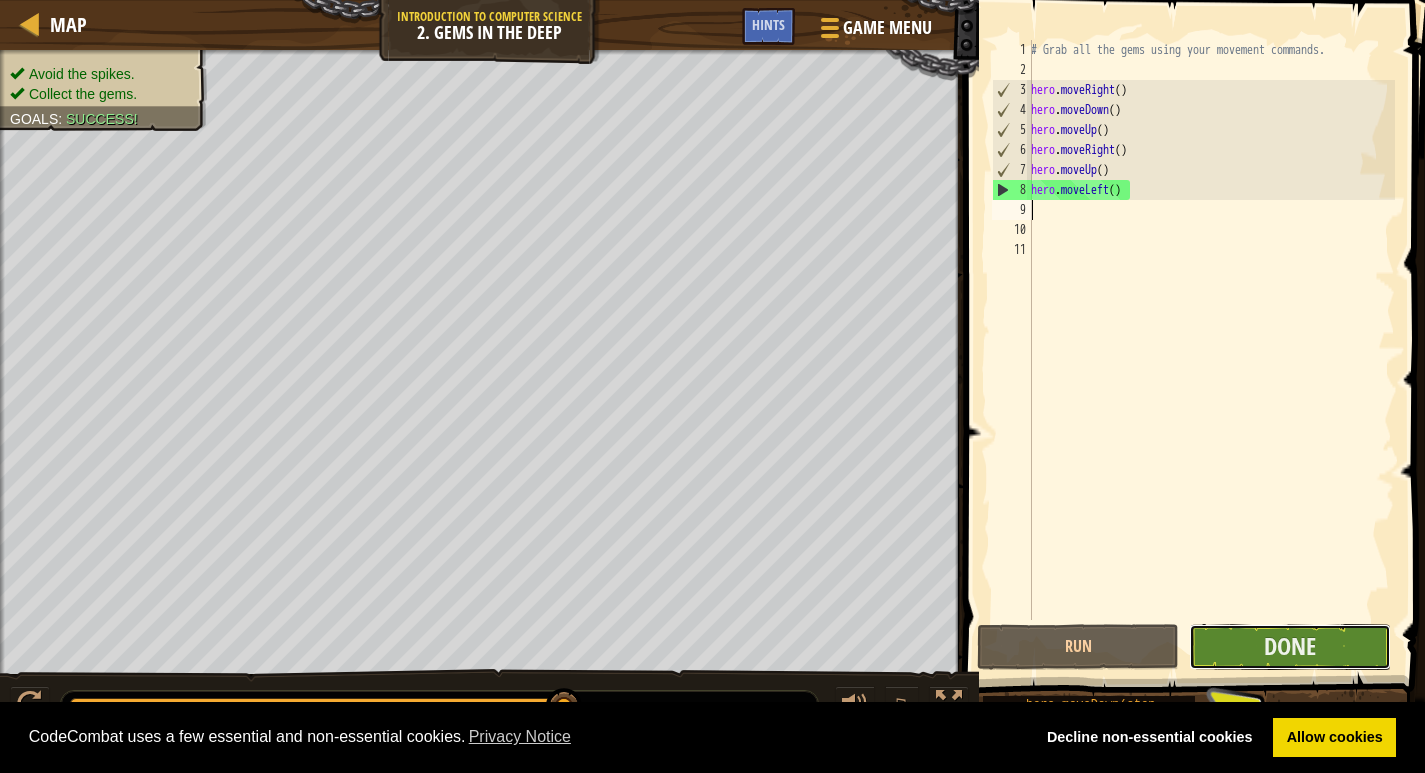 click on "Done" at bounding box center (1290, 647) 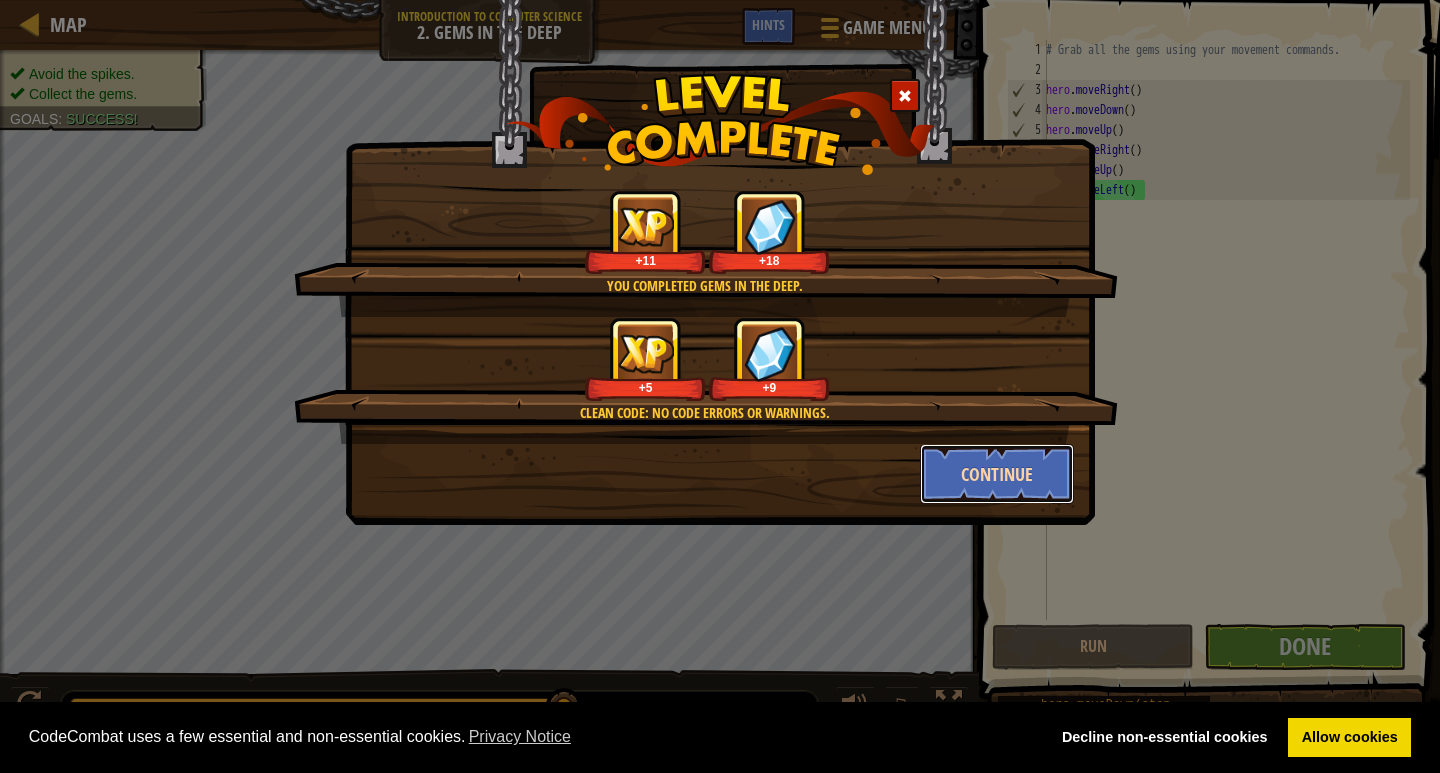 click on "Continue" at bounding box center (997, 474) 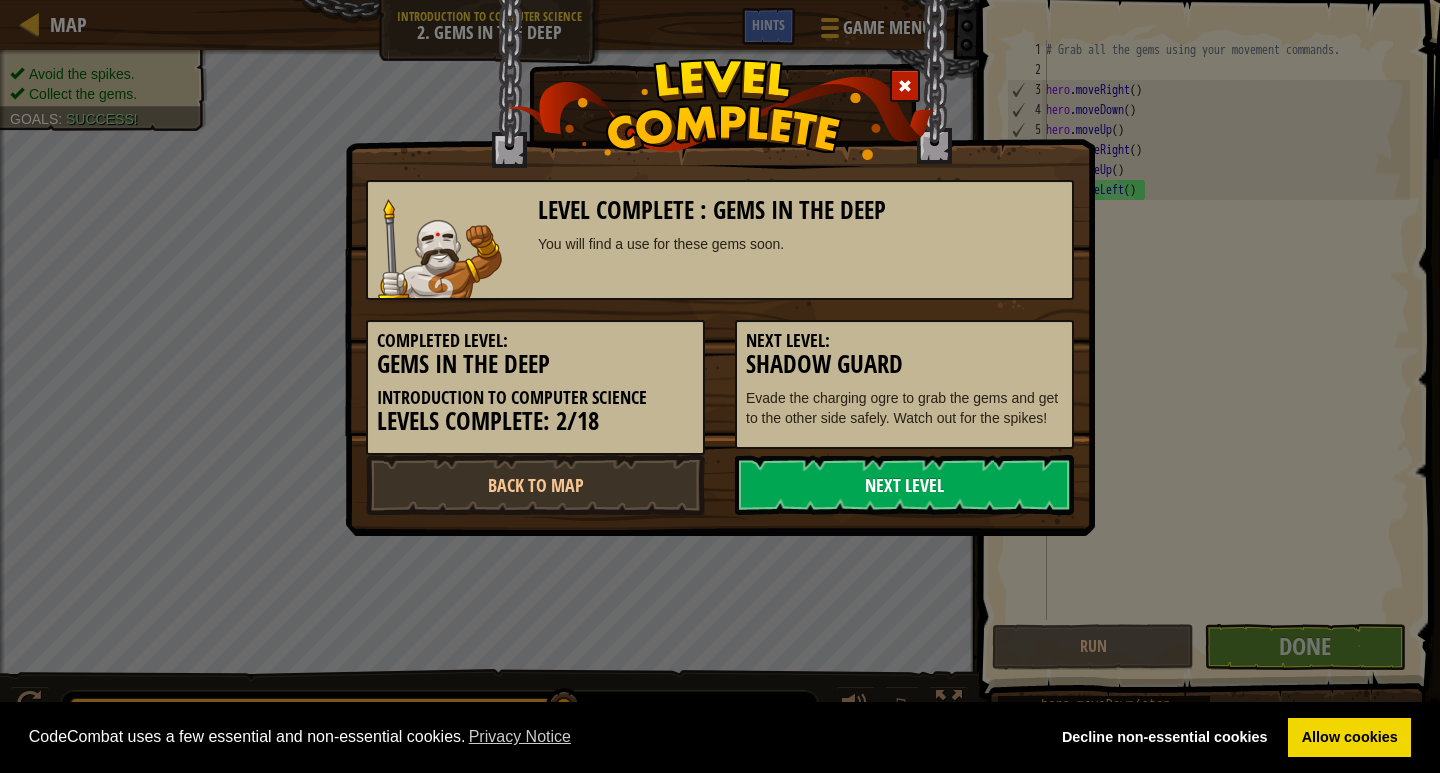 click on "Next Level" at bounding box center [904, 485] 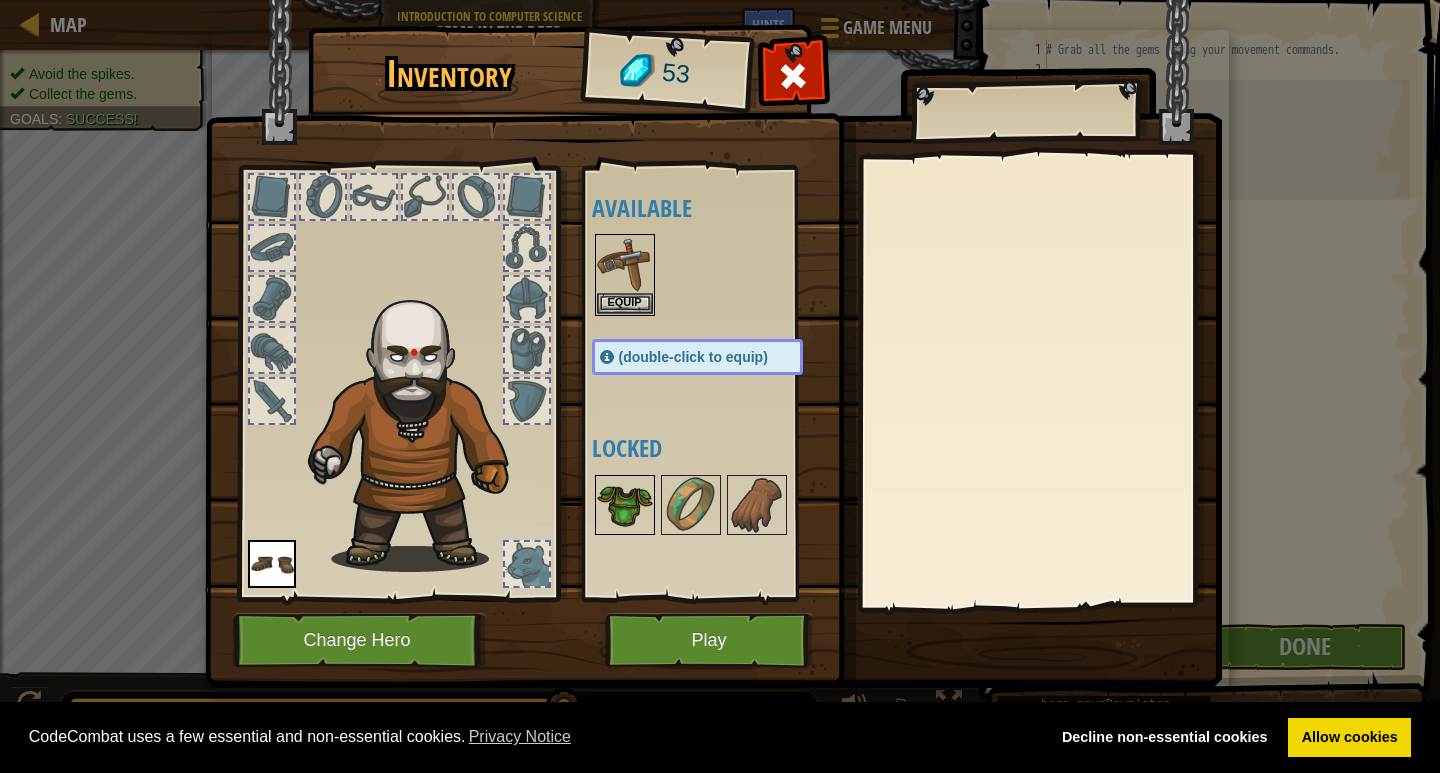 click at bounding box center (625, 505) 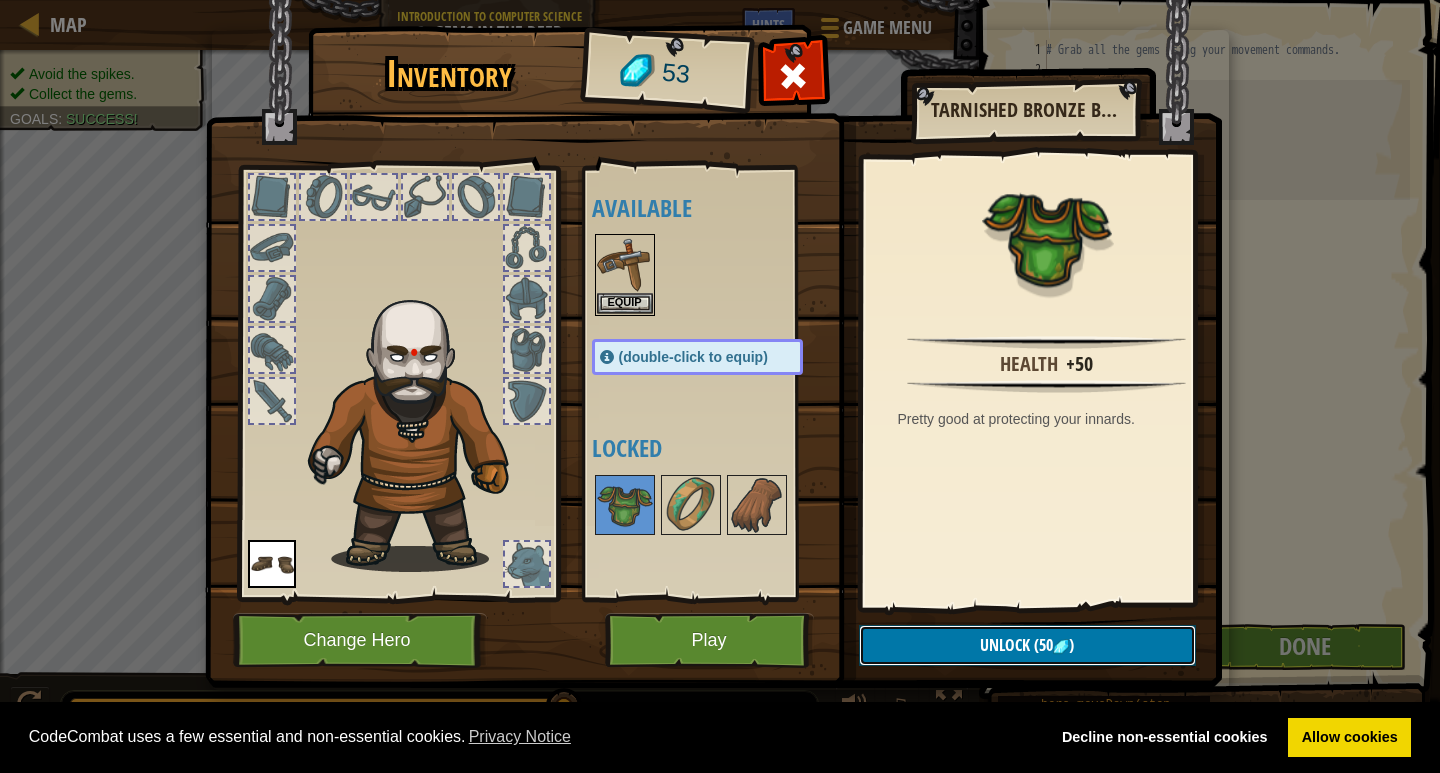 click on ")" at bounding box center (1071, 645) 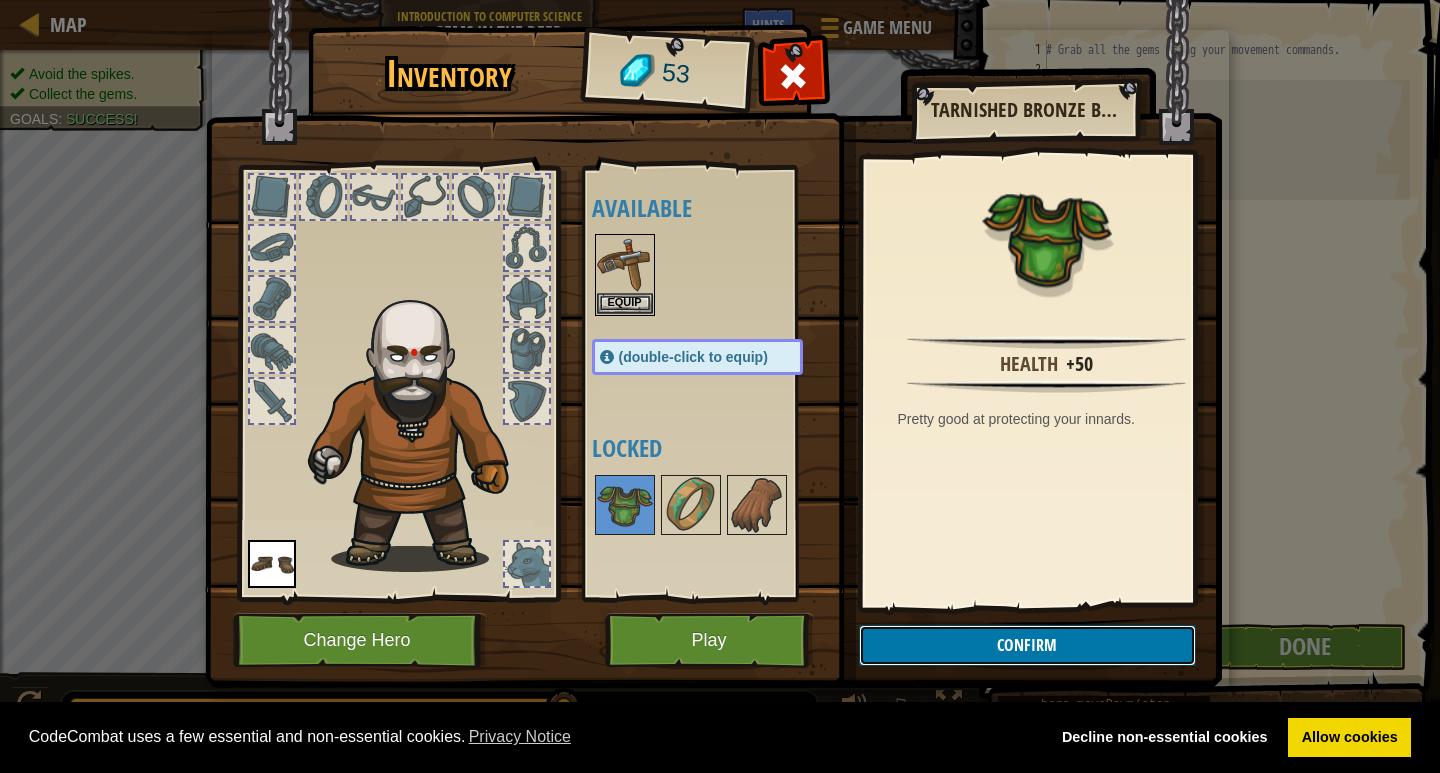 click on "Confirm" at bounding box center [1027, 645] 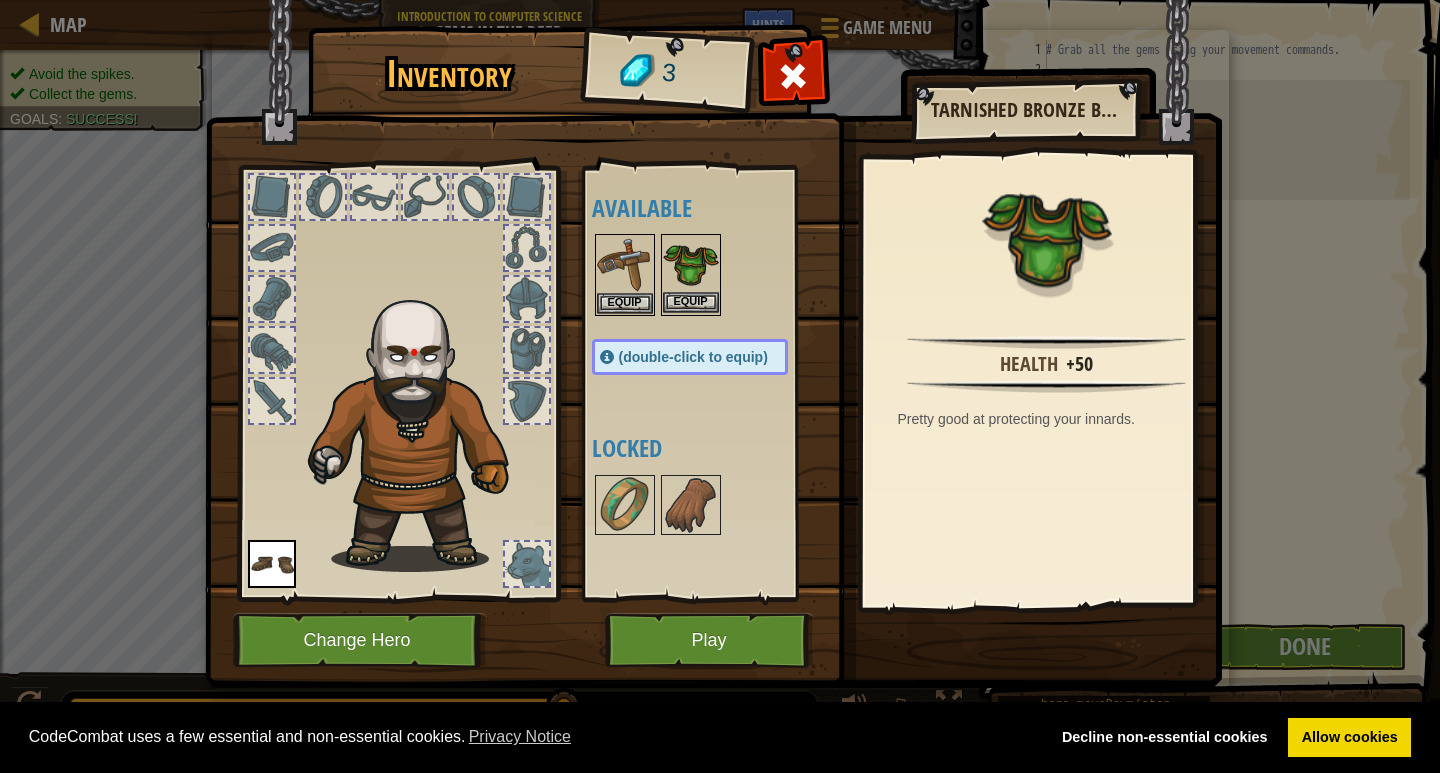 click at bounding box center (691, 264) 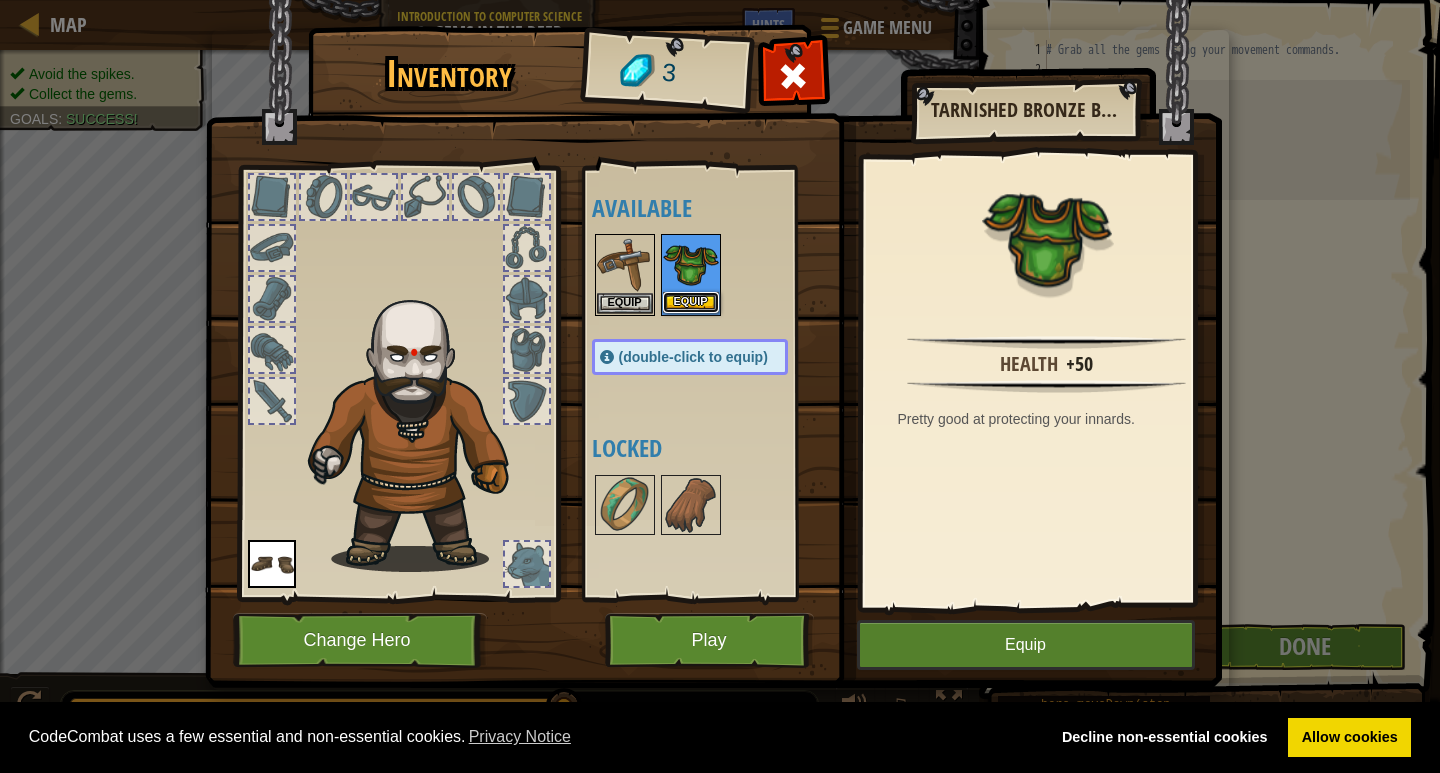 click on "Equip" at bounding box center [691, 302] 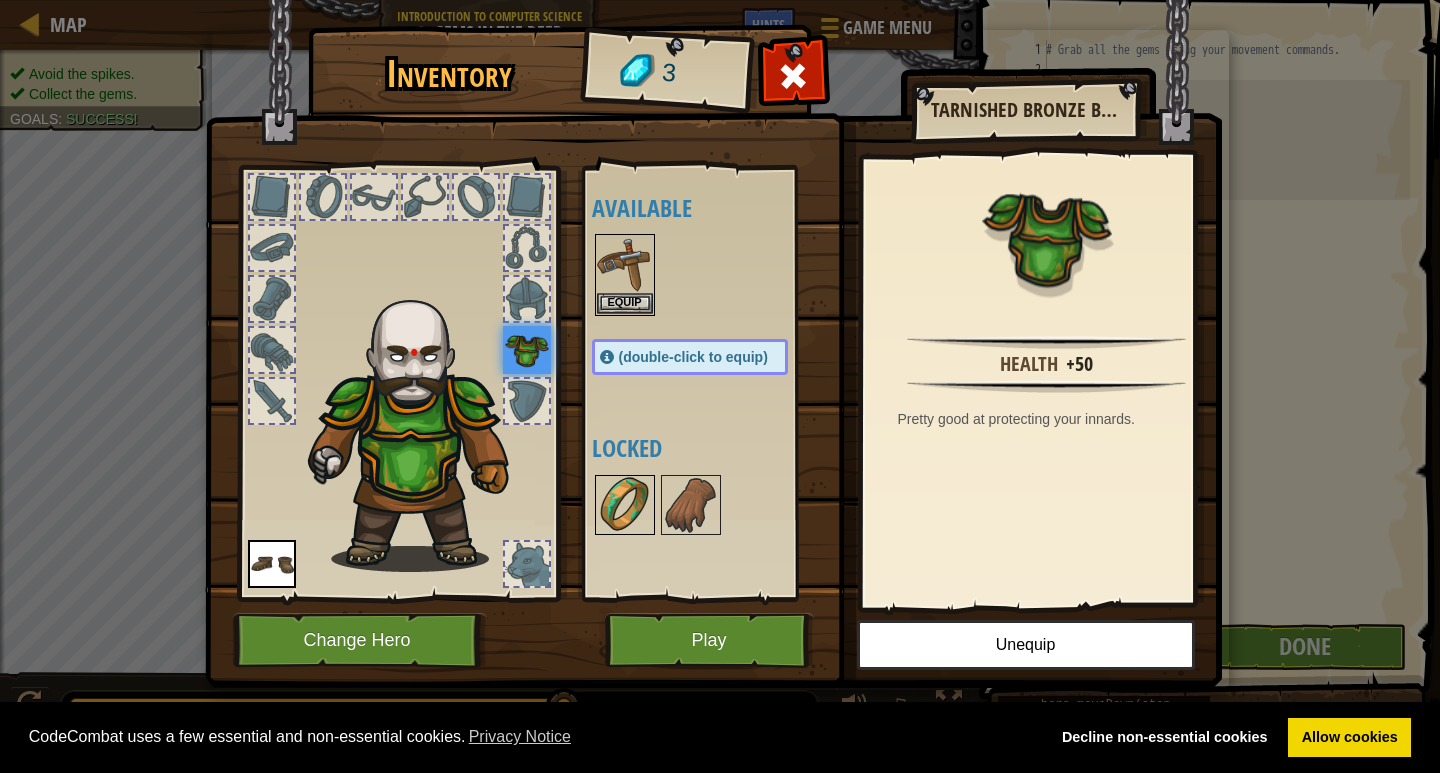 click at bounding box center [625, 505] 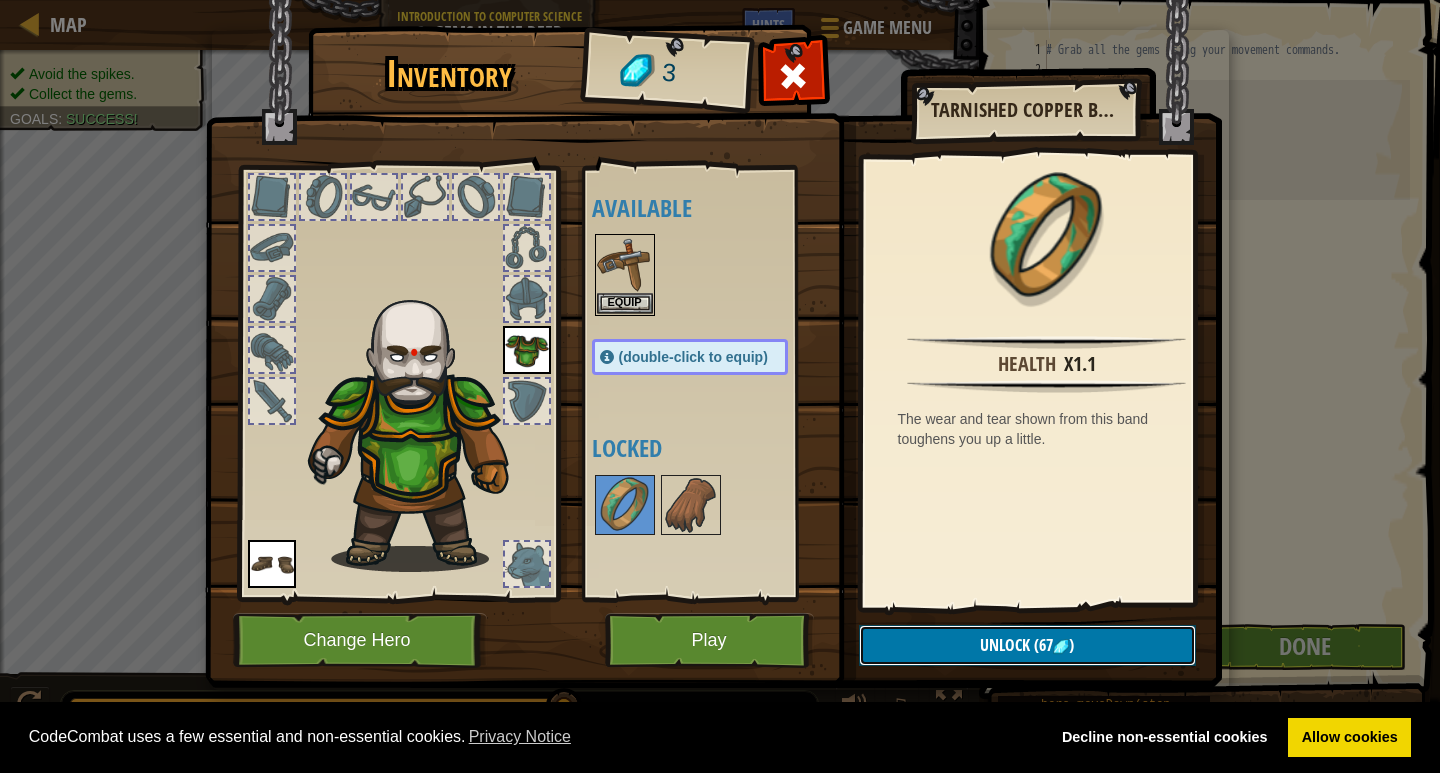 click at bounding box center (1061, 647) 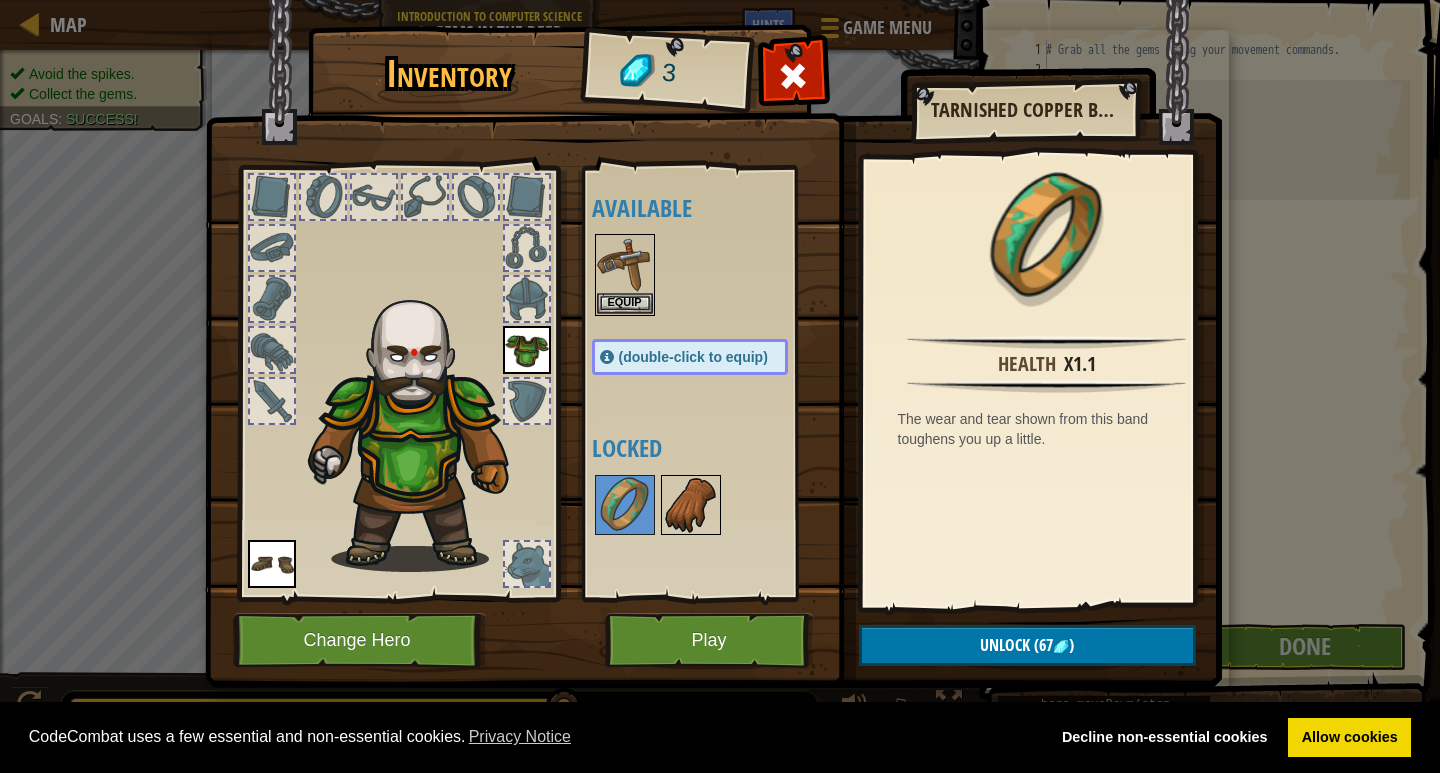 click at bounding box center [691, 505] 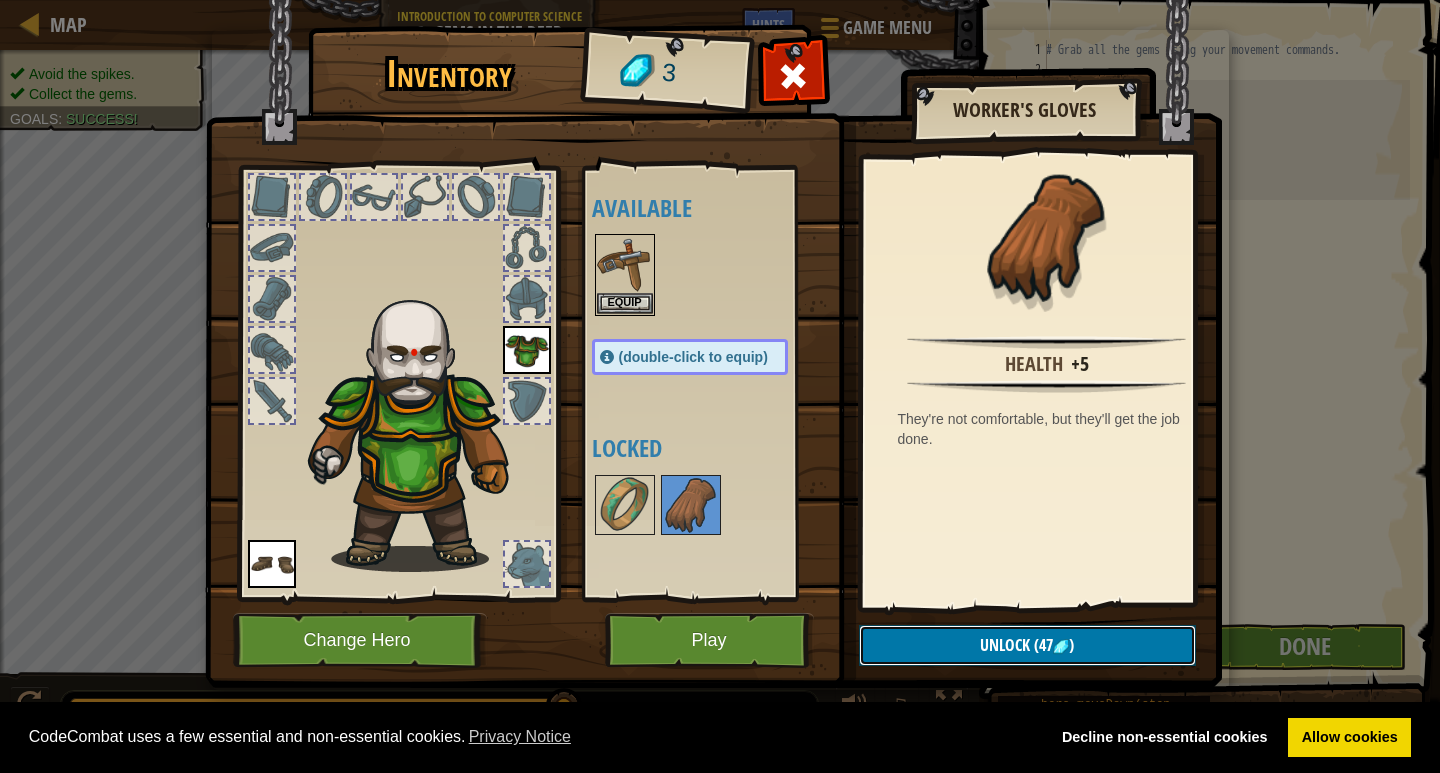click on "Unlock (47 )" at bounding box center [1027, 645] 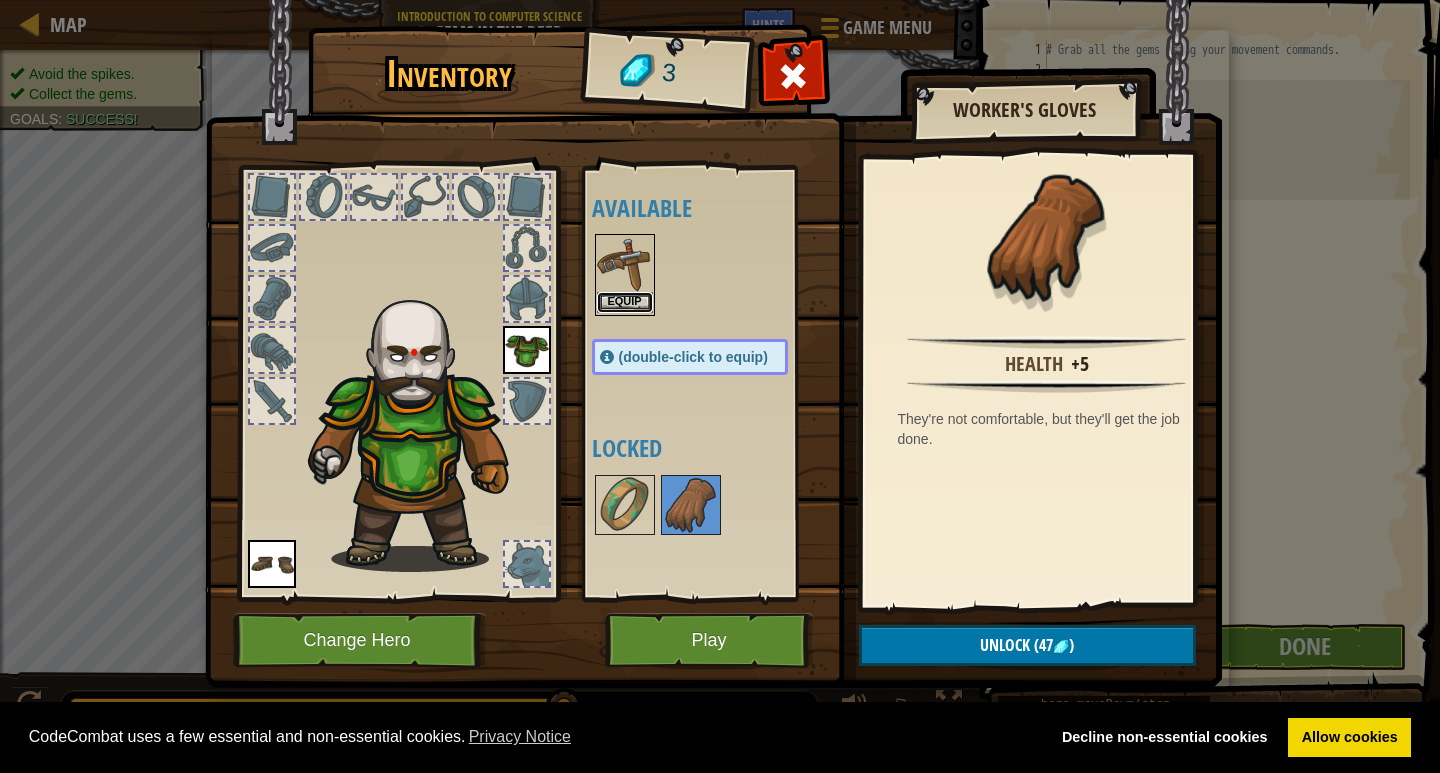 click on "Equip" at bounding box center [625, 302] 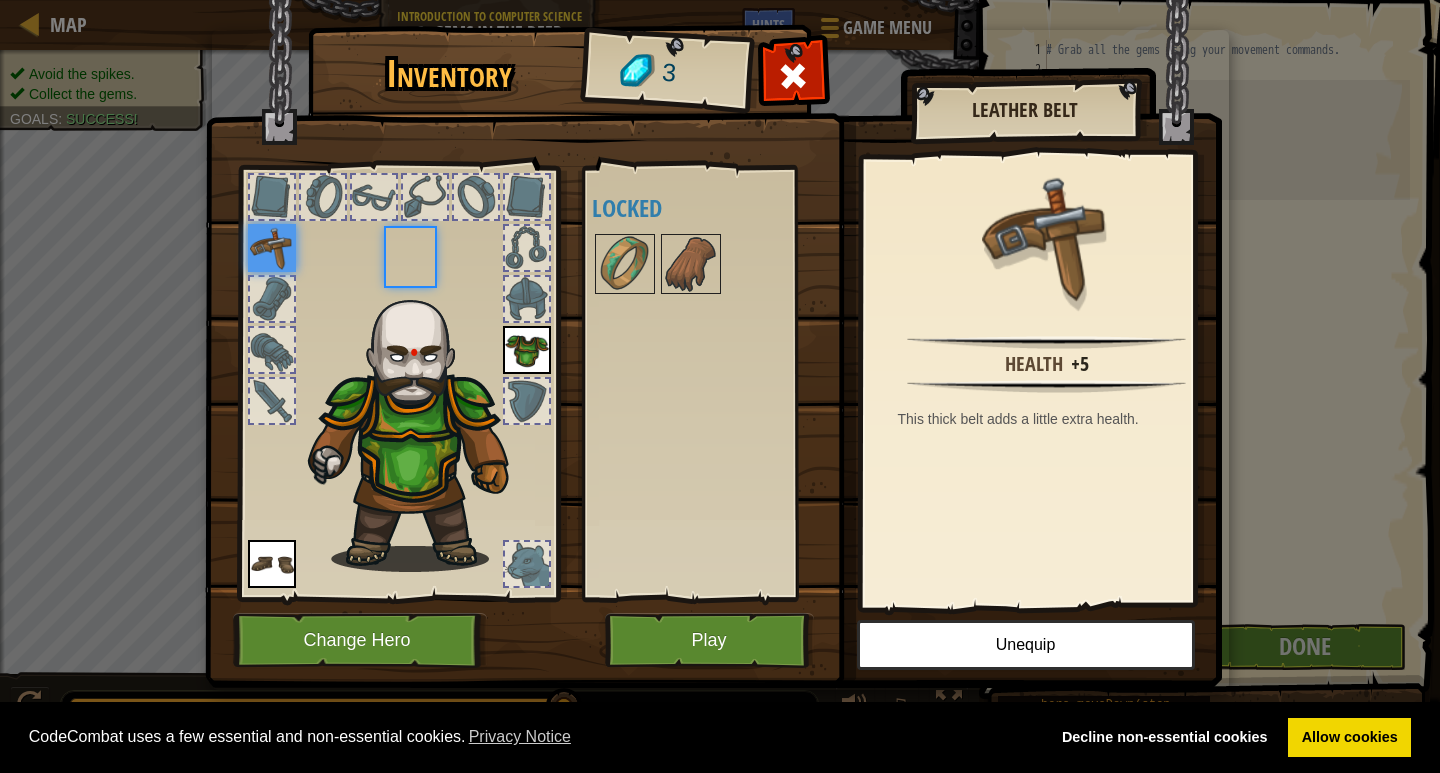 click on "Available Equip Equip Equip (double-click to equip) Locked" at bounding box center [710, 383] 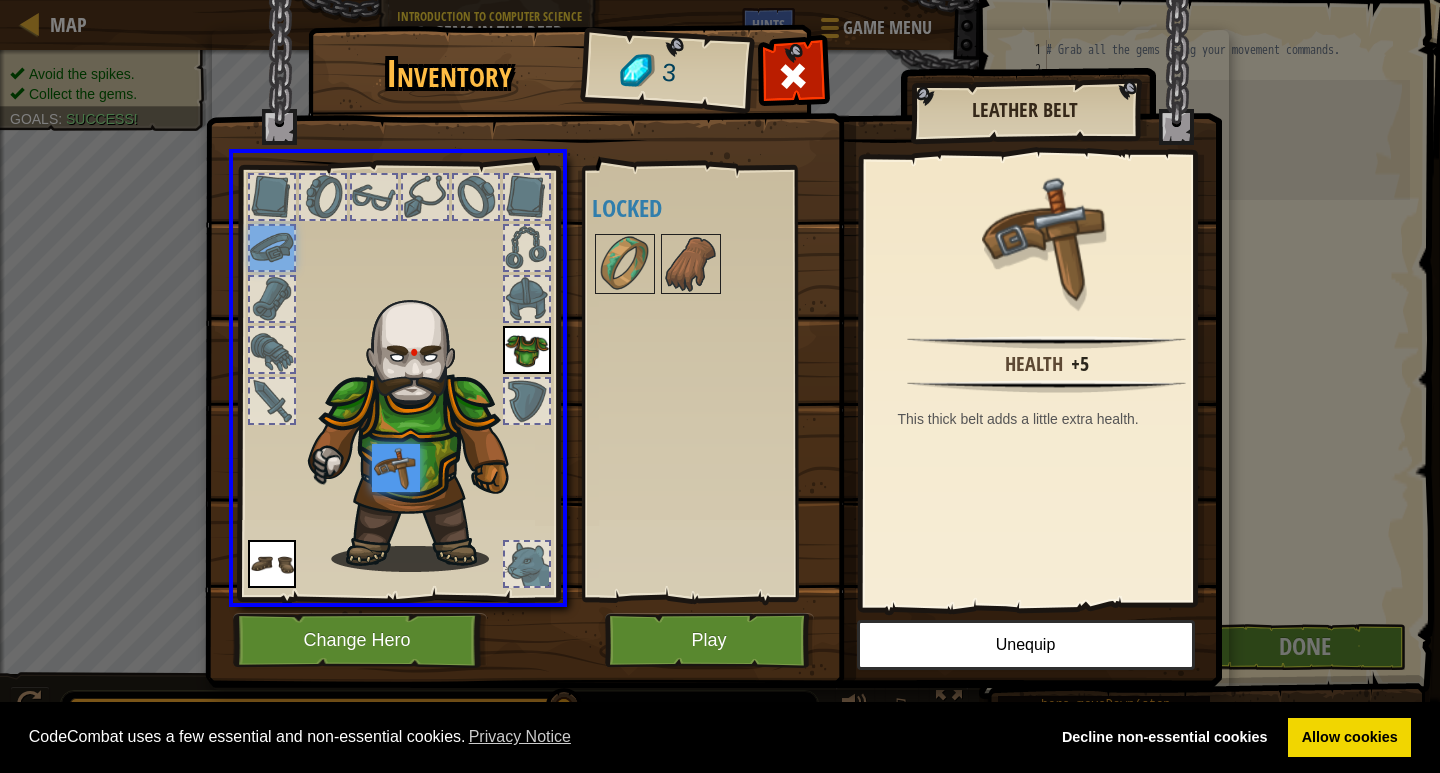 drag, startPoint x: 260, startPoint y: 243, endPoint x: 407, endPoint y: 479, distance: 278.03778 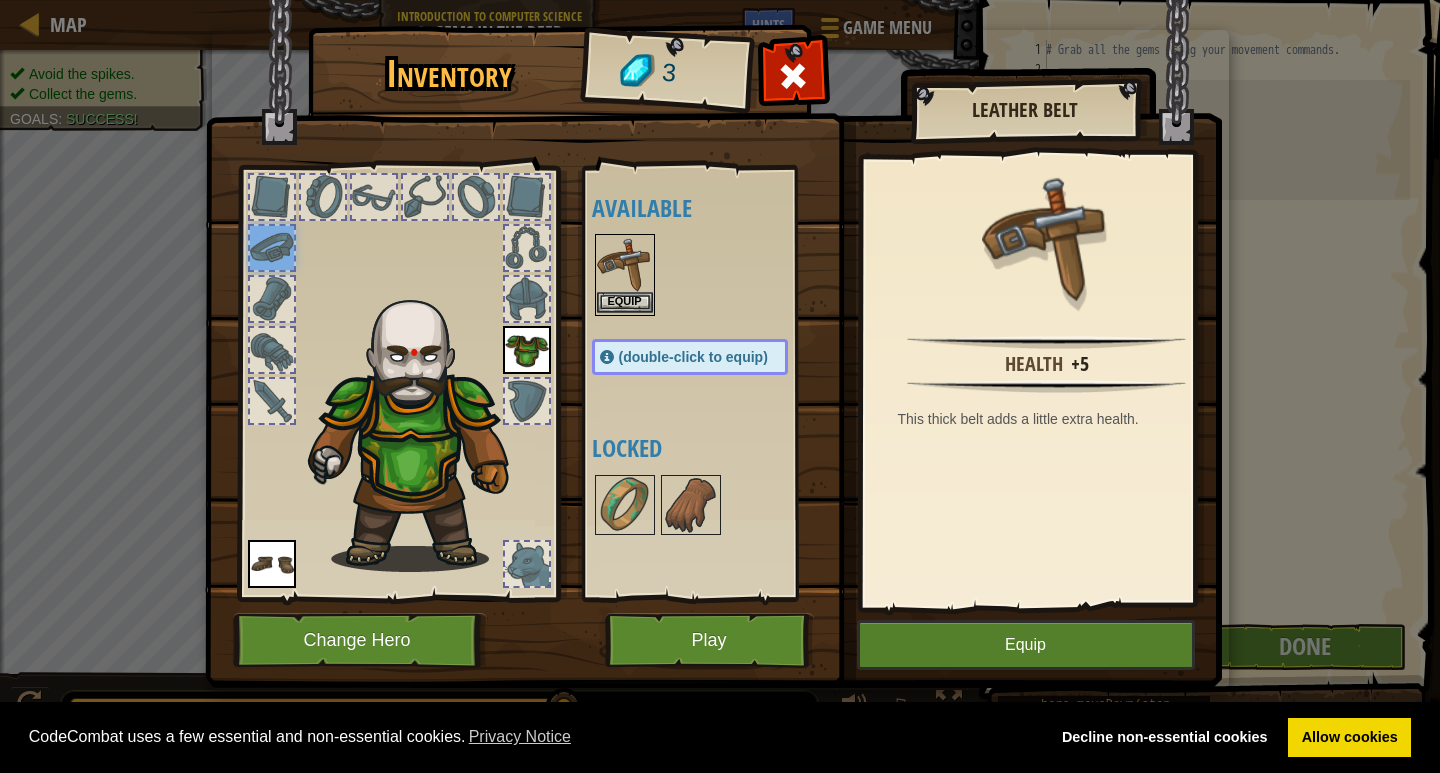 click at bounding box center [625, 264] 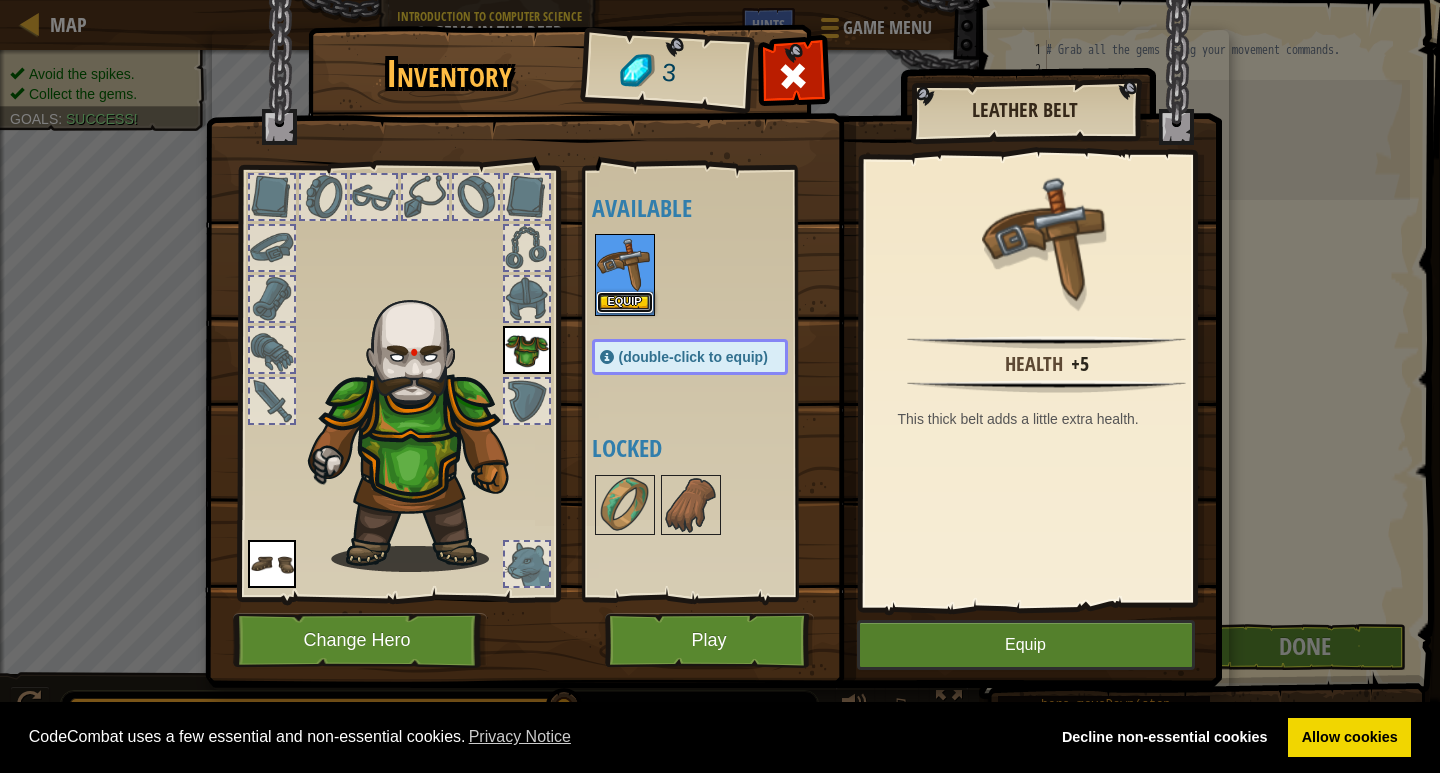 click on "Equip" at bounding box center [625, 302] 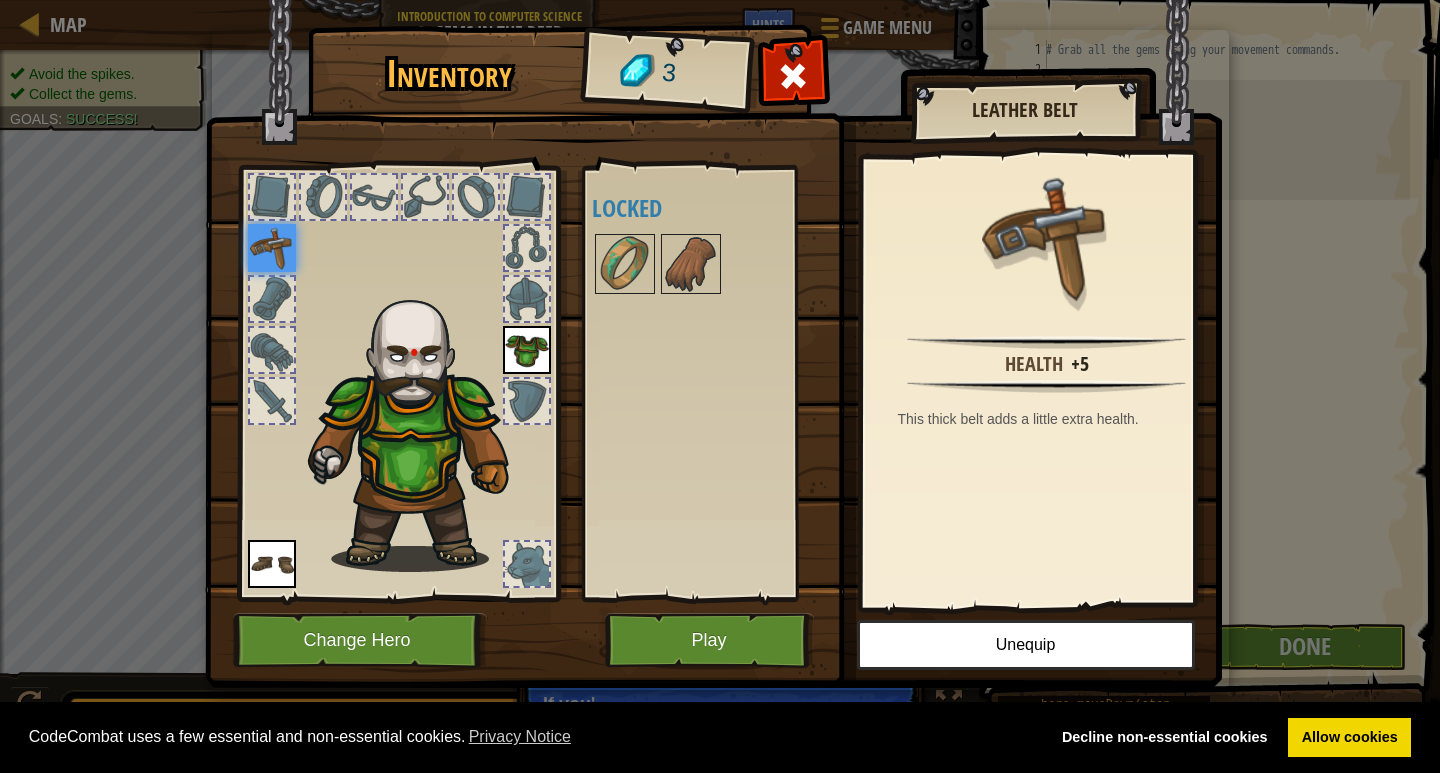 click at bounding box center (398, 378) 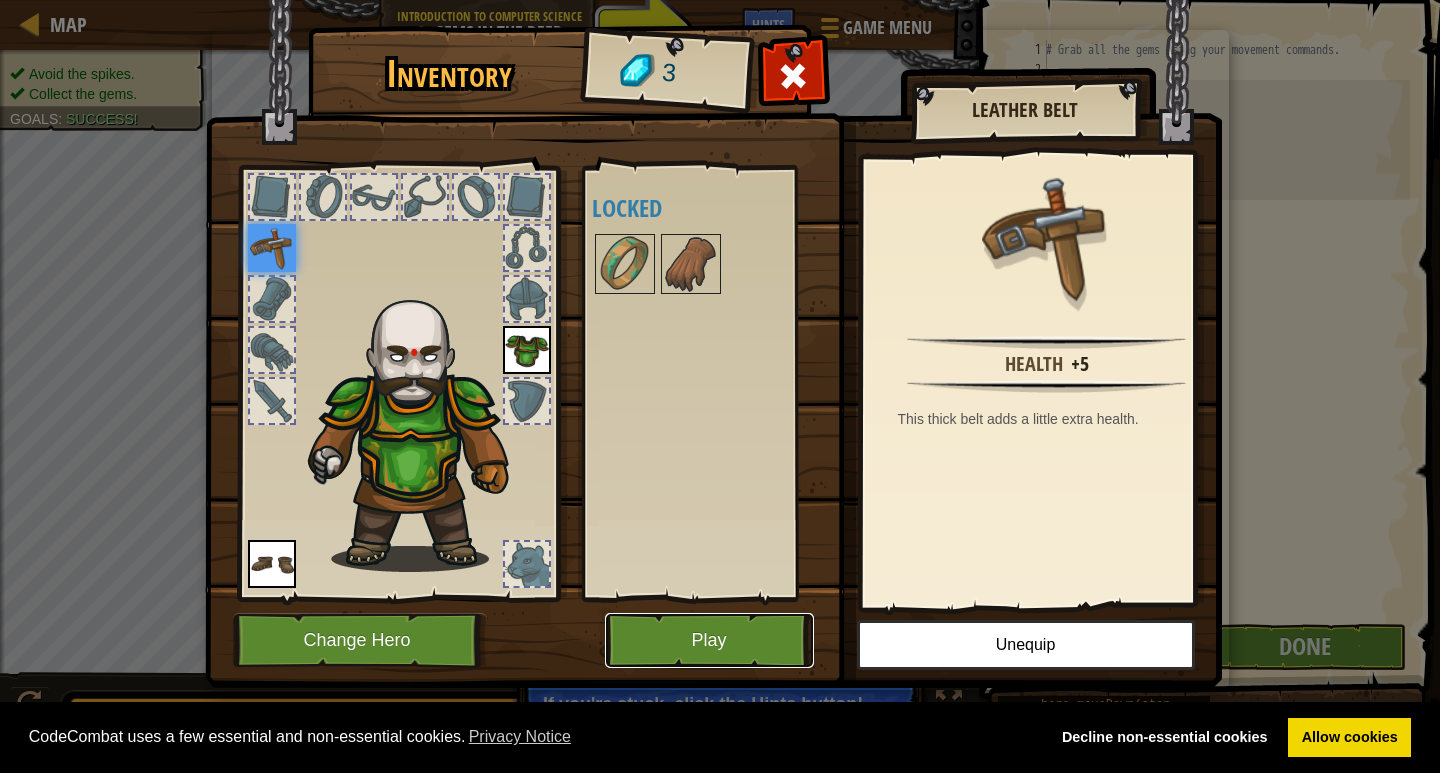 click on "Play" at bounding box center (709, 640) 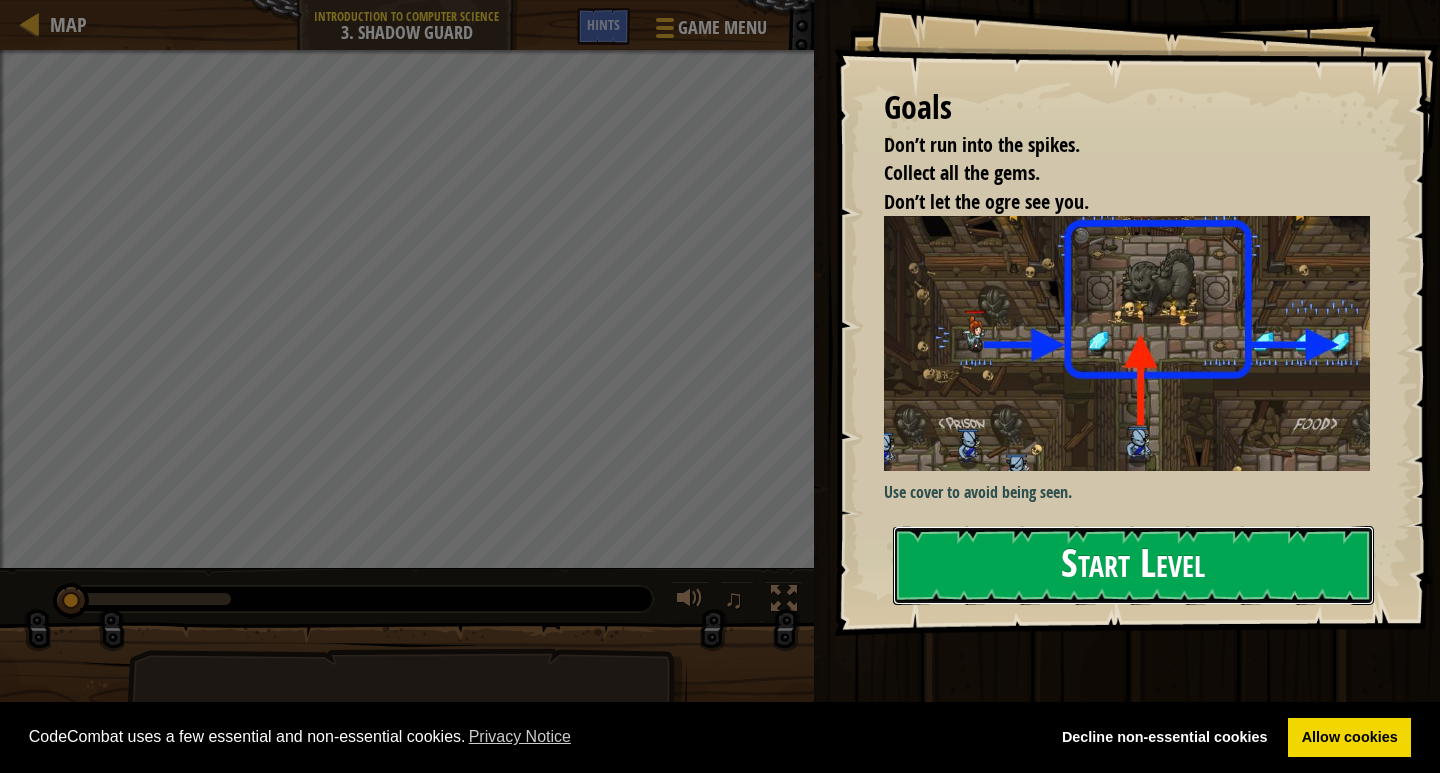 click on "Start Level" at bounding box center [1133, 565] 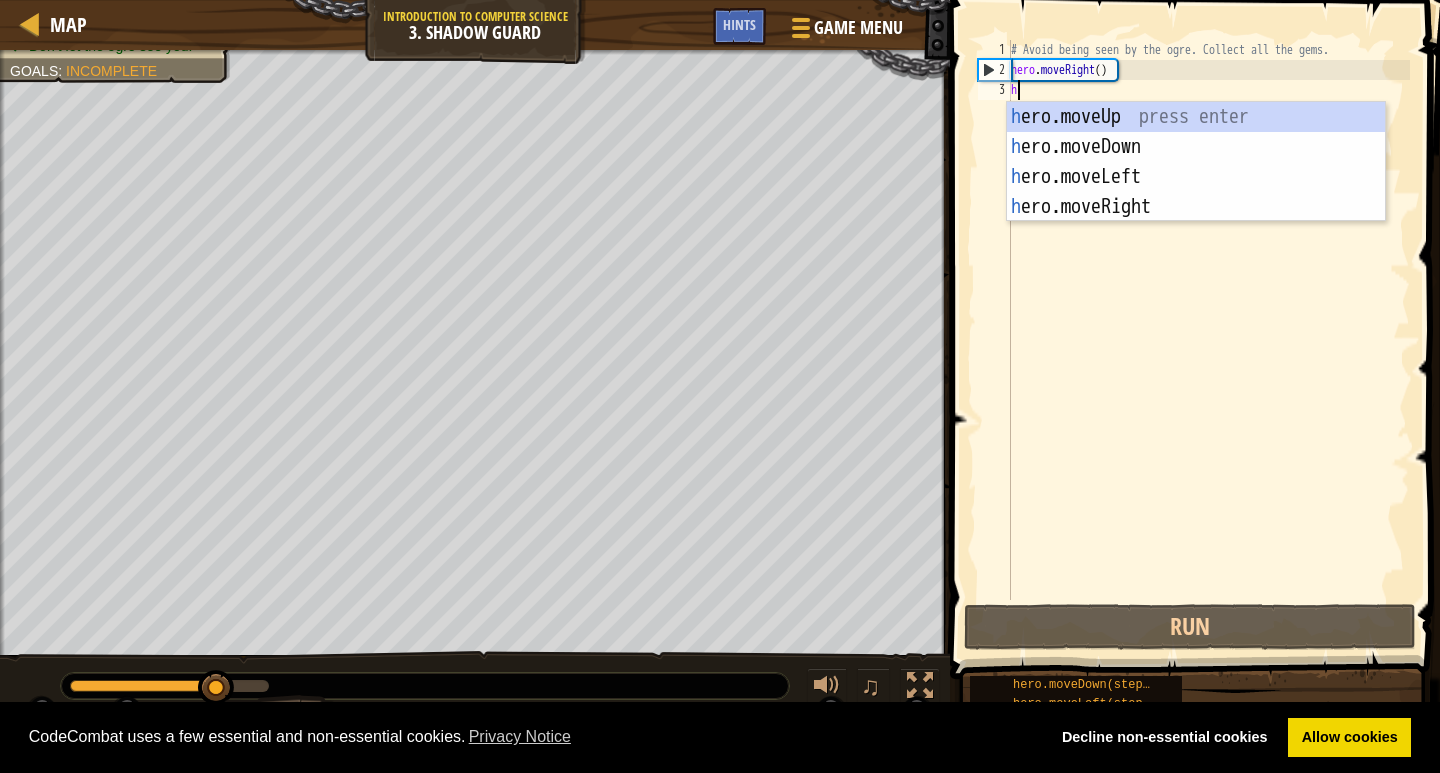 type on "h" 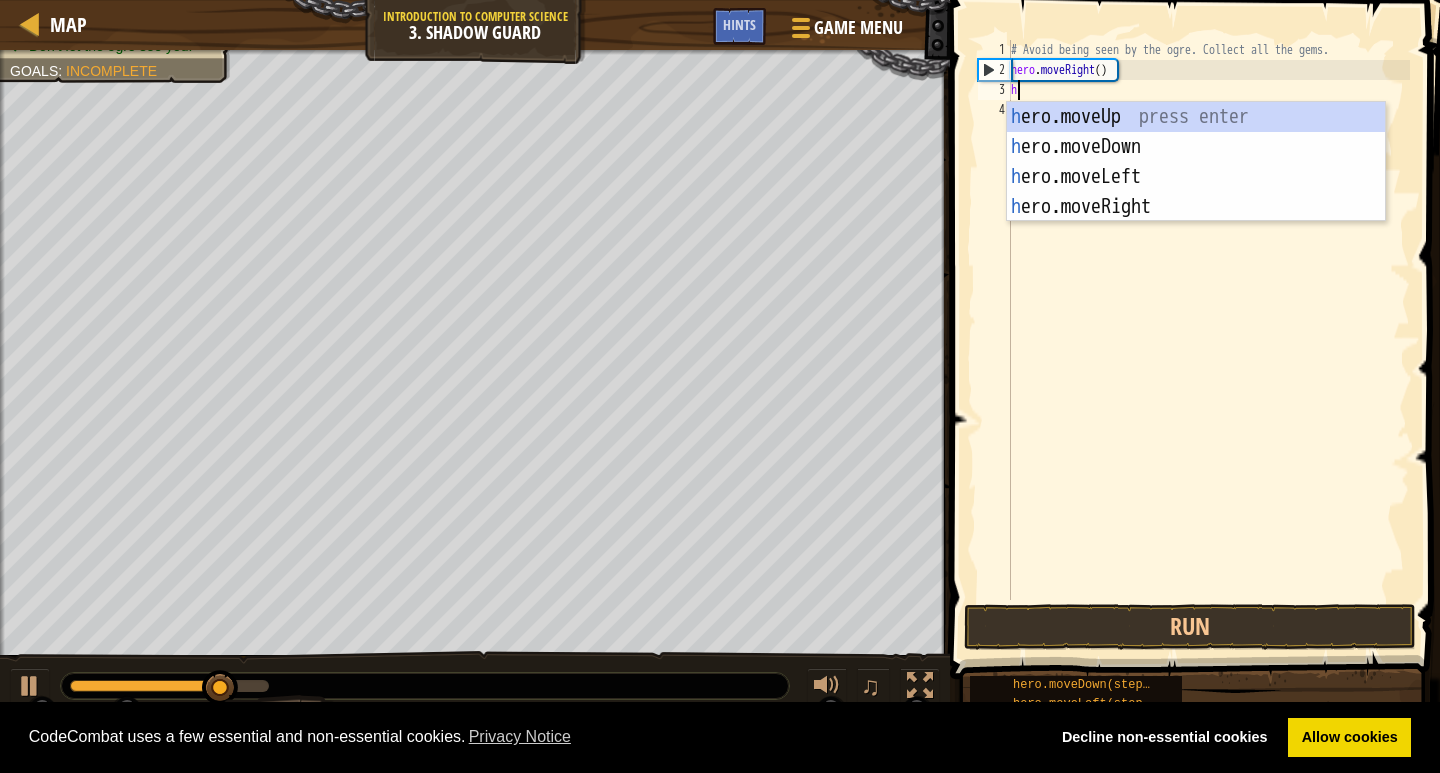 scroll, scrollTop: 9, scrollLeft: 0, axis: vertical 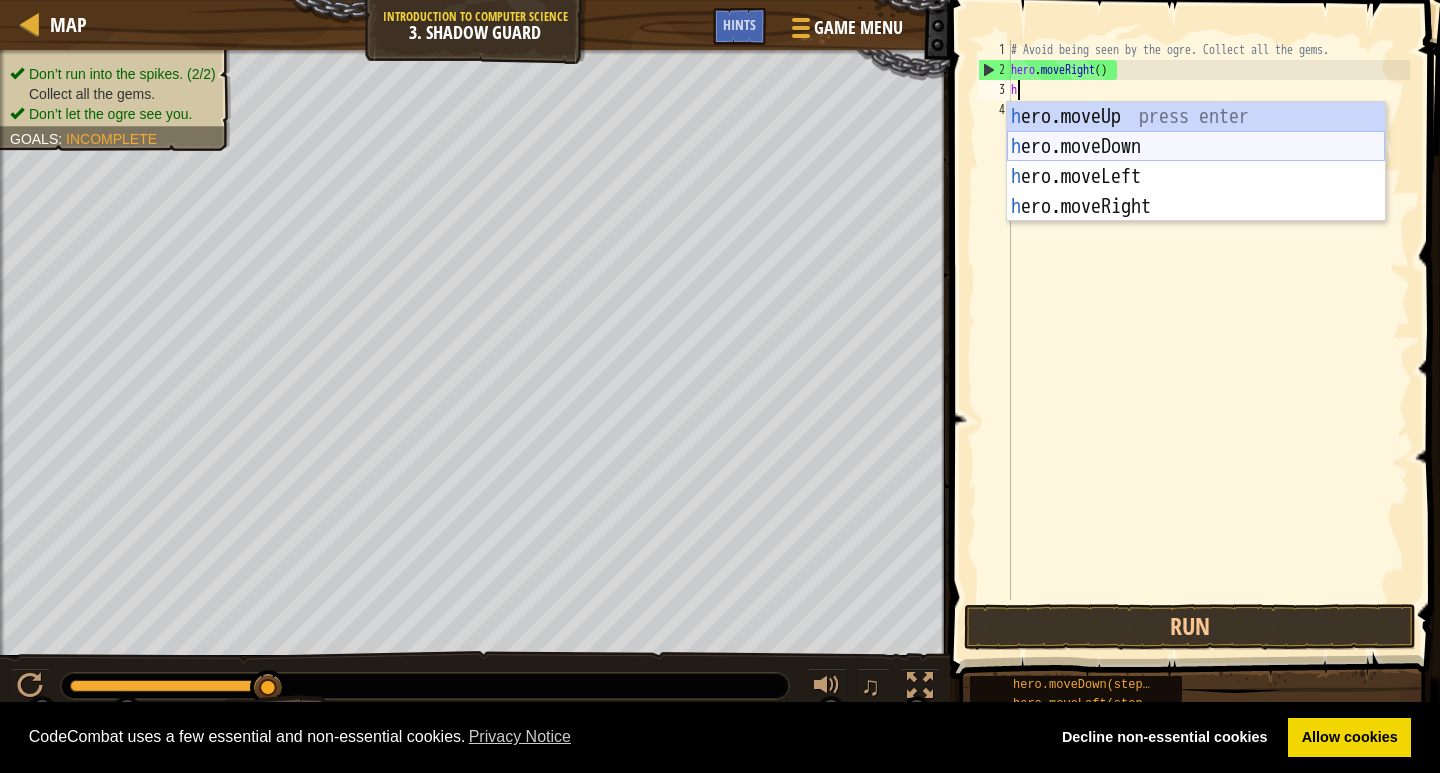 click on "h ero.moveUp press enter h ero.moveDown press enter h ero.moveLeft press enter h ero.moveRight press enter" at bounding box center (1196, 192) 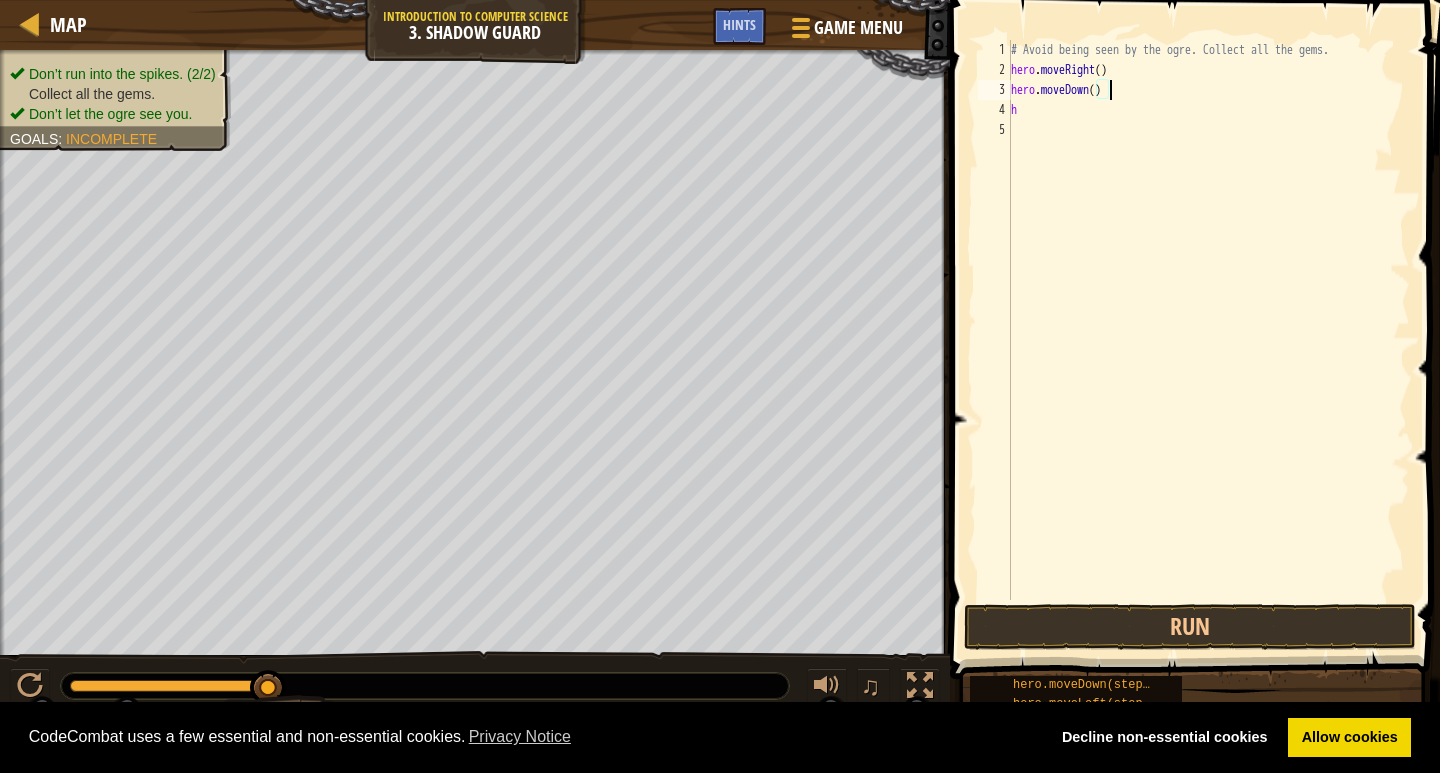 click on "# Avoid being seen by the ogre. Collect all the gems. hero . moveRight ( ) hero . moveDown ( ) h" at bounding box center [1208, 340] 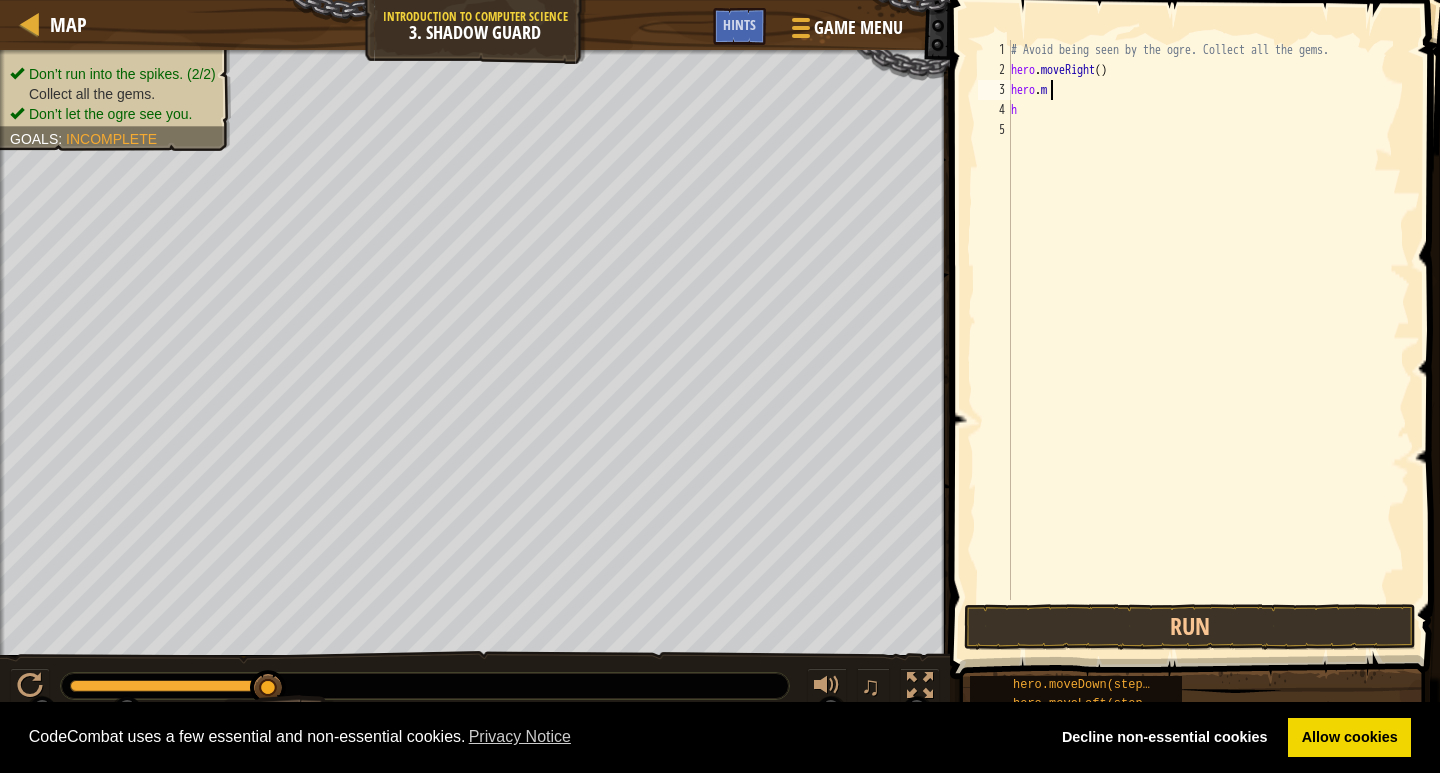 type on "h" 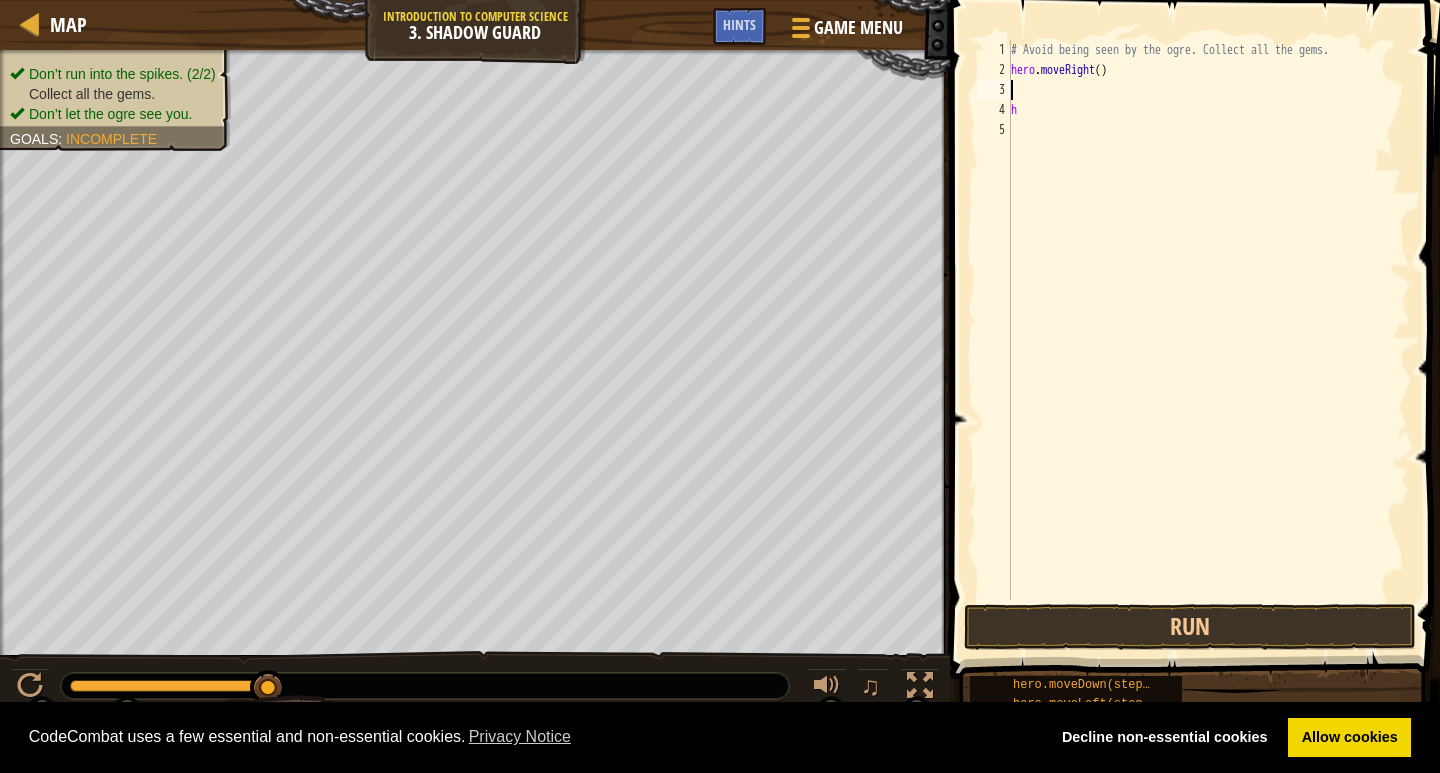 type on "h" 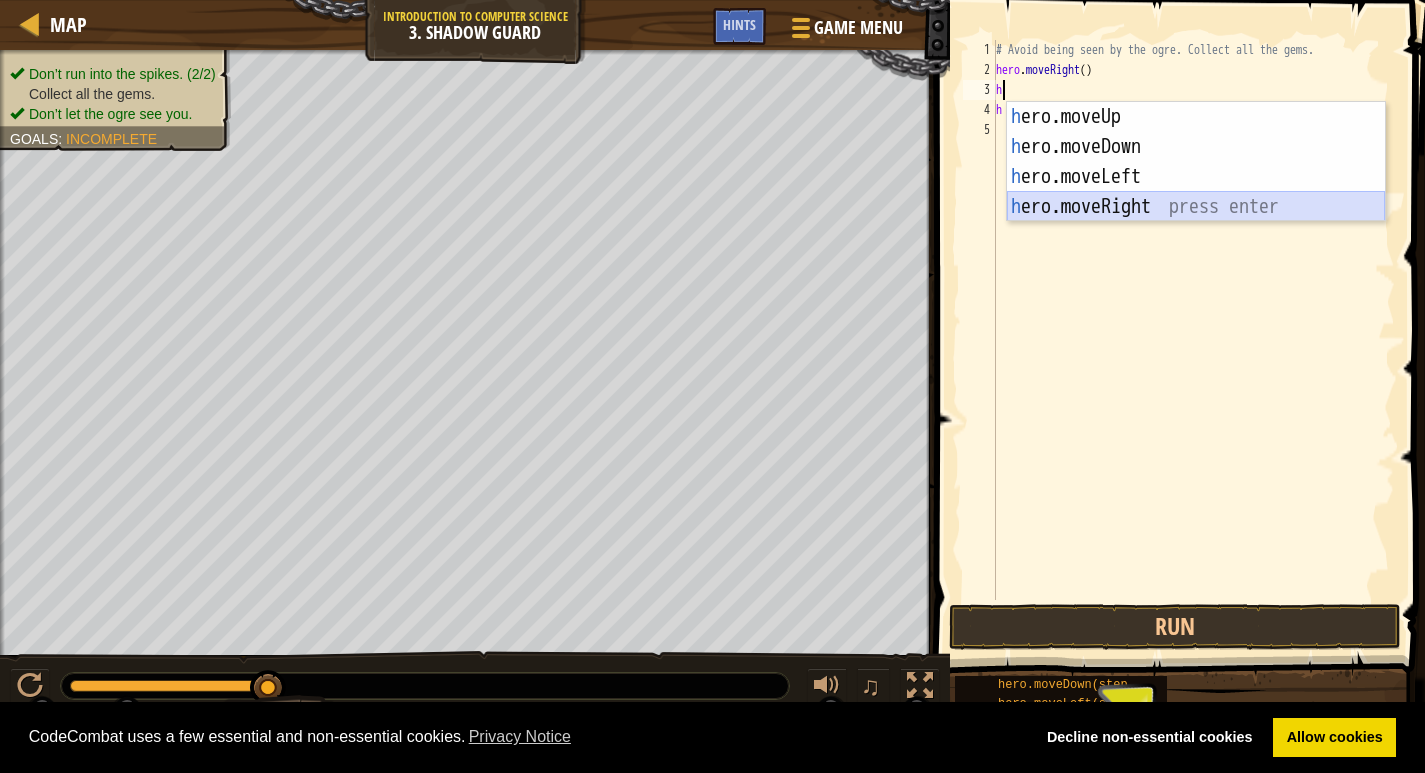 click on "h ero.moveUp press enter h ero.moveDown press enter h ero.moveLeft press enter h ero.moveRight press enter" at bounding box center [1196, 192] 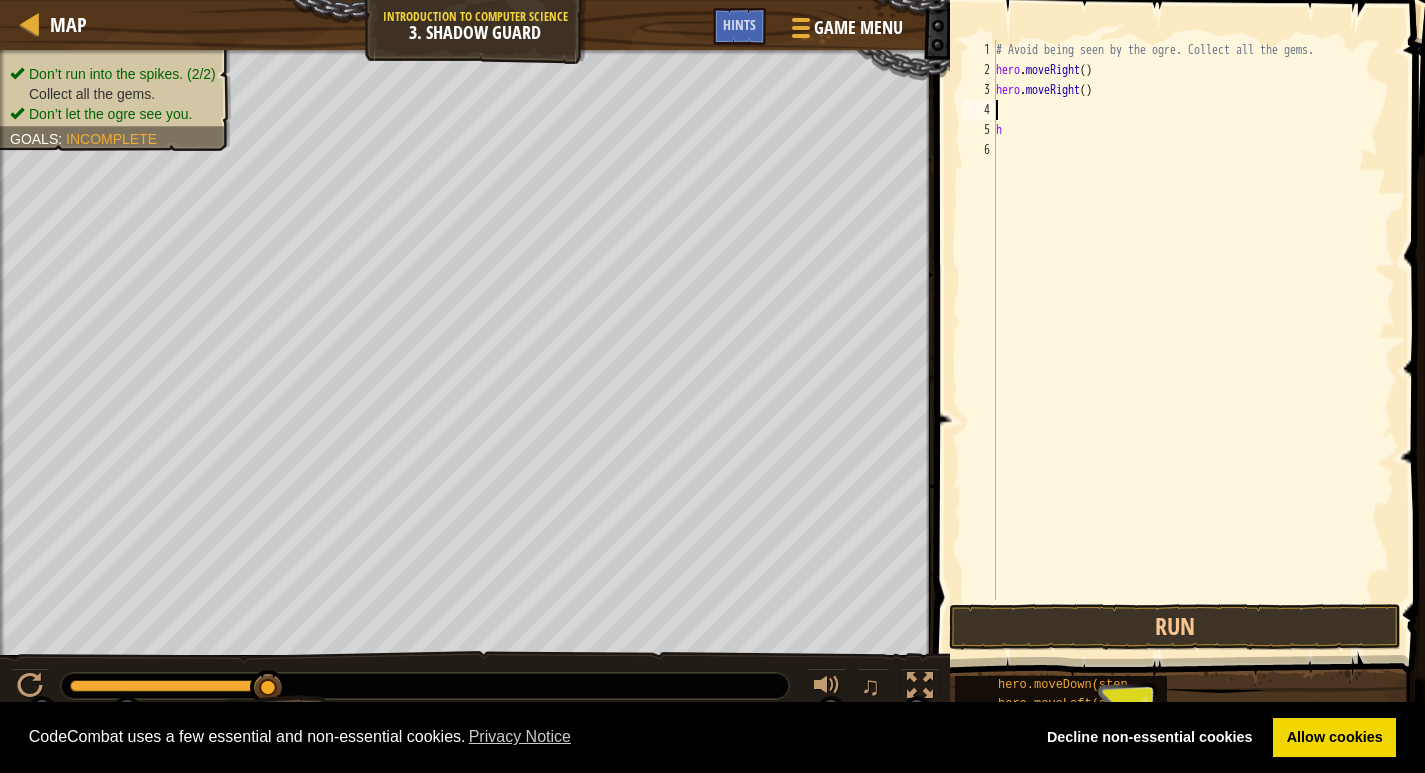 type on "h" 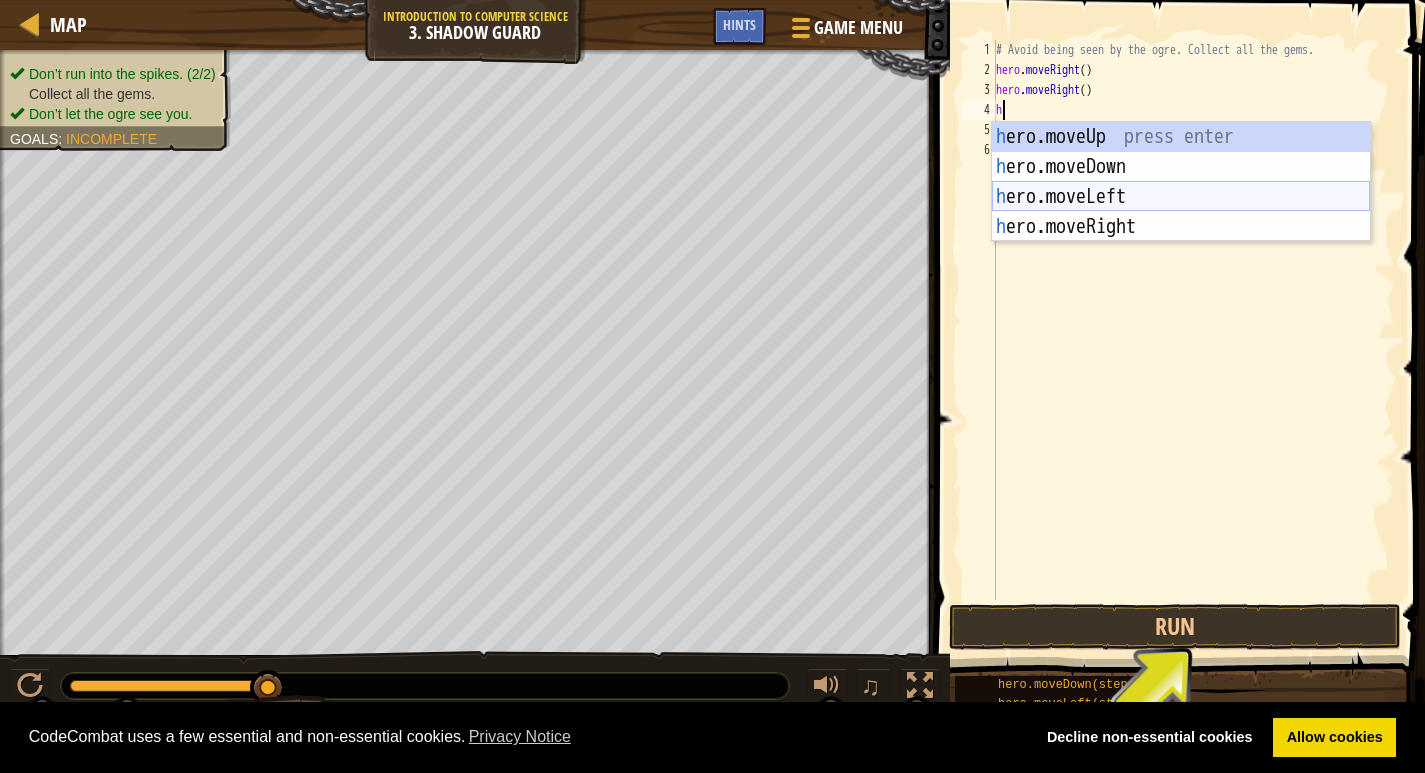 click on "h ero.moveUp press enter h ero.moveDown press enter h ero.moveLeft press enter h ero.moveRight press enter" at bounding box center [1181, 212] 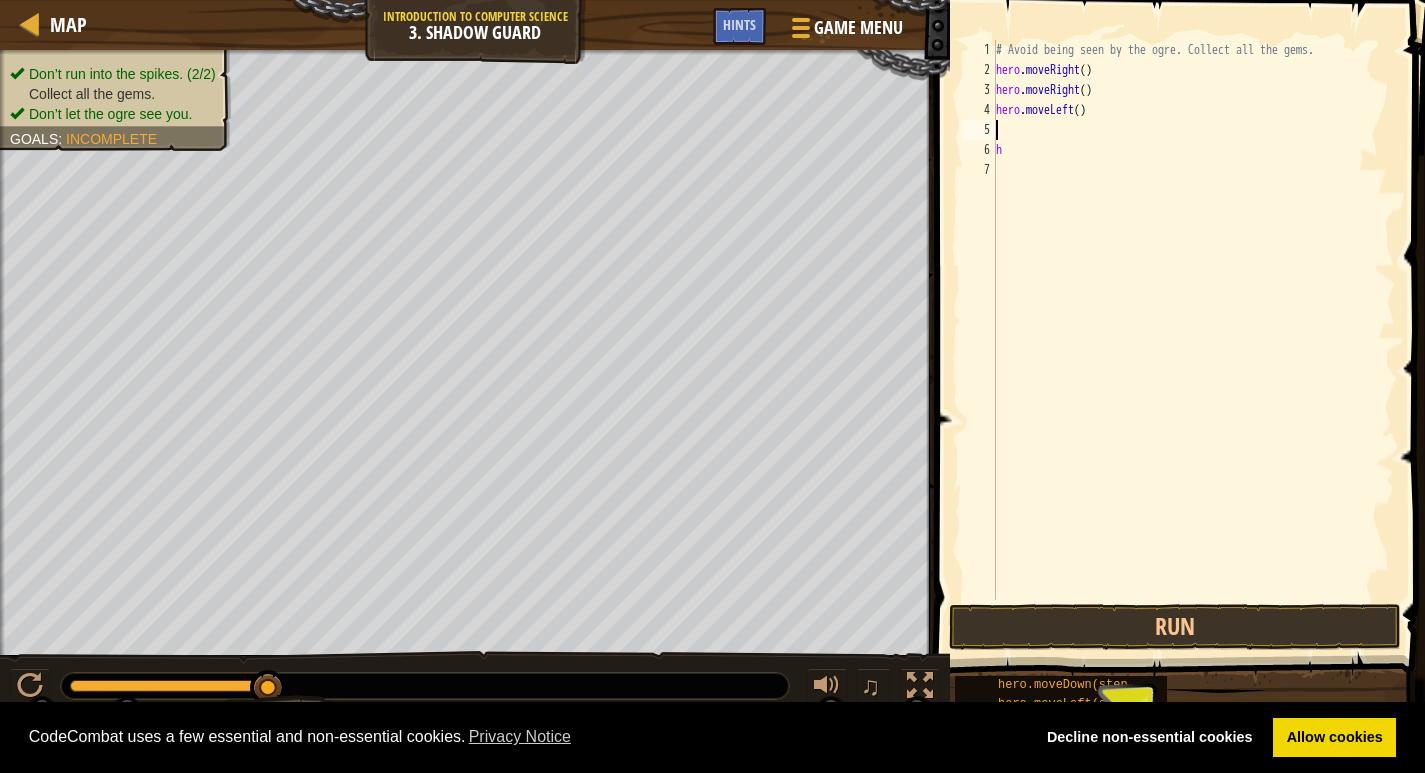 click on "# Avoid being seen by the ogre. Collect all the gems. hero . moveRight ( ) hero . moveRight ( ) hero . moveLeft ( ) h" at bounding box center [1193, 340] 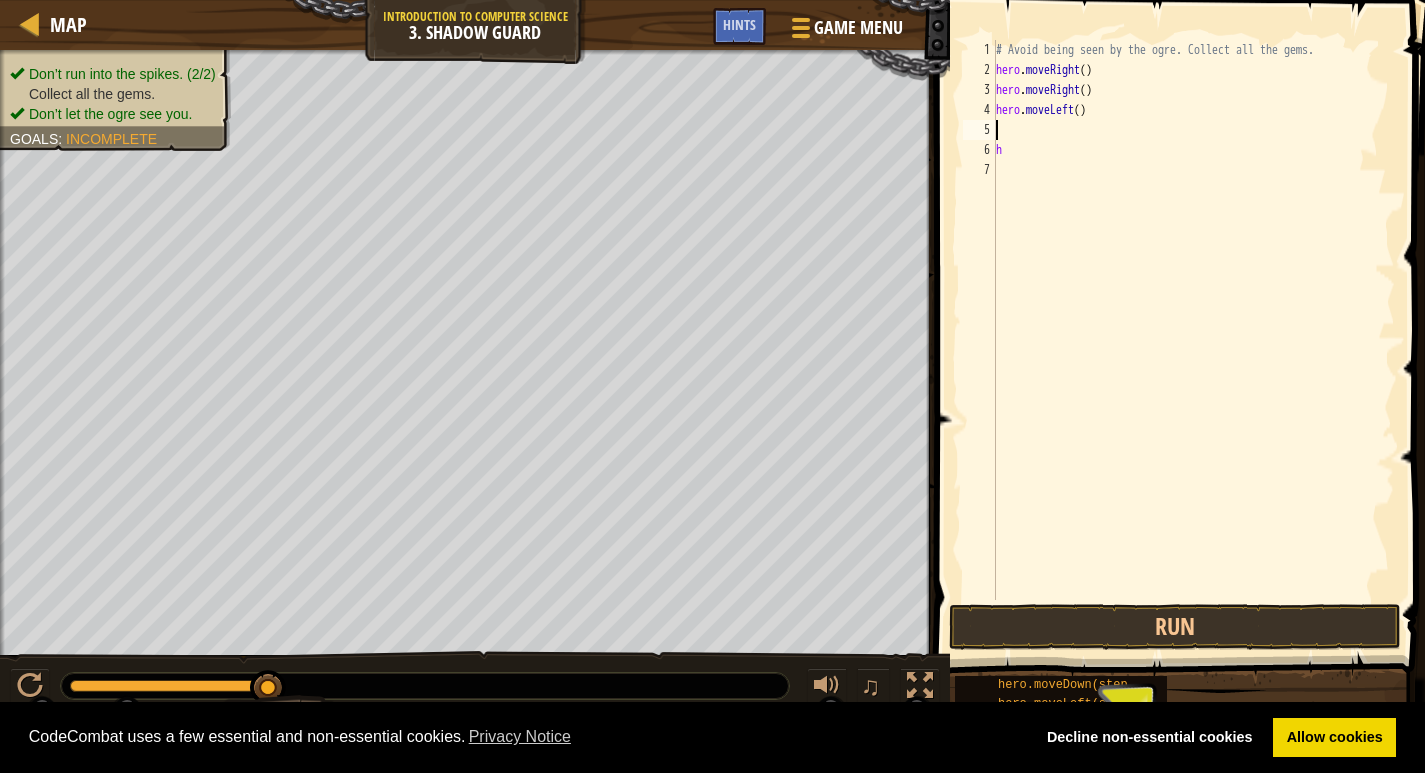 type on "h" 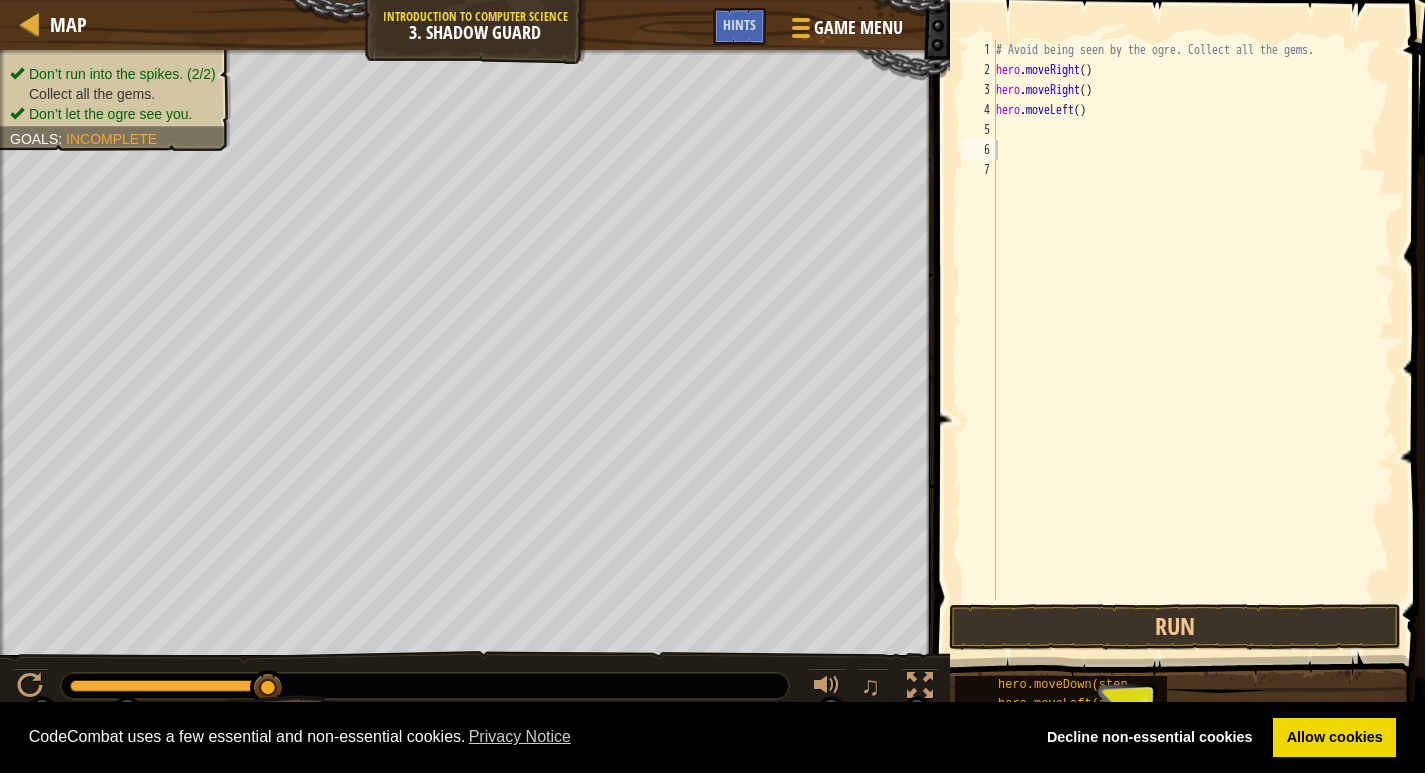 drag, startPoint x: 1041, startPoint y: 41, endPoint x: 1023, endPoint y: 104, distance: 65.52099 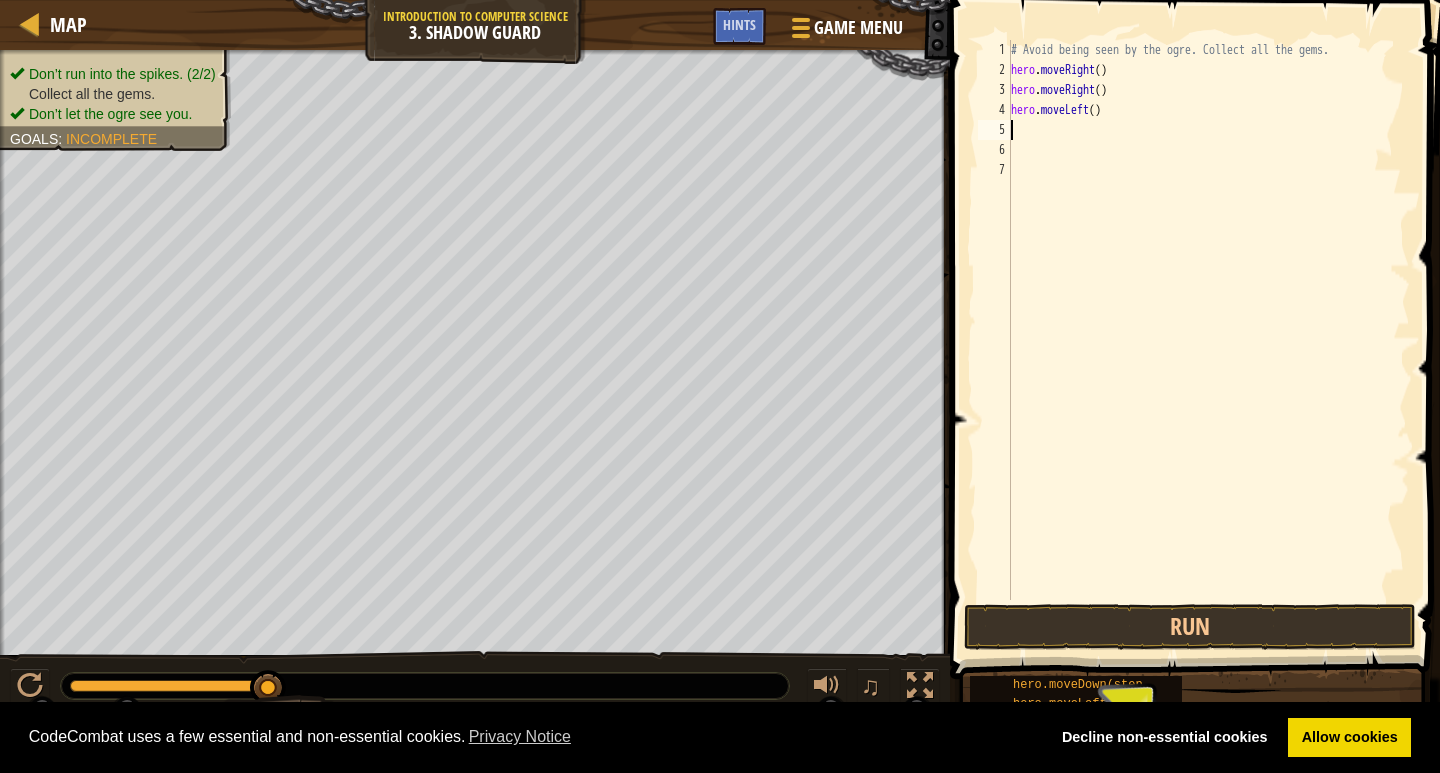 click on "# Avoid being seen by the ogre. Collect all the gems. hero . moveRight ( ) hero . moveRight ( ) hero . moveLeft ( )" at bounding box center (1208, 340) 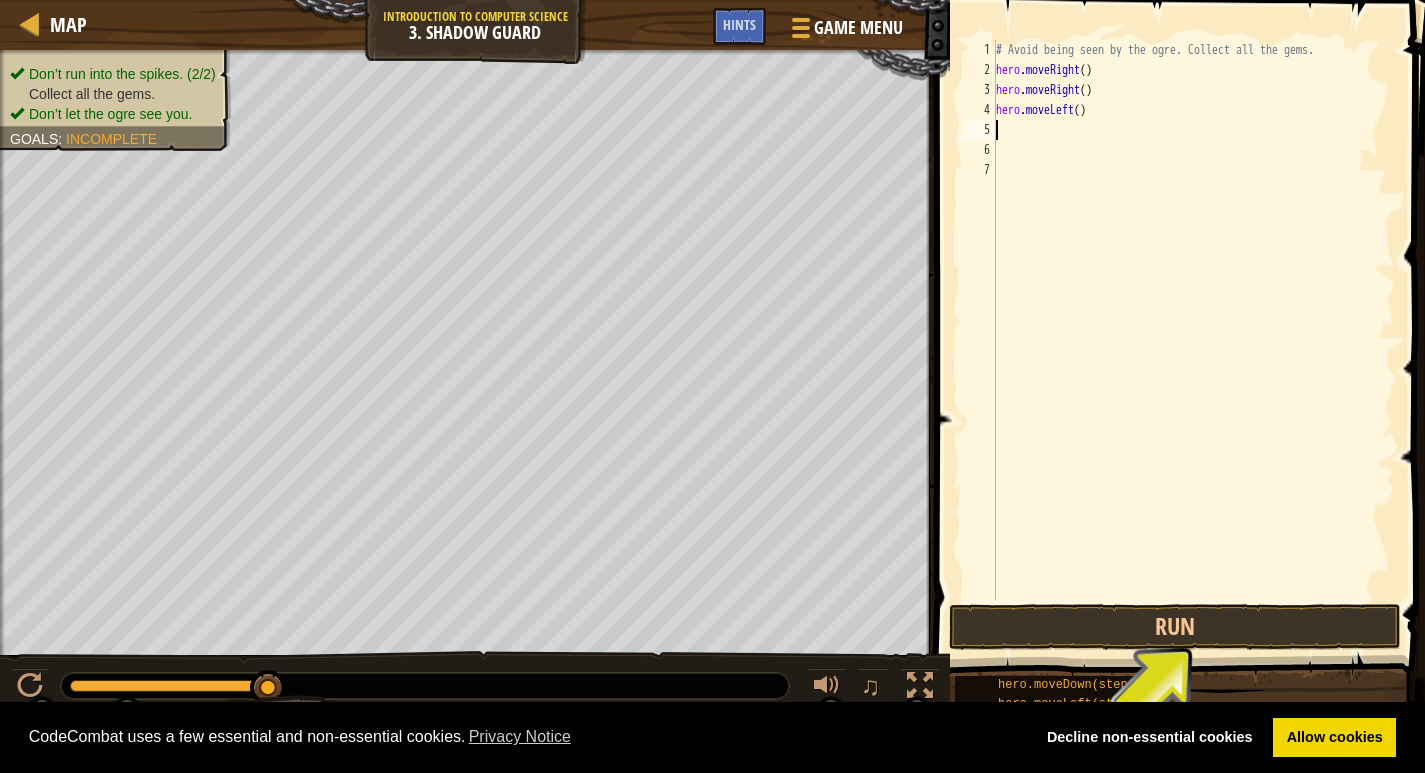 type on "h" 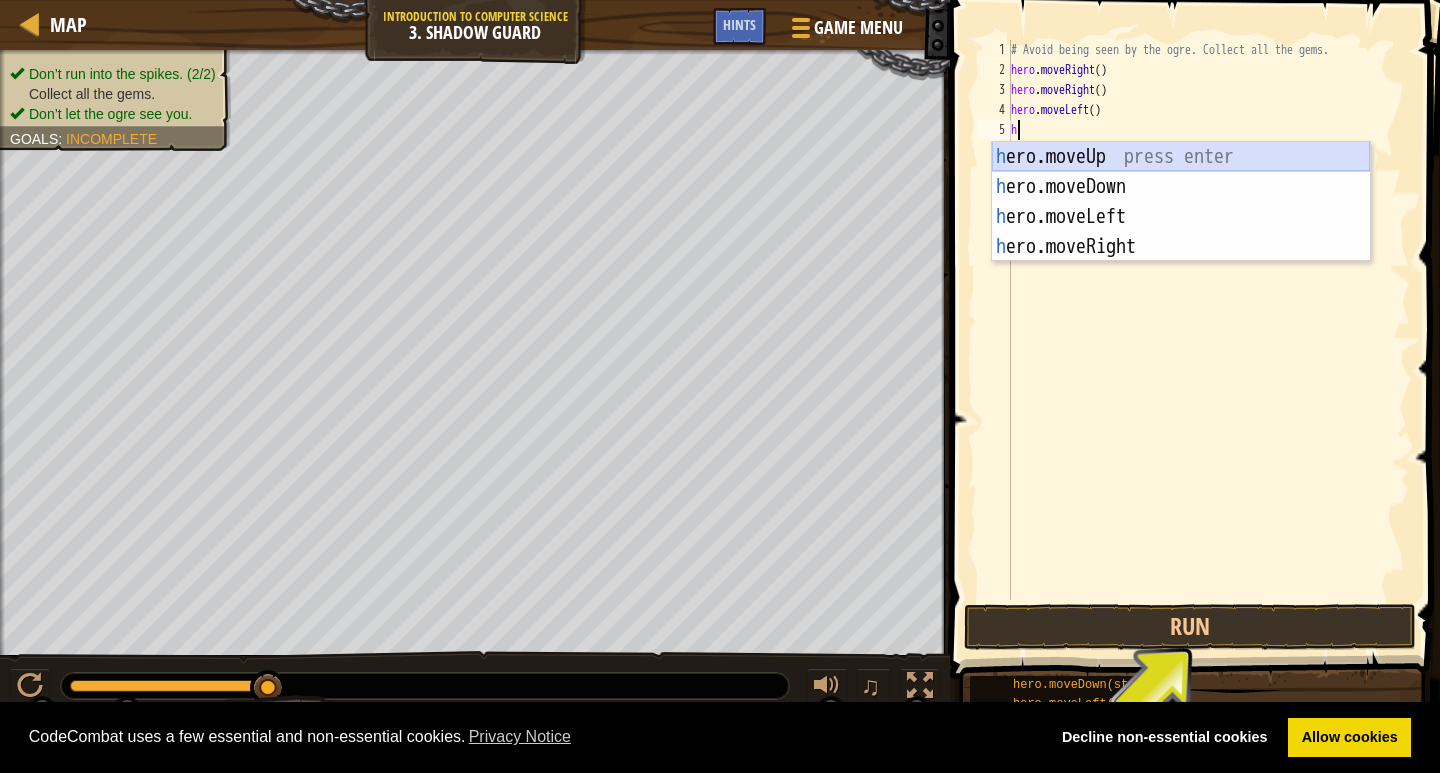 click on "h ero.moveUp press enter h ero.moveDown press enter h ero.moveLeft press enter h ero.moveRight press enter" at bounding box center (1181, 232) 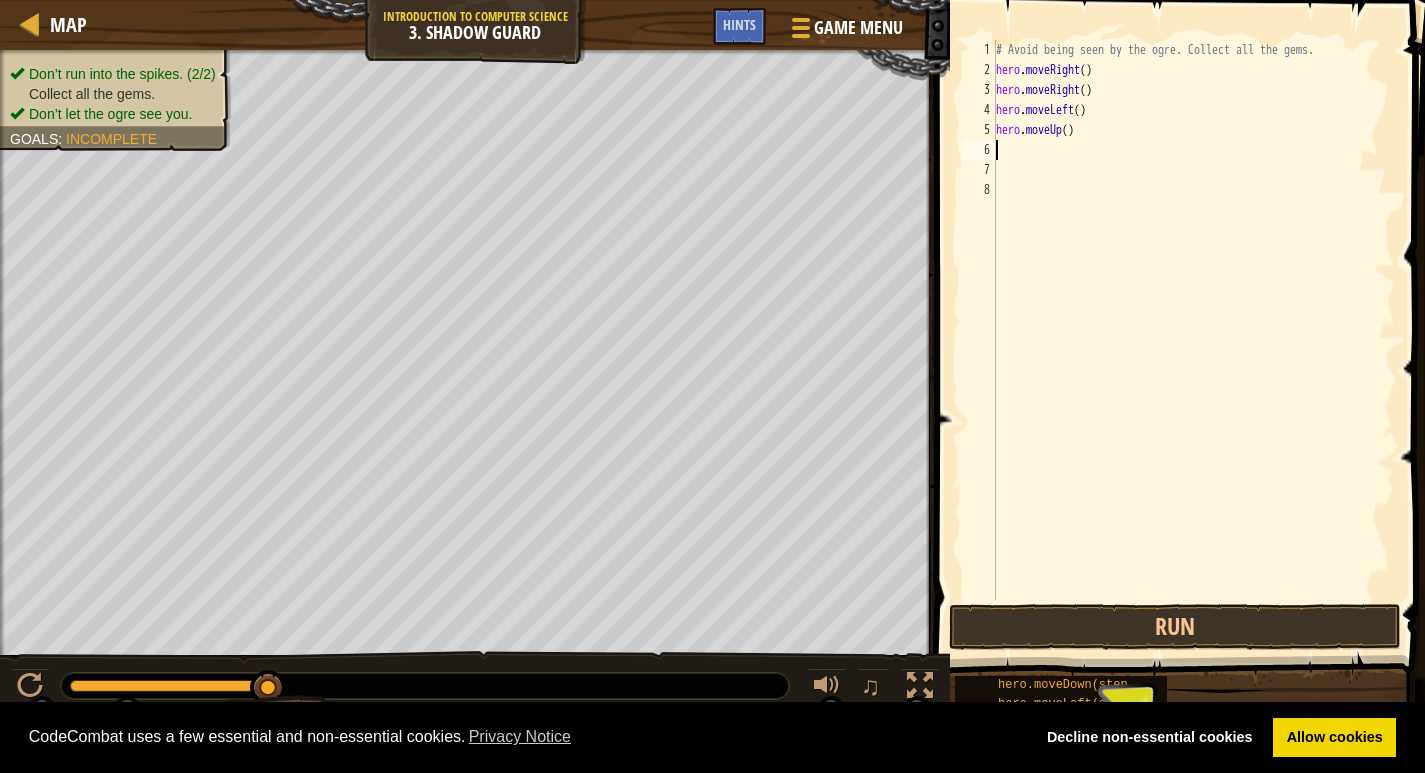 type on "h" 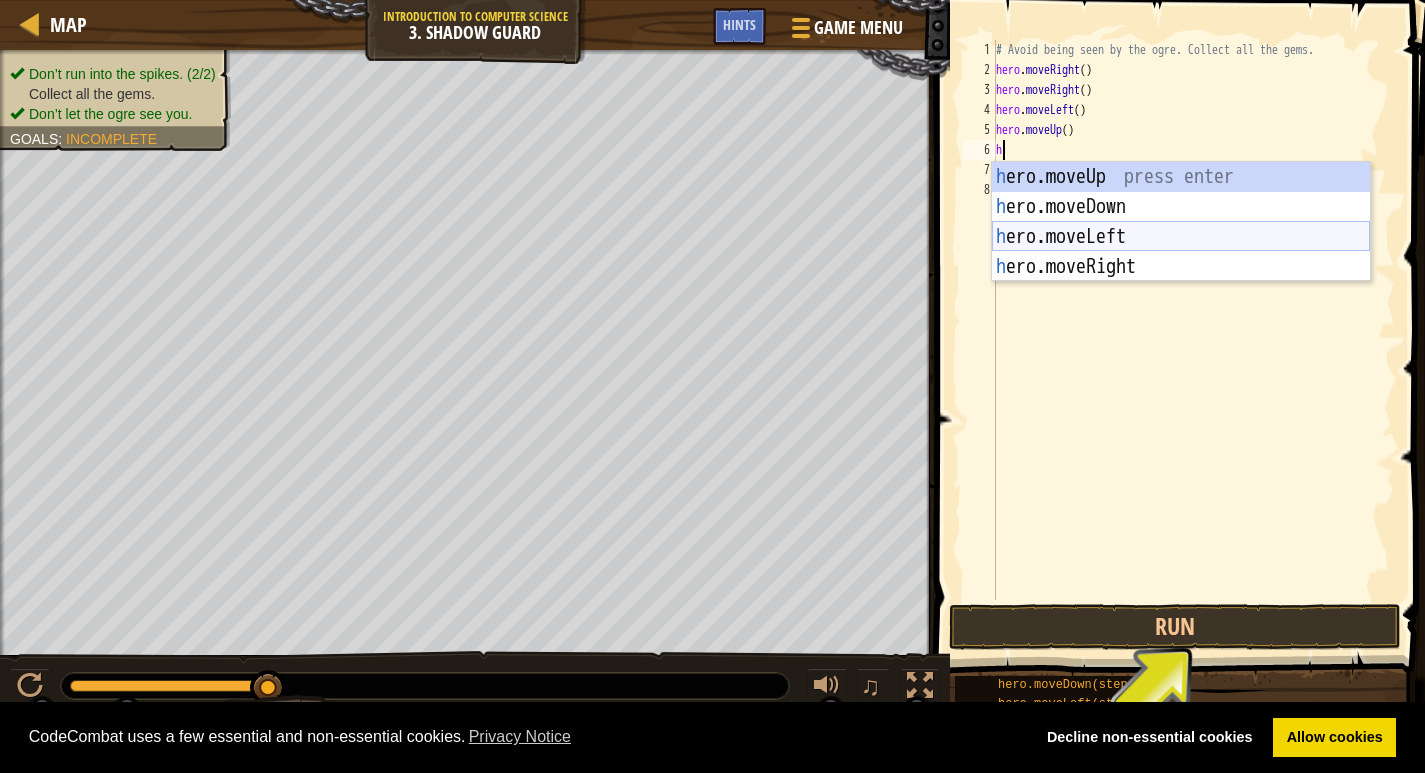 click on "h ero.moveUp press enter h ero.moveDown press enter h ero.moveLeft press enter h ero.moveRight press enter" at bounding box center (1181, 252) 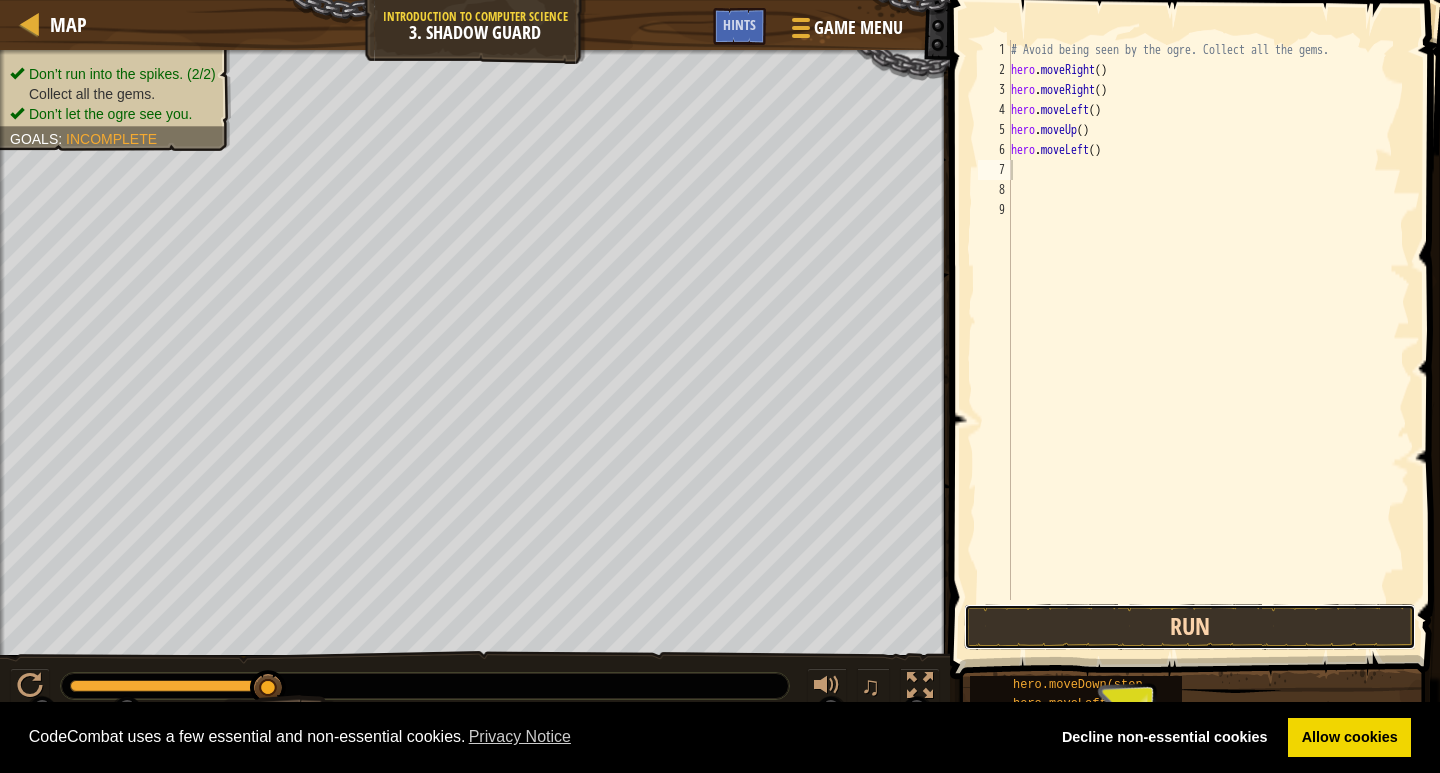 click on "Run" at bounding box center (1190, 627) 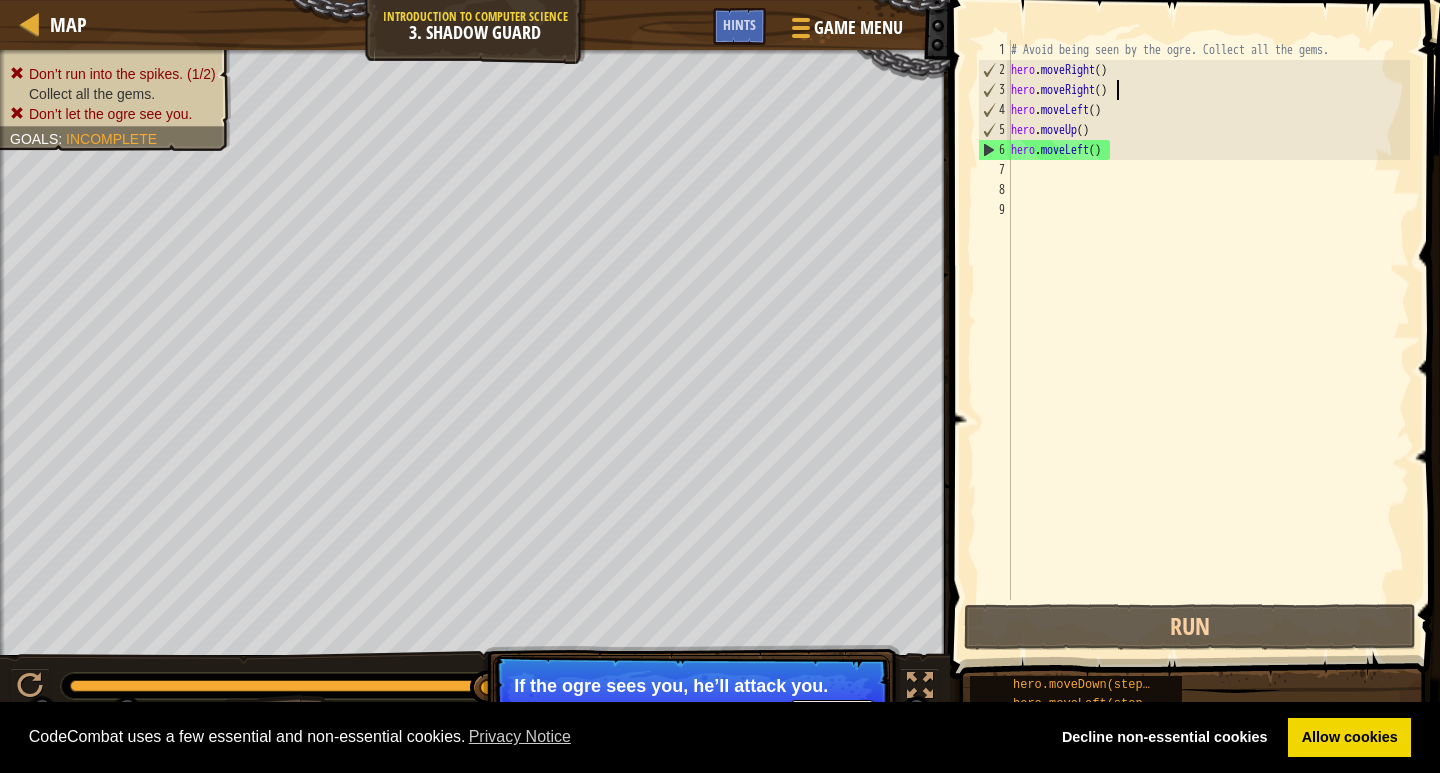 click on "# Avoid being seen by the ogre. Collect all the gems. hero . moveRight ( ) hero . moveRight ( ) hero . moveLeft ( ) hero . moveUp ( ) hero . moveLeft ( )" at bounding box center [1208, 340] 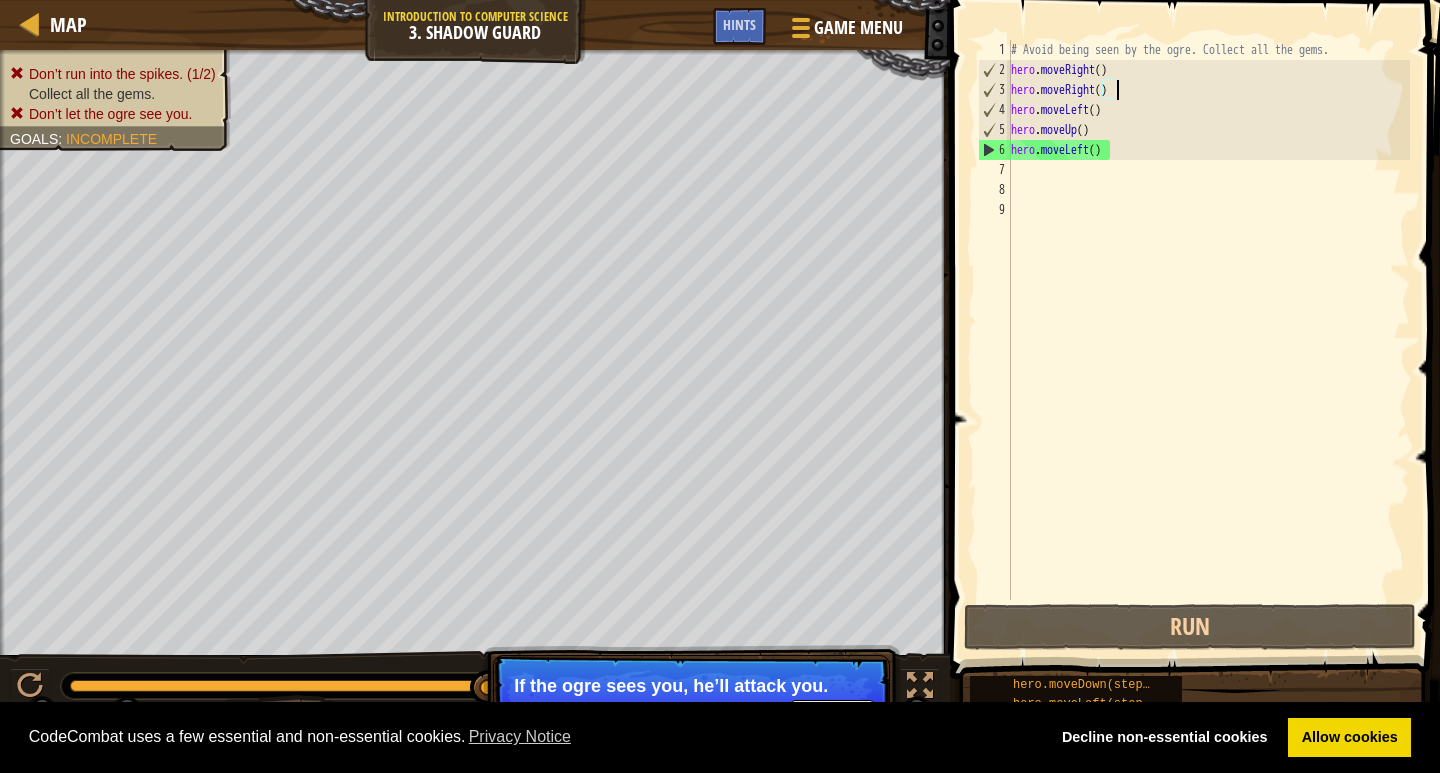 type on "hero.moveRight()" 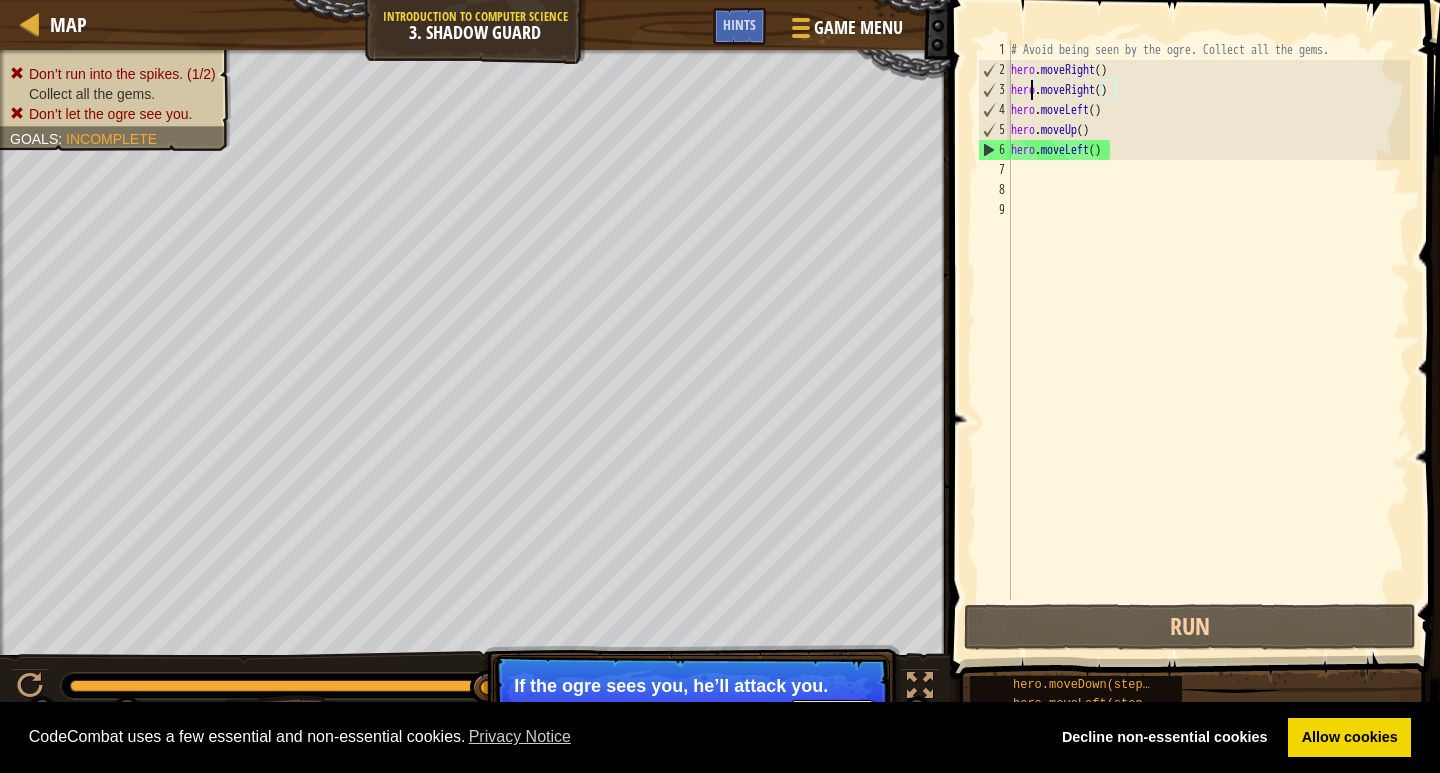 click on "# Avoid being seen by the ogre. Collect all the gems. hero . moveRight ( ) hero . moveRight ( ) hero . moveLeft ( ) hero . moveUp ( ) hero . moveLeft ( )" at bounding box center (1208, 340) 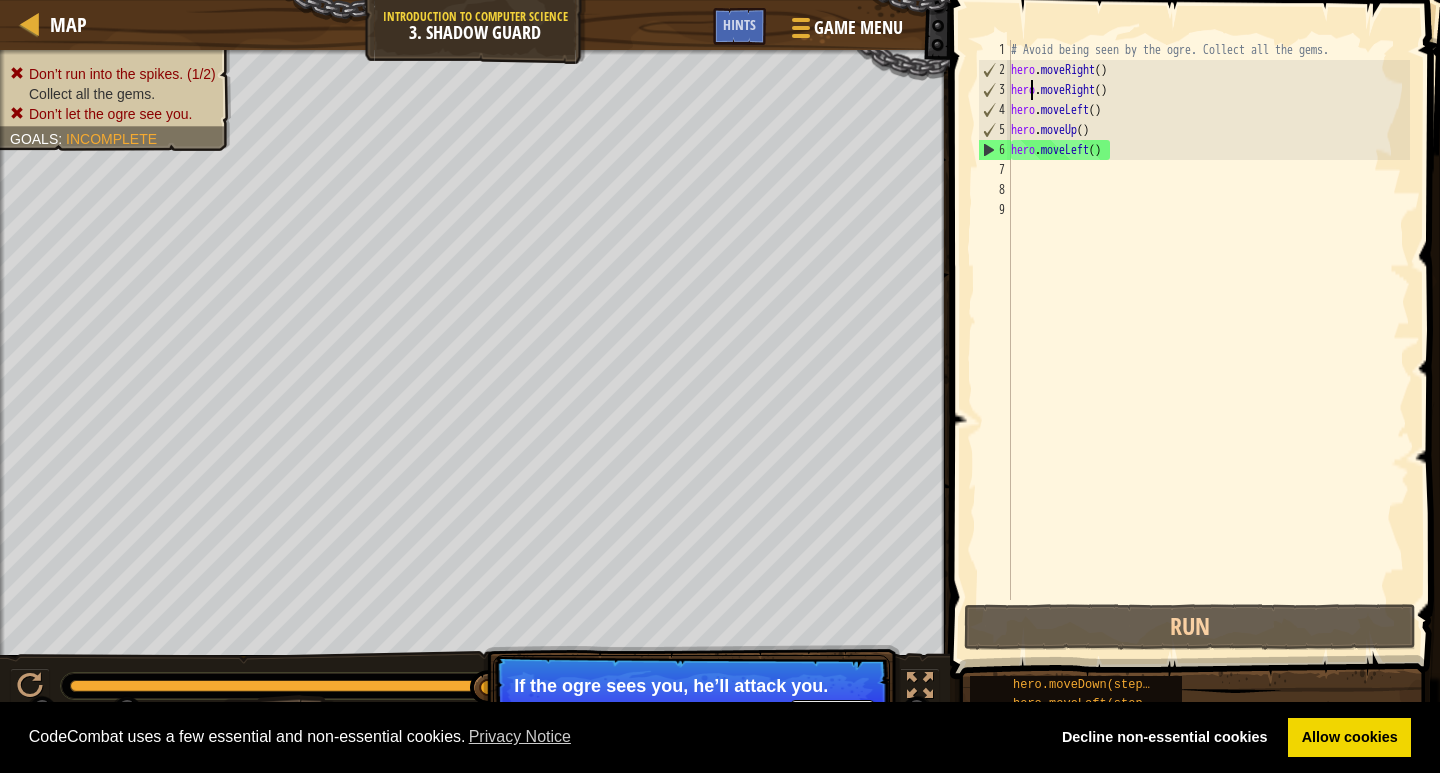 click on "# Avoid being seen by the ogre. Collect all the gems. hero . moveRight ( ) hero . moveRight ( ) hero . moveLeft ( ) hero . moveUp ( ) hero . moveLeft ( )" at bounding box center [1208, 340] 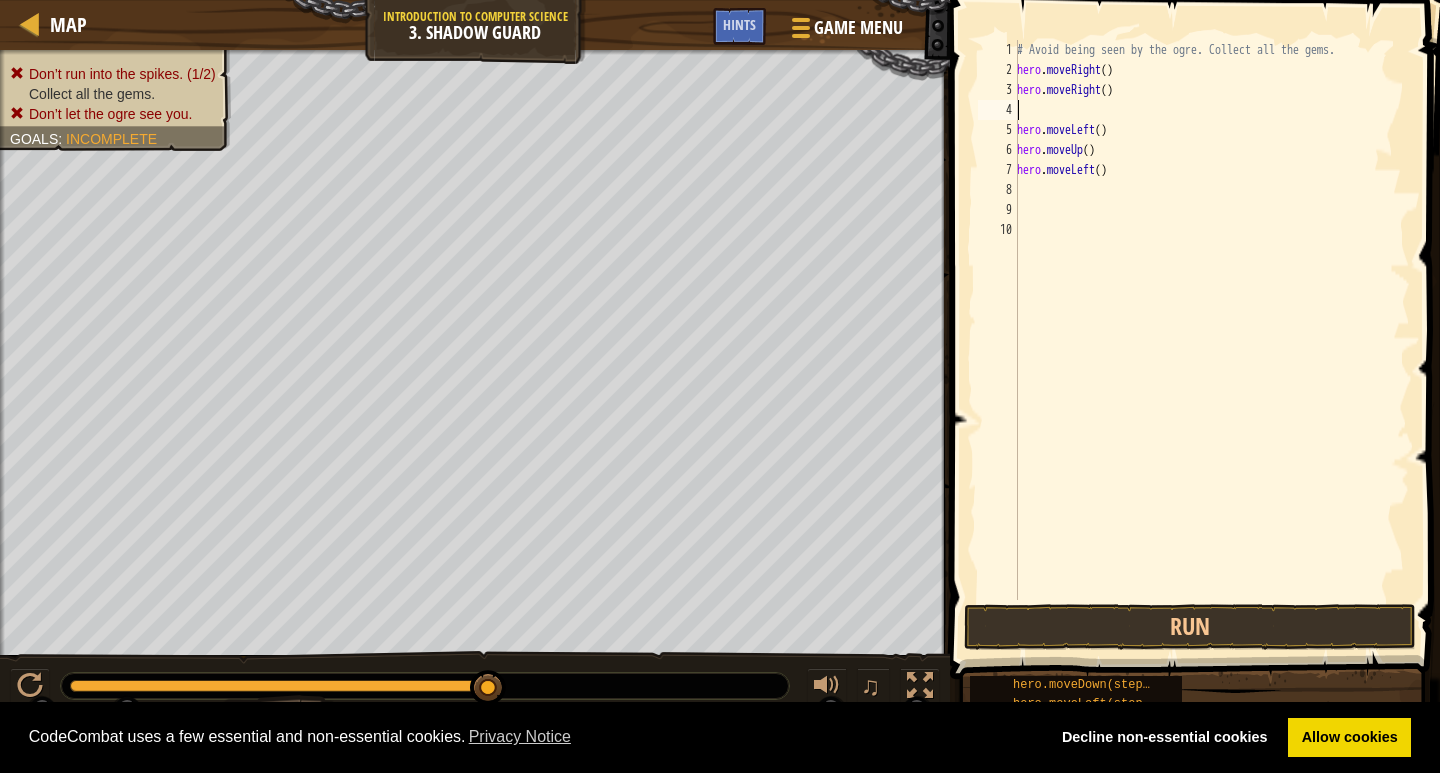type on "h" 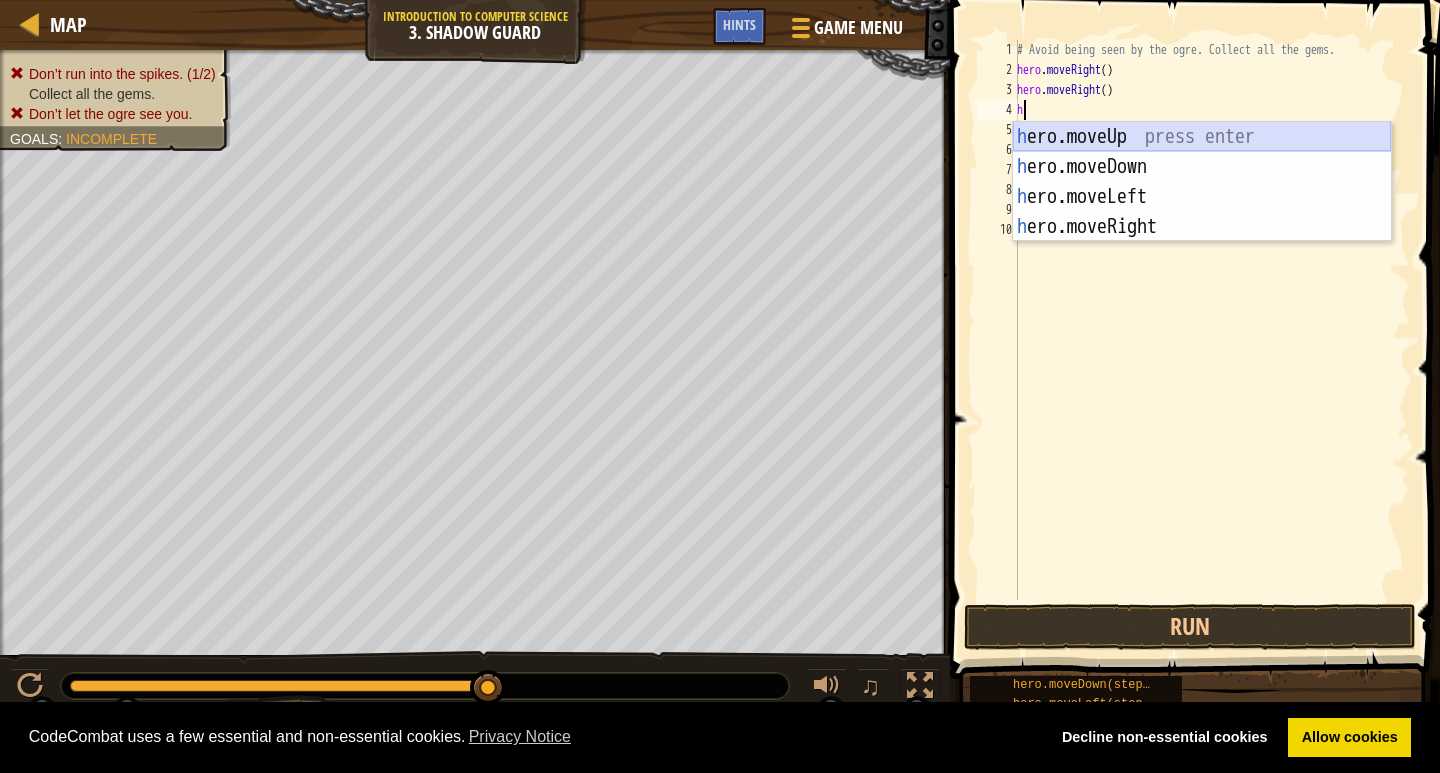 click on "h ero.moveUp press enter h ero.moveDown press enter h ero.moveLeft press enter h ero.moveRight press enter" at bounding box center [1202, 212] 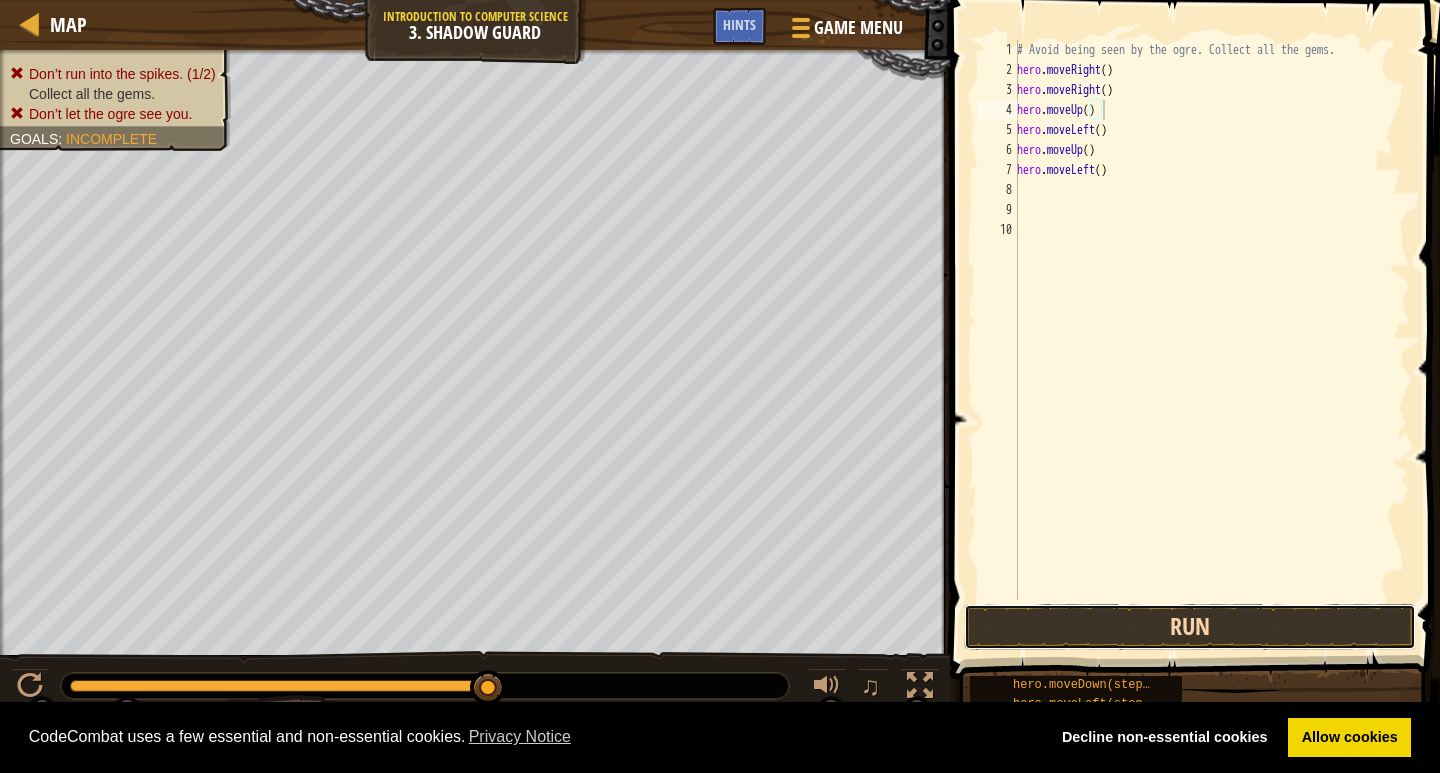 click on "Run" at bounding box center [1190, 627] 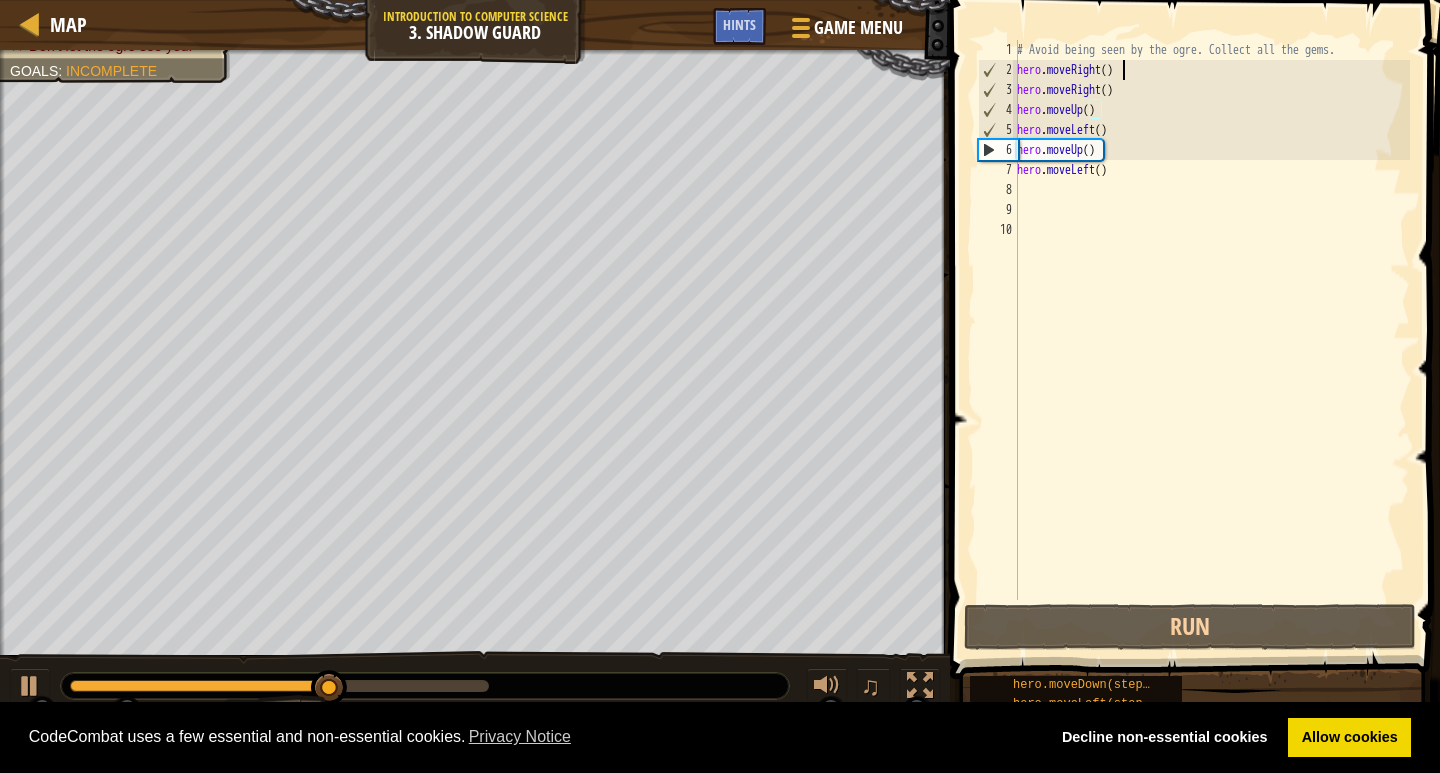 click on "# Avoid being seen by the ogre. Collect all the gems. hero . moveRight ( ) hero . moveRight ( ) hero . moveUp ( ) hero . moveLeft ( ) hero . moveUp ( ) hero . moveLeft ( )" at bounding box center (1211, 340) 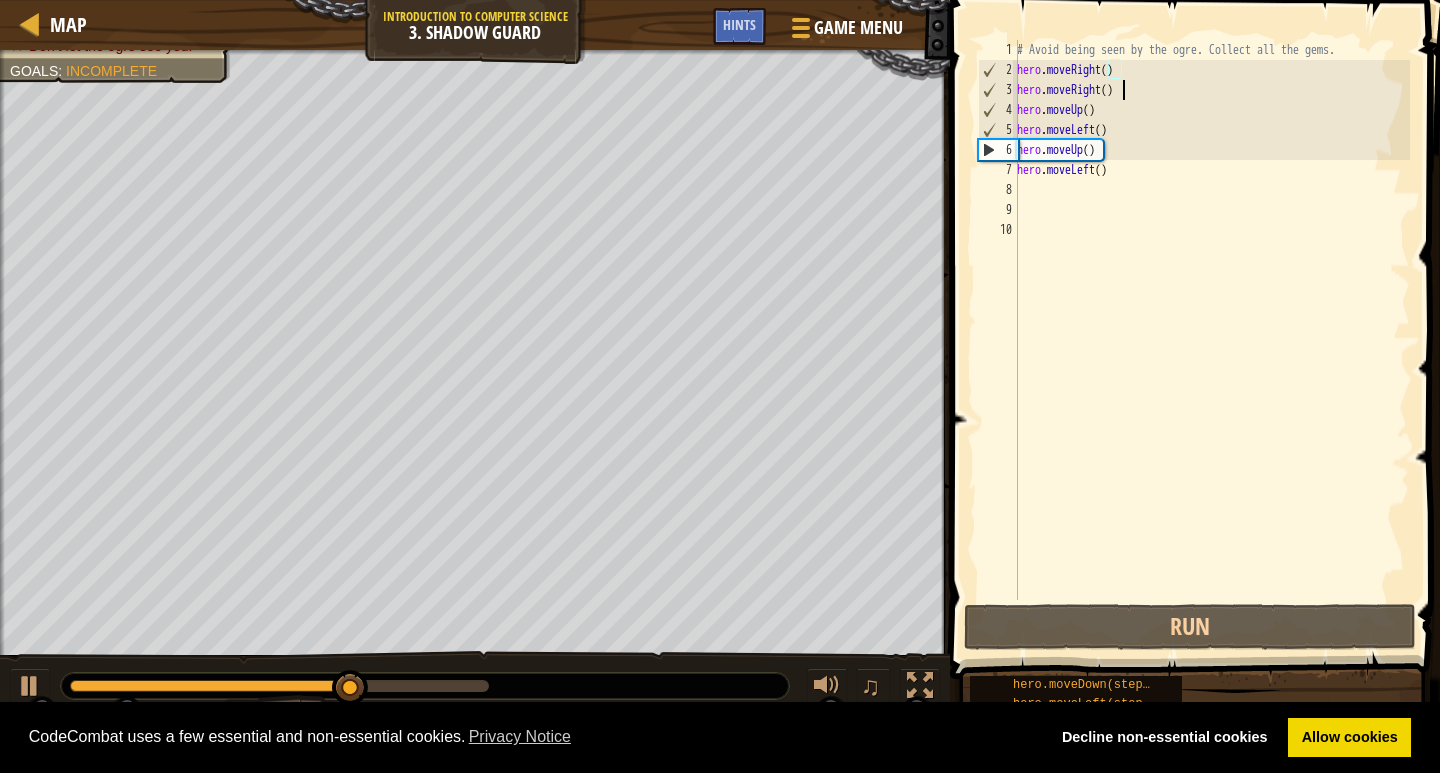 drag, startPoint x: 1155, startPoint y: 94, endPoint x: 1098, endPoint y: 94, distance: 57 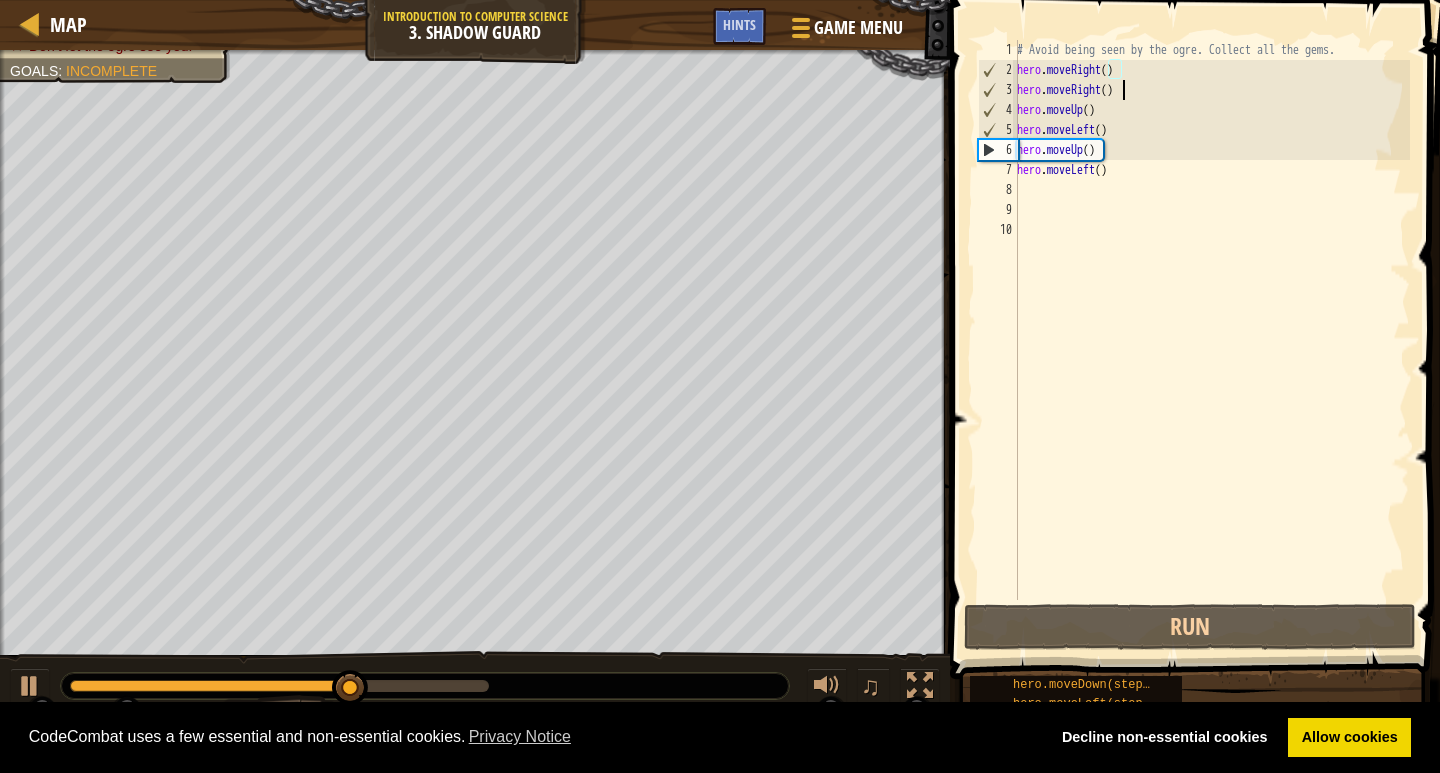 click on "# Avoid being seen by the ogre. Collect all the gems. hero . moveRight ( ) hero . moveRight ( ) hero . moveUp ( ) hero . moveLeft ( ) hero . moveUp ( ) hero . moveLeft ( )" at bounding box center (1211, 340) 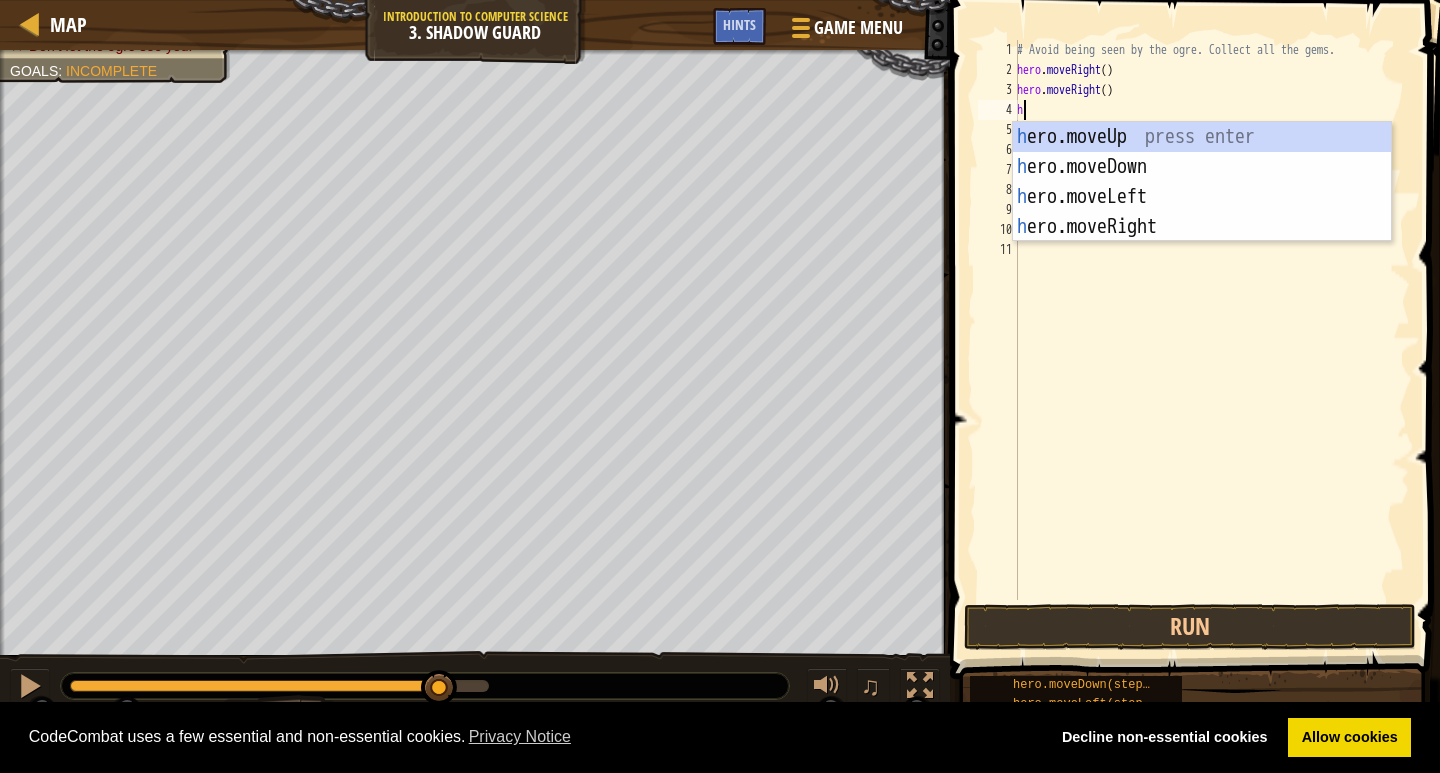 type on "hero.moveRight()h" 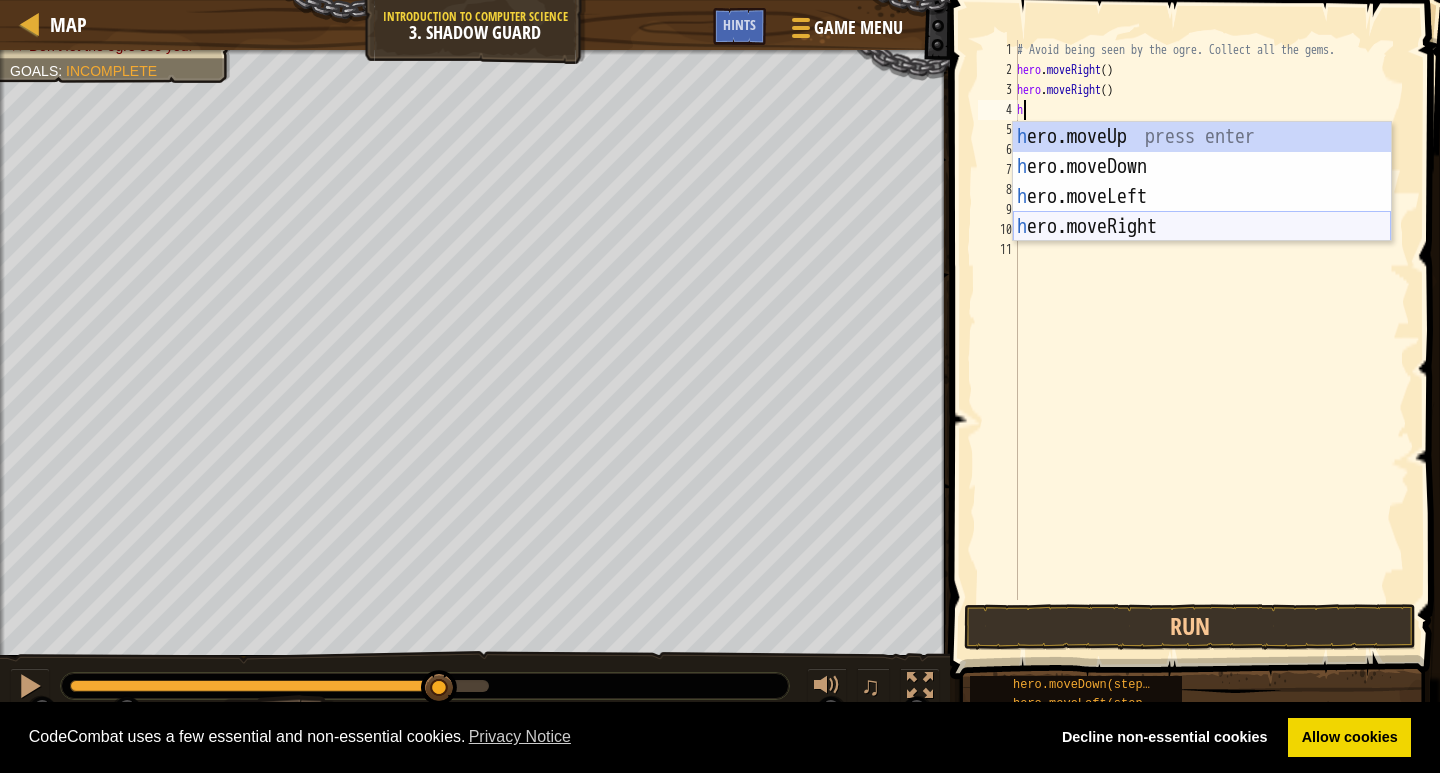 click on "h ero.moveUp press enter h ero.moveDown press enter h ero.moveLeft press enter h ero.moveRight press enter" at bounding box center (1202, 212) 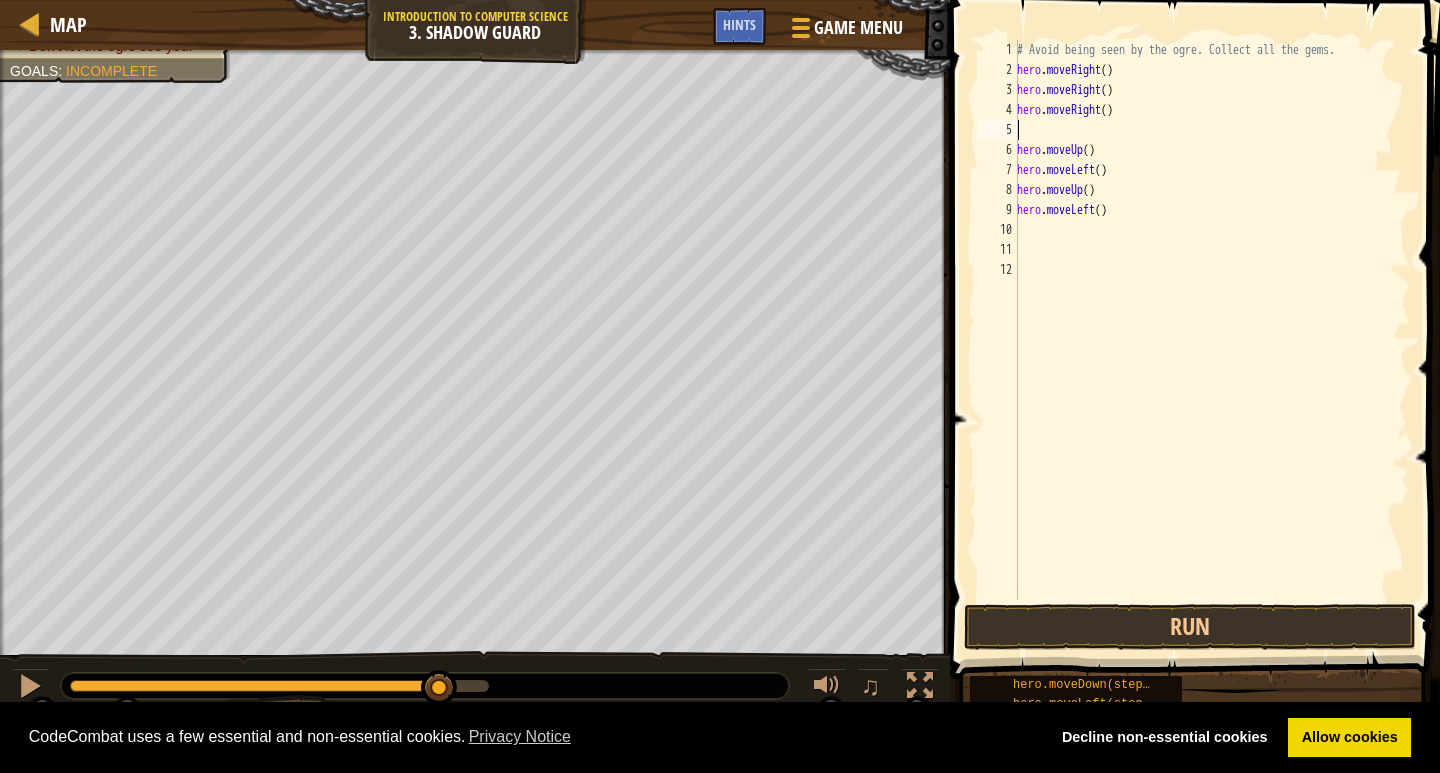 scroll, scrollTop: 9, scrollLeft: 0, axis: vertical 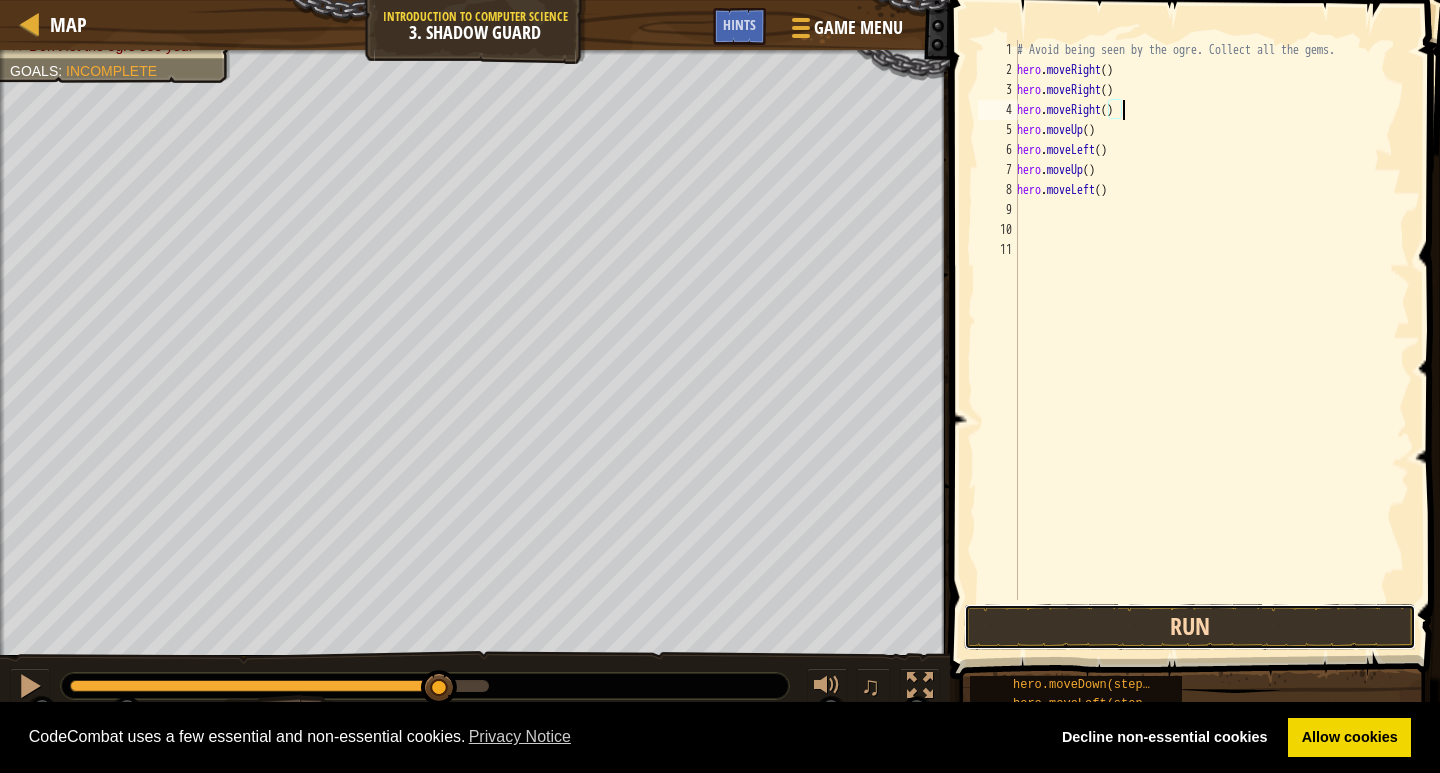 click on "Run" at bounding box center [1190, 627] 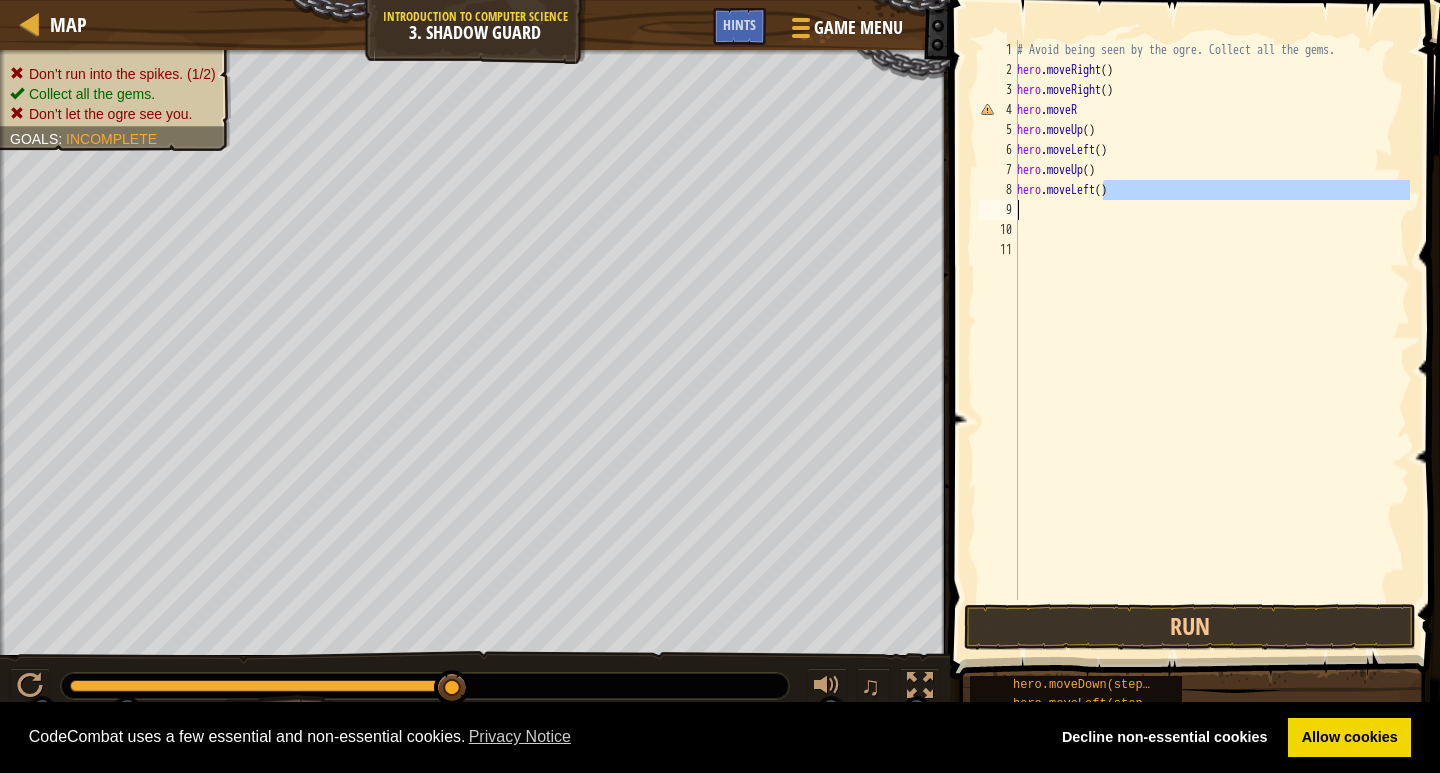 drag, startPoint x: 1108, startPoint y: 186, endPoint x: 1079, endPoint y: 212, distance: 38.948685 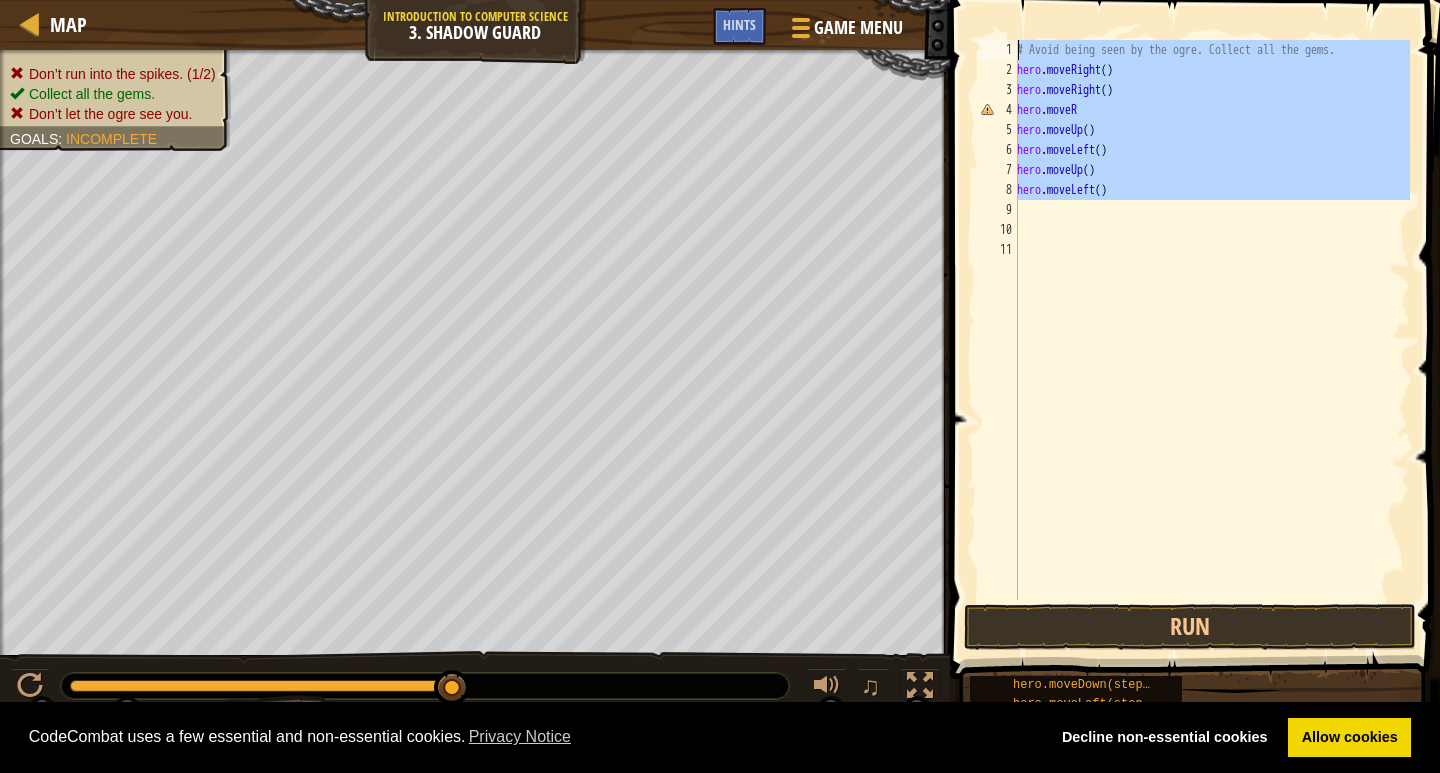 drag, startPoint x: 1157, startPoint y: 201, endPoint x: 1100, endPoint y: 10, distance: 199.32385 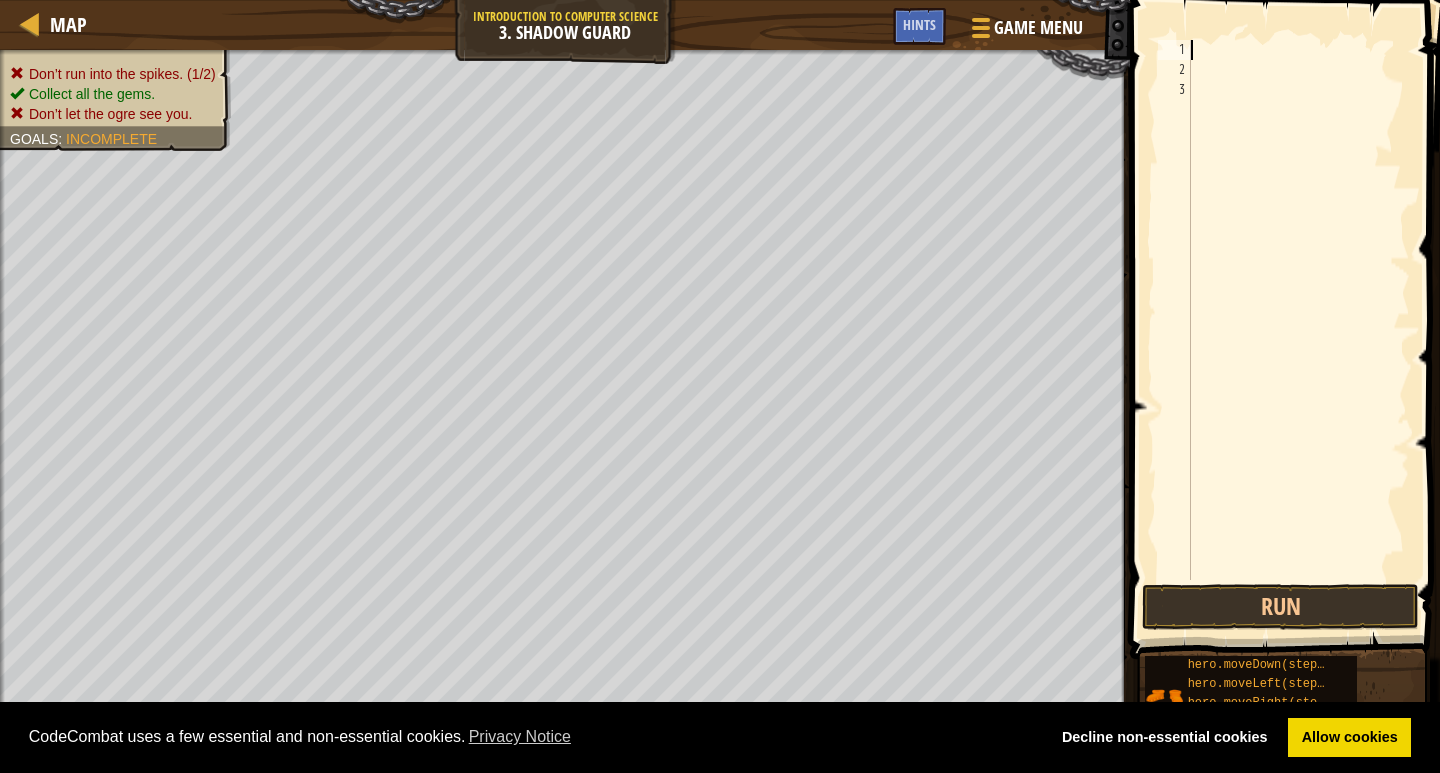 type on "h" 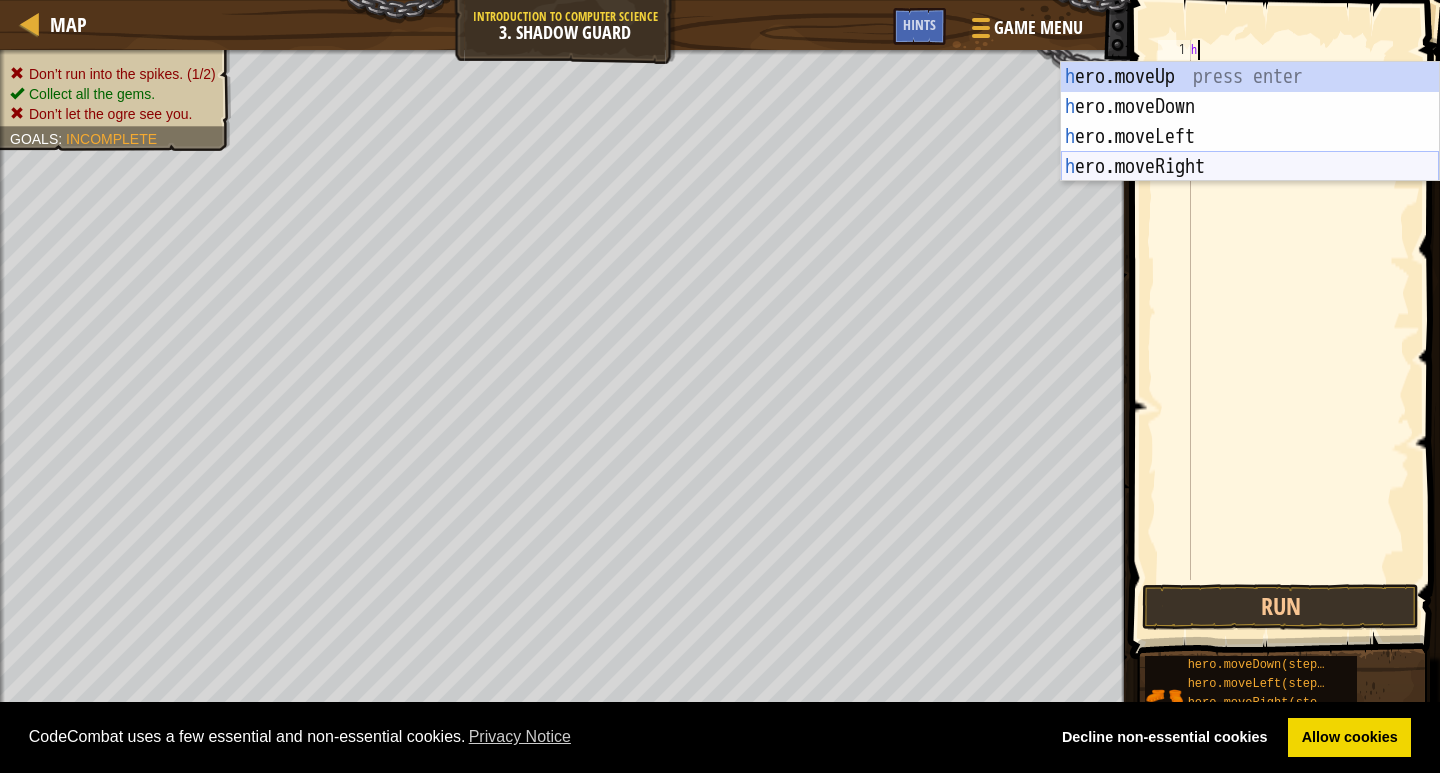 click on "h ero.moveUp press enter h ero.moveDown press enter h ero.moveLeft press enter h ero.moveRight press enter" at bounding box center (1250, 152) 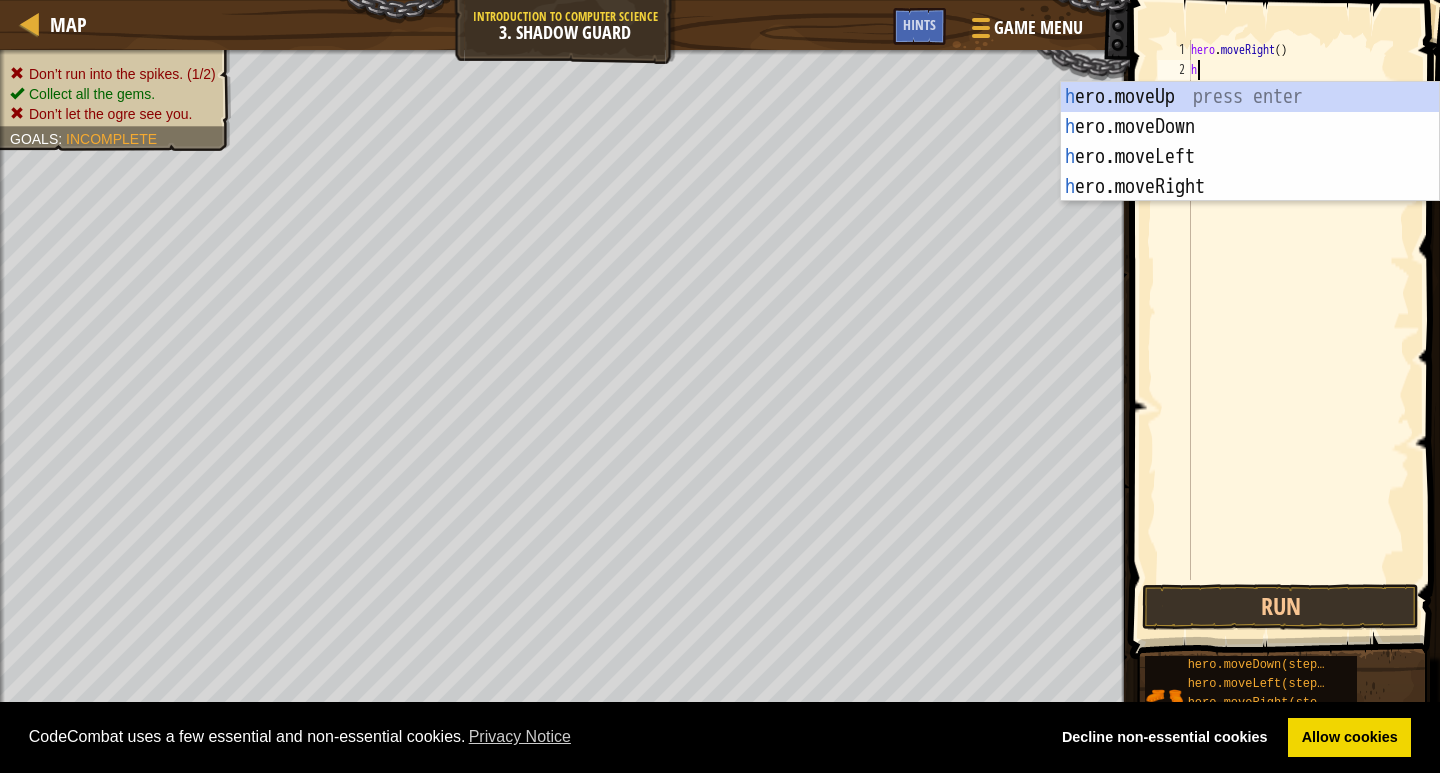 type on "h" 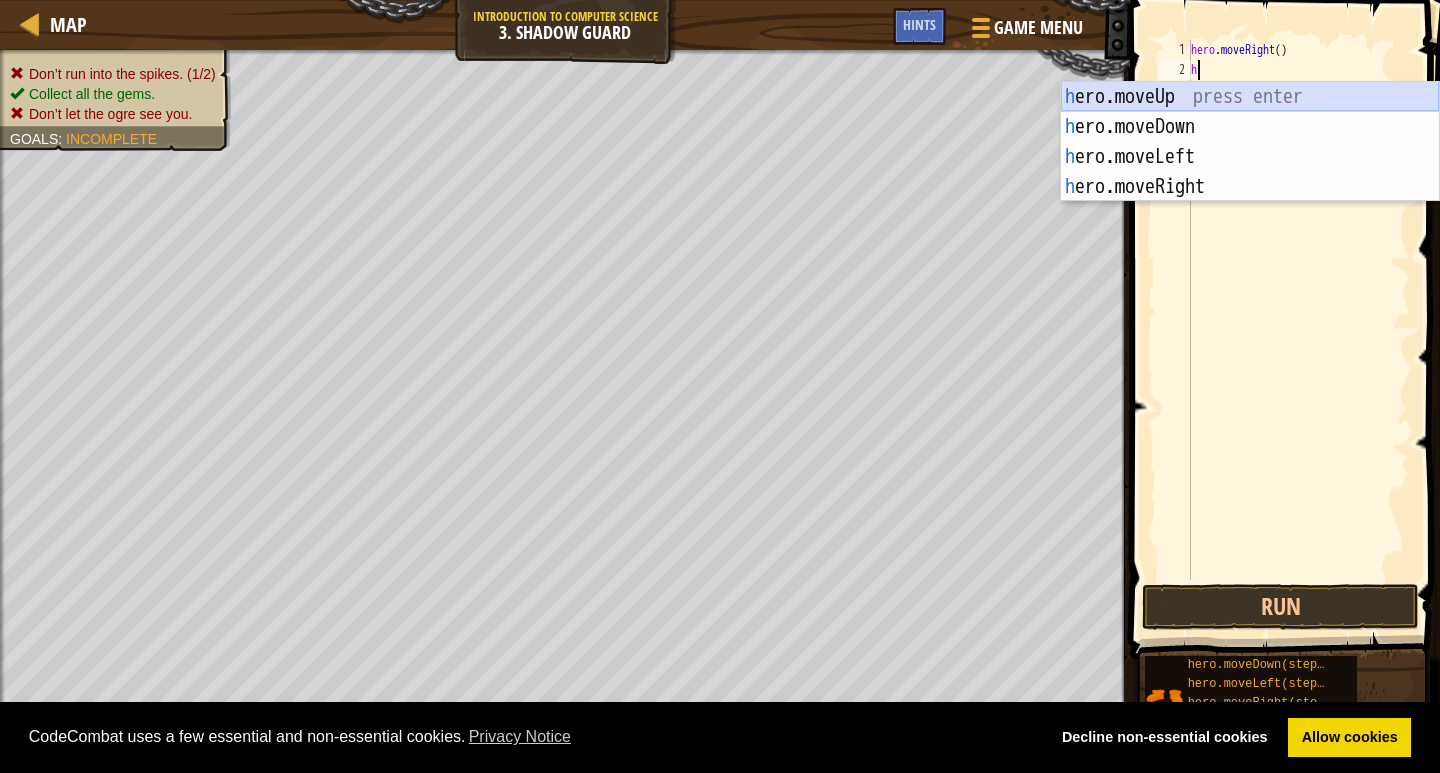 click on "h ero.moveUp press enter h ero.moveDown press enter h ero.moveLeft press enter h ero.moveRight press enter" at bounding box center [1250, 172] 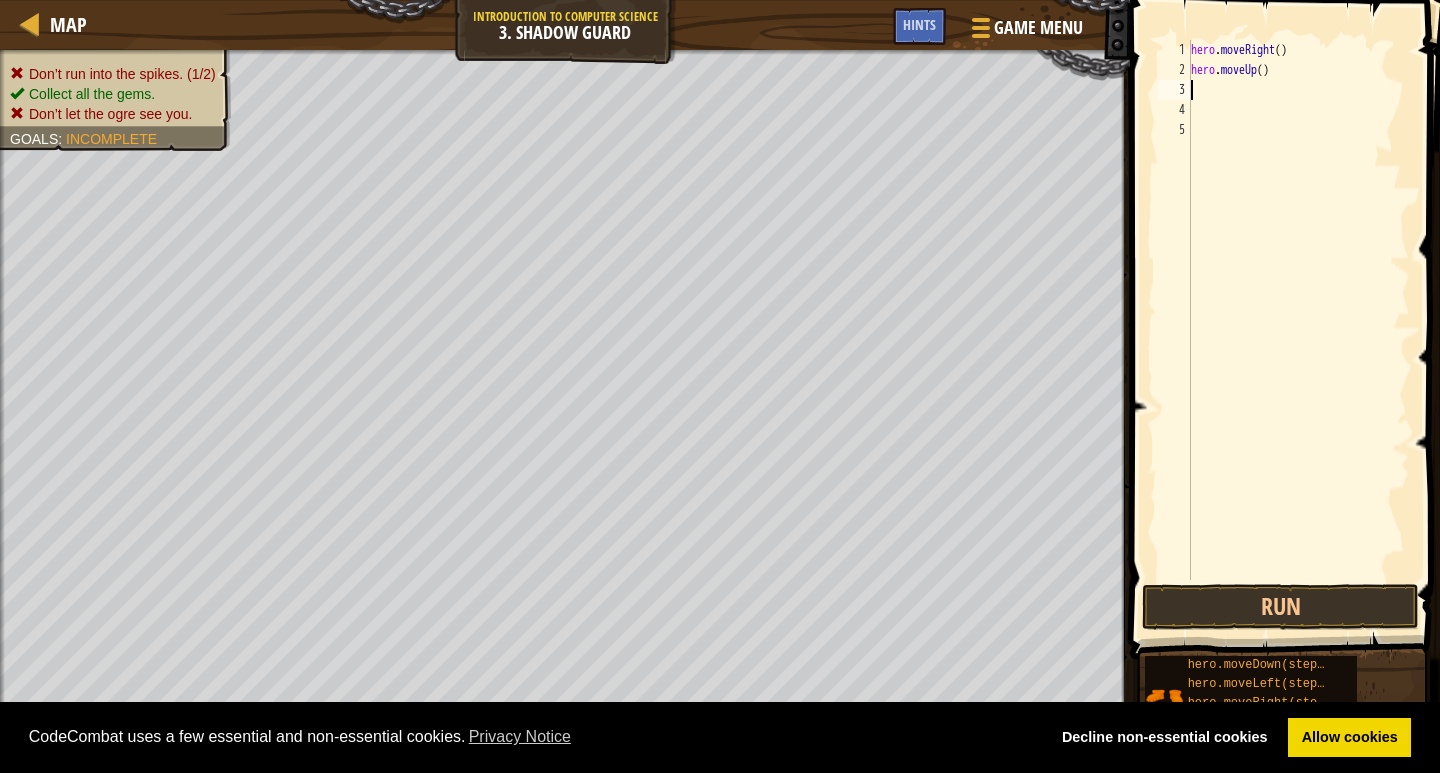 type on "h" 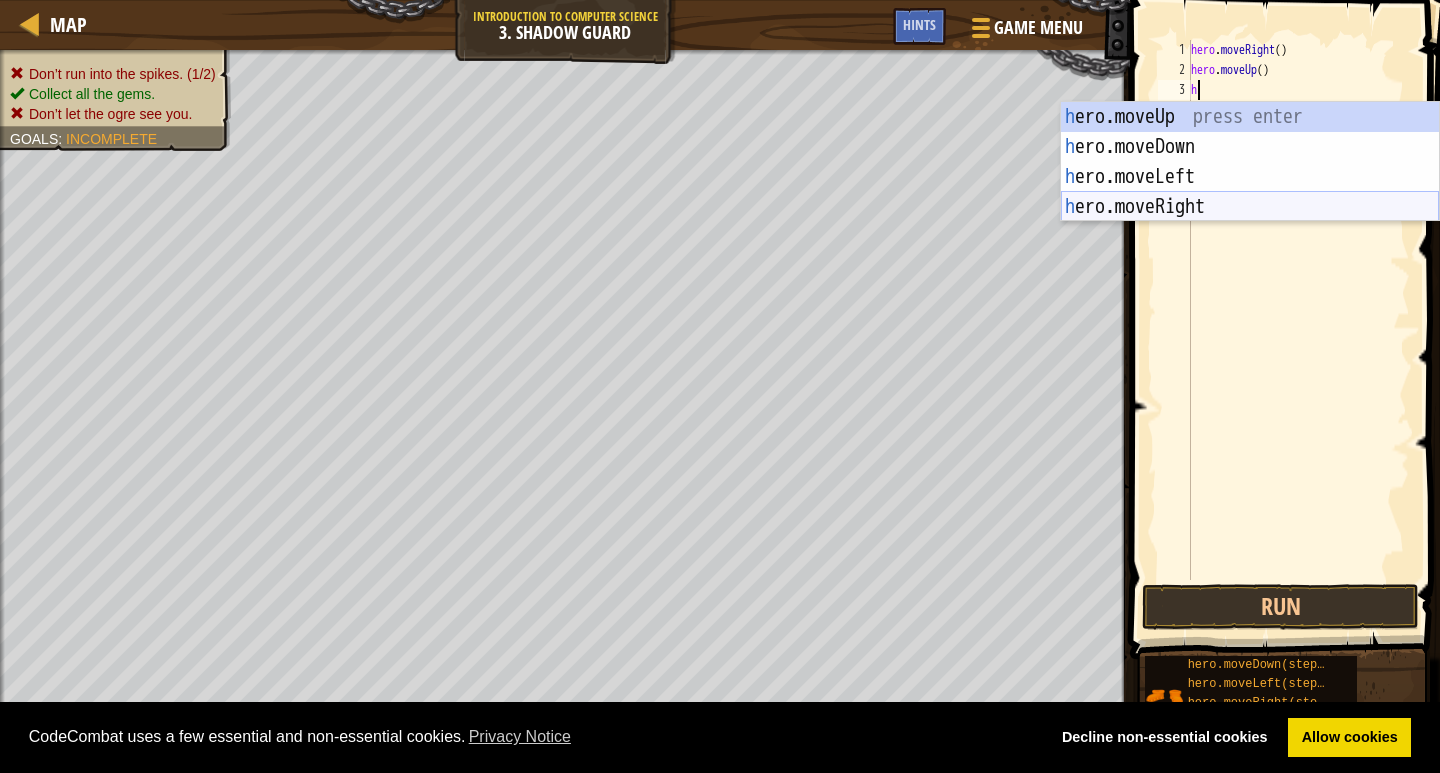 click on "h ero.moveUp press enter h ero.moveDown press enter h ero.moveLeft press enter h ero.moveRight press enter" at bounding box center [1250, 192] 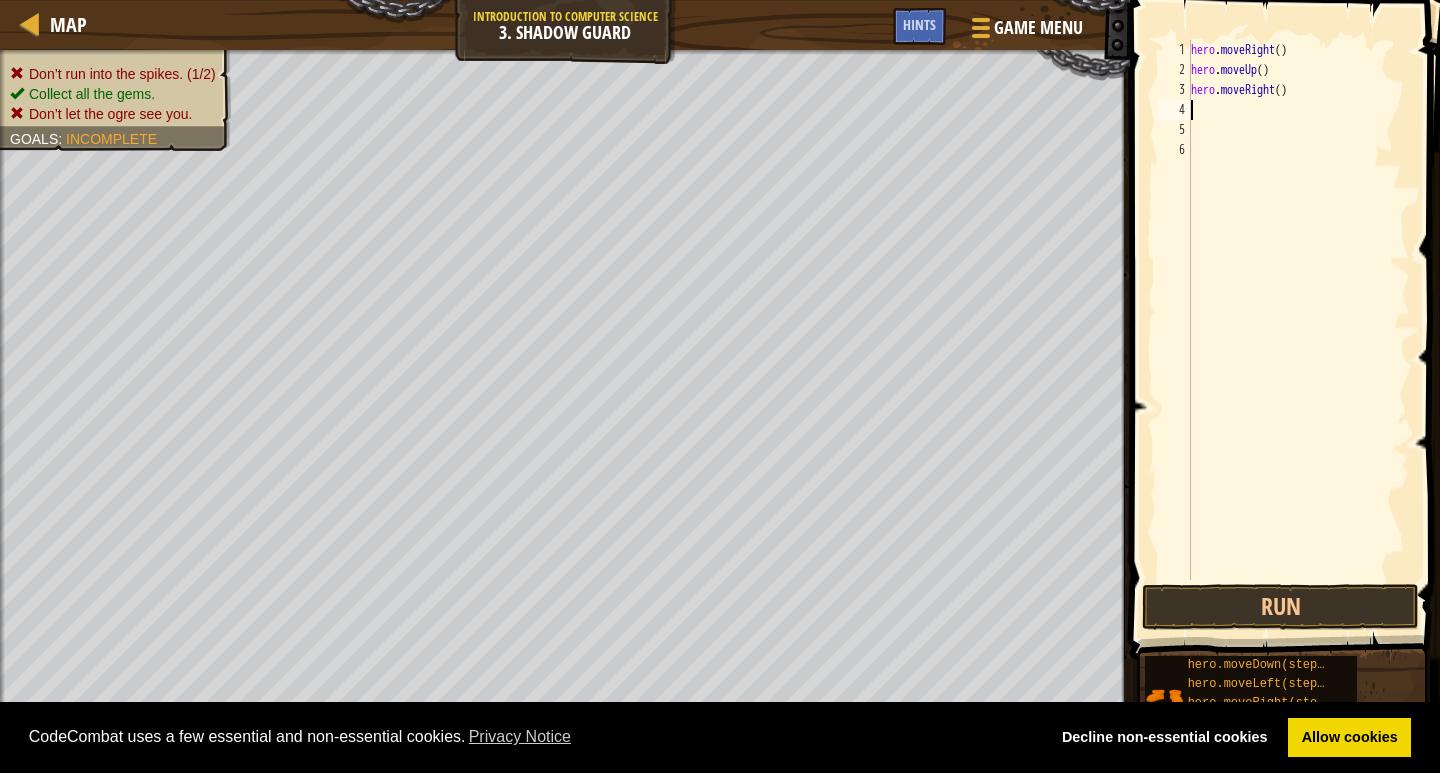 type on "h" 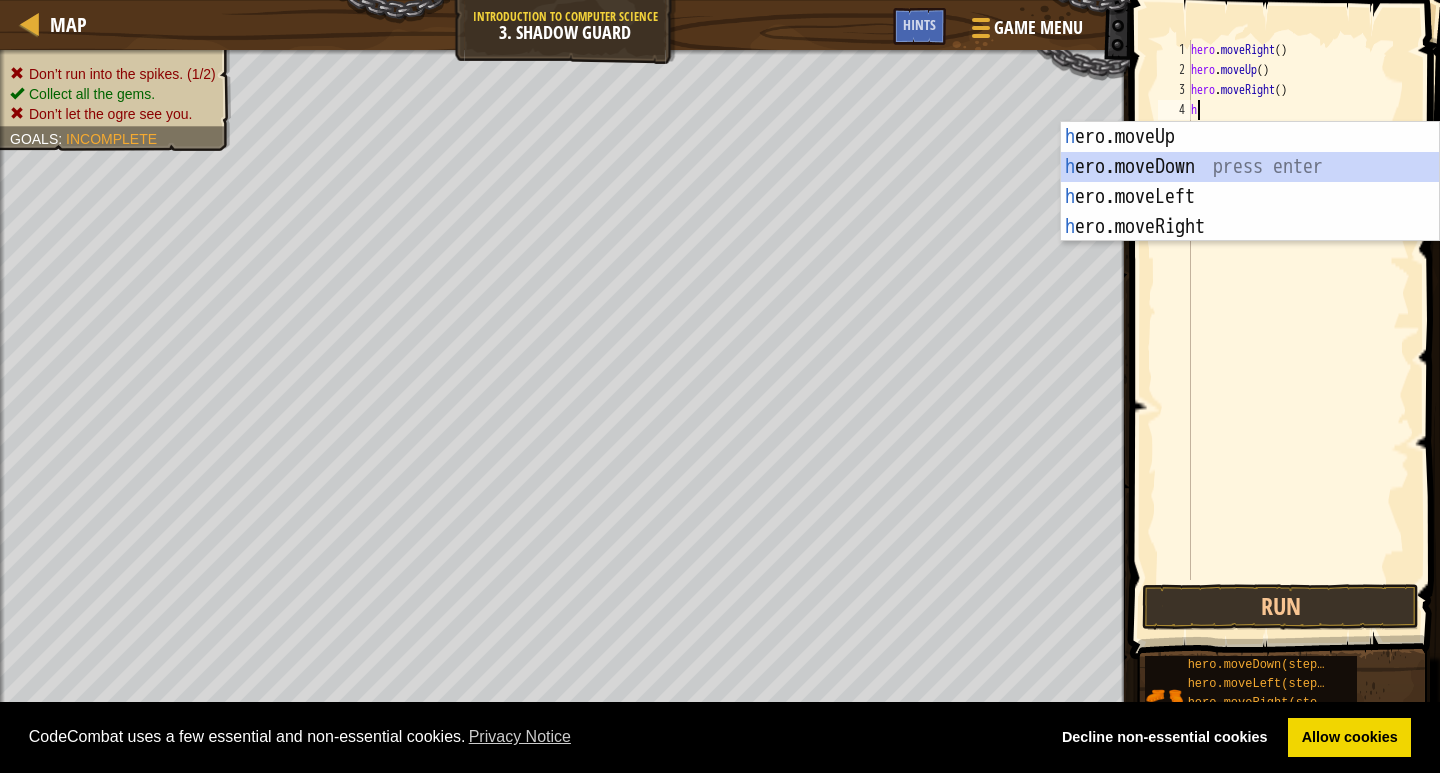 click on "h ero.moveUp press enter h ero.moveDown press enter h ero.moveLeft press enter h ero.moveRight press enter" at bounding box center [1250, 212] 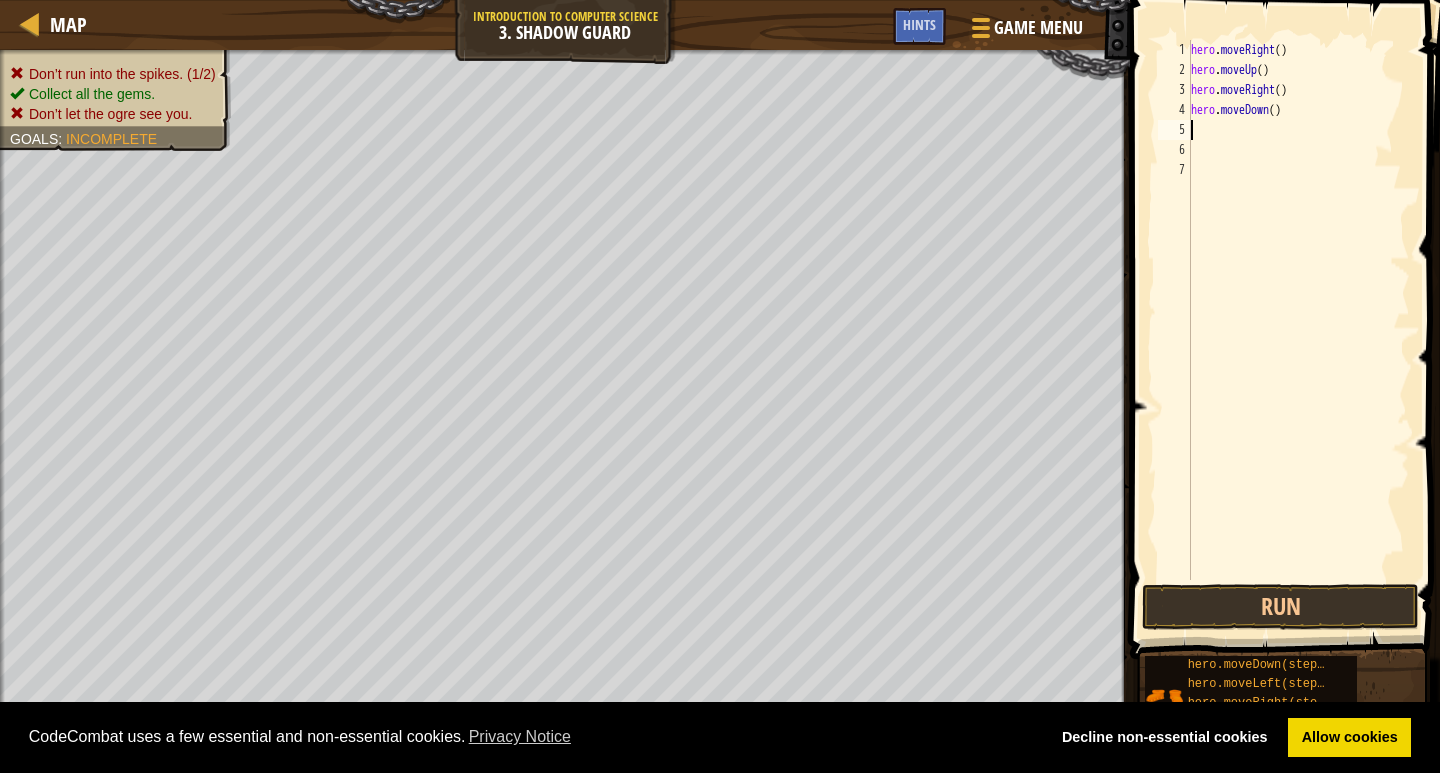 type on "h" 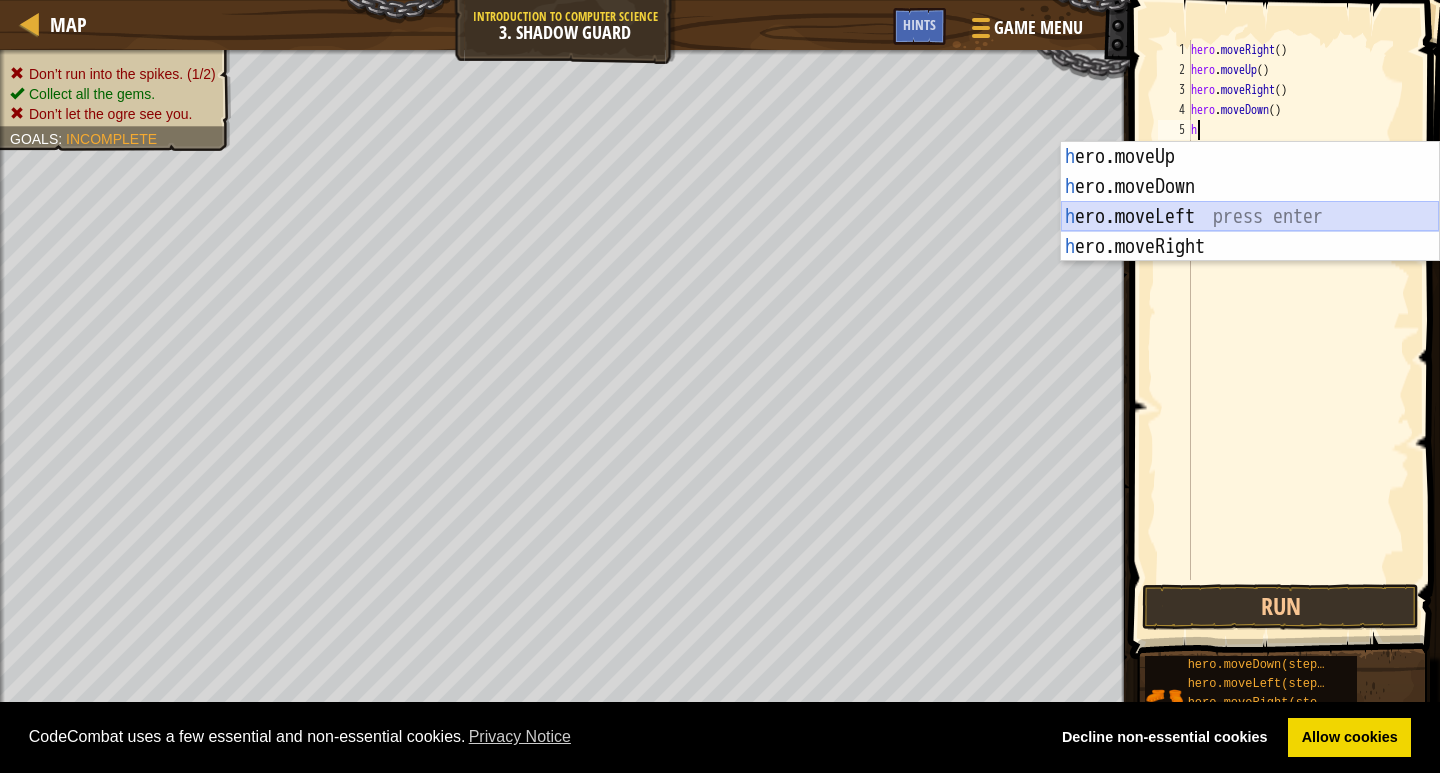 click on "h ero.moveUp press enter h ero.moveDown press enter h ero.moveLeft press enter h ero.moveRight press enter" at bounding box center [1250, 232] 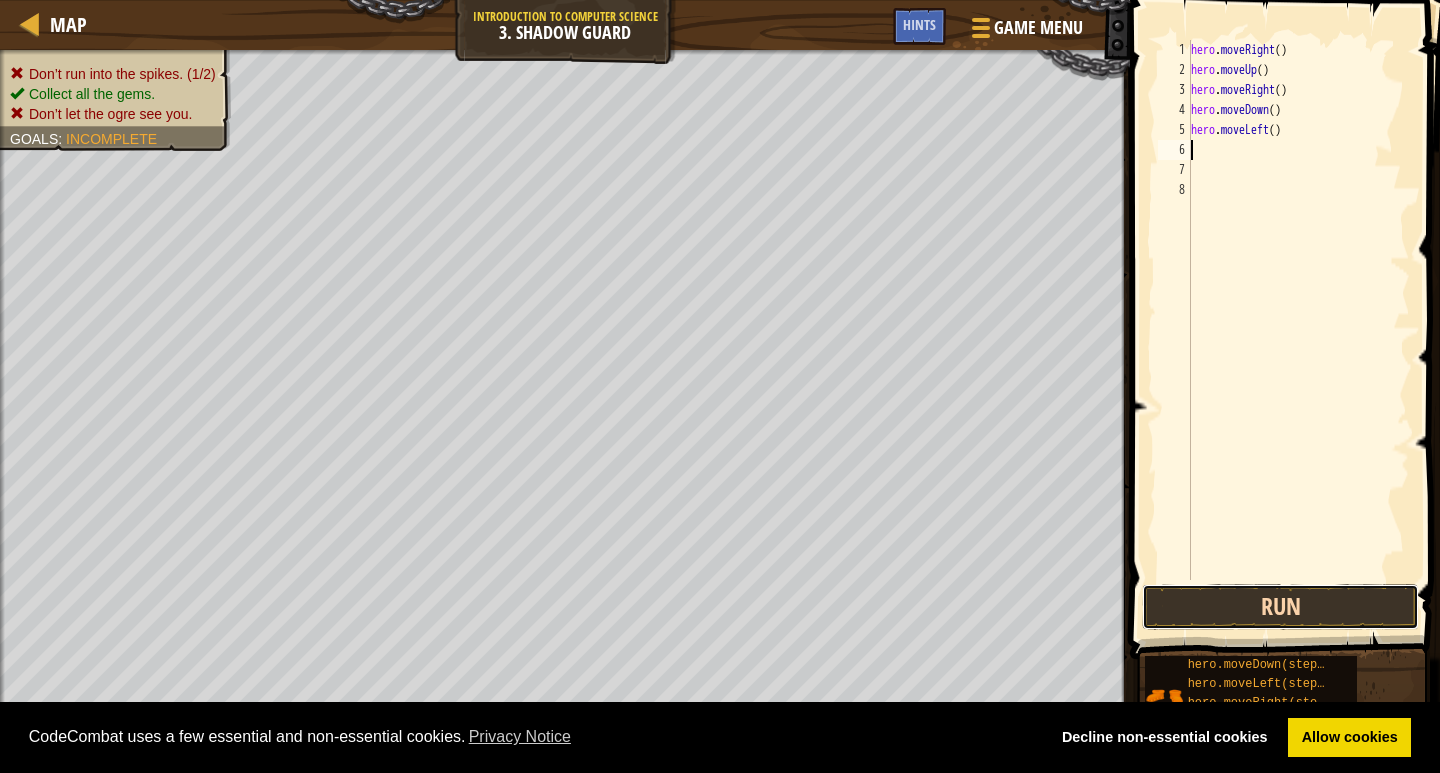 click on "Run" at bounding box center [1280, 607] 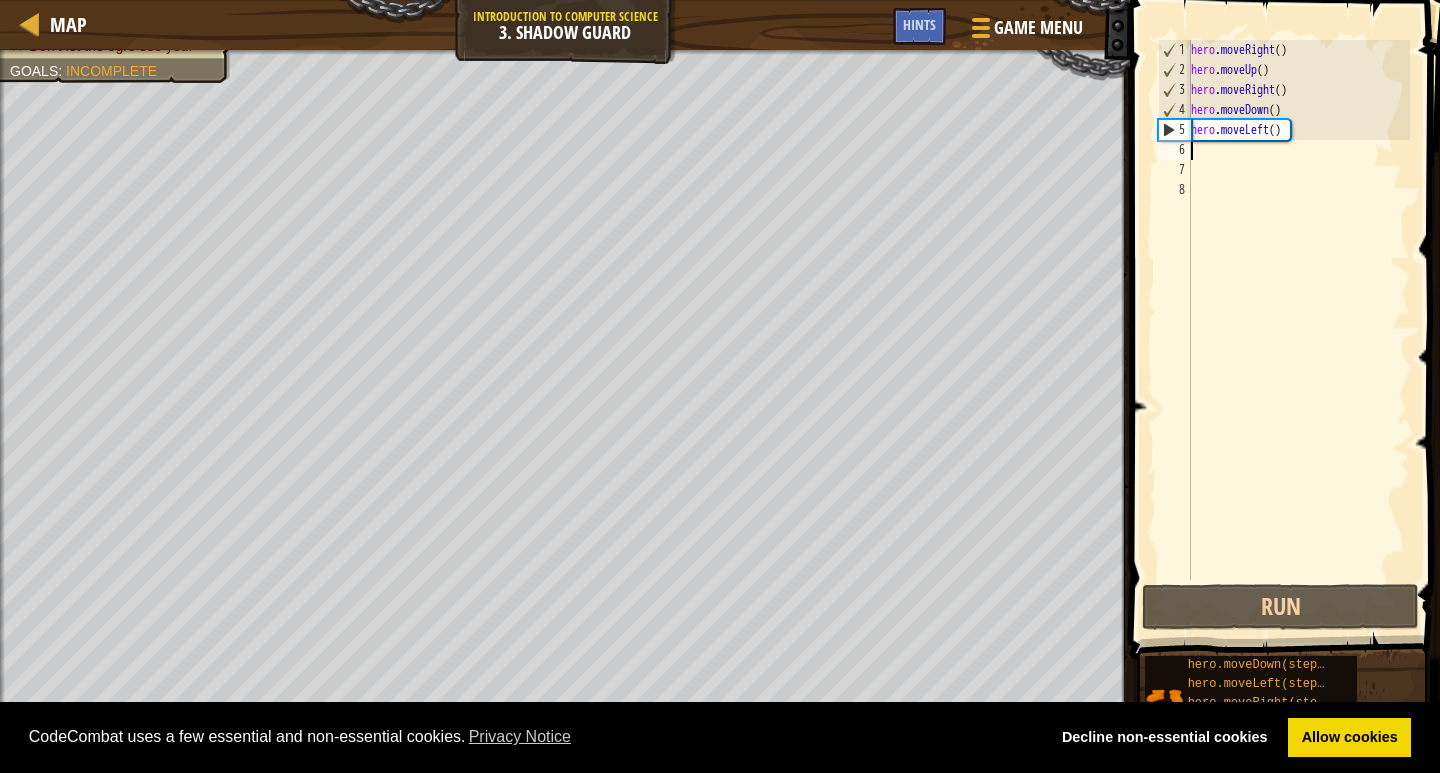 click on "hero . moveRight ( ) hero . moveUp ( ) hero . moveRight ( ) hero . moveDown ( ) hero . moveLeft ( )" at bounding box center (1298, 330) 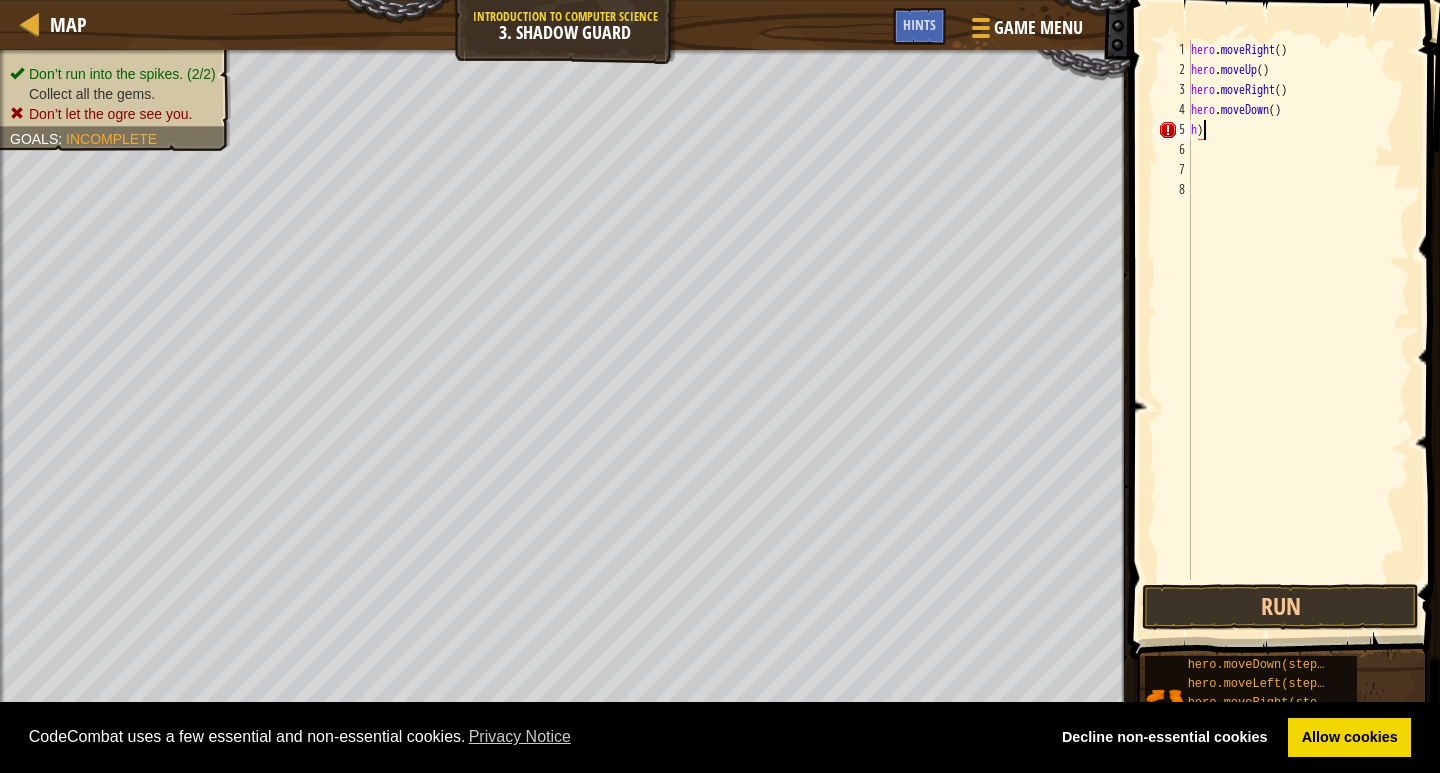 click on "hero . moveRight ( ) hero . moveUp ( ) hero . moveRight ( ) hero . moveDown ( ) h )" at bounding box center [1298, 330] 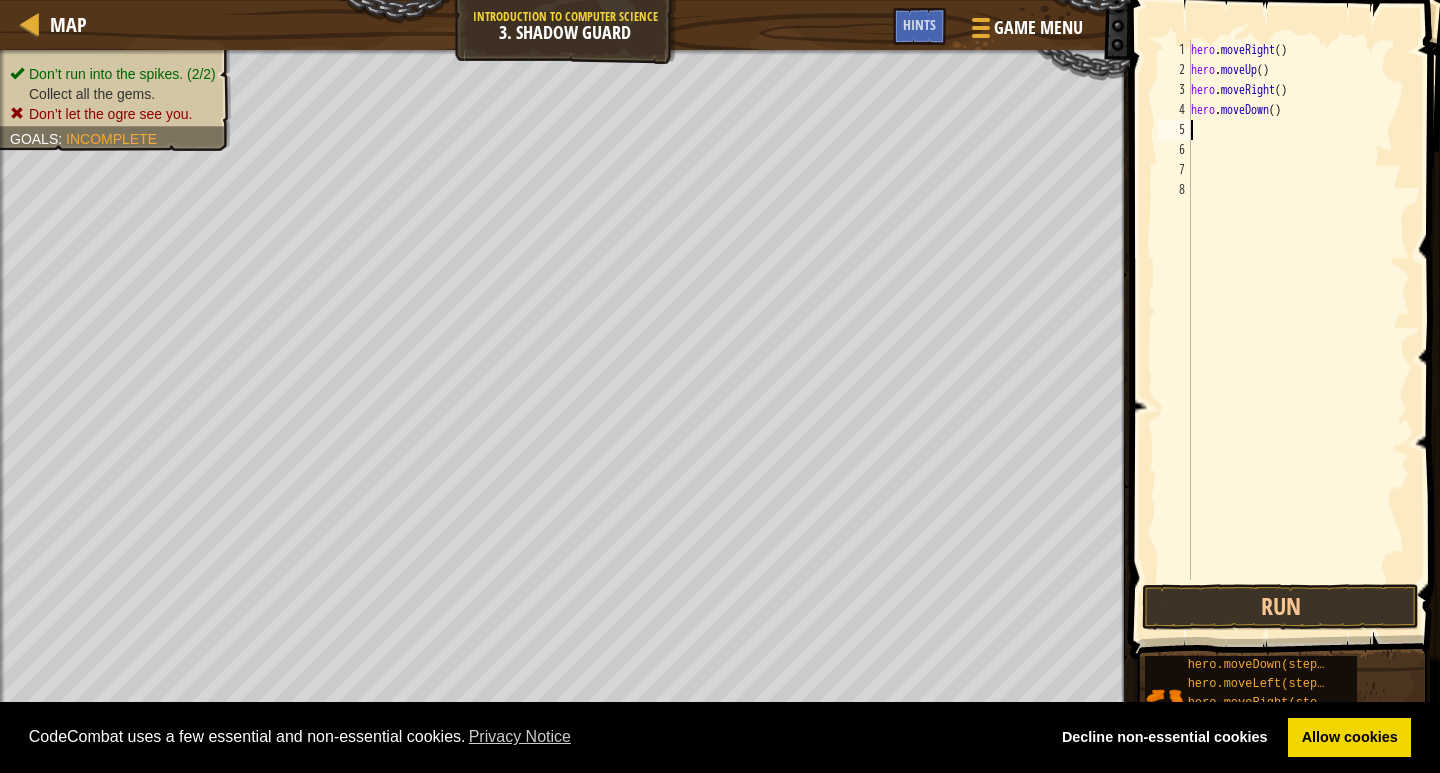 type on "h" 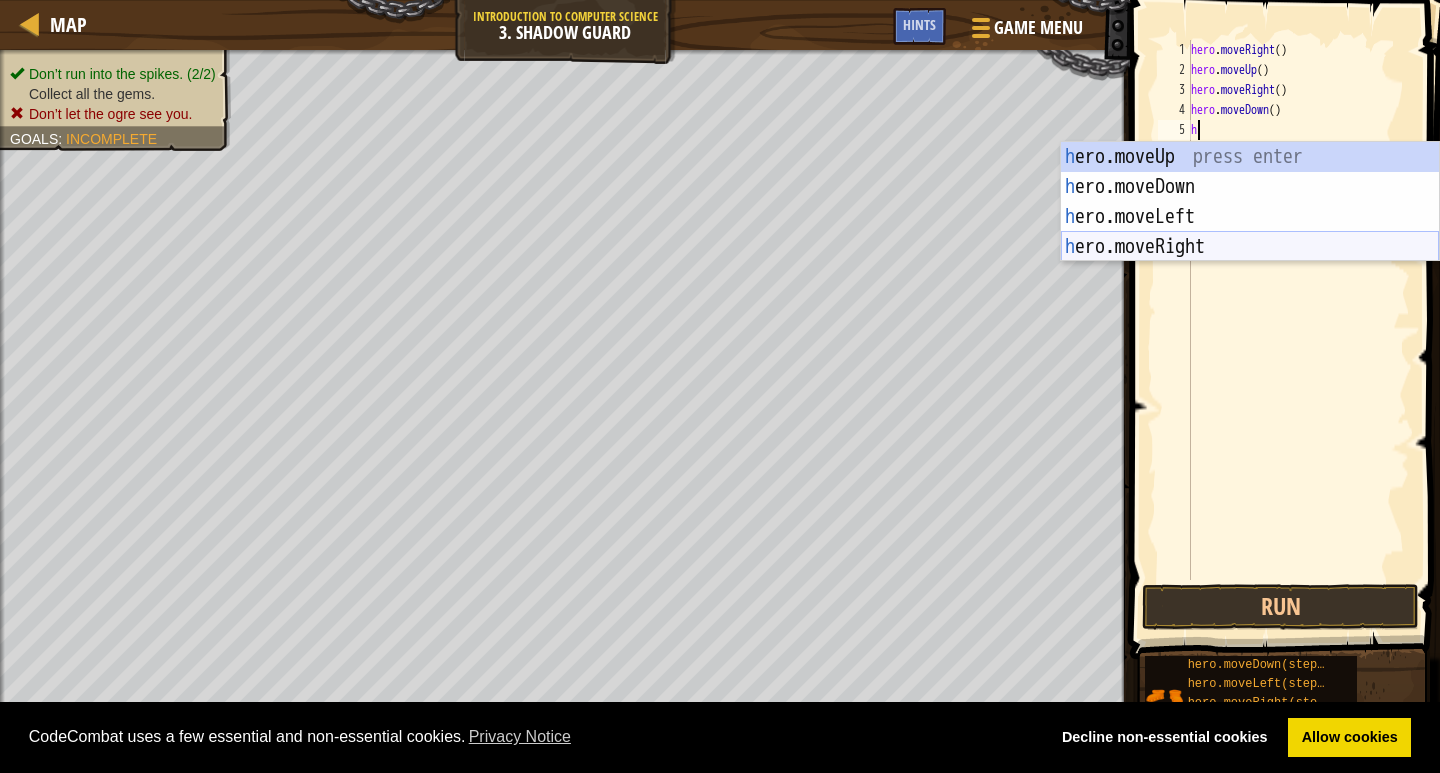 click on "h ero.moveUp press enter h ero.moveDown press enter h ero.moveLeft press enter h ero.moveRight press enter" at bounding box center (1250, 232) 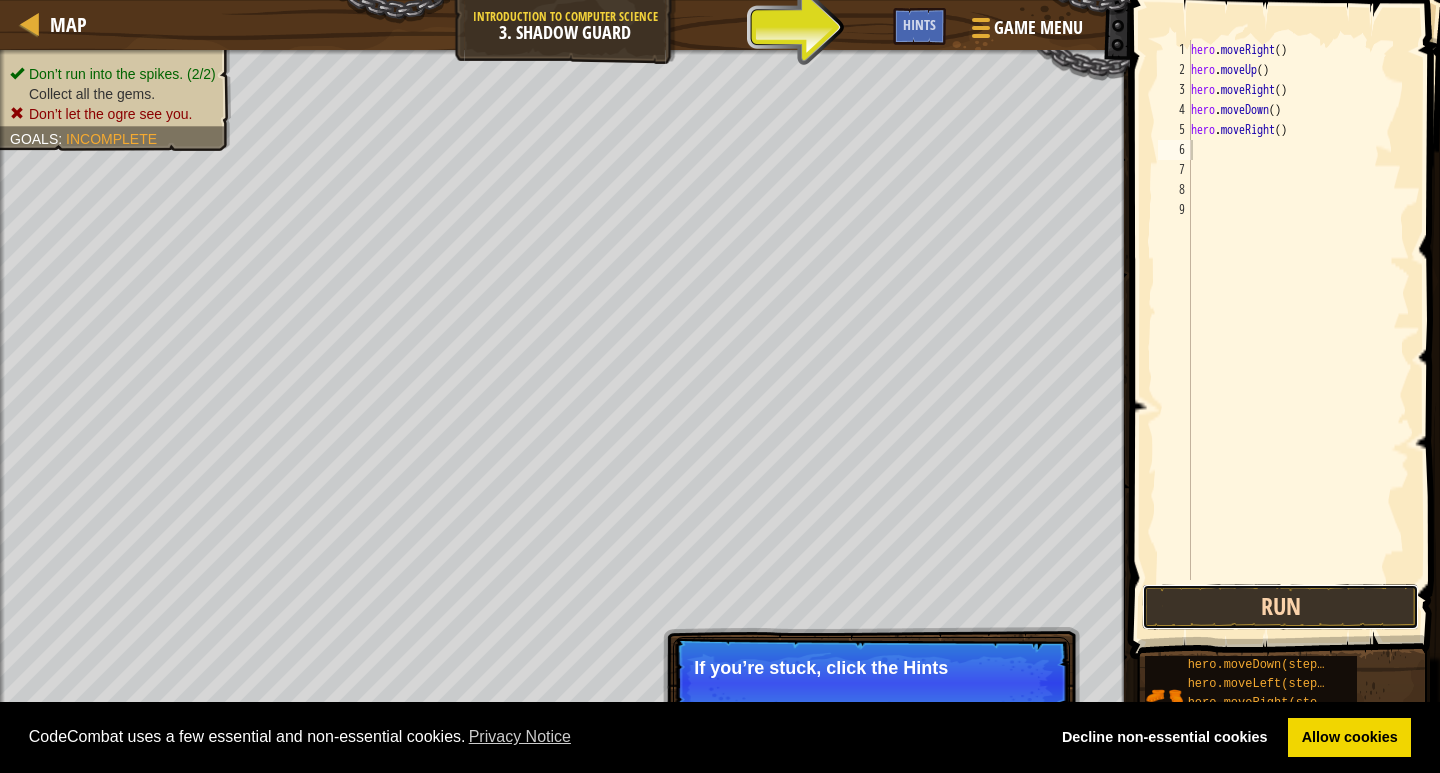 click on "Run" at bounding box center (1280, 607) 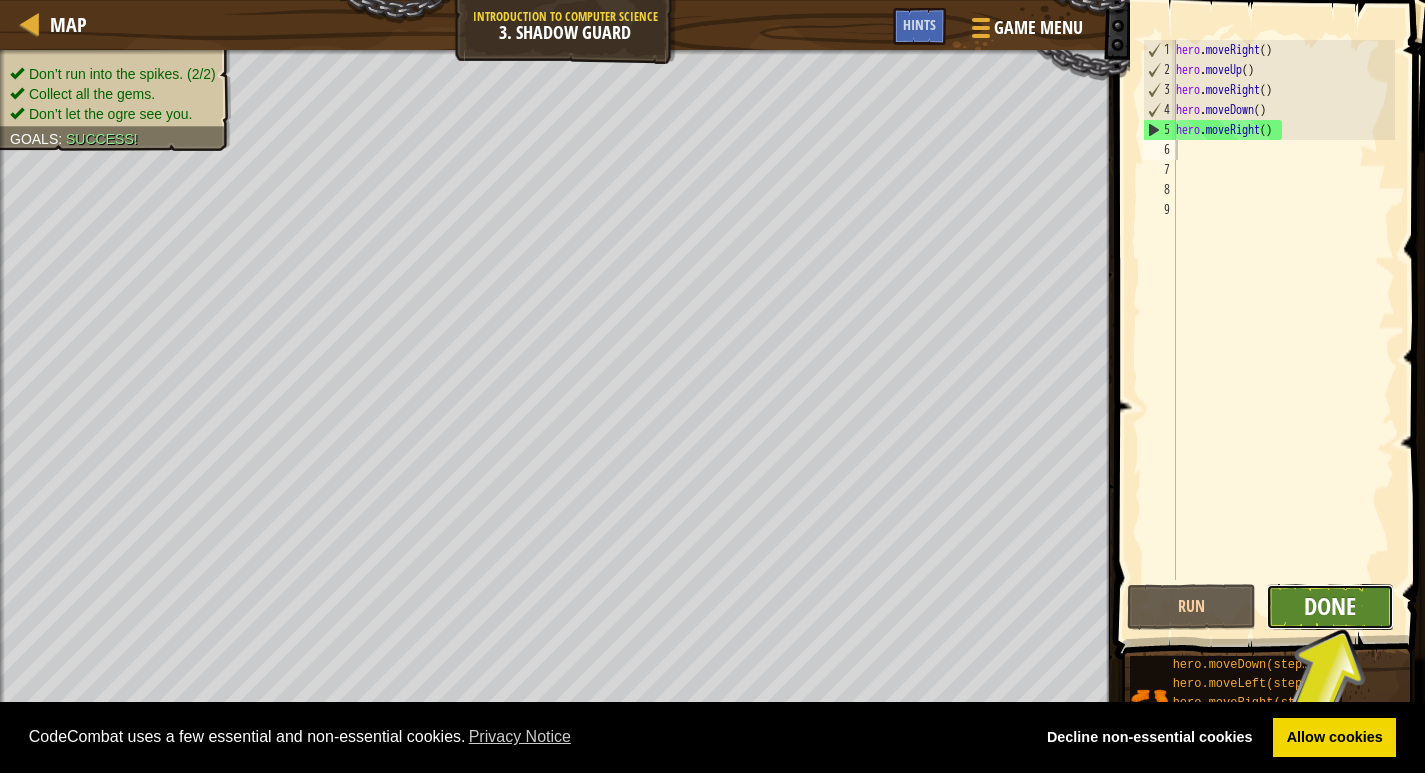 click on "Done" at bounding box center (1330, 606) 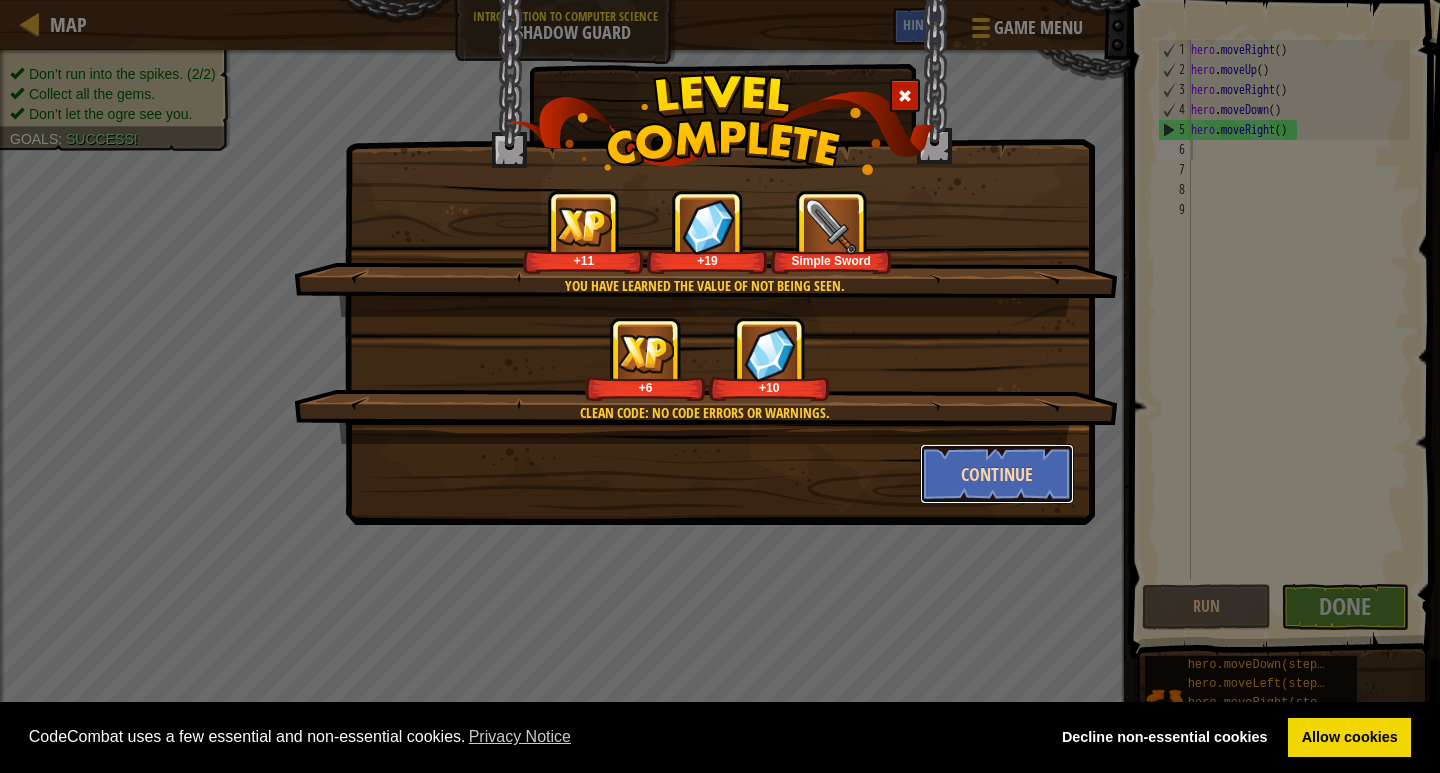 click on "Continue" at bounding box center [997, 474] 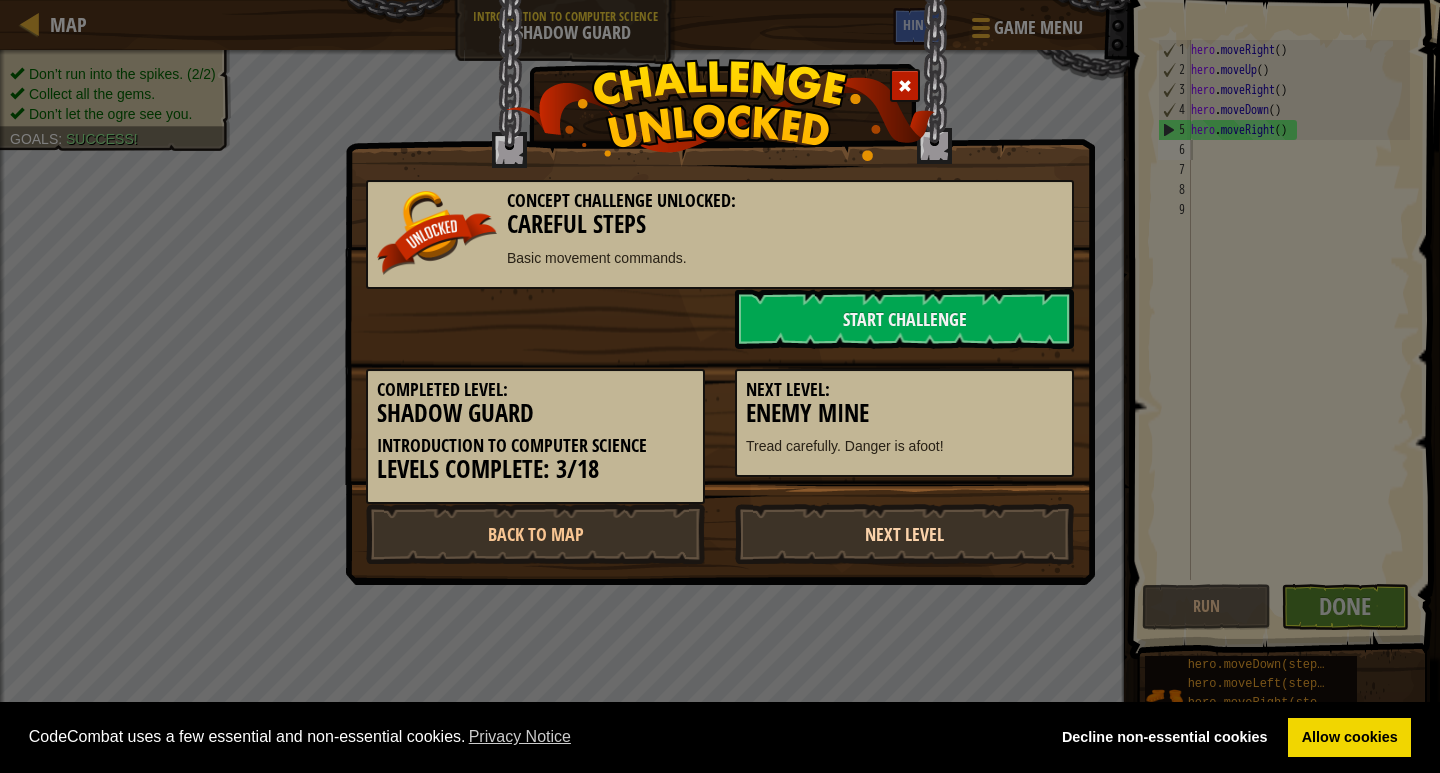 click on "Next Level" at bounding box center (904, 534) 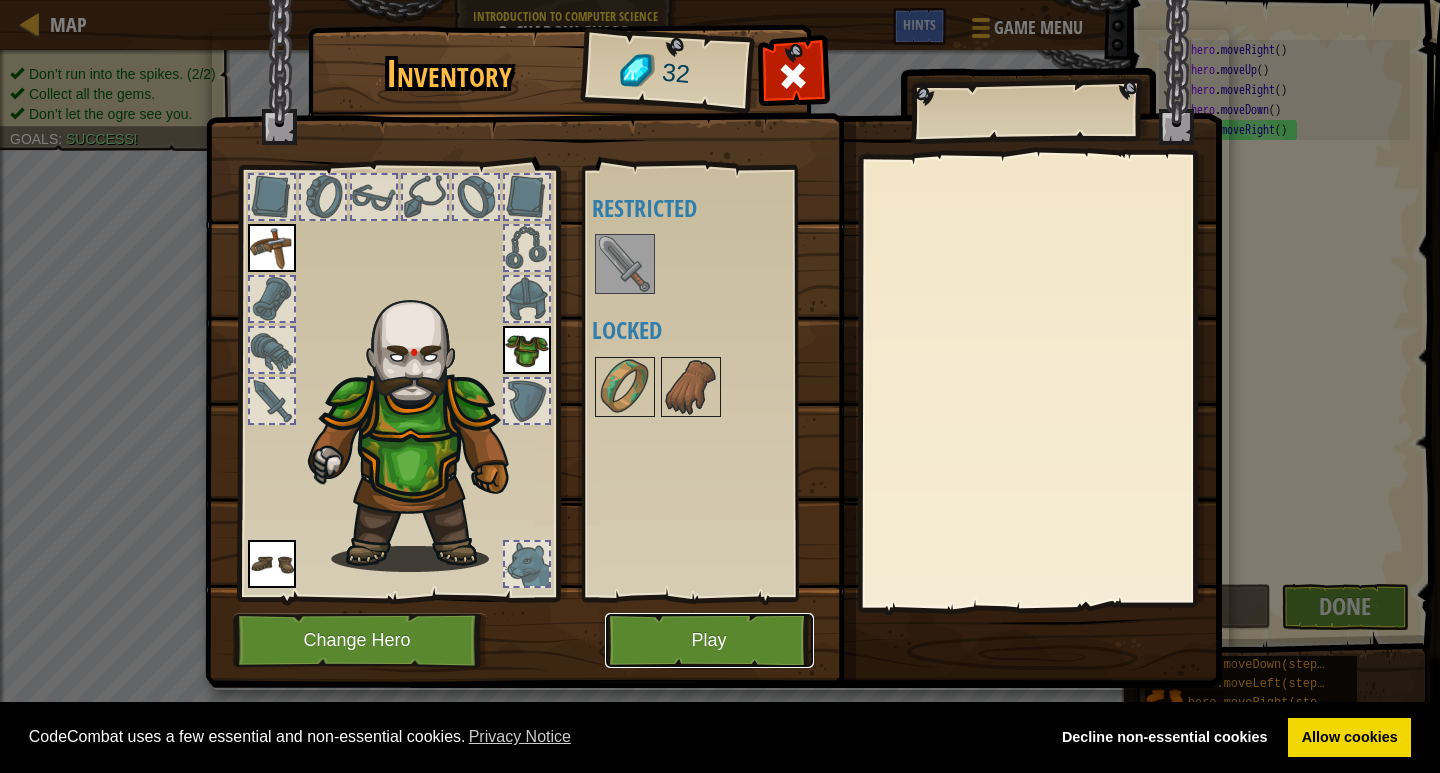 drag, startPoint x: 629, startPoint y: 630, endPoint x: 616, endPoint y: 639, distance: 15.811388 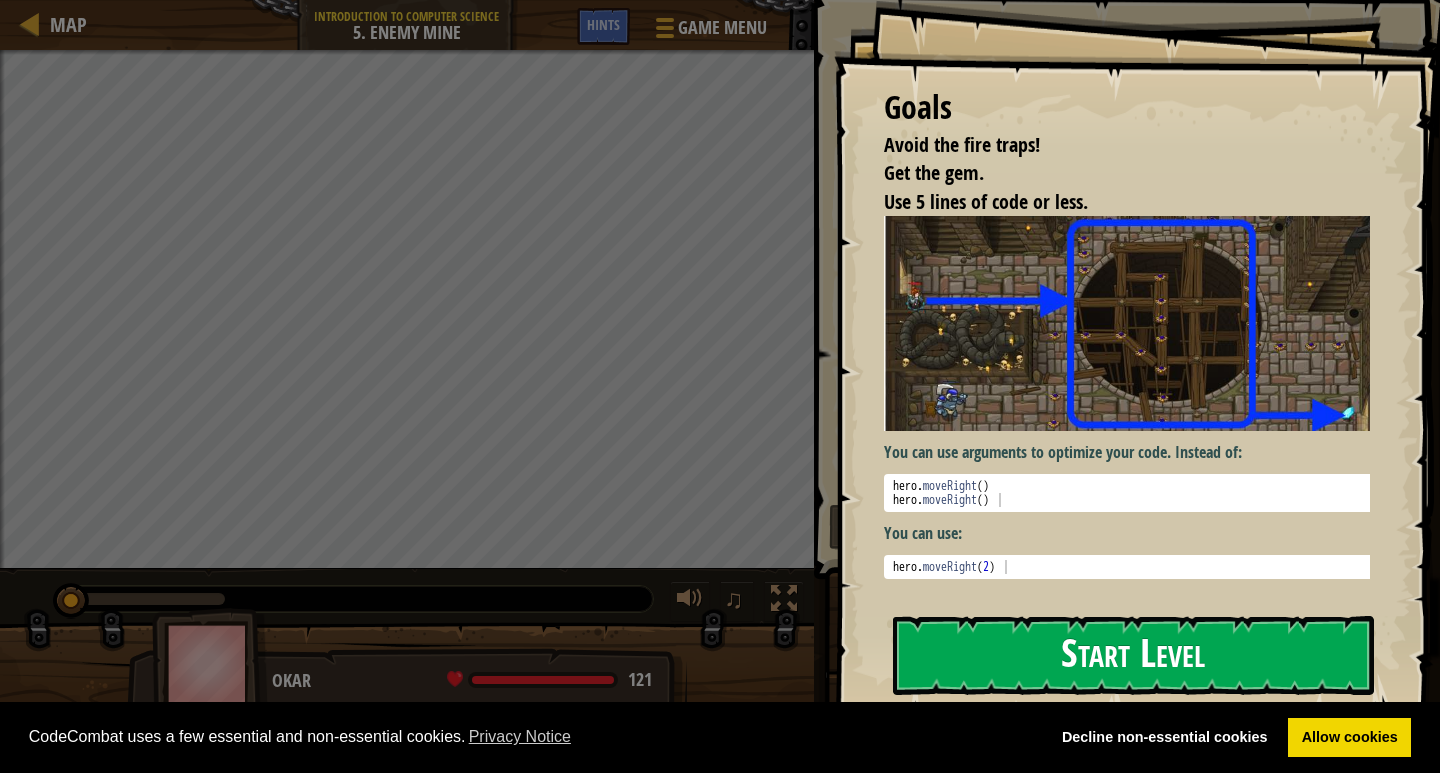 click on "Start Level" at bounding box center (1133, 655) 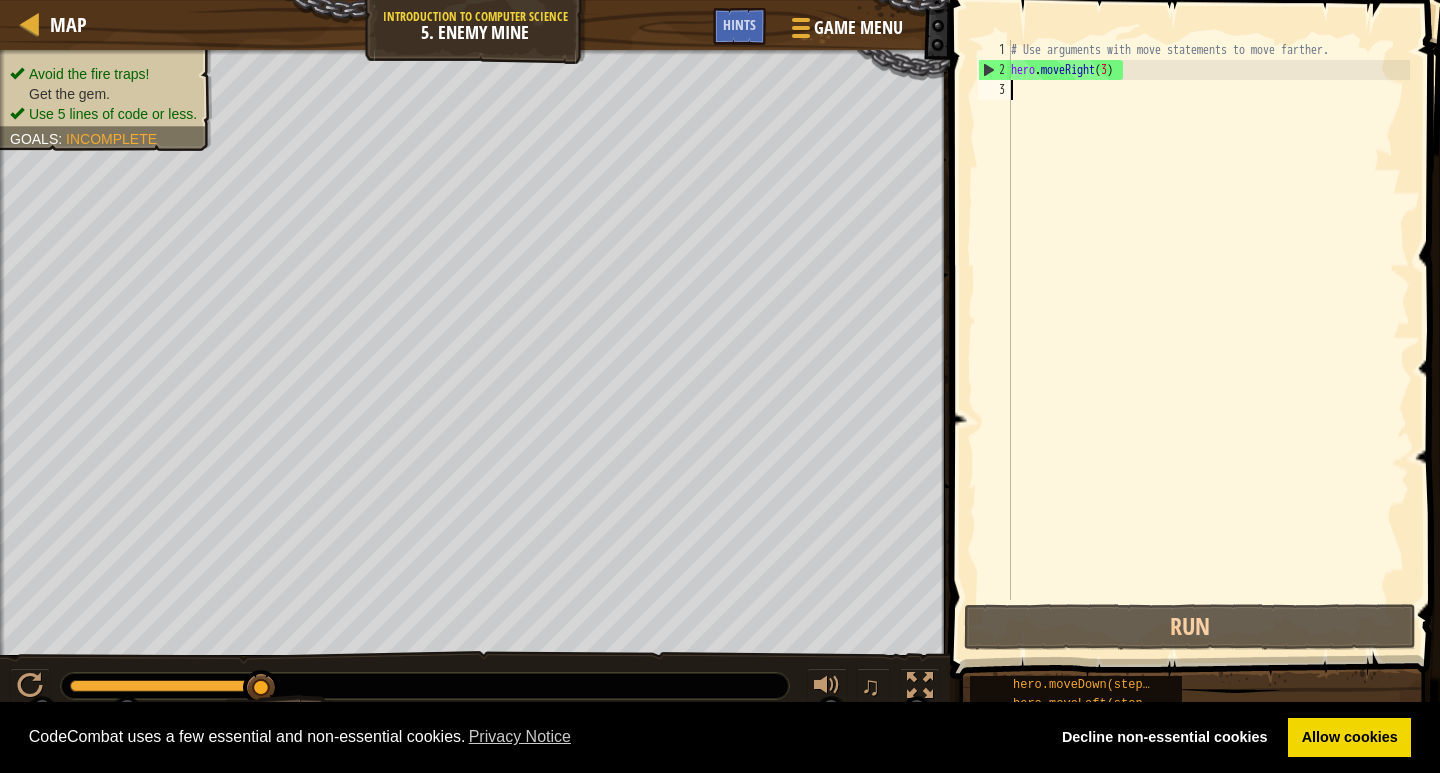 type on "h" 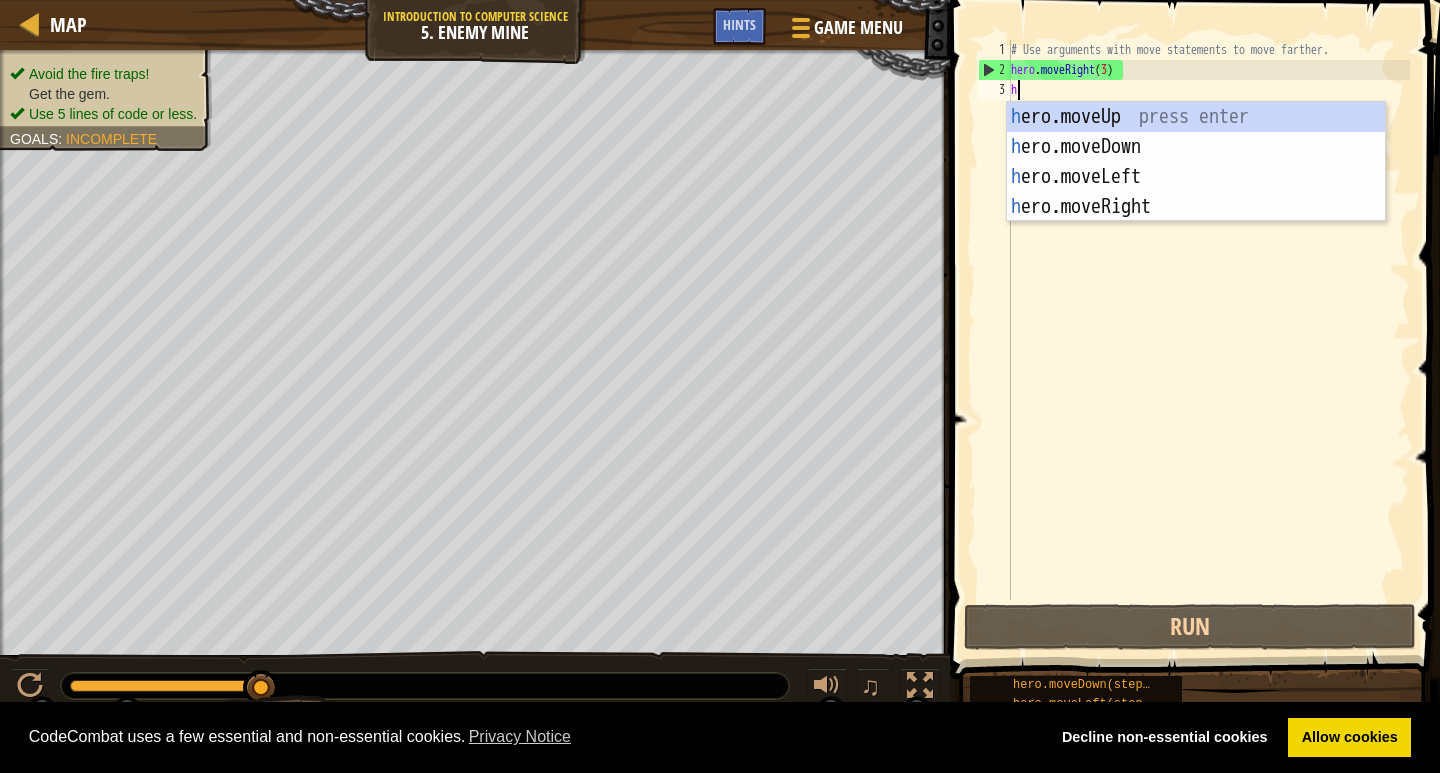 scroll, scrollTop: 9, scrollLeft: 0, axis: vertical 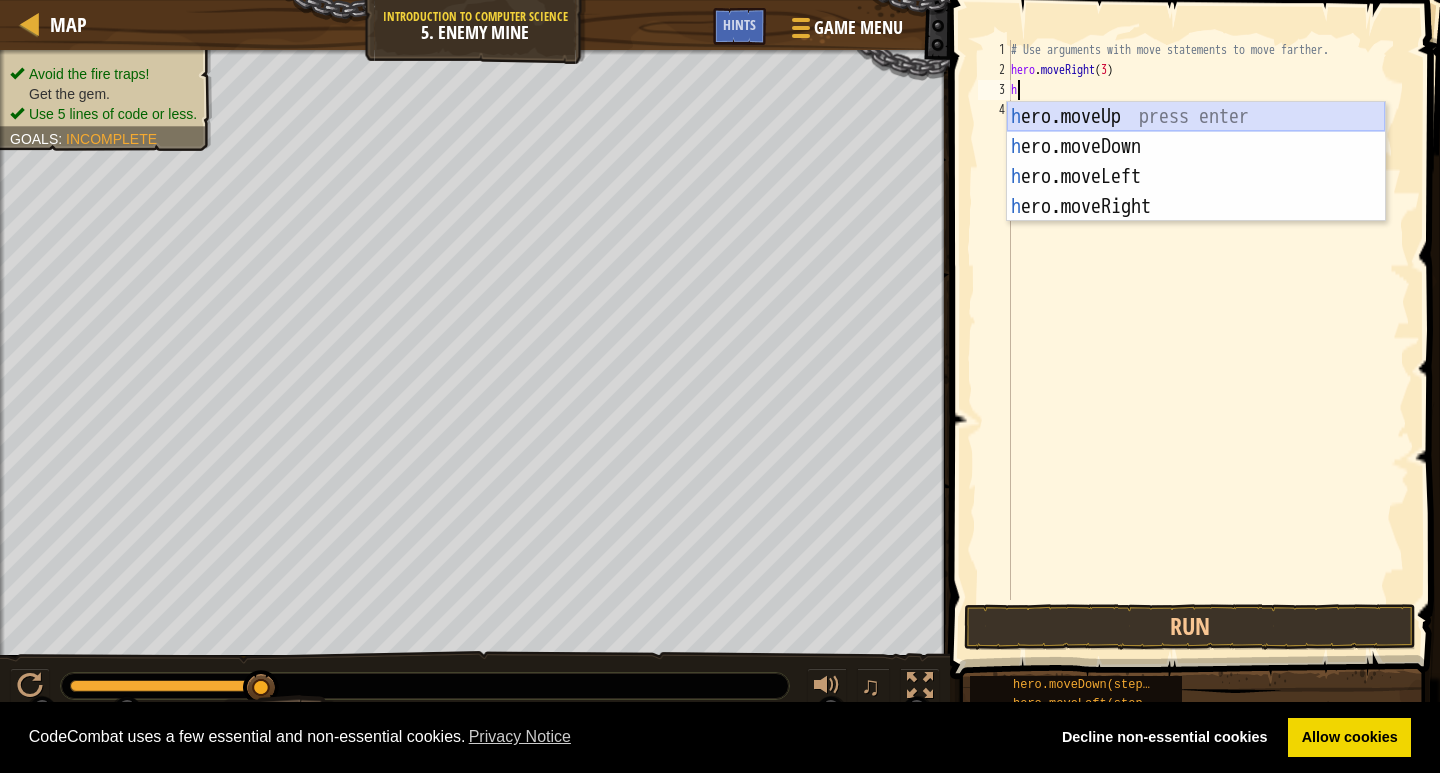 click on "h ero.moveUp press enter h ero.moveDown press enter h ero.moveLeft press enter h ero.moveRight press enter" at bounding box center (1196, 192) 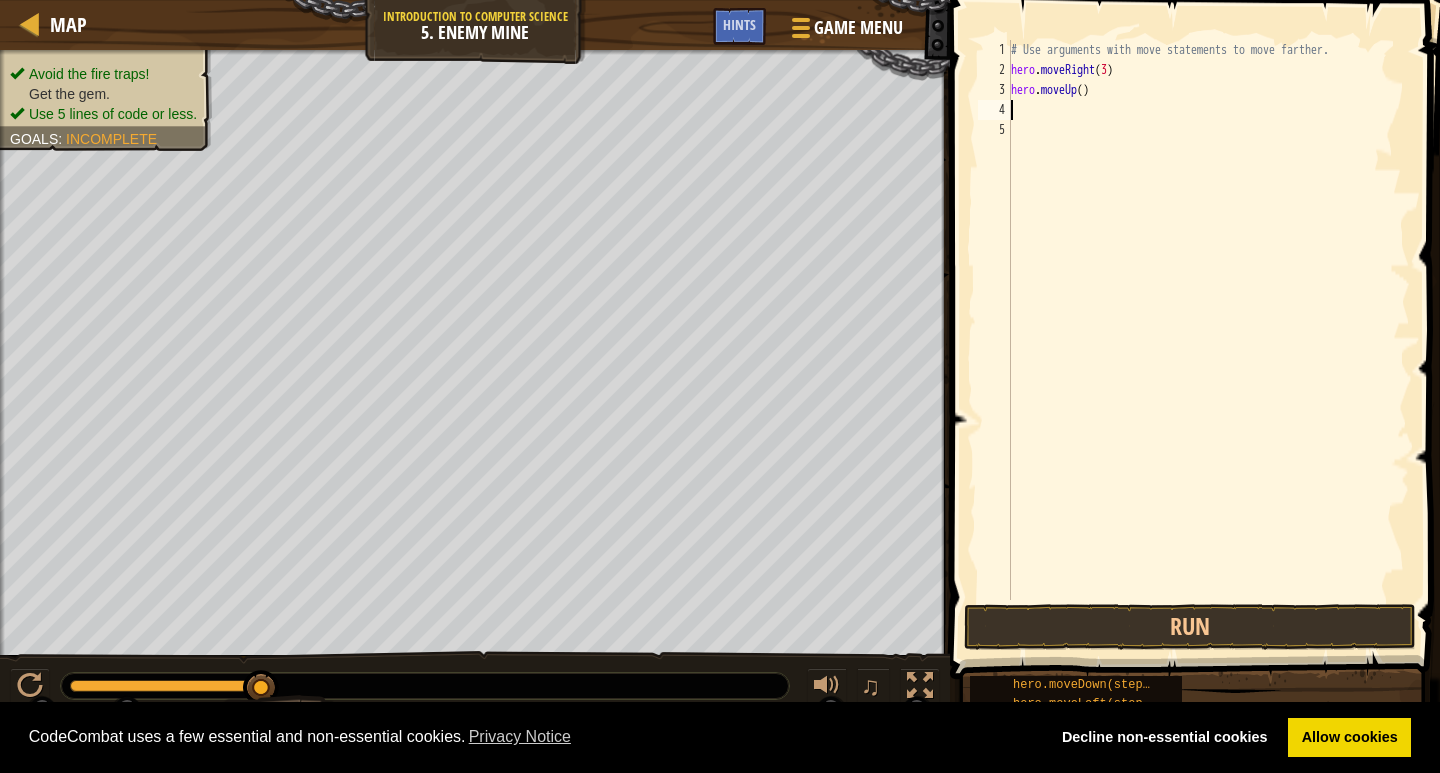 type on "h" 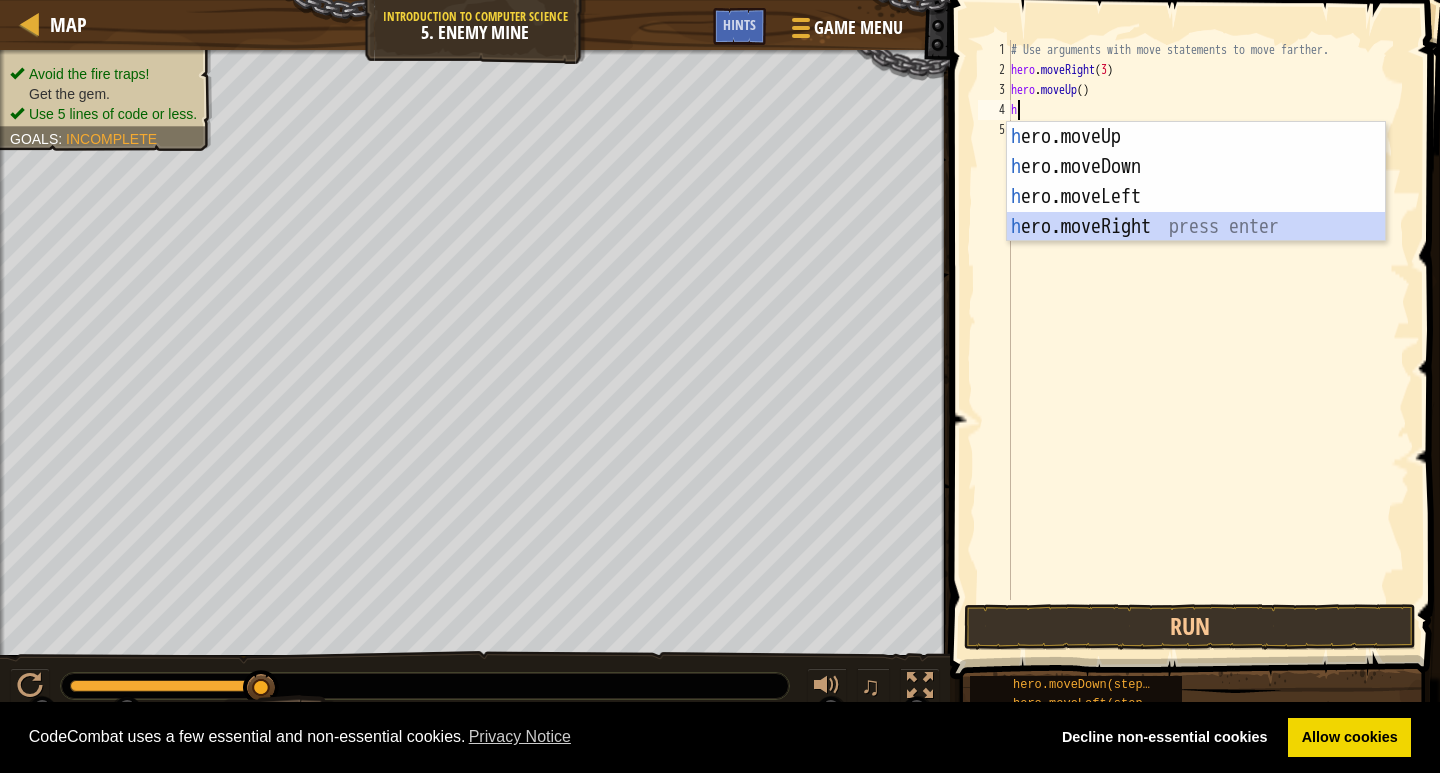 click on "h ero.moveUp press enter h ero.moveDown press enter h ero.moveLeft press enter h ero.moveRight press enter" at bounding box center [1196, 212] 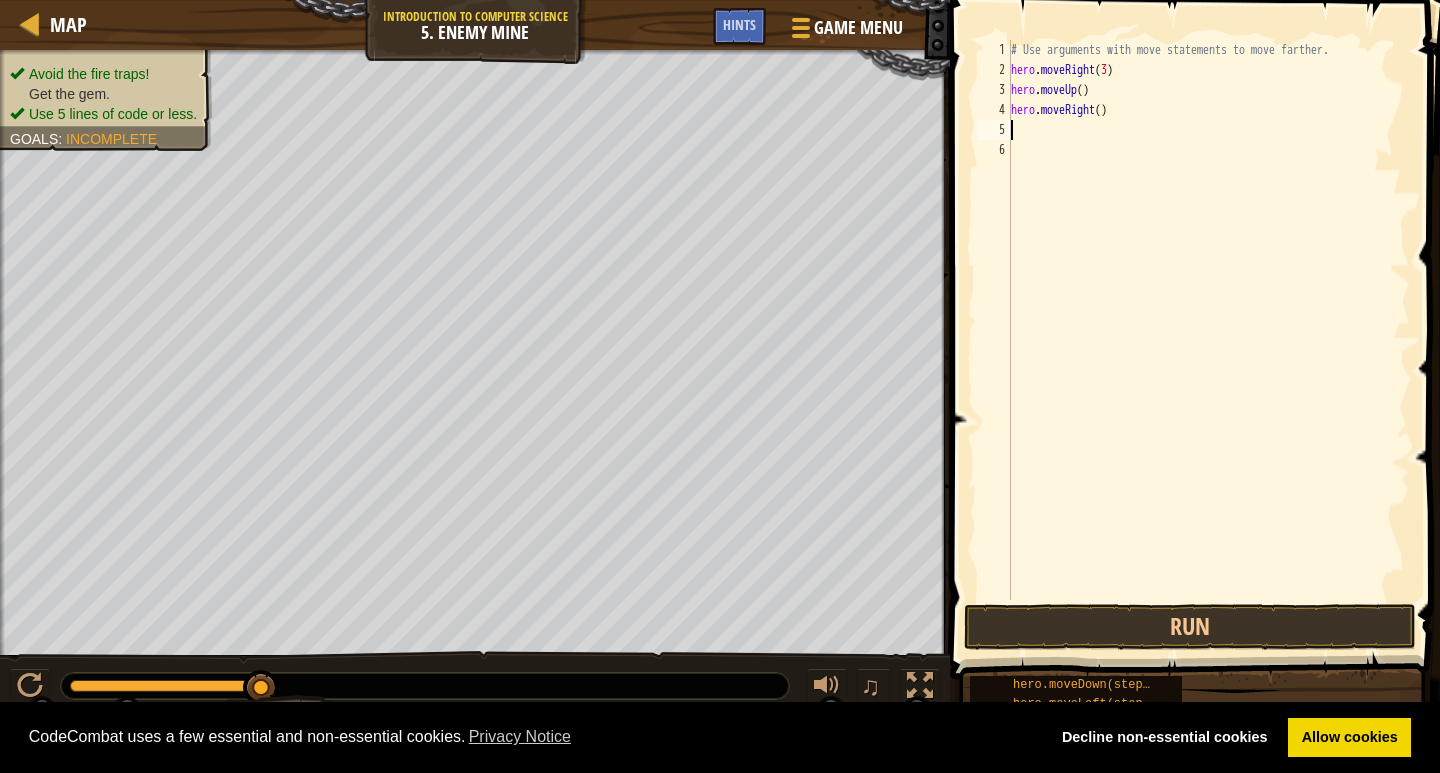 type on "h" 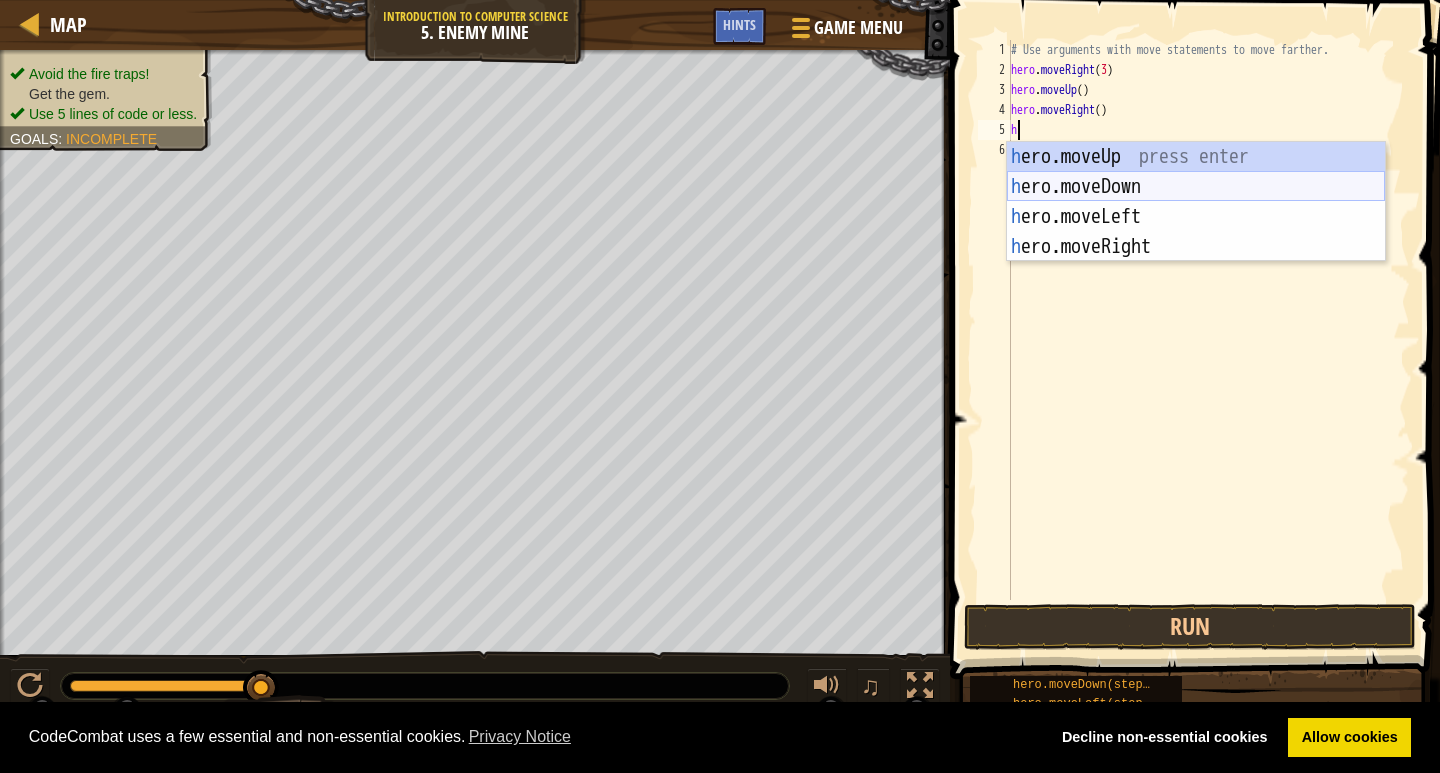 click on "h ero.moveUp press enter h ero.moveDown press enter h ero.moveLeft press enter h ero.moveRight press enter" at bounding box center [1196, 232] 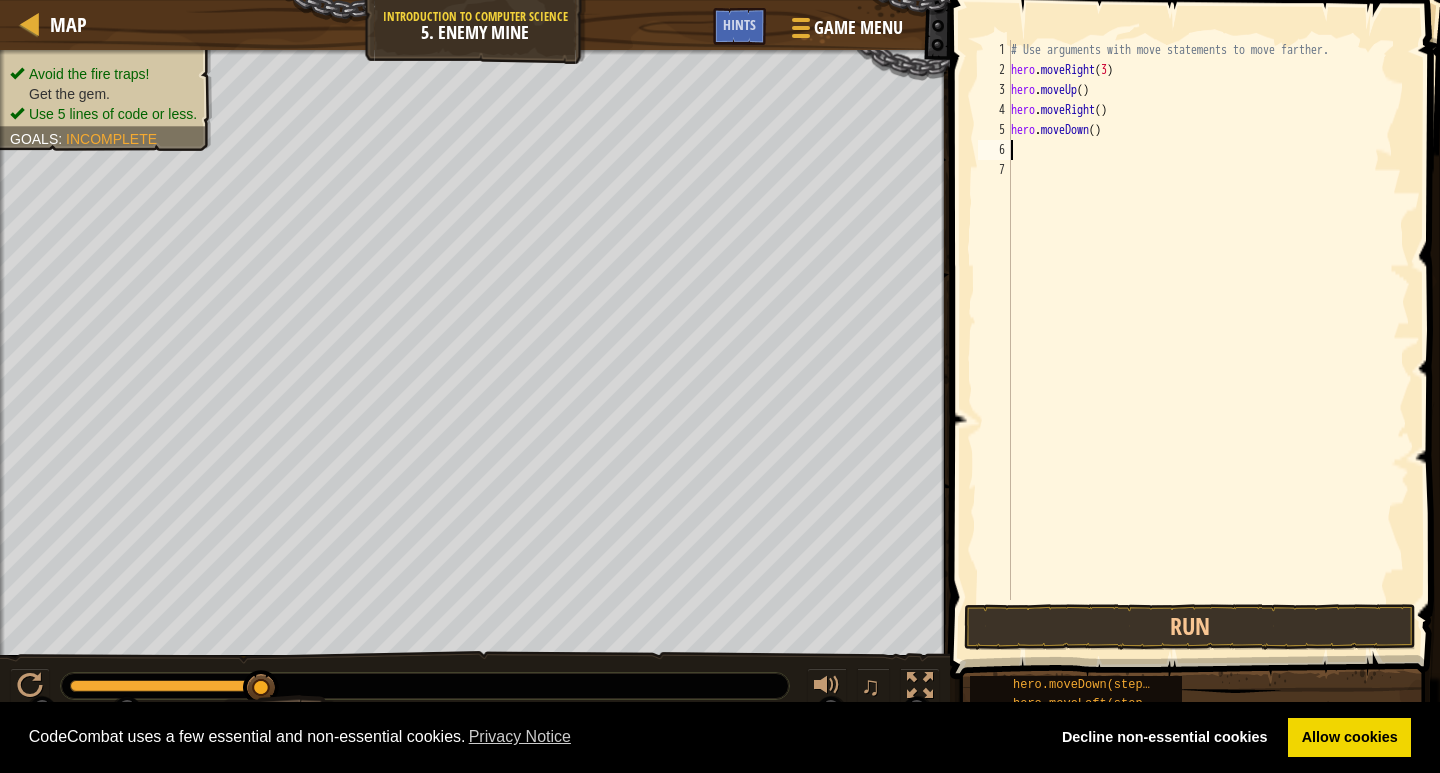 type on "h" 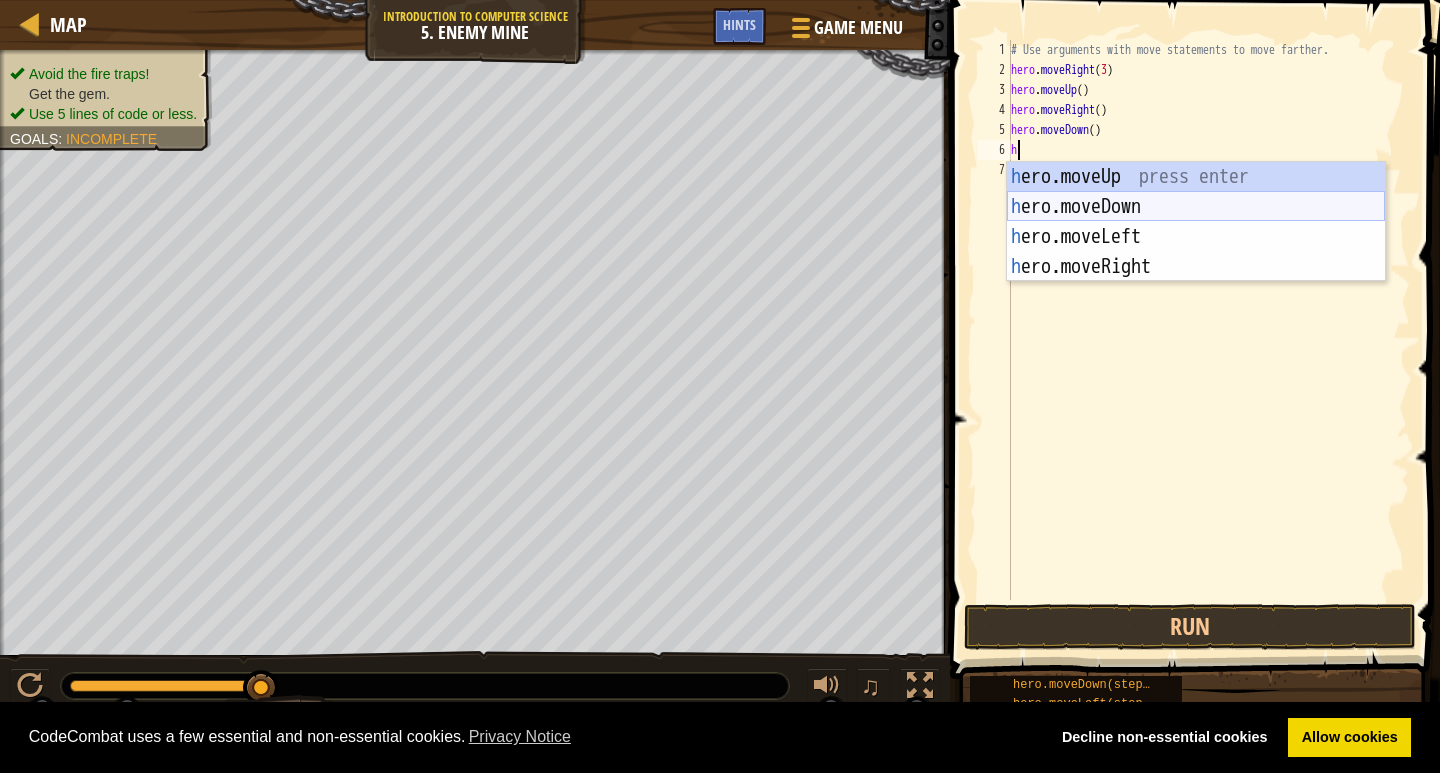 click on "h ero.moveUp press enter h ero.moveDown press enter h ero.moveLeft press enter h ero.moveRight press enter" at bounding box center [1196, 252] 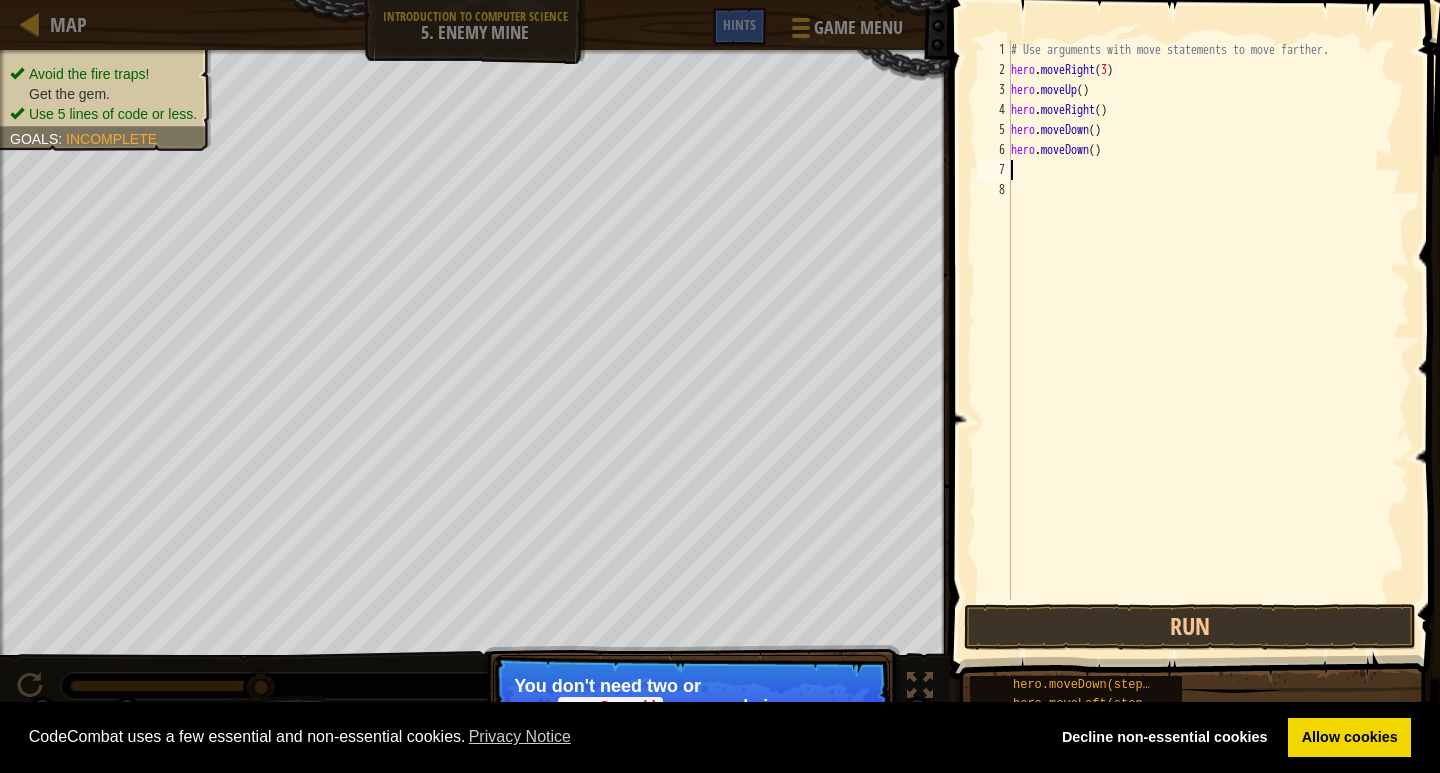 click on "# Use arguments with move statements to move farther. hero . moveRight ( 3 ) hero . moveUp ( ) hero . moveRight ( ) hero . moveDown ( ) hero . moveDown ( )" at bounding box center (1208, 340) 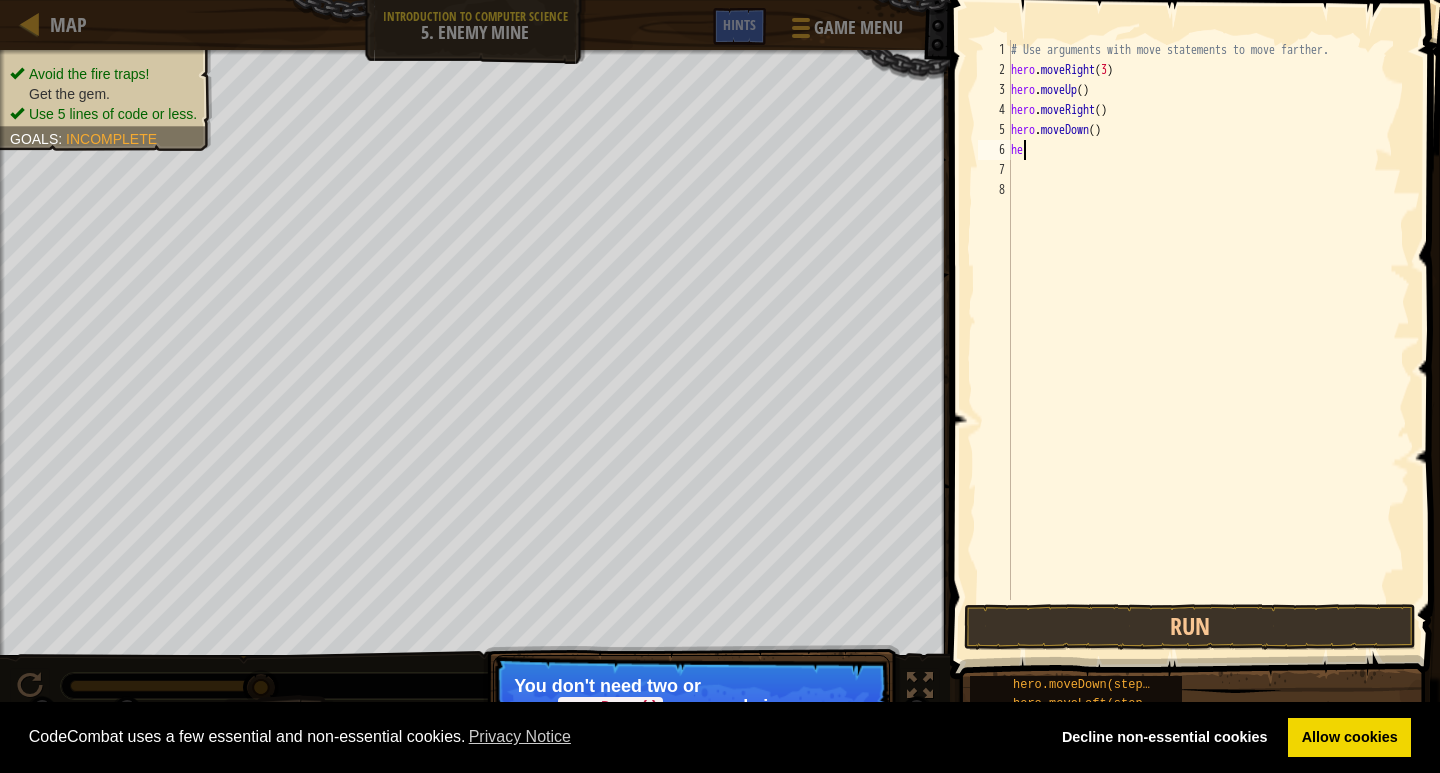 type on "h" 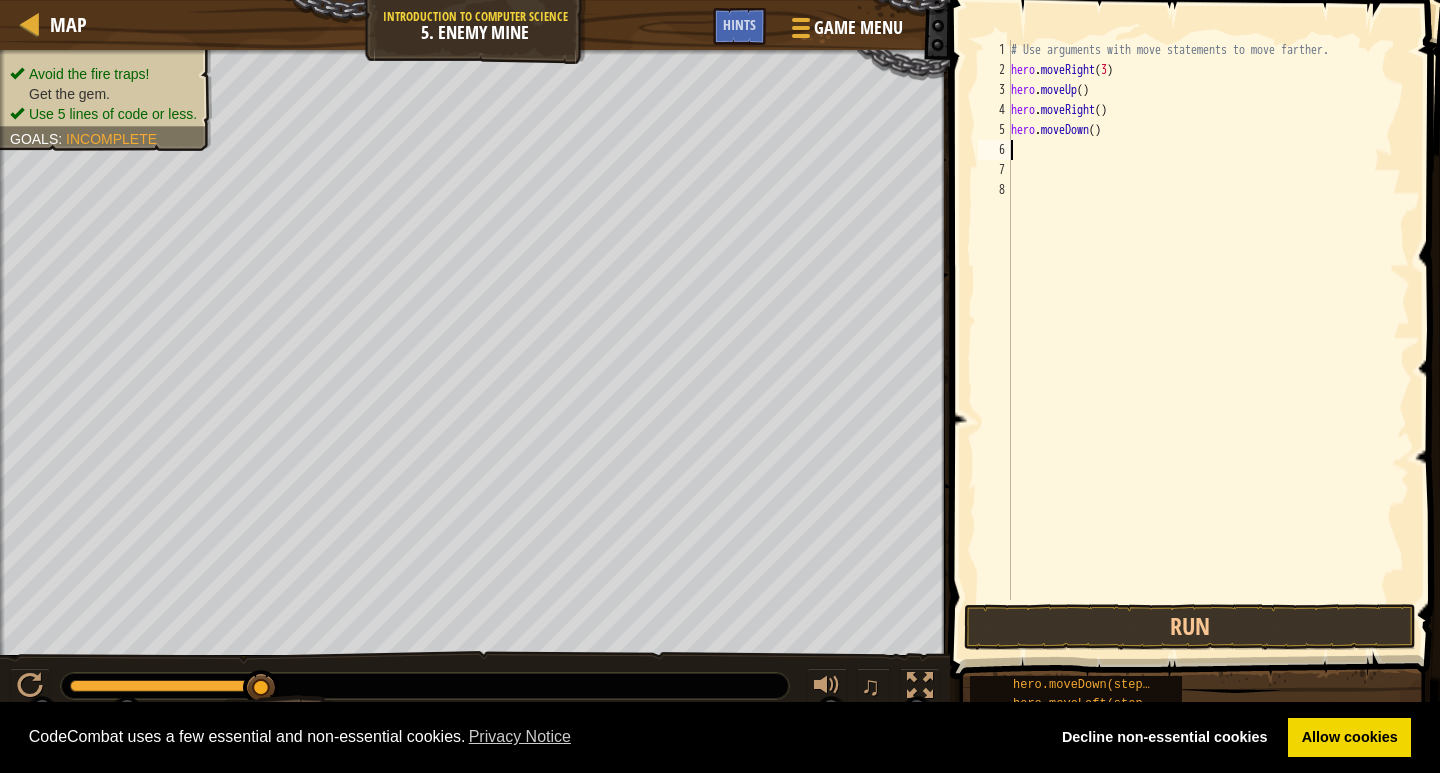 type on "h" 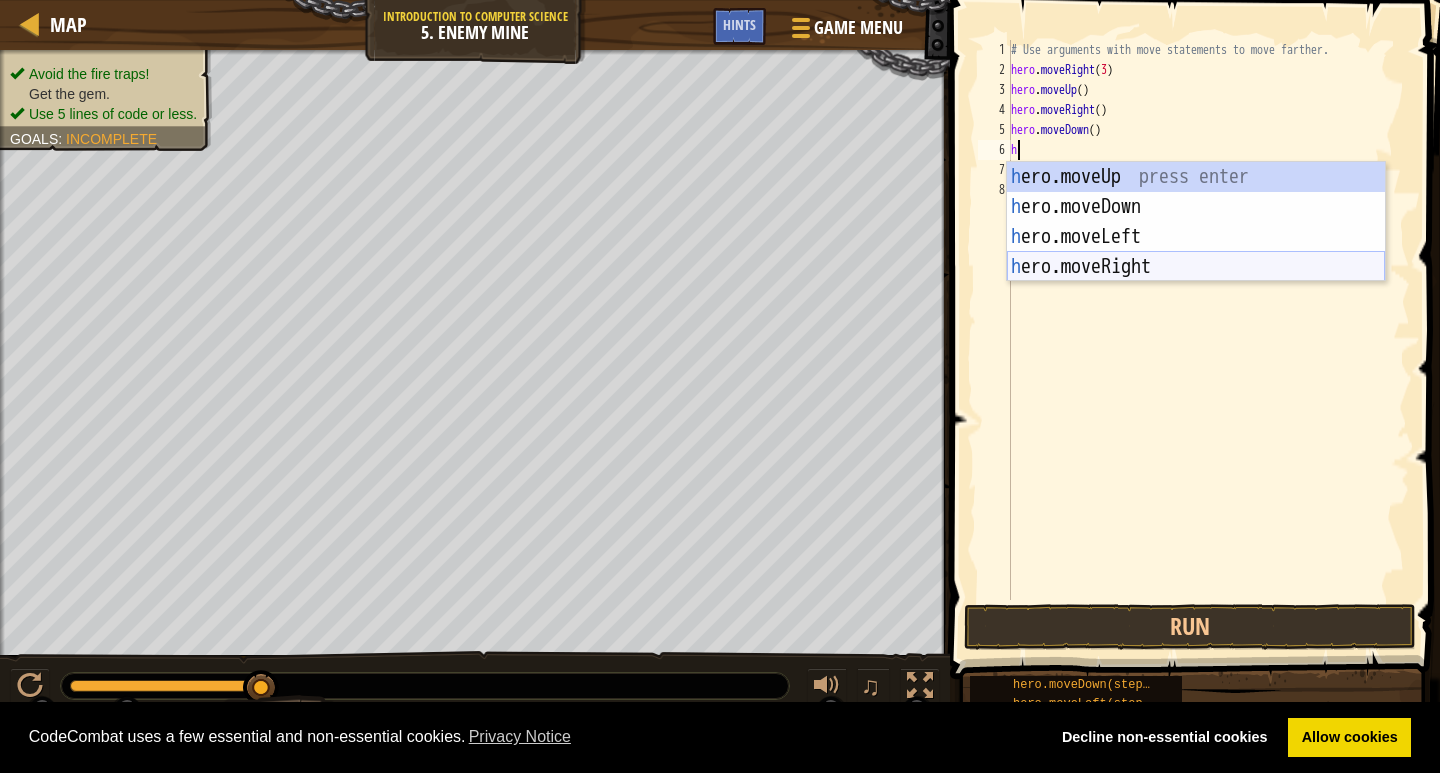 click on "h ero.moveUp press enter h ero.moveDown press enter h ero.moveLeft press enter h ero.moveRight press enter" at bounding box center [1196, 252] 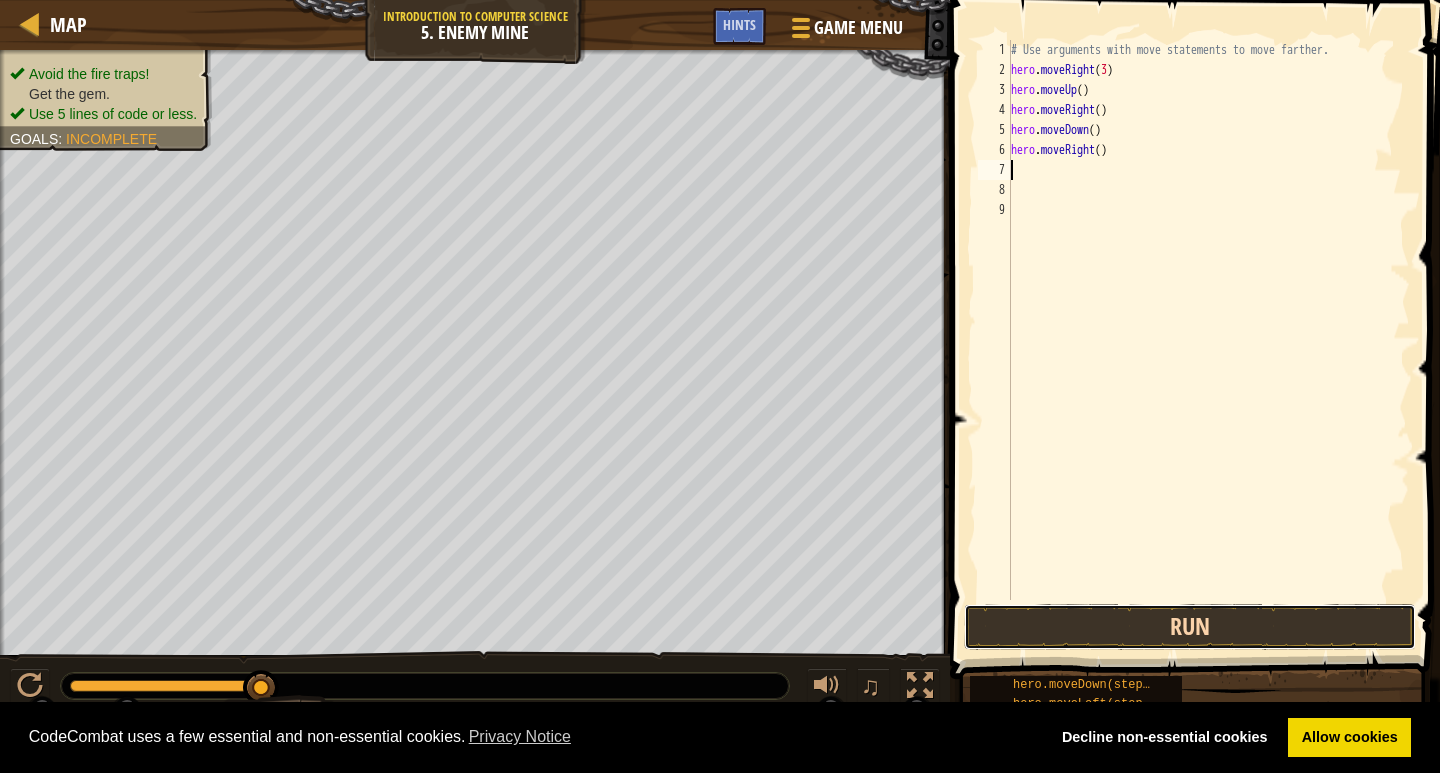 click on "Run" at bounding box center [1190, 627] 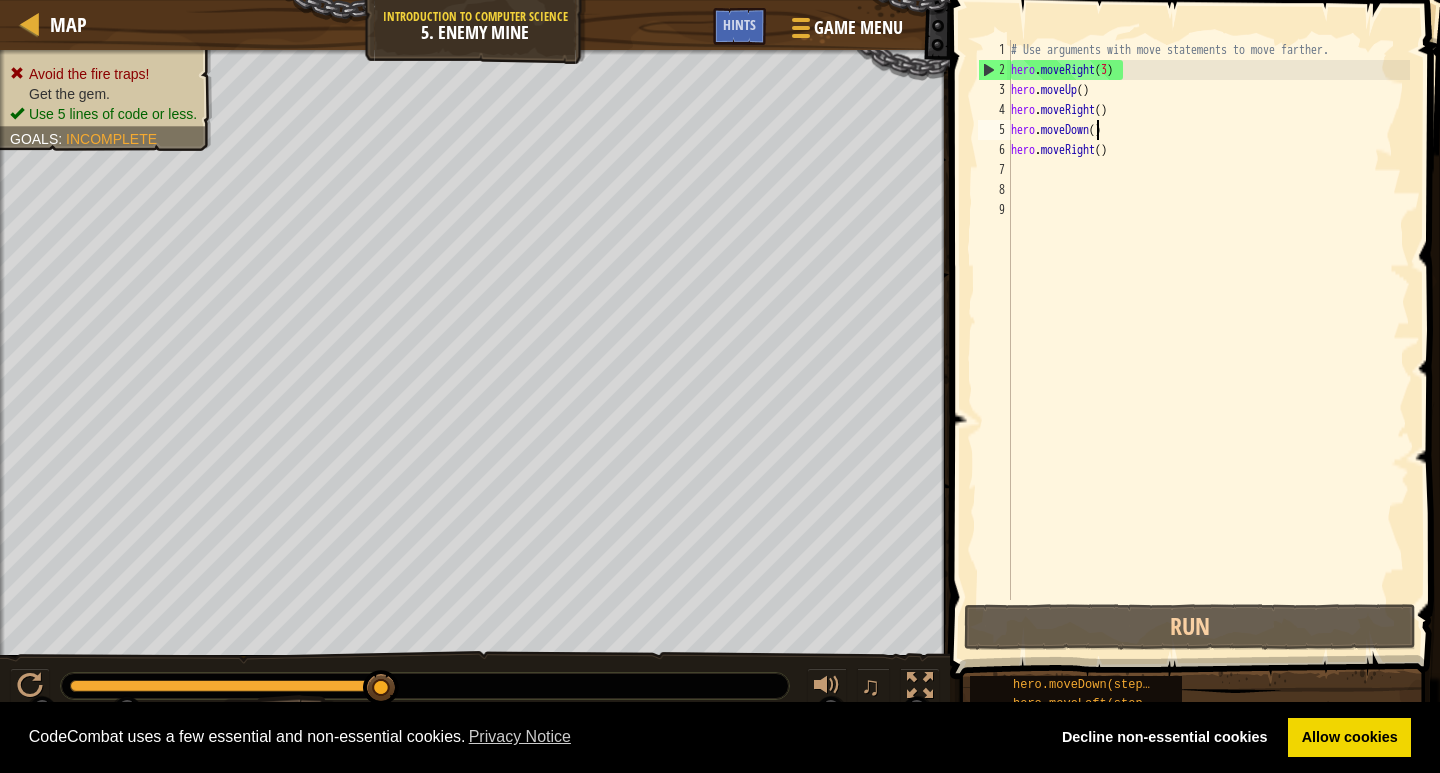 click on "# Use arguments with move statements to move farther. hero . moveRight ( 3 ) hero . moveUp ( ) hero . moveRight ( ) hero . moveDown ( ) hero . moveRight ( )" at bounding box center (1208, 340) 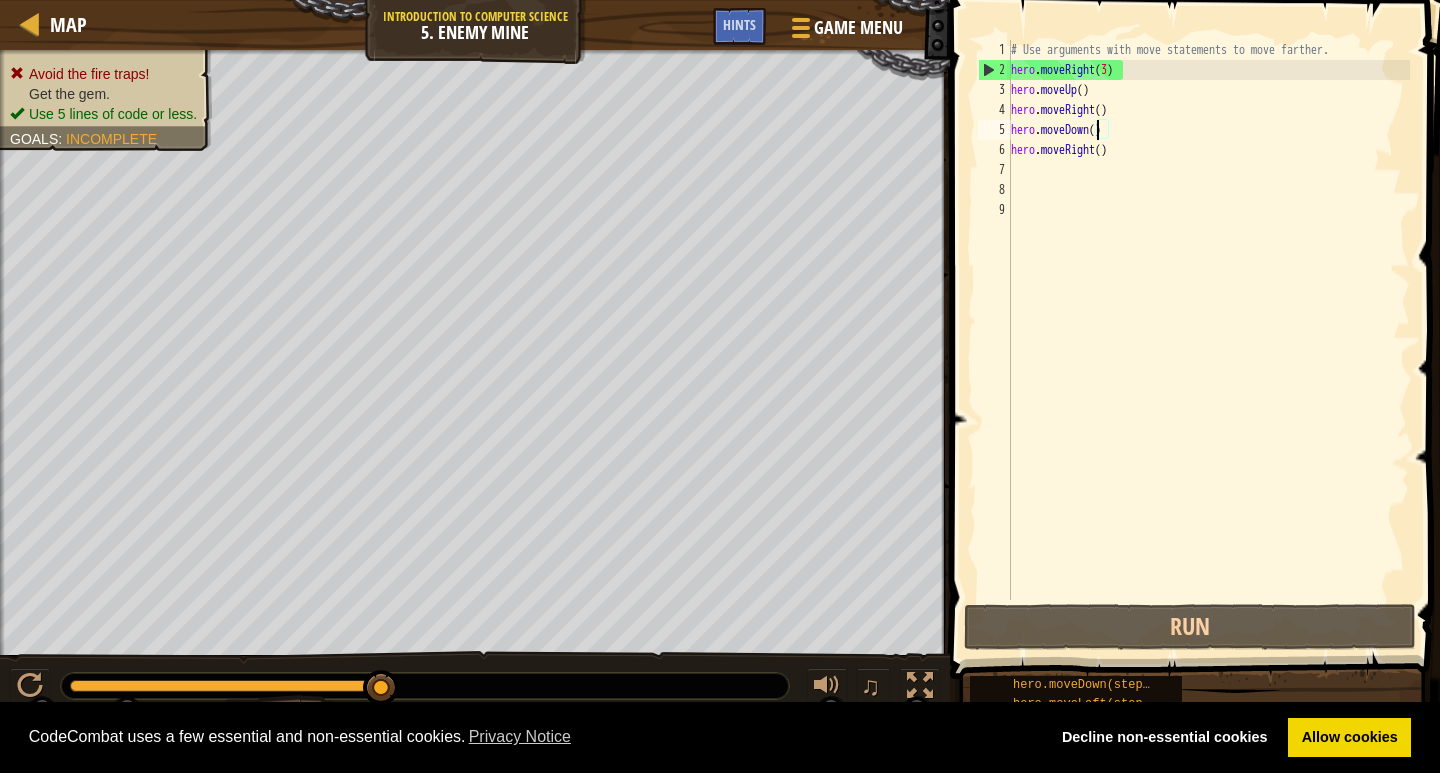click on "# Use arguments with move statements to move farther. hero . moveRight ( 3 ) hero . moveUp ( ) hero . moveRight ( ) hero . moveDown ( ) hero . moveRight ( )" at bounding box center [1208, 340] 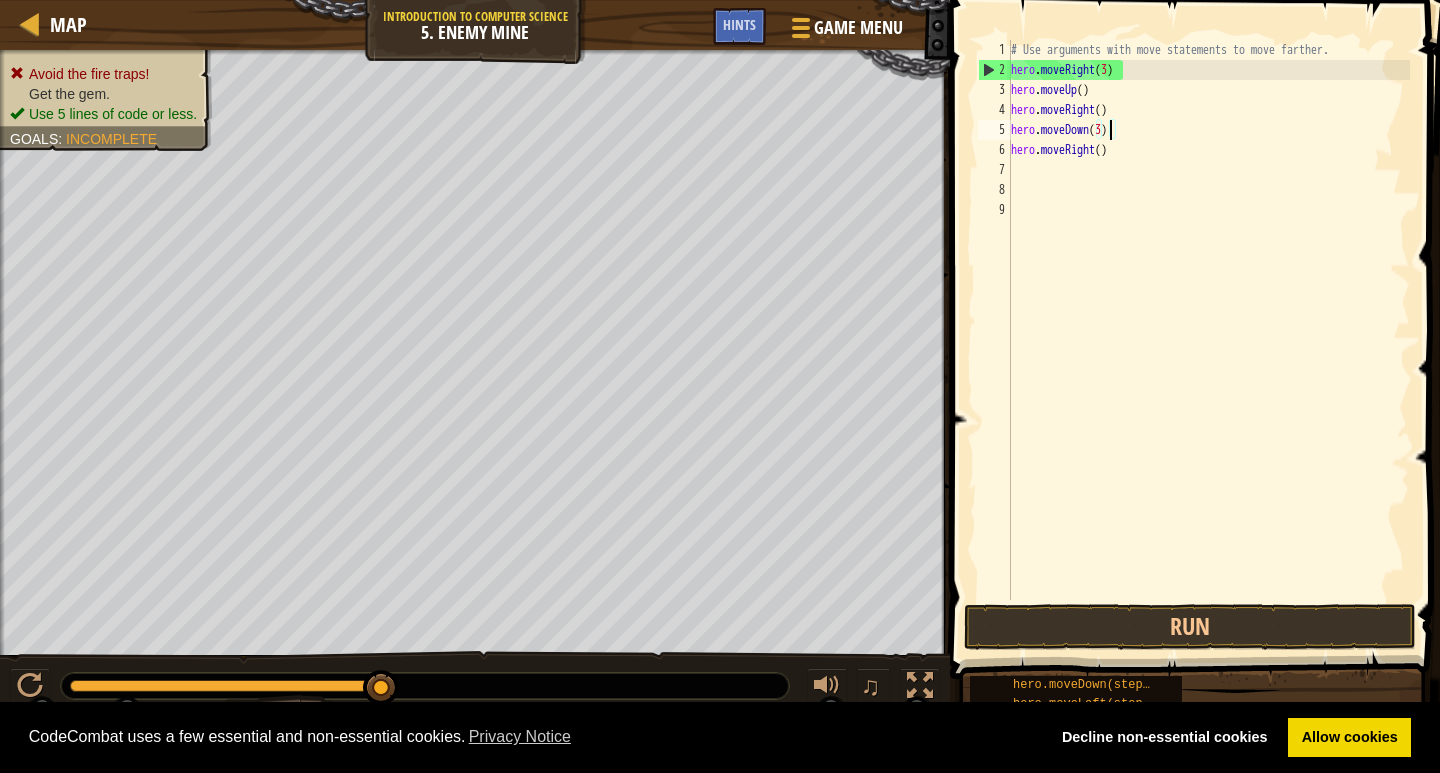 scroll, scrollTop: 9, scrollLeft: 8, axis: both 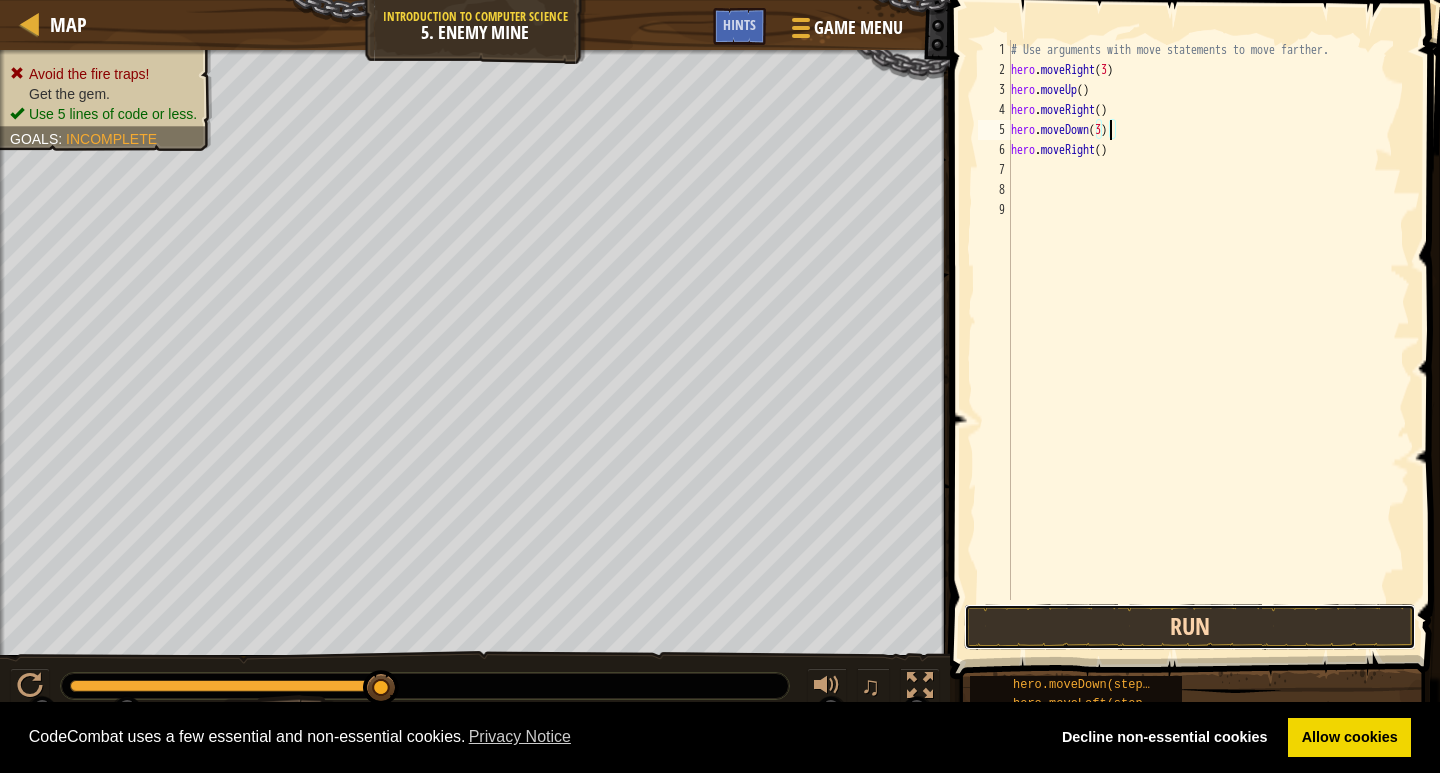 click on "Run" at bounding box center [1190, 627] 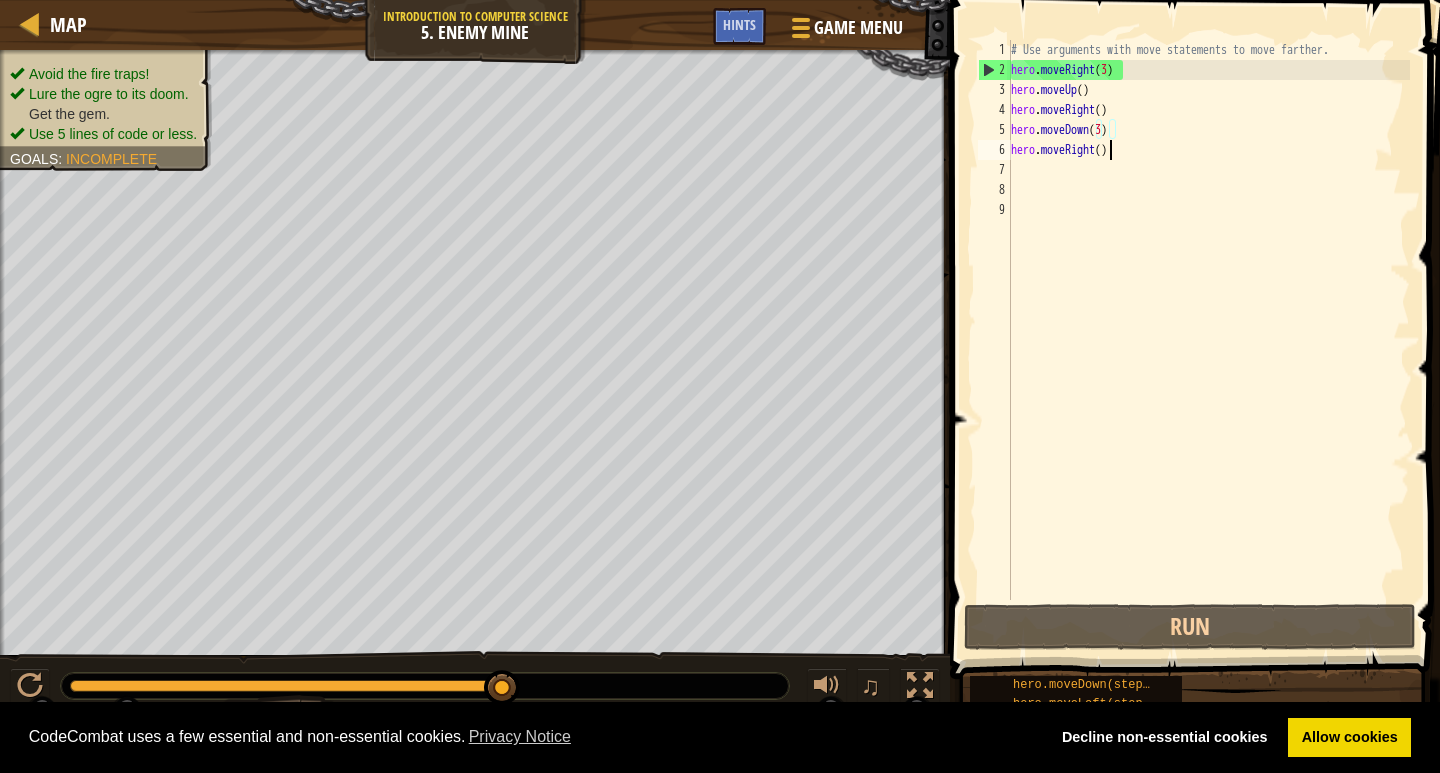 click on "# Use arguments with move statements to move farther. hero . moveRight ( 3 ) hero . moveUp ( ) hero . moveRight ( ) hero . moveDown ( 3 ) hero . moveRight ( )" at bounding box center [1208, 340] 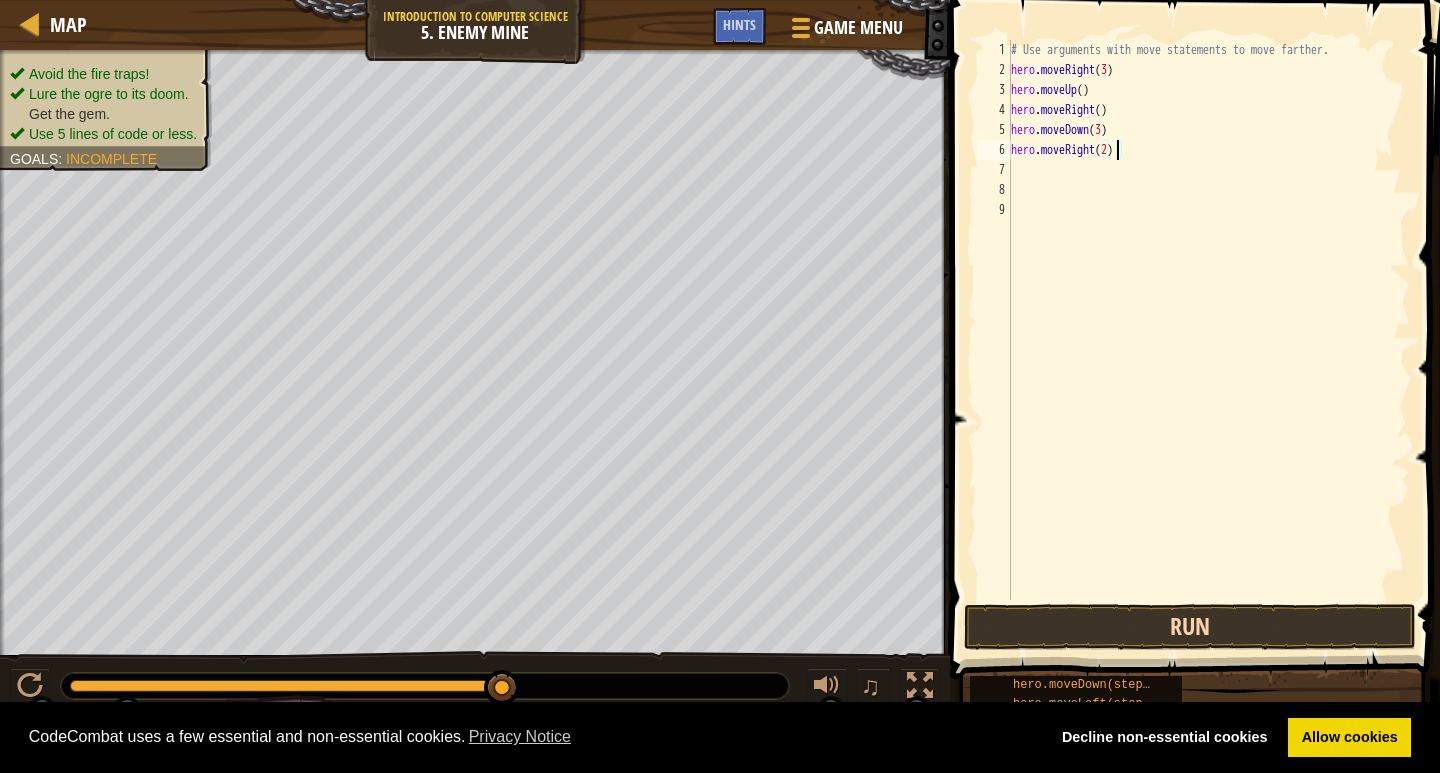 type on "hero.moveRight(2)" 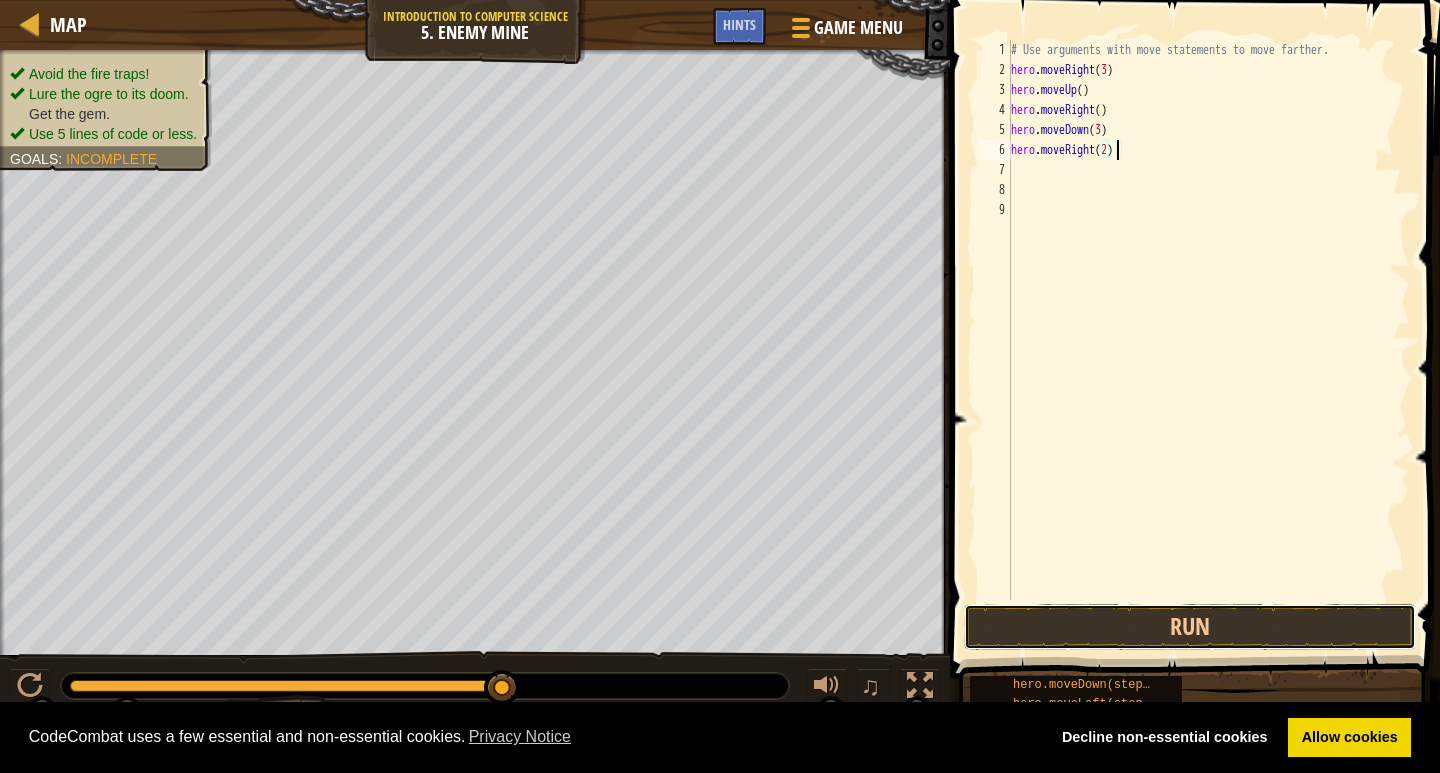 drag, startPoint x: 1153, startPoint y: 619, endPoint x: 1172, endPoint y: 565, distance: 57.245087 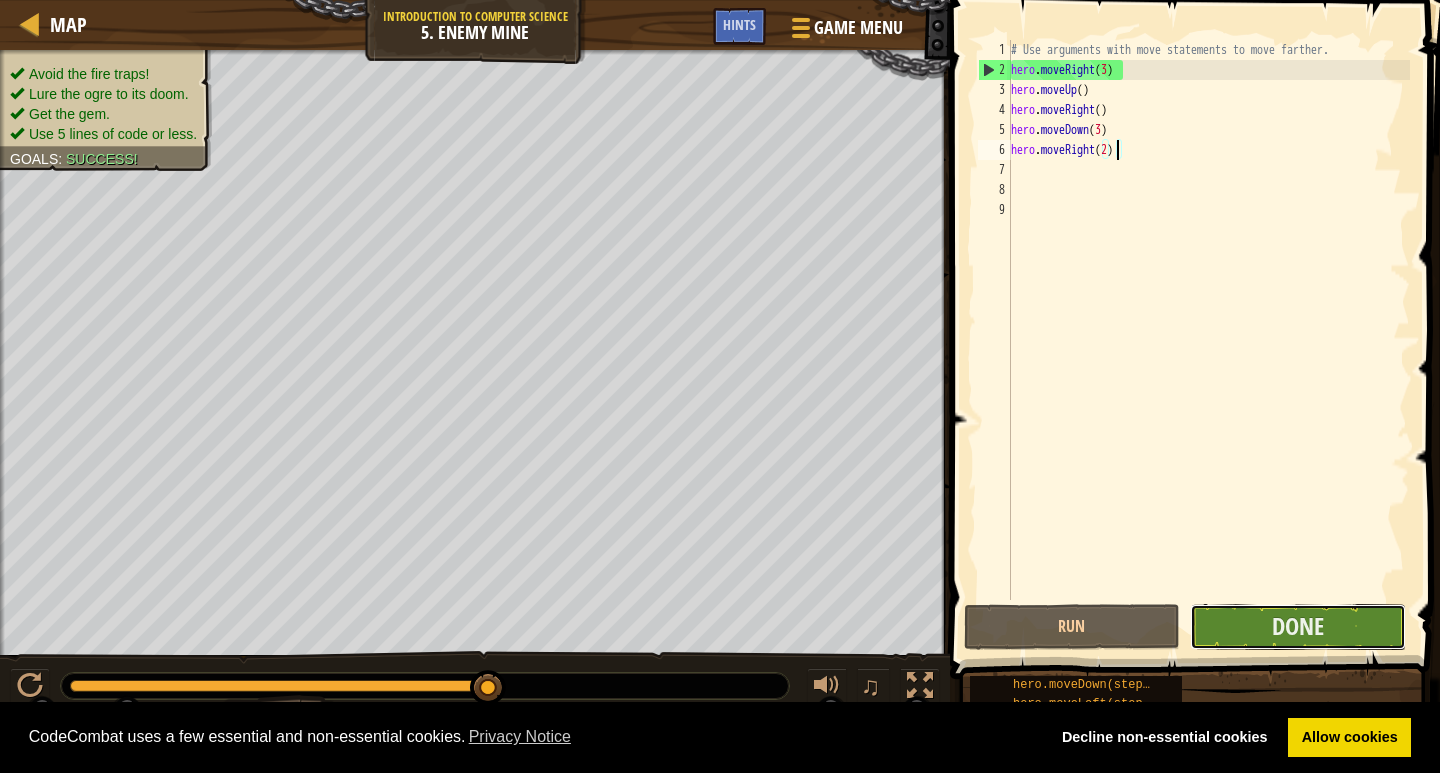click on "Done" at bounding box center [1298, 627] 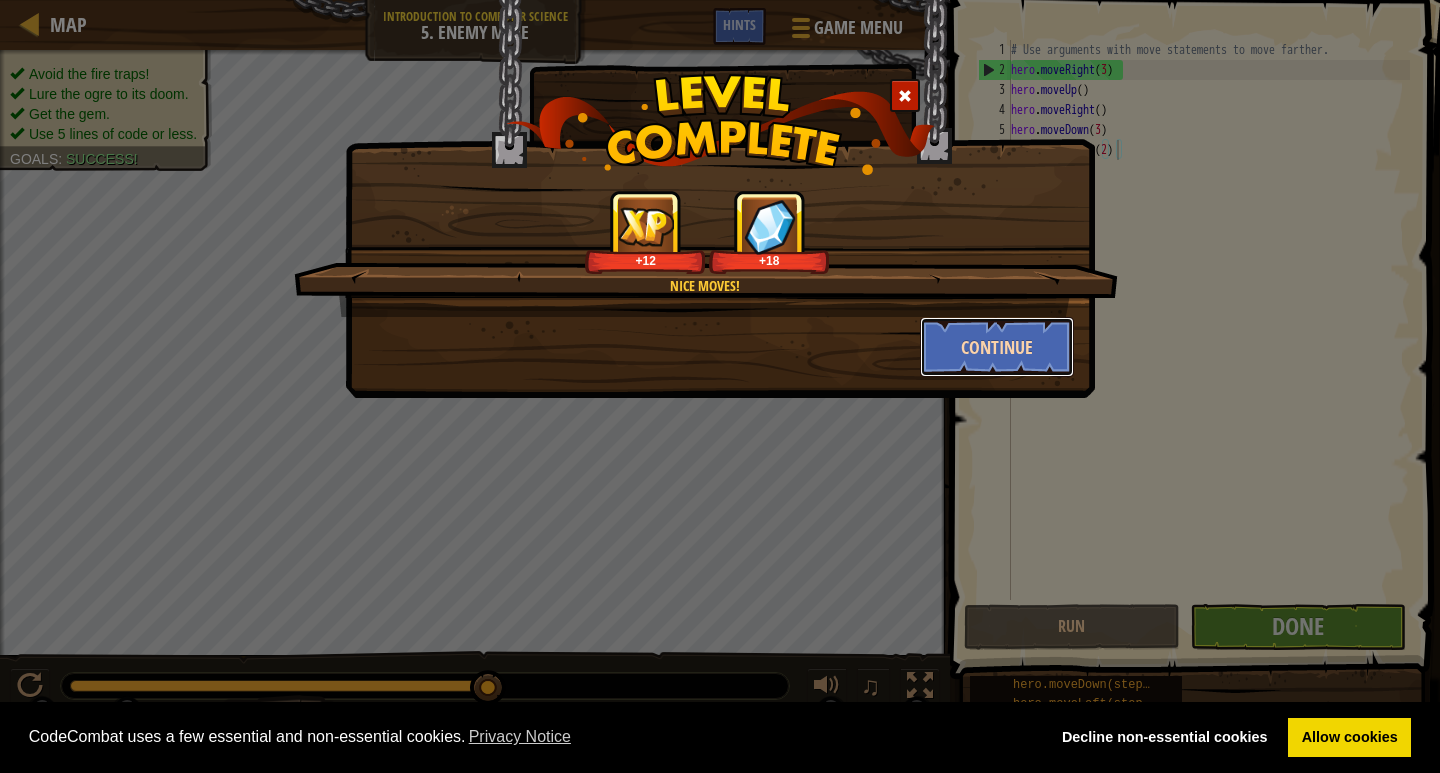 click on "Continue" at bounding box center (997, 347) 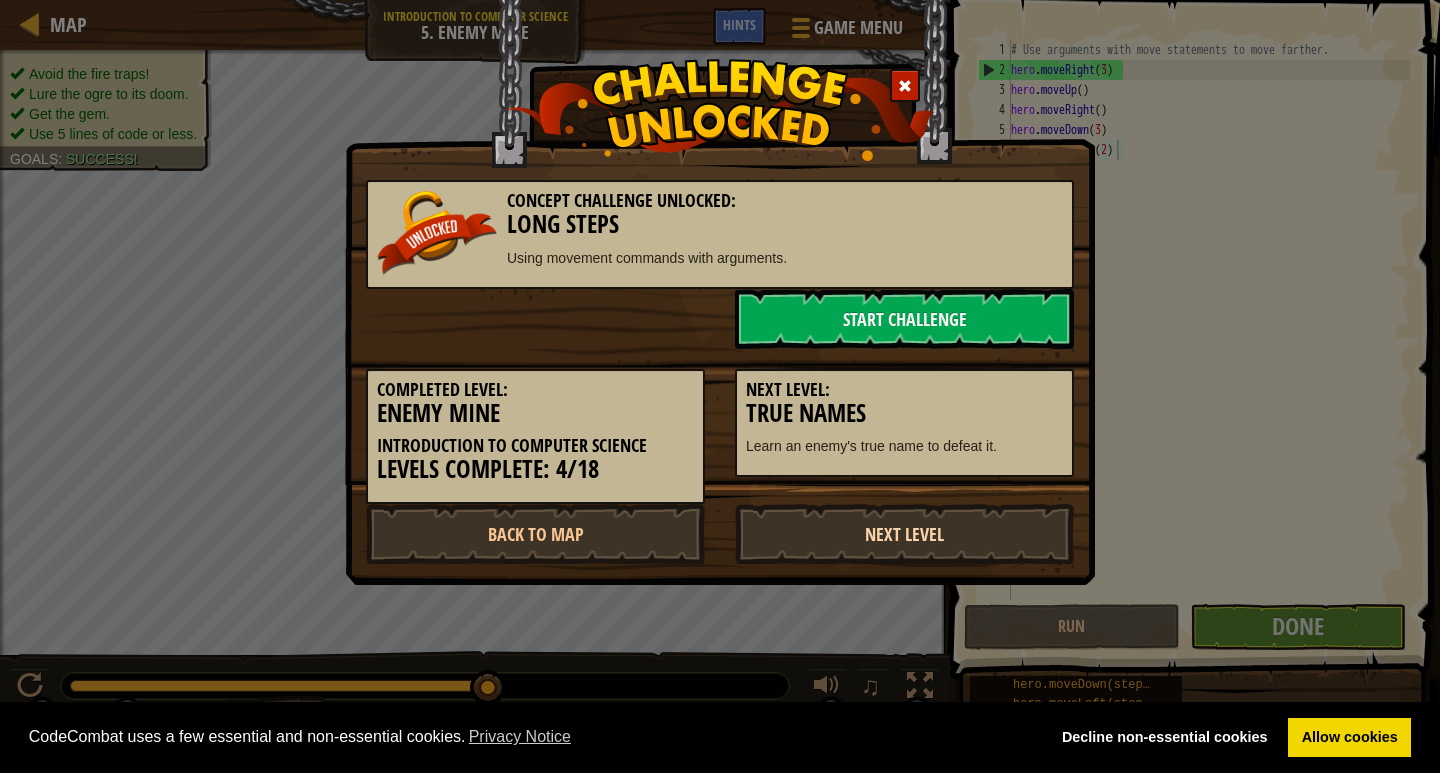 drag, startPoint x: 819, startPoint y: 541, endPoint x: 826, endPoint y: 530, distance: 13.038404 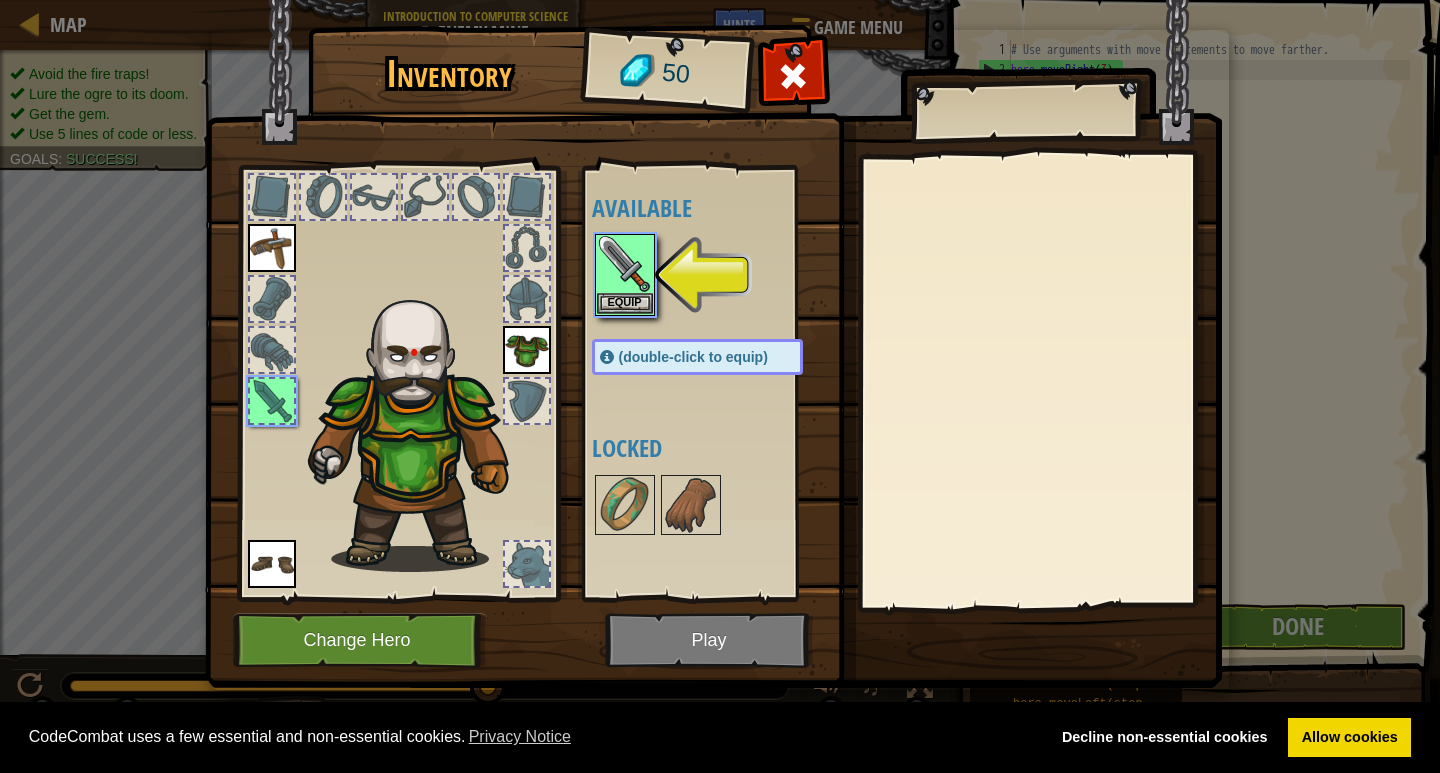 click at bounding box center (713, 325) 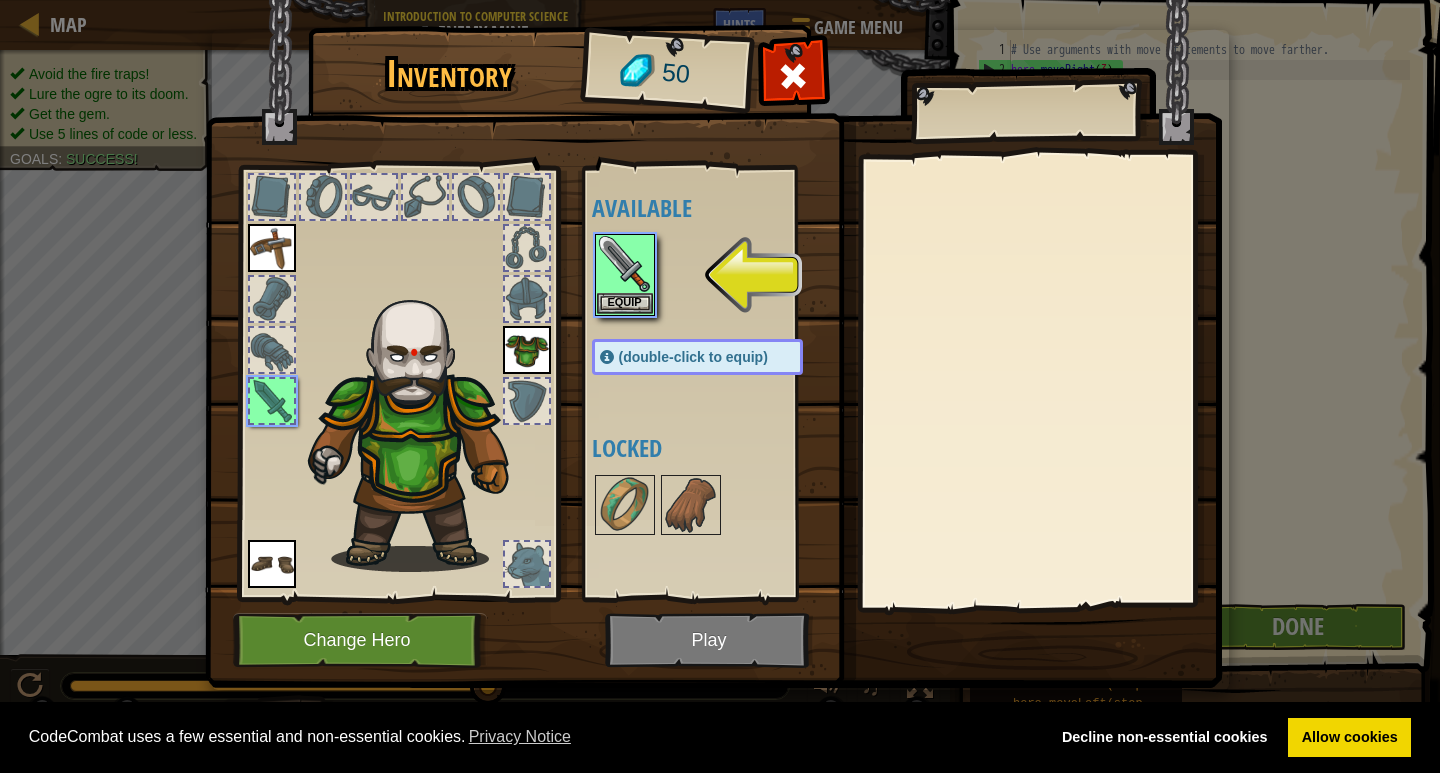 click at bounding box center (713, 325) 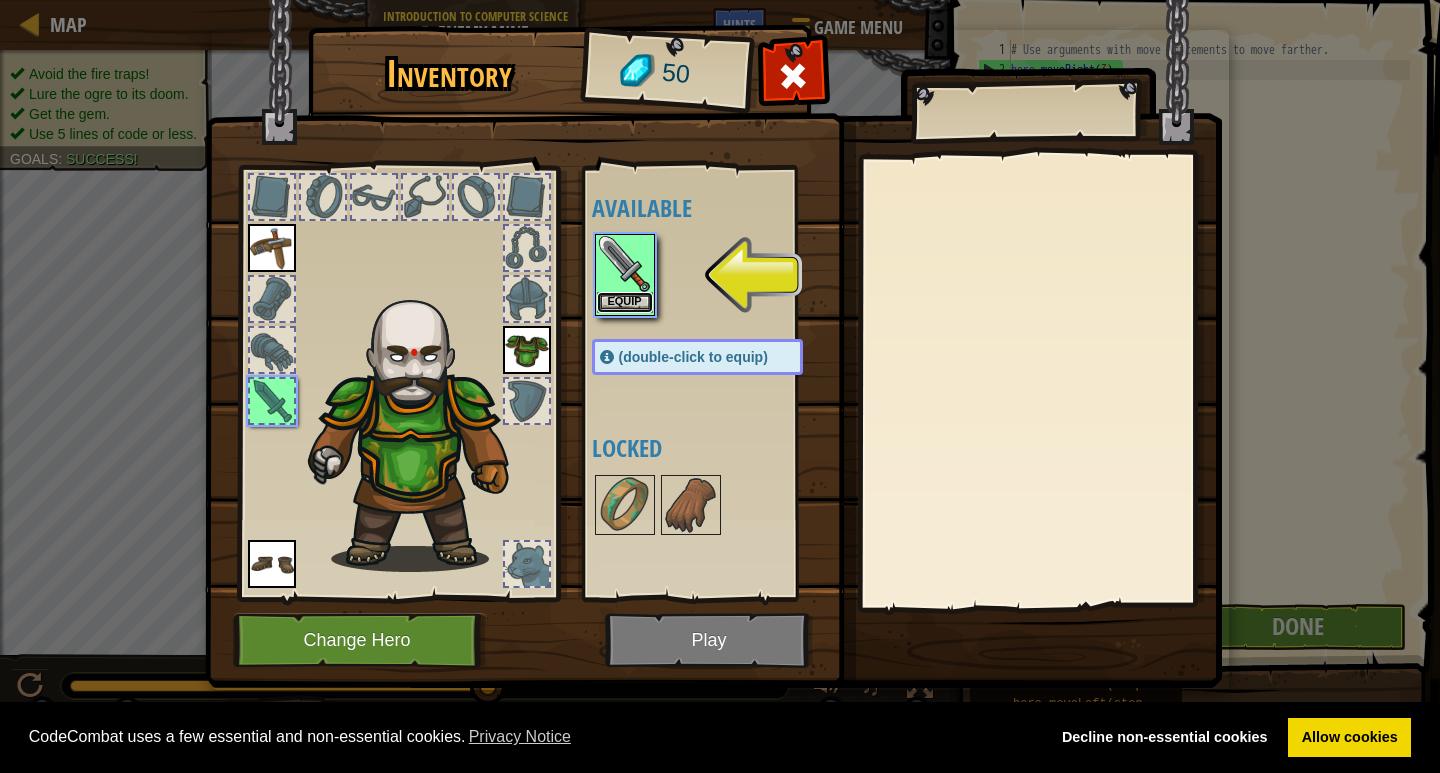 click on "Equip" at bounding box center (625, 302) 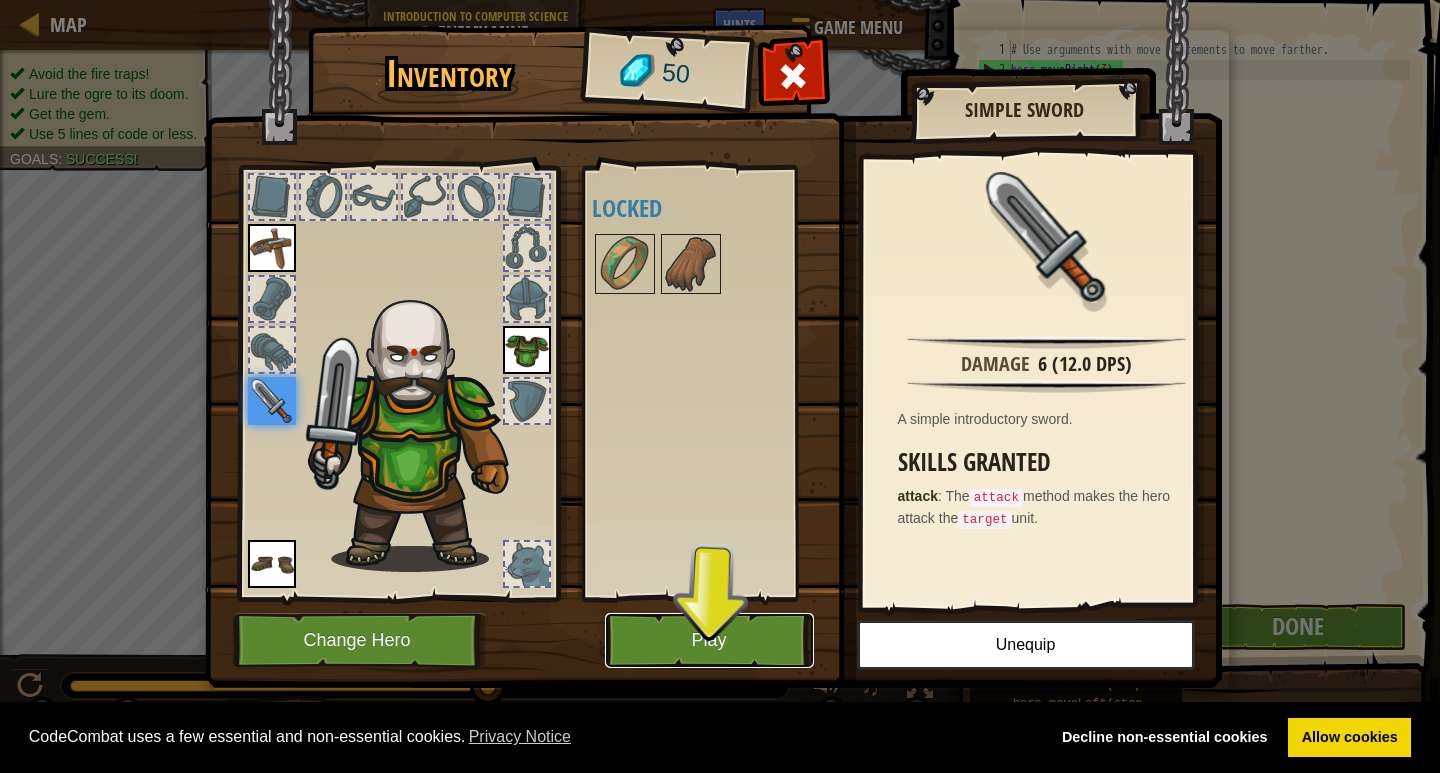click on "Play" at bounding box center (709, 640) 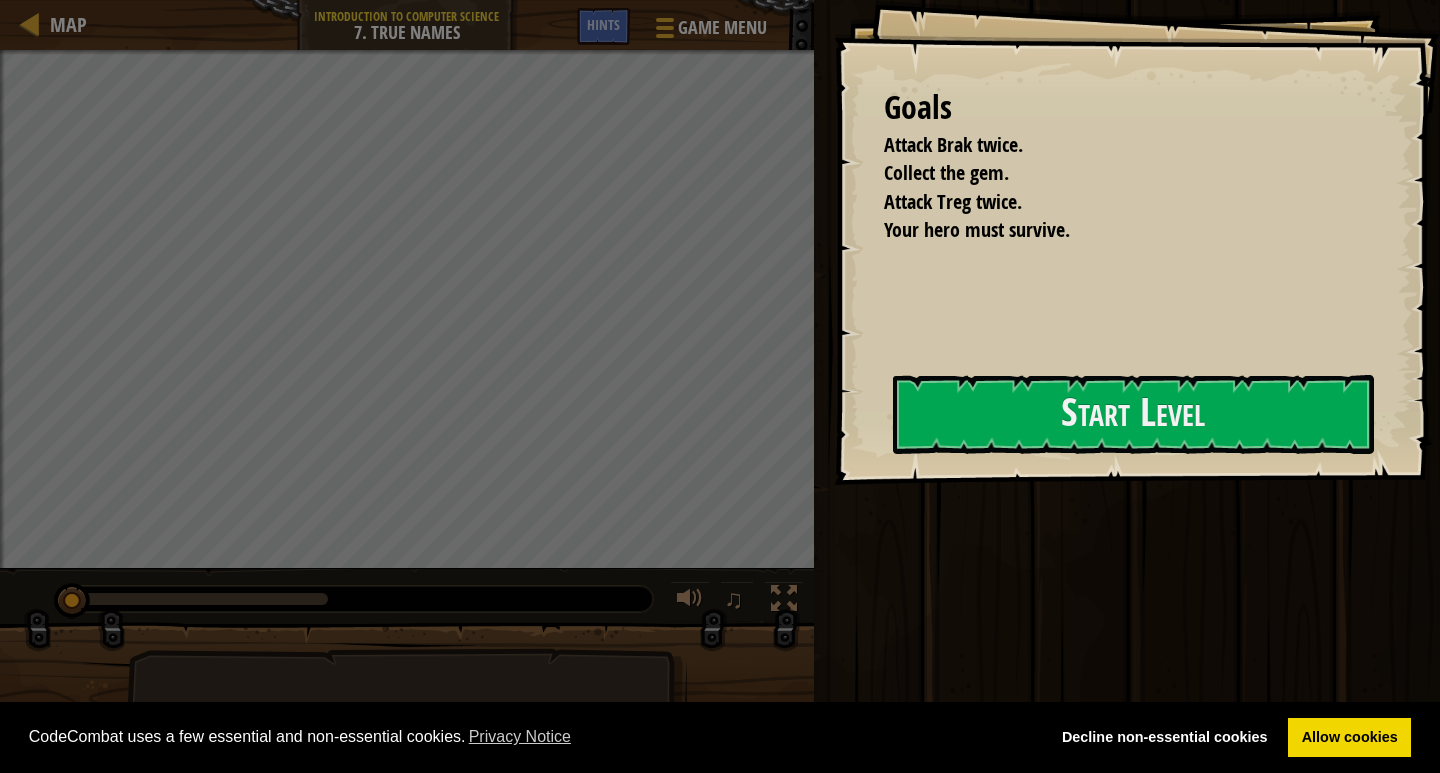 click on "Goals Attack Brak twice. Collect the gem. Attack Treg twice. Your hero must survive. Start Level Error loading from server. Try refreshing the page. You'll need a subscription to play this level. Subscribe You'll need to join a course to play this level. Back to my courses Ask your teacher to assign a license to you so you can continue to play CodeCombat! Back to my courses This level is locked. Back to my courses" at bounding box center [1137, 242] 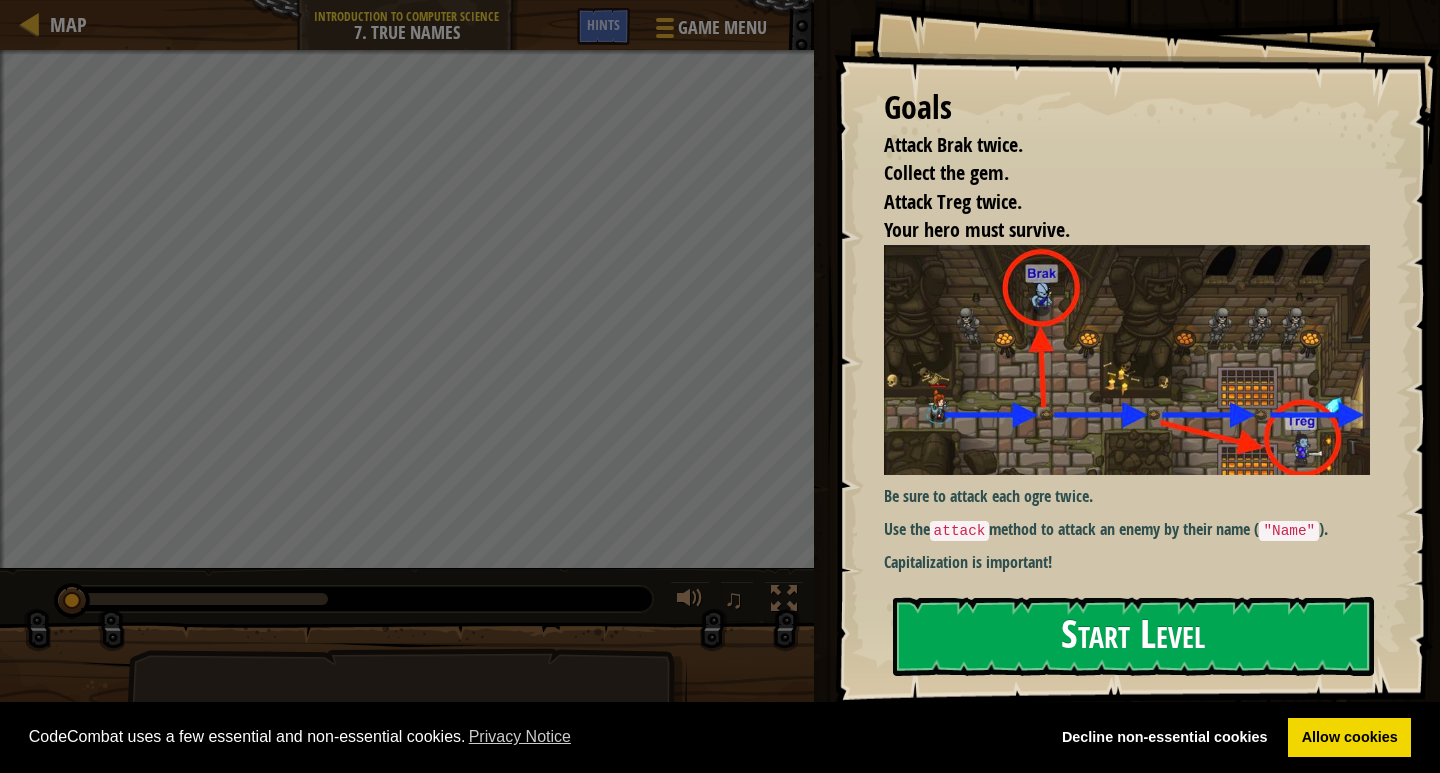 click on "Start Level" at bounding box center [1133, 636] 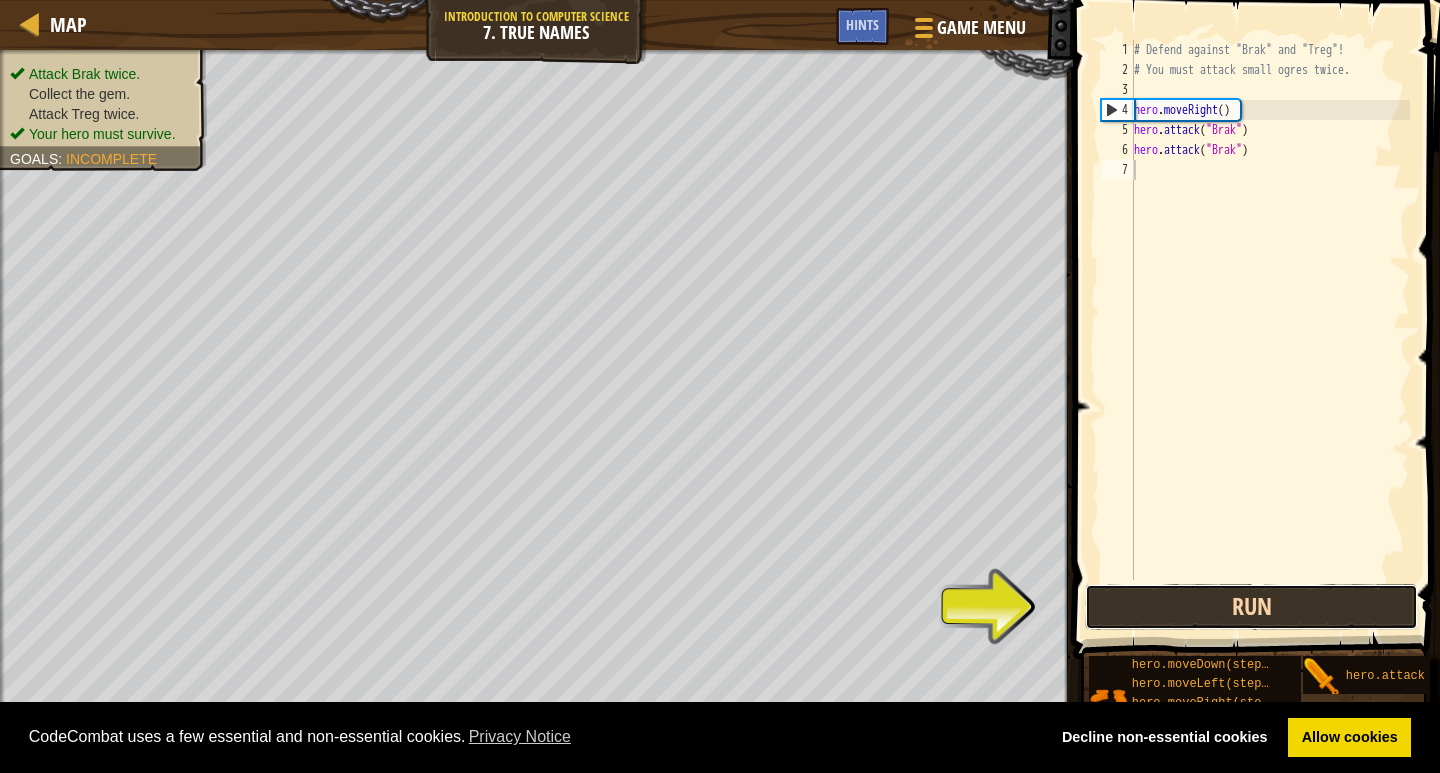 click on "Run" at bounding box center [1251, 607] 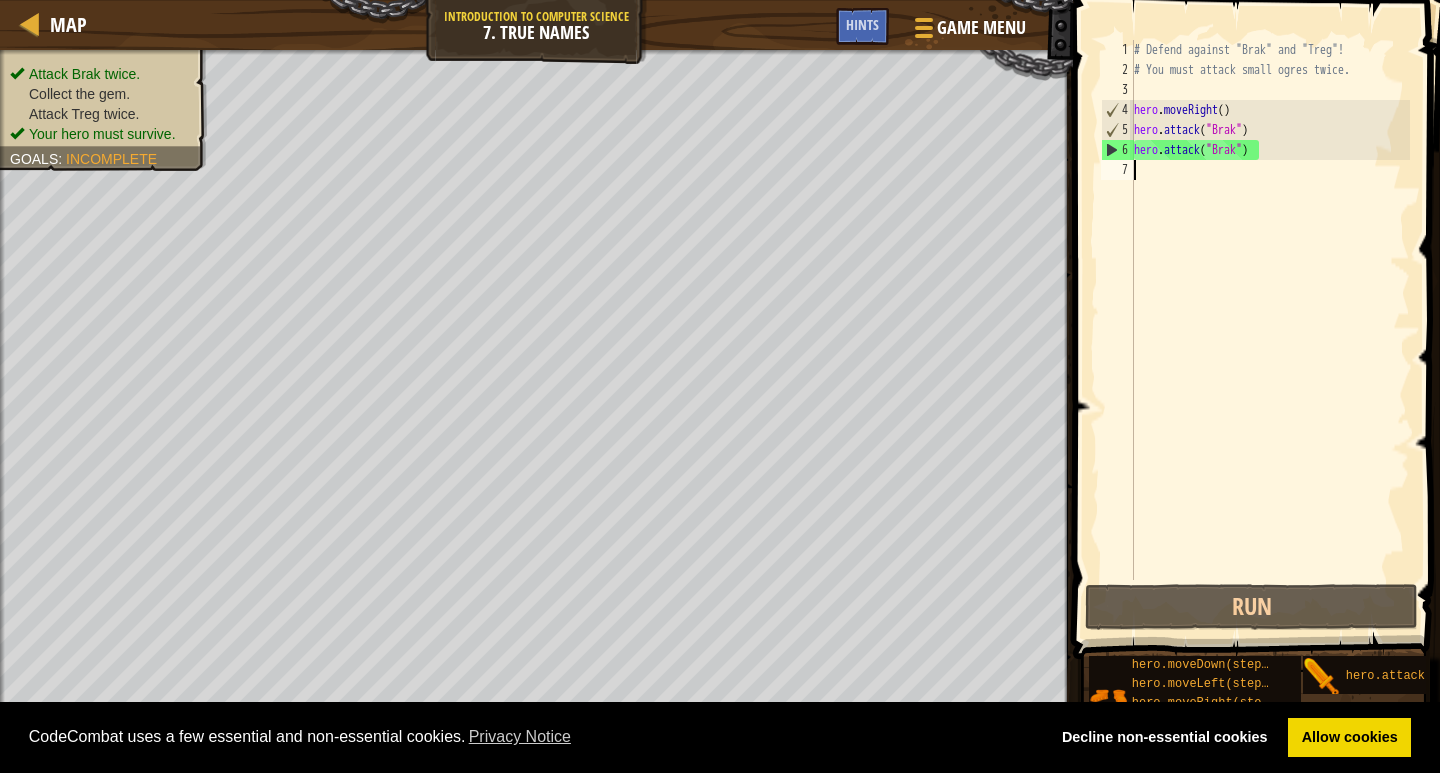 drag, startPoint x: 1222, startPoint y: 177, endPoint x: 1208, endPoint y: 216, distance: 41.4367 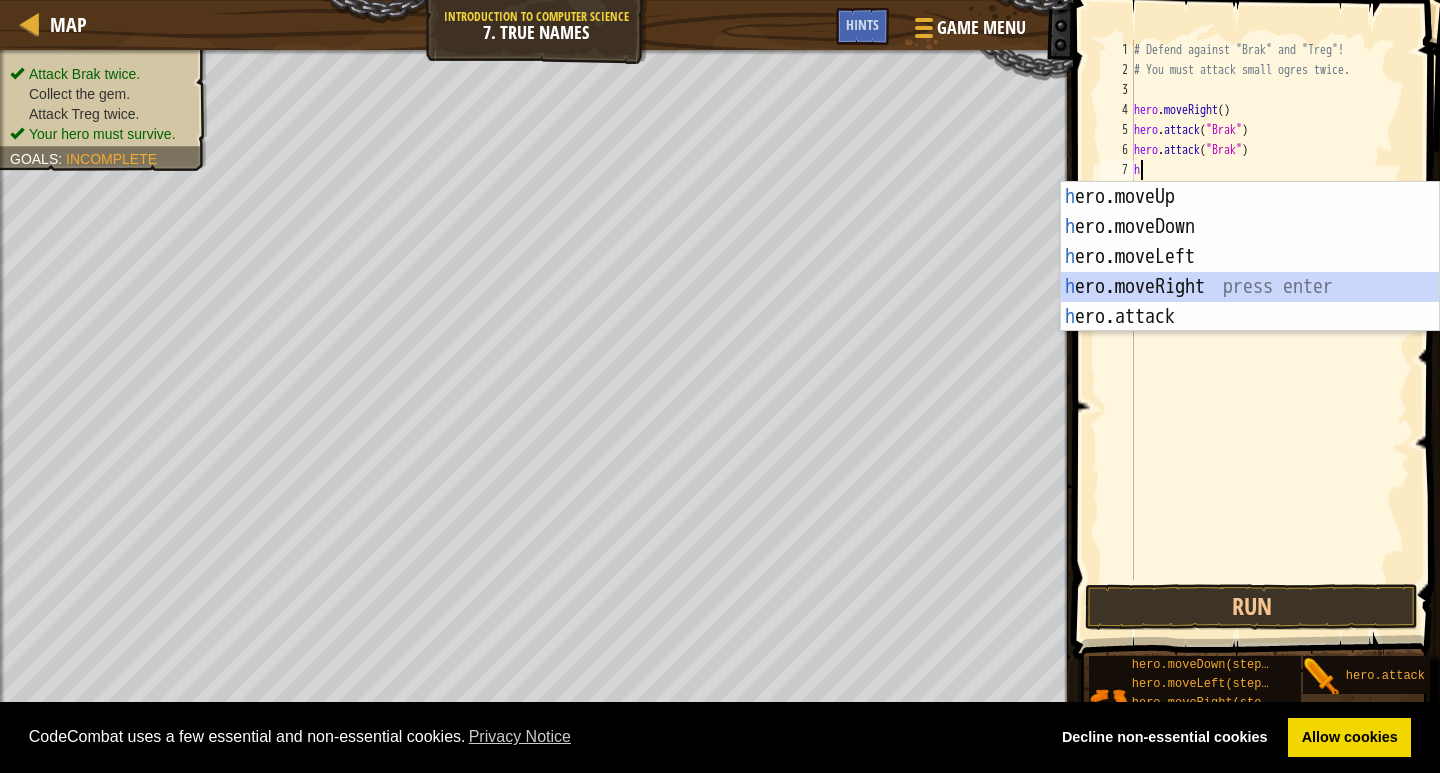 click on "h ero.moveUp press enter h ero.moveDown press enter h ero.moveLeft press enter h ero.moveRight press enter h ero.attack press enter" at bounding box center [1250, 287] 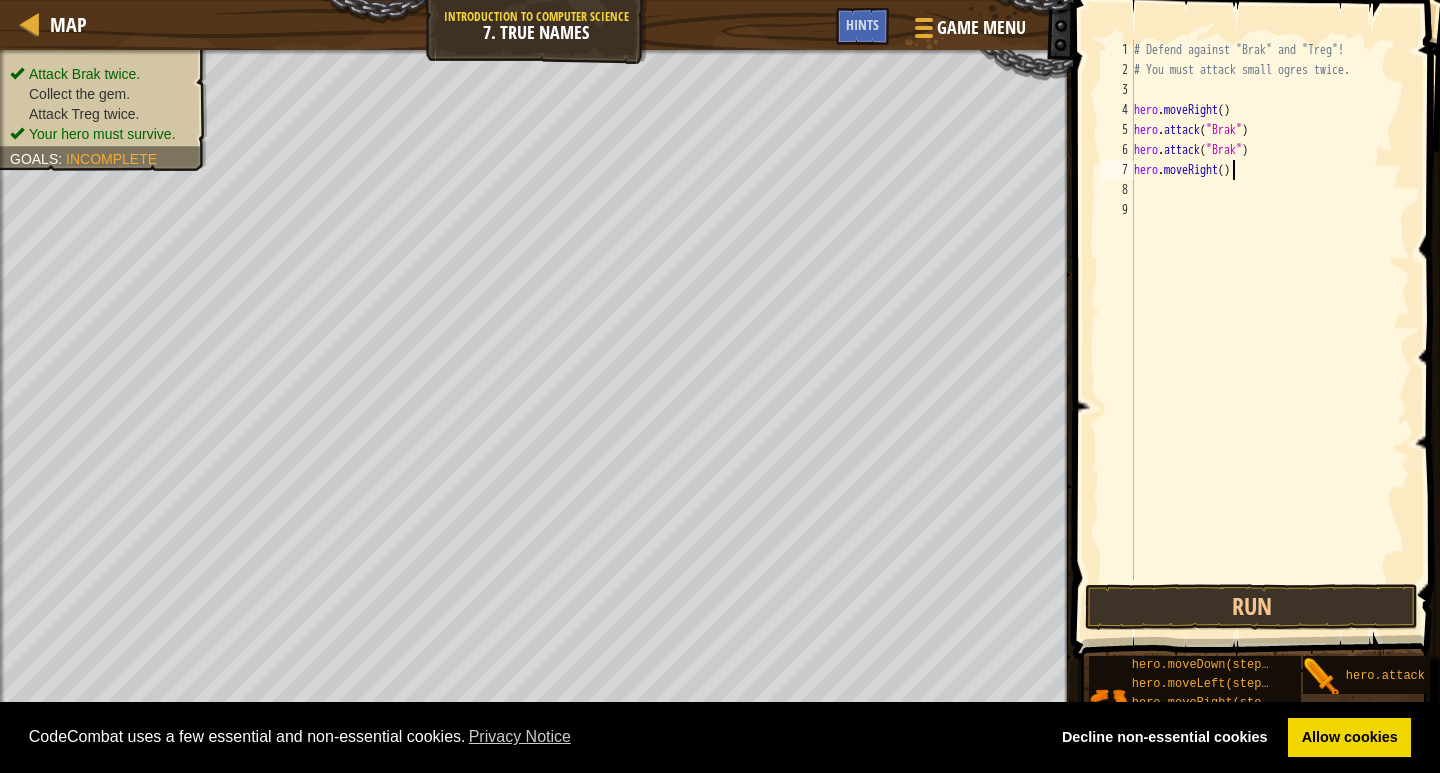 click on "# Defend against "Brak" and "Treg"! # You must attack small ogres twice. hero . moveRight ( ) hero . attack ( "Brak" ) hero . attack ( "Brak" ) hero . moveRight ( )" at bounding box center [1270, 330] 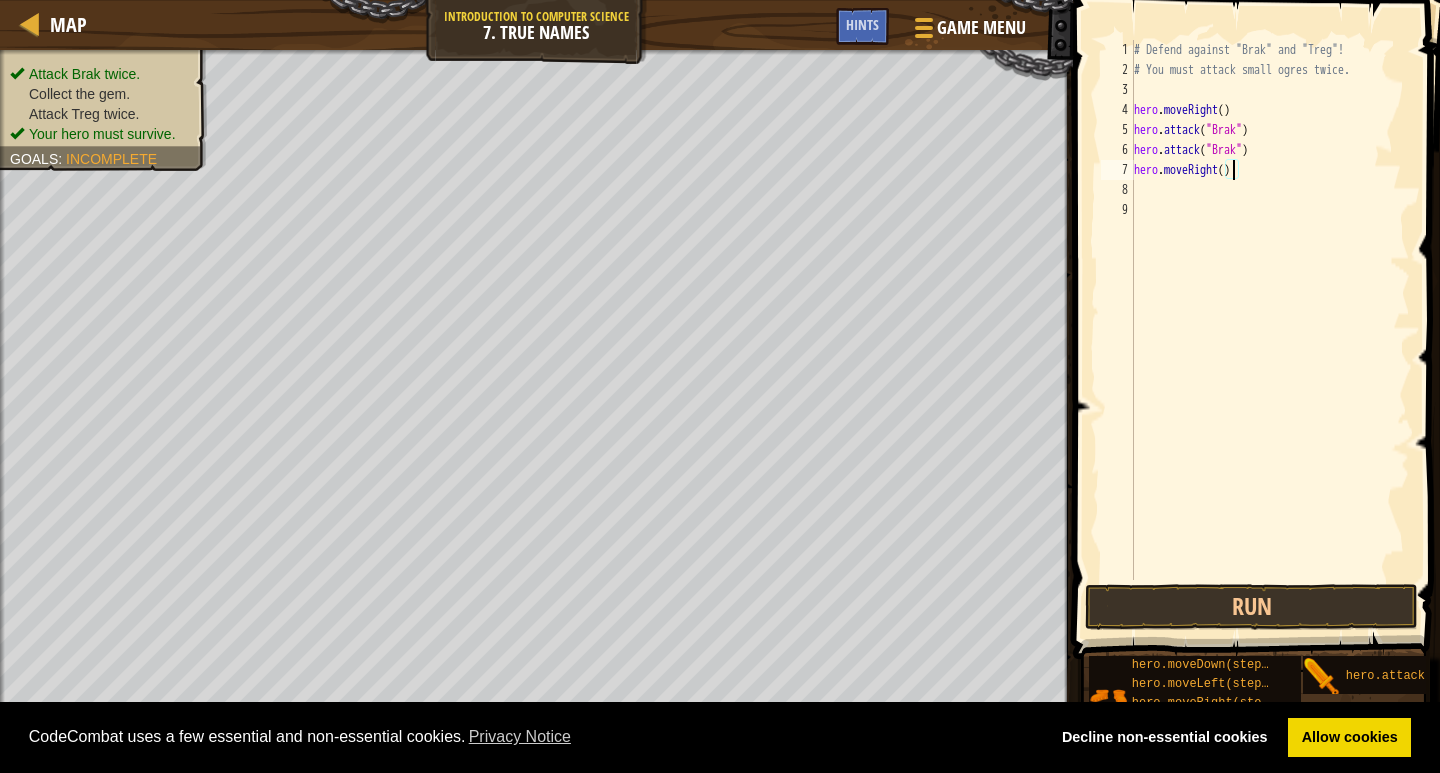 type on "hero.moveRight(3)" 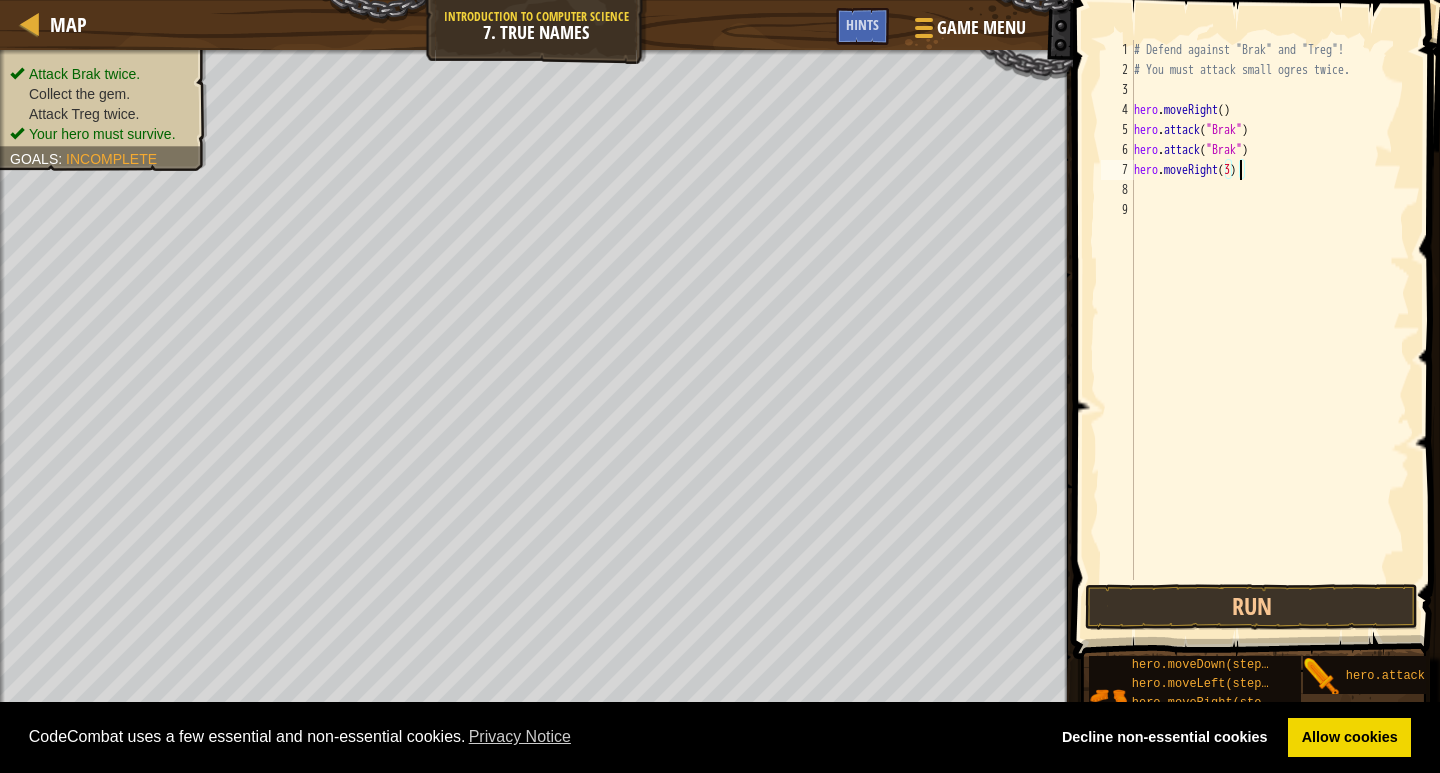 click on "# Defend against "Brak" and "Treg"! # You must attack small ogres twice. hero . moveRight ( ) hero . attack ( "Brak" ) hero . attack ( "Brak" ) hero . moveRight ( 3 )" at bounding box center [1270, 330] 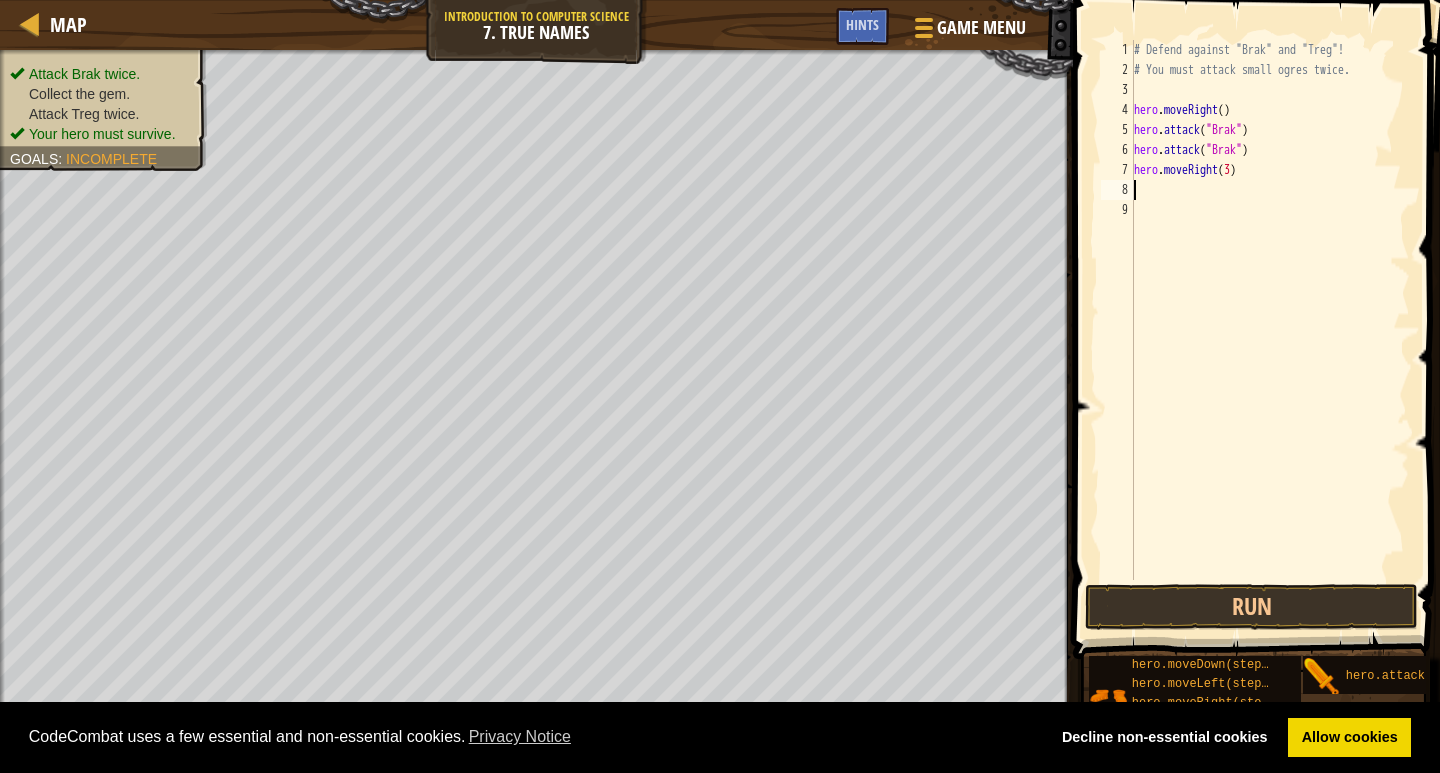 scroll, scrollTop: 9, scrollLeft: 0, axis: vertical 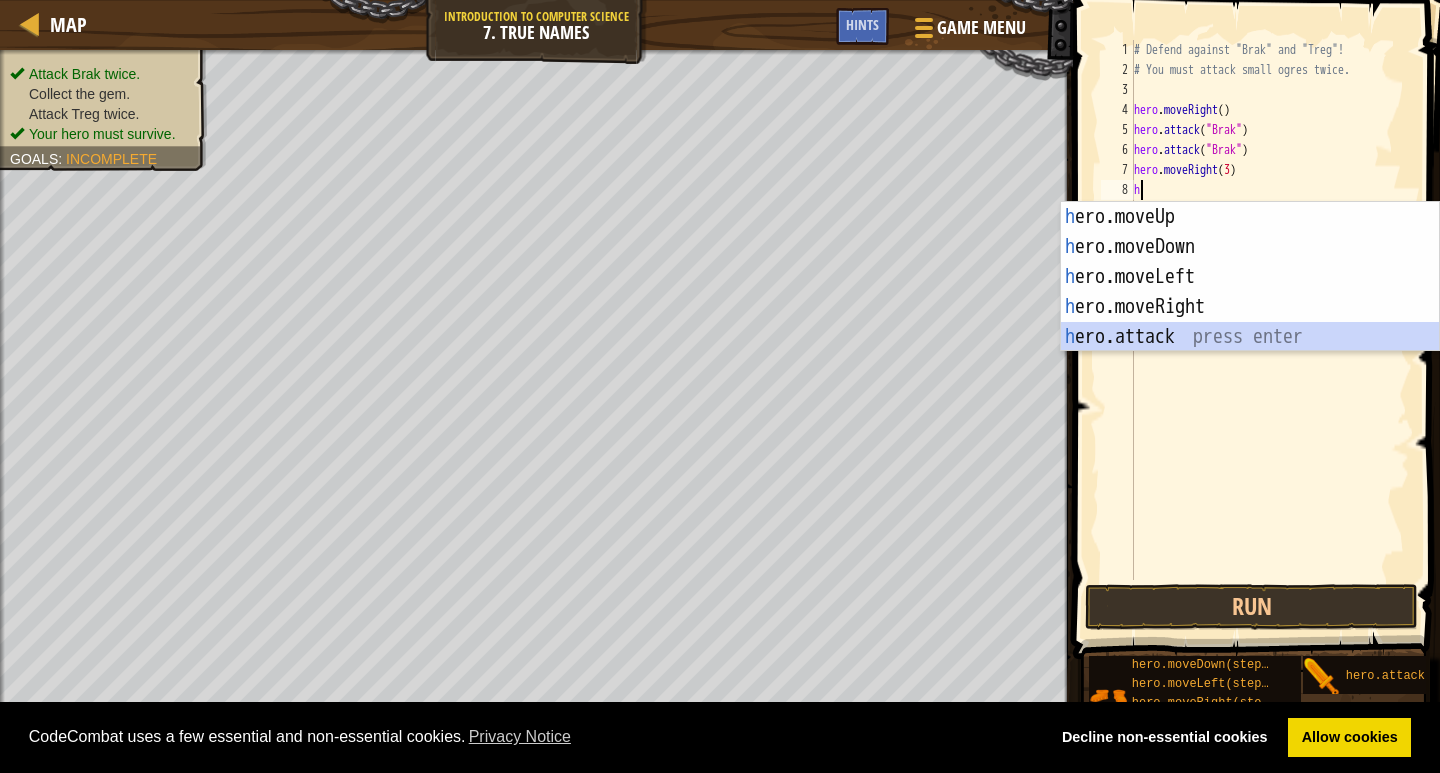 click on "h ero.moveUp press enter h ero.moveDown press enter h ero.moveLeft press enter h ero.moveRight press enter h ero.attack press enter" at bounding box center (1250, 307) 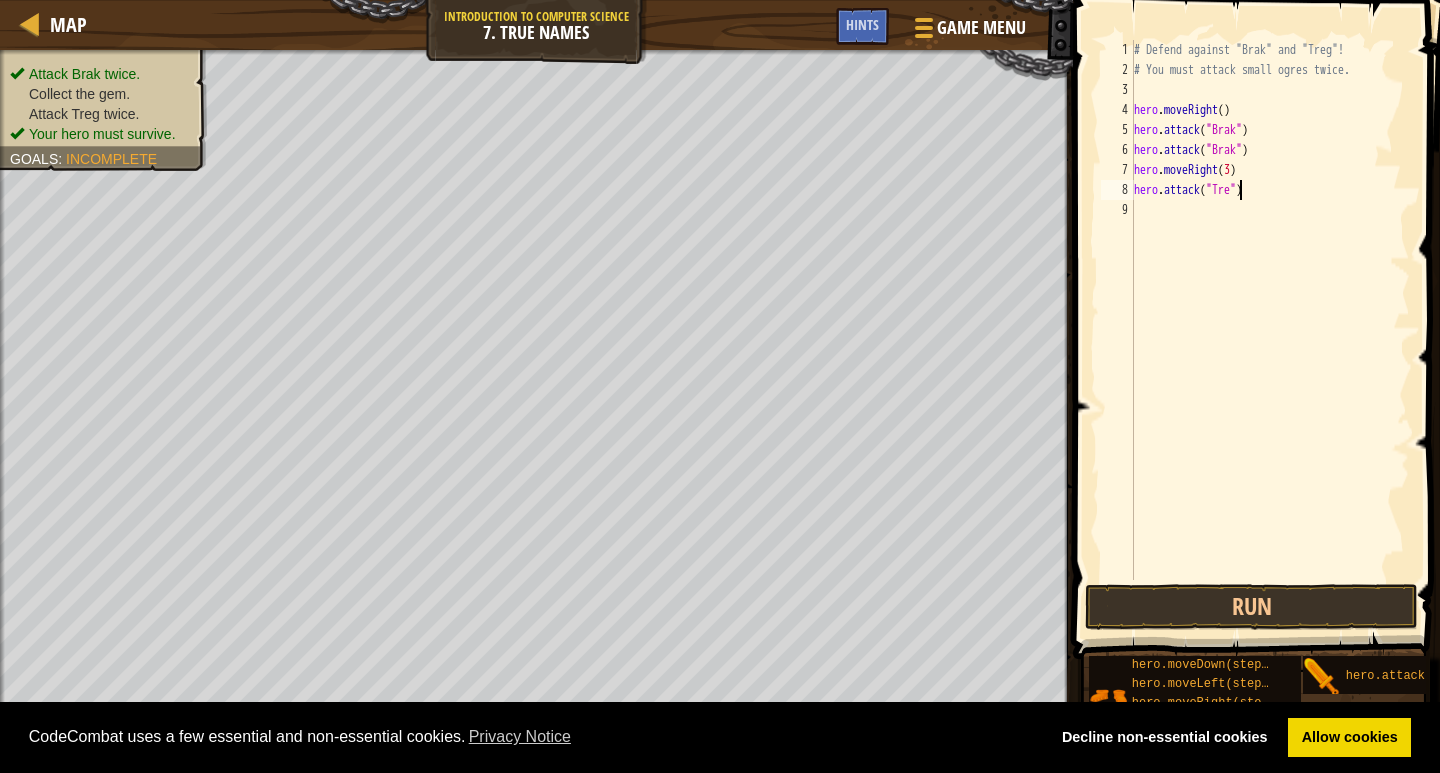 scroll, scrollTop: 9, scrollLeft: 9, axis: both 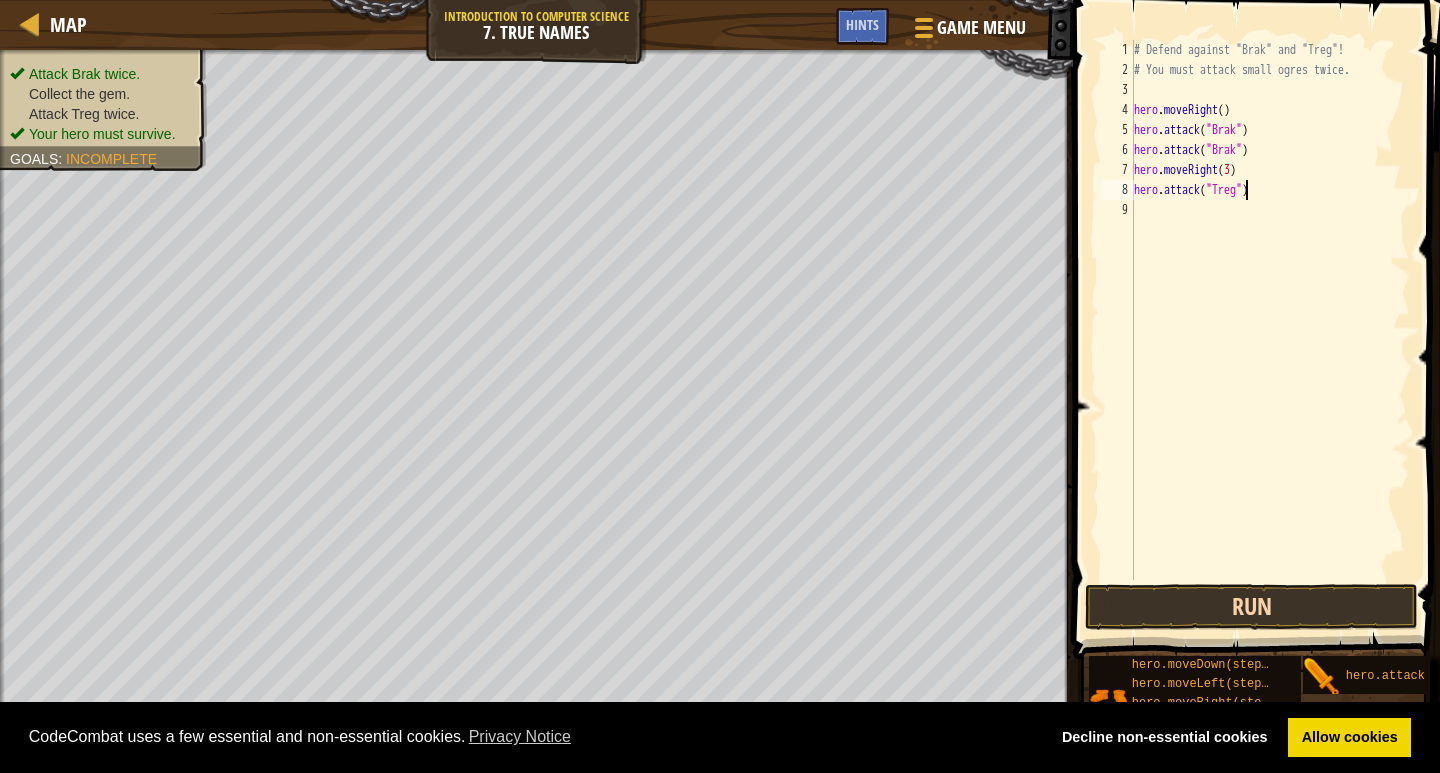 type on "hero.attack("Treg")" 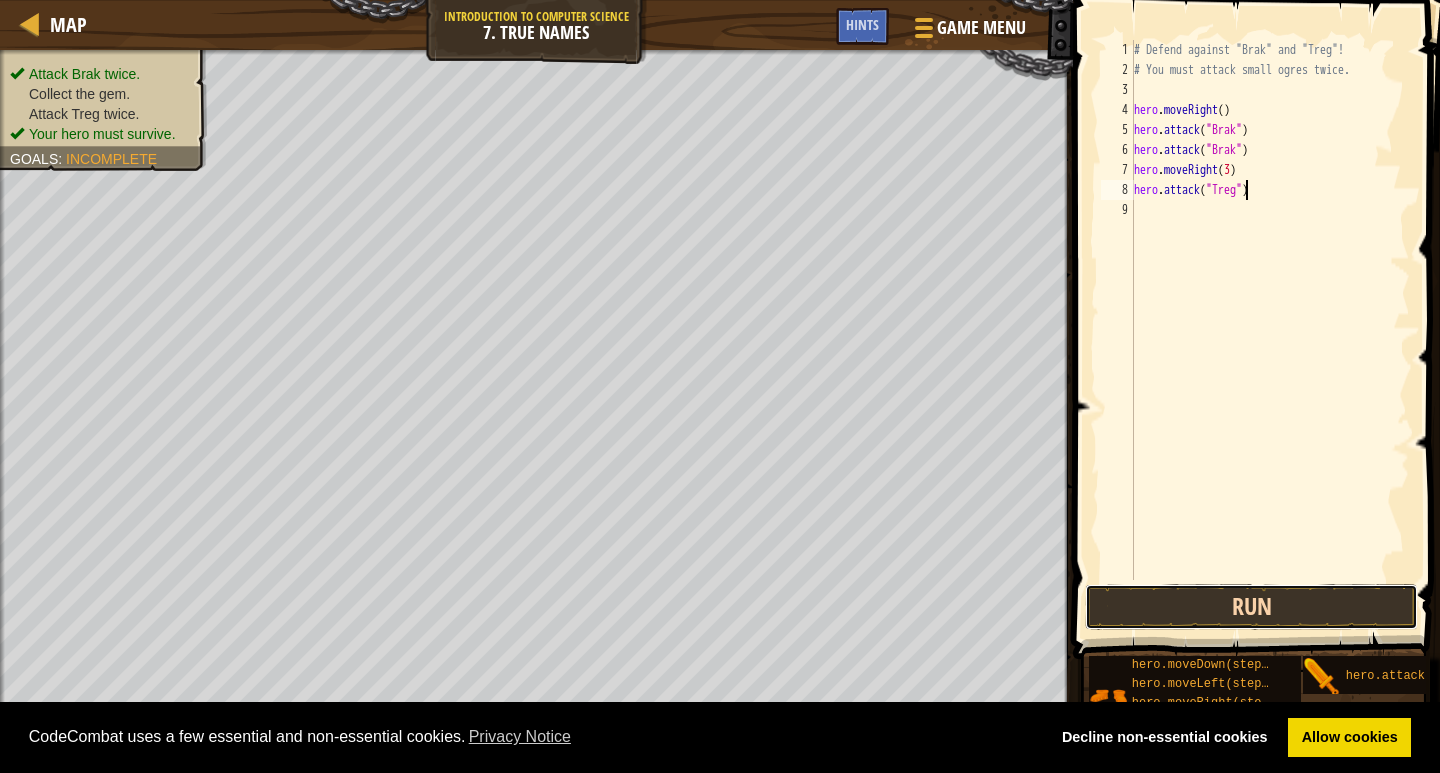 click on "Run" at bounding box center (1251, 607) 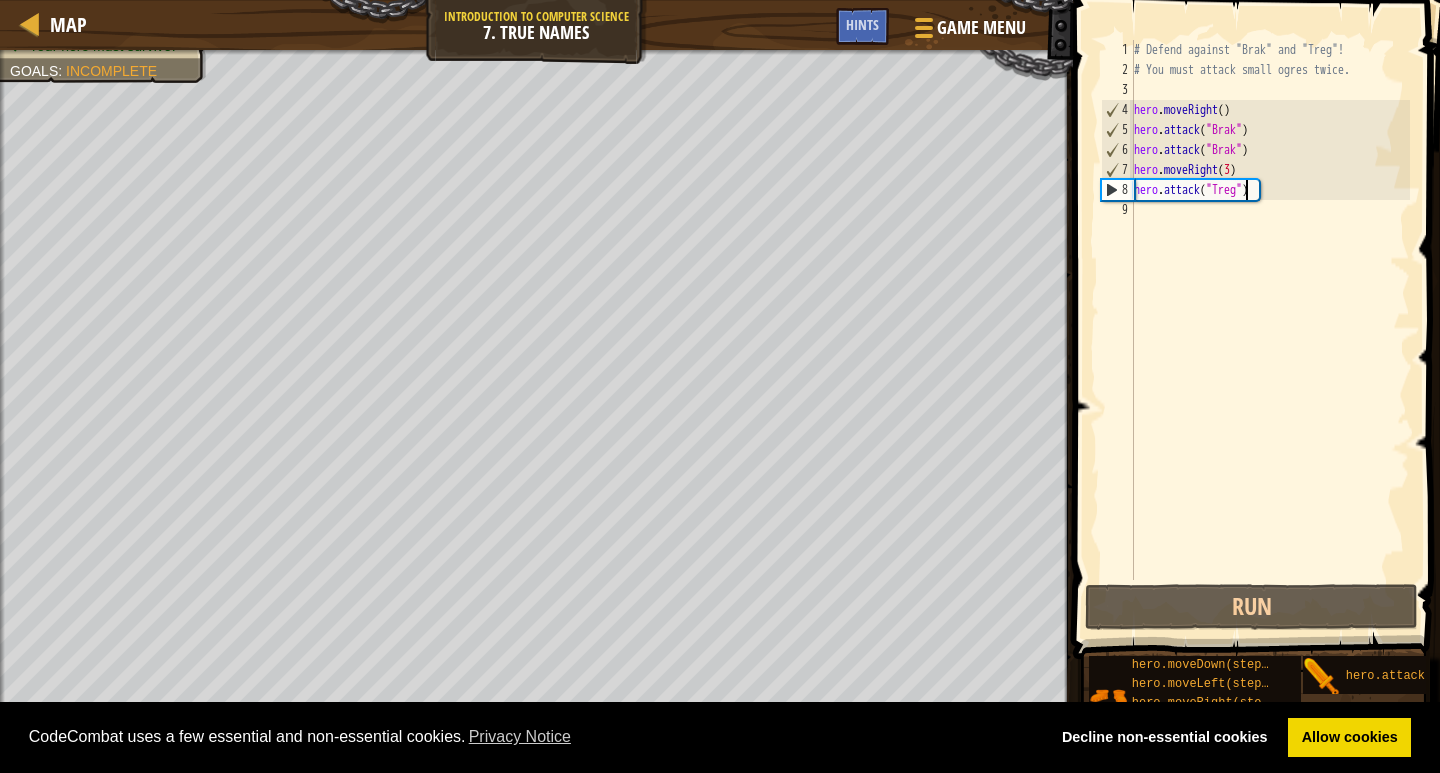 click on "# Defend against "Brak" and "Treg"! # You must attack small ogres twice. hero . moveRight ( ) hero . attack ( "Brak" ) hero . attack ( "Brak" ) hero . moveRight ( 3 ) hero . attack ( "Treg" )" at bounding box center [1270, 330] 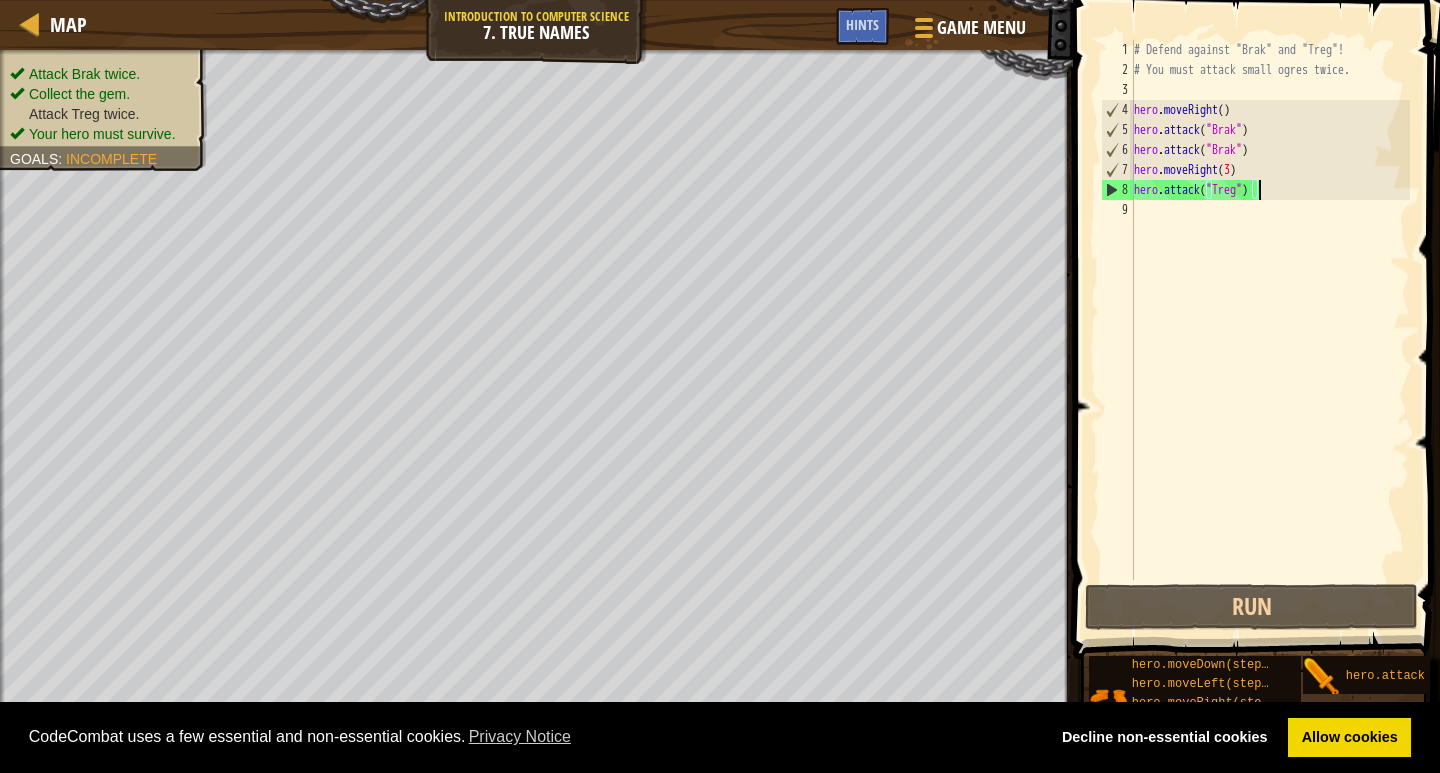 click on "# Defend against "Brak" and "Treg"! # You must attack small ogres twice. hero . moveRight ( ) hero . attack ( "Brak" ) hero . attack ( "Brak" ) hero . moveRight ( 3 ) hero . attack ( "Treg" )" at bounding box center [1270, 330] 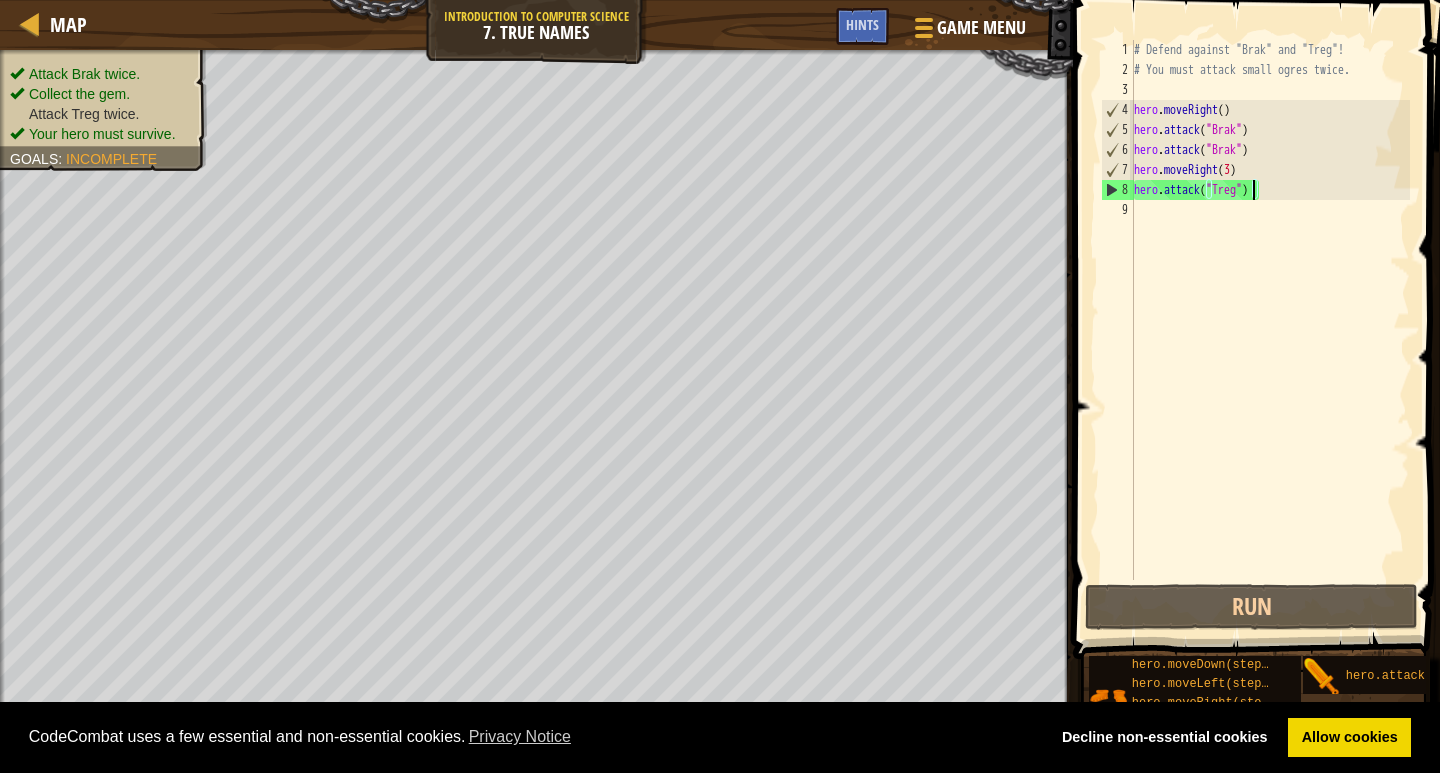 click on "# Defend against "Brak" and "Treg"! # You must attack small ogres twice. hero . moveRight ( ) hero . attack ( "Brak" ) hero . attack ( "Brak" ) hero . moveRight ( 3 ) hero . attack ( "Treg" )" at bounding box center [1270, 330] 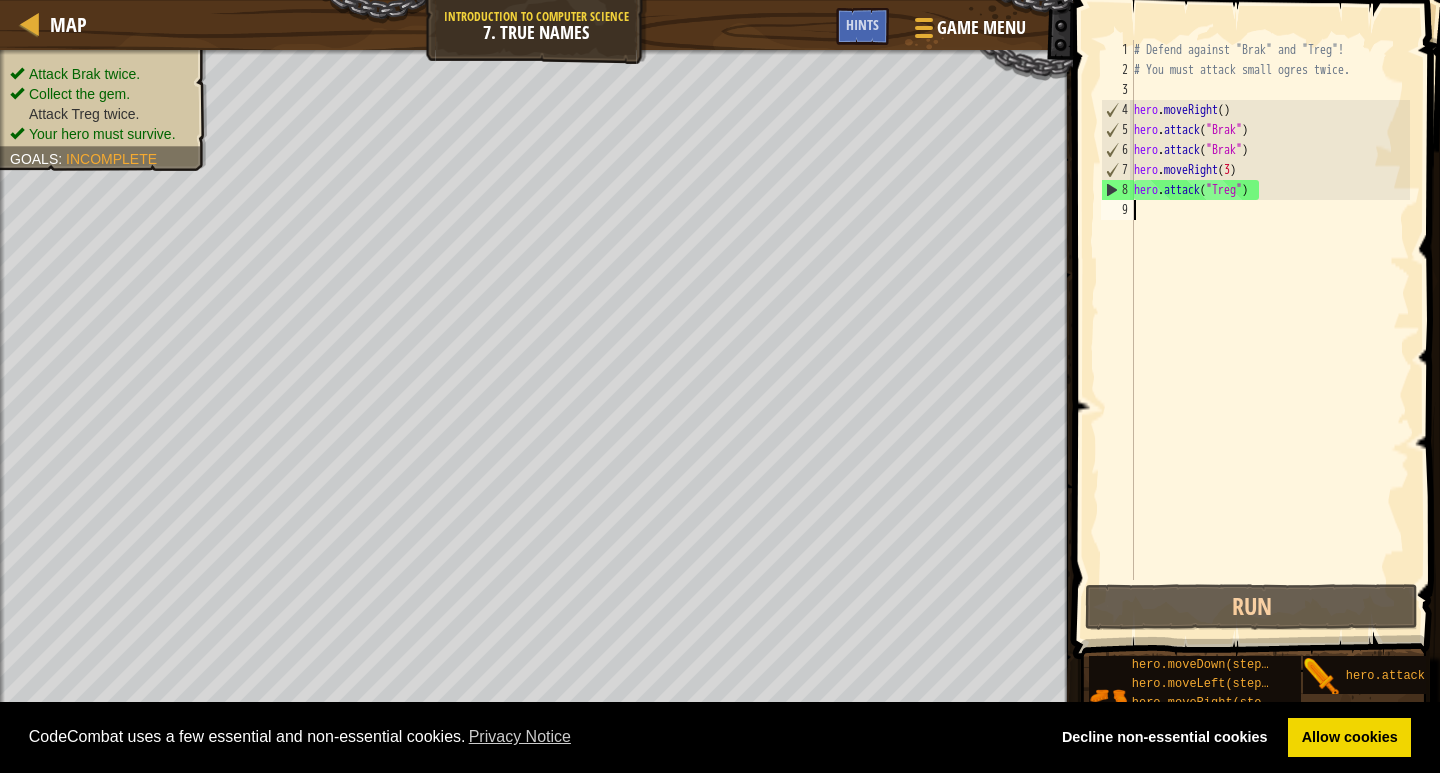 click on "# Defend against "Brak" and "Treg"! # You must attack small ogres twice. hero . moveRight ( ) hero . attack ( "Brak" ) hero . attack ( "Brak" ) hero . moveRight ( 3 ) hero . attack ( "Treg" )" at bounding box center (1270, 330) 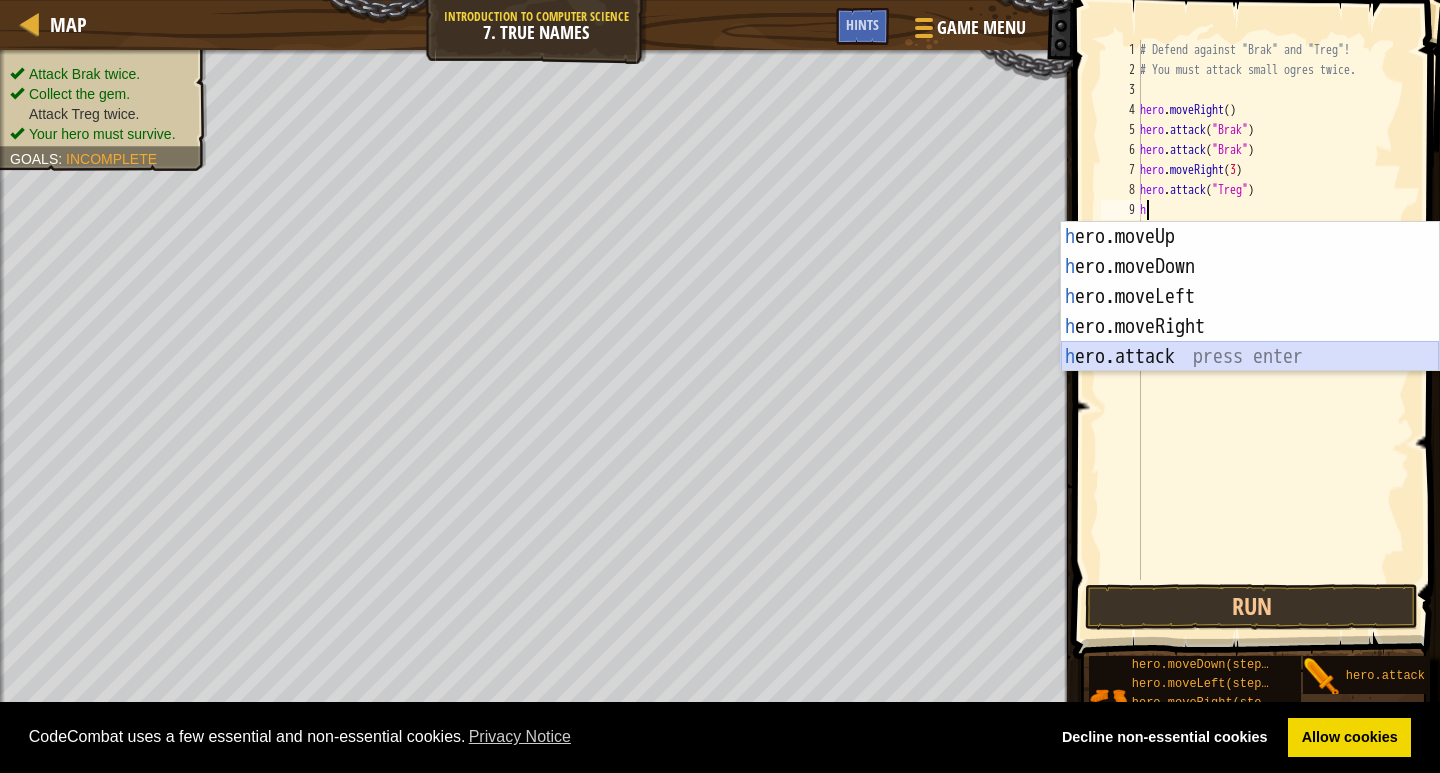 click on "h ero.moveUp press enter h ero.moveDown press enter h ero.moveLeft press enter h ero.moveRight press enter h ero.attack press enter" at bounding box center (1250, 327) 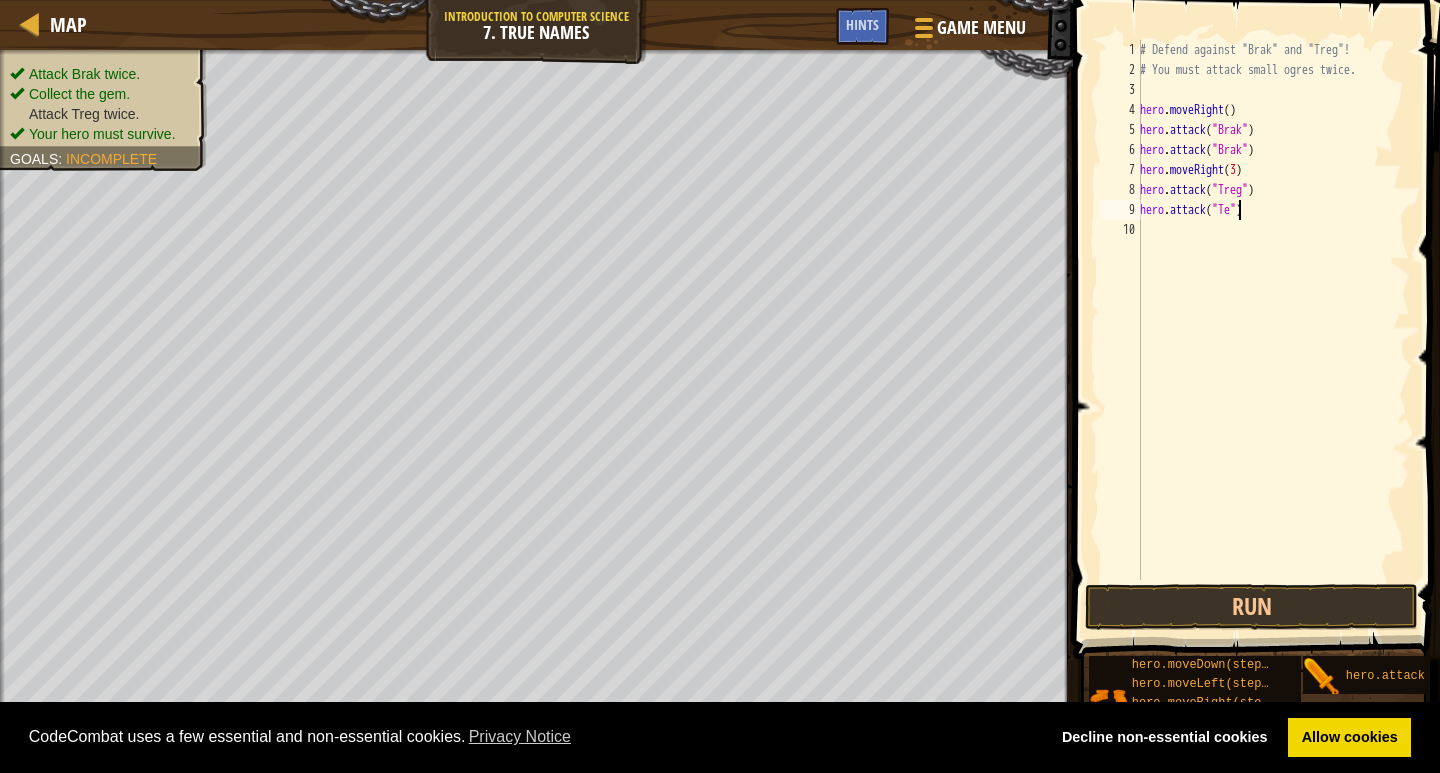 scroll, scrollTop: 9, scrollLeft: 8, axis: both 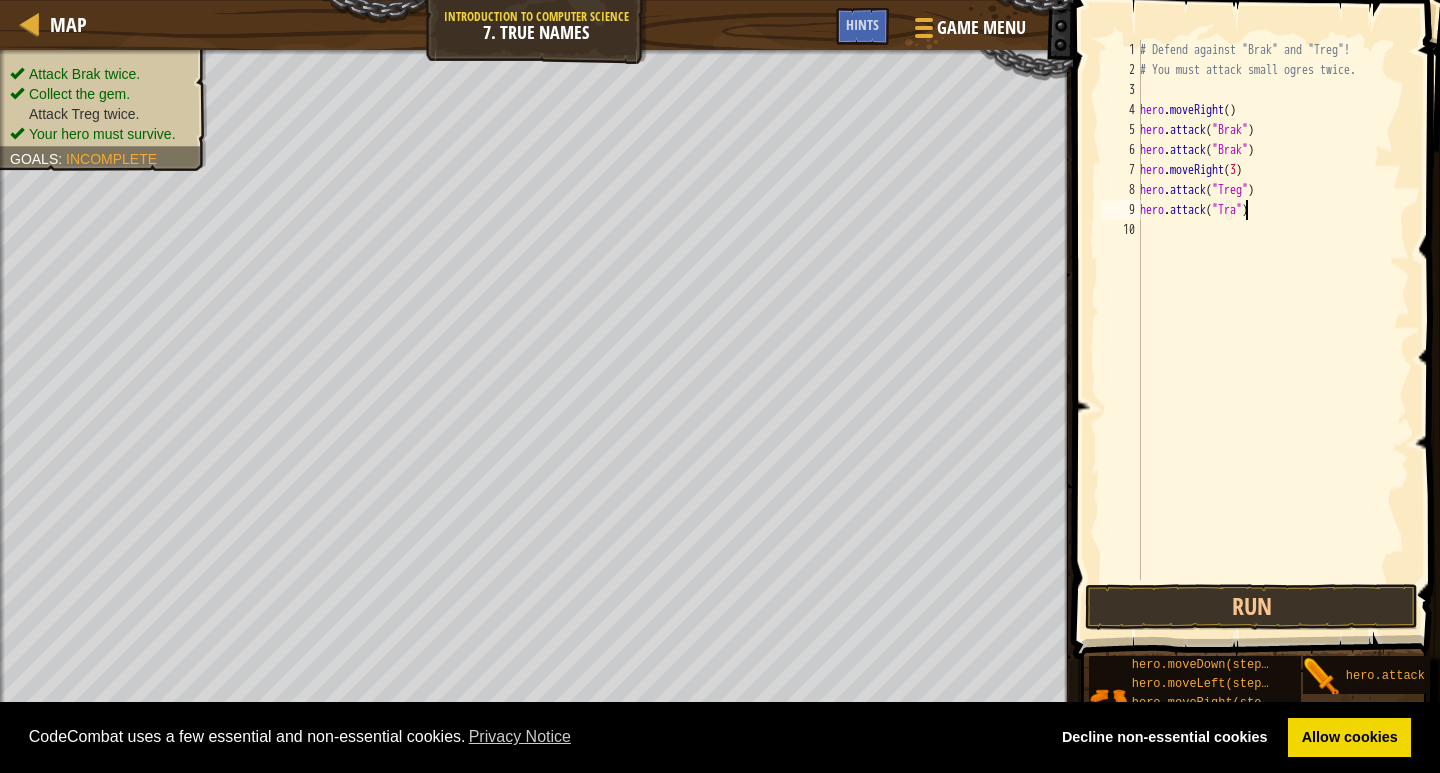 type on "hero.attack("Trag")" 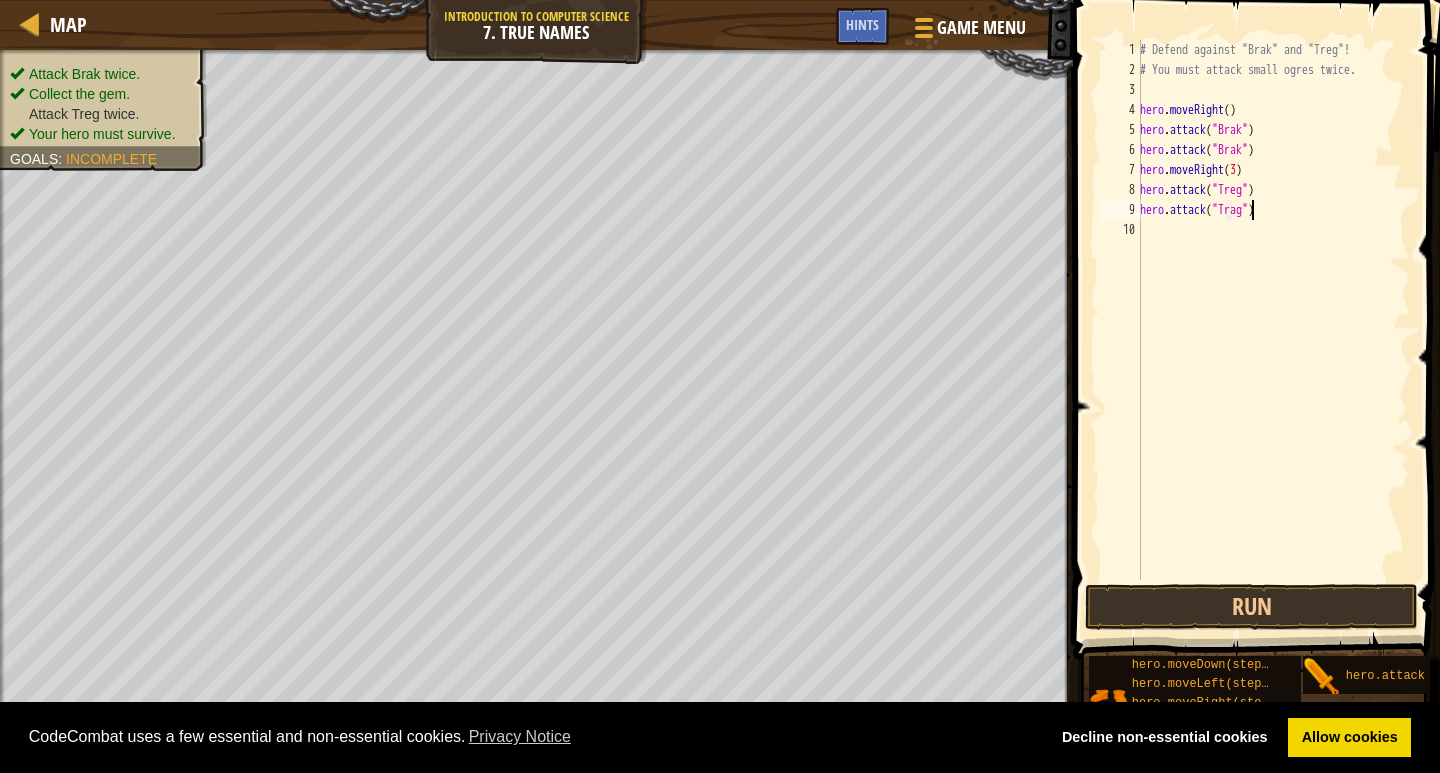 scroll, scrollTop: 9, scrollLeft: 9, axis: both 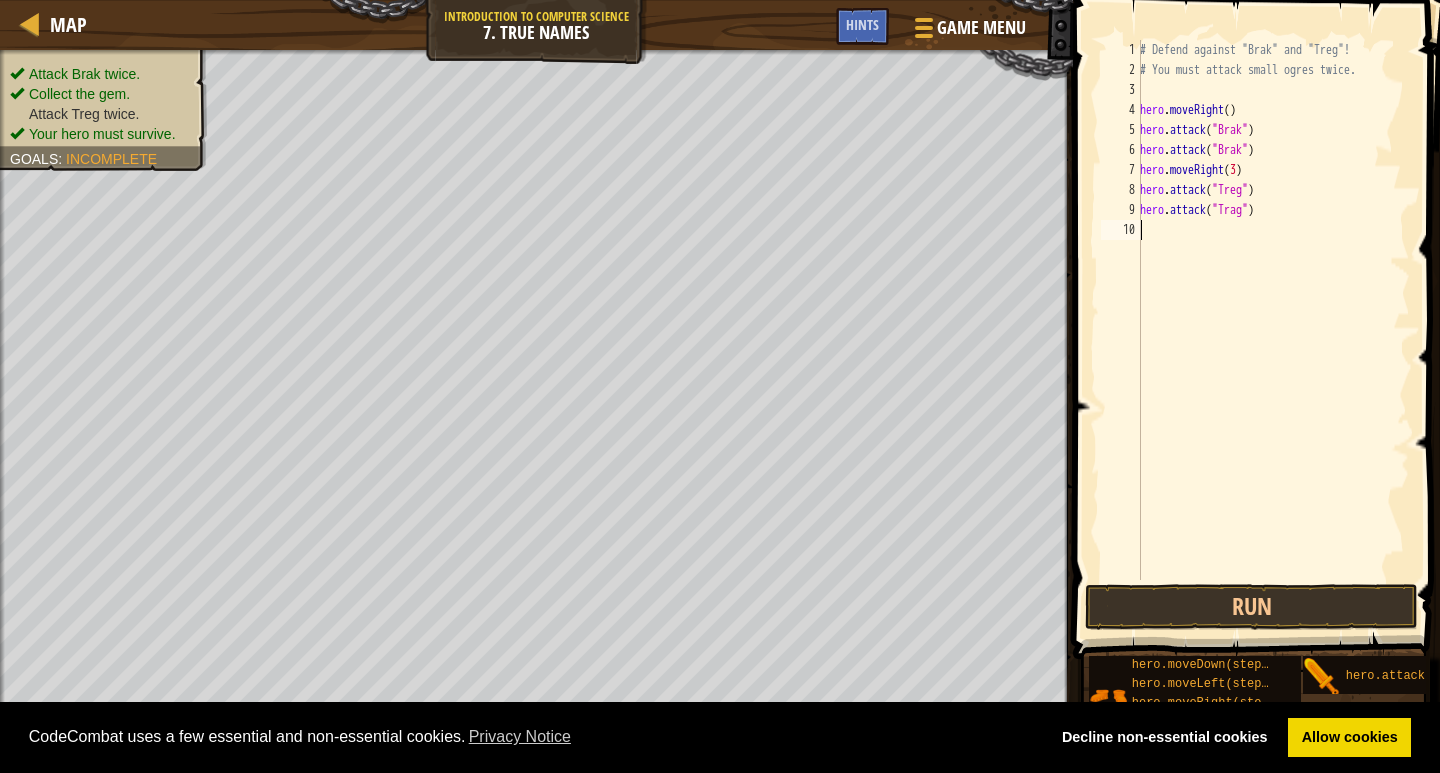 click on "# Defend against "Brak" and "Treg"! # You must attack small ogres twice. hero . moveRight ( ) hero . attack ( "Brak" ) hero . attack ( "Brak" ) hero . moveRight ( 3 ) hero . attack ( "Treg" ) hero . attack ( "Trag" )" at bounding box center (1273, 330) 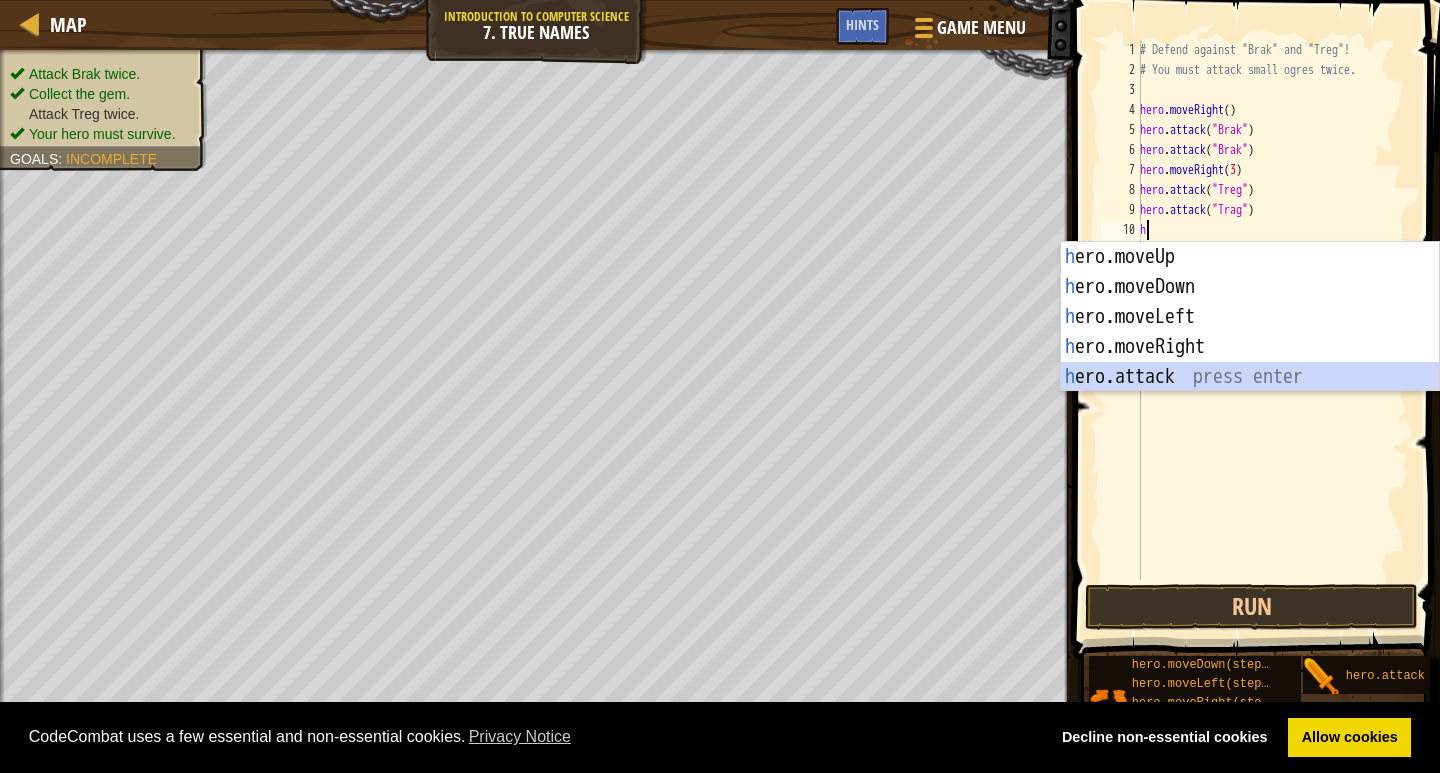 click on "h ero.moveUp press enter h ero.moveDown press enter h ero.moveLeft press enter h ero.moveRight press enter h ero.attack press enter" at bounding box center [1250, 347] 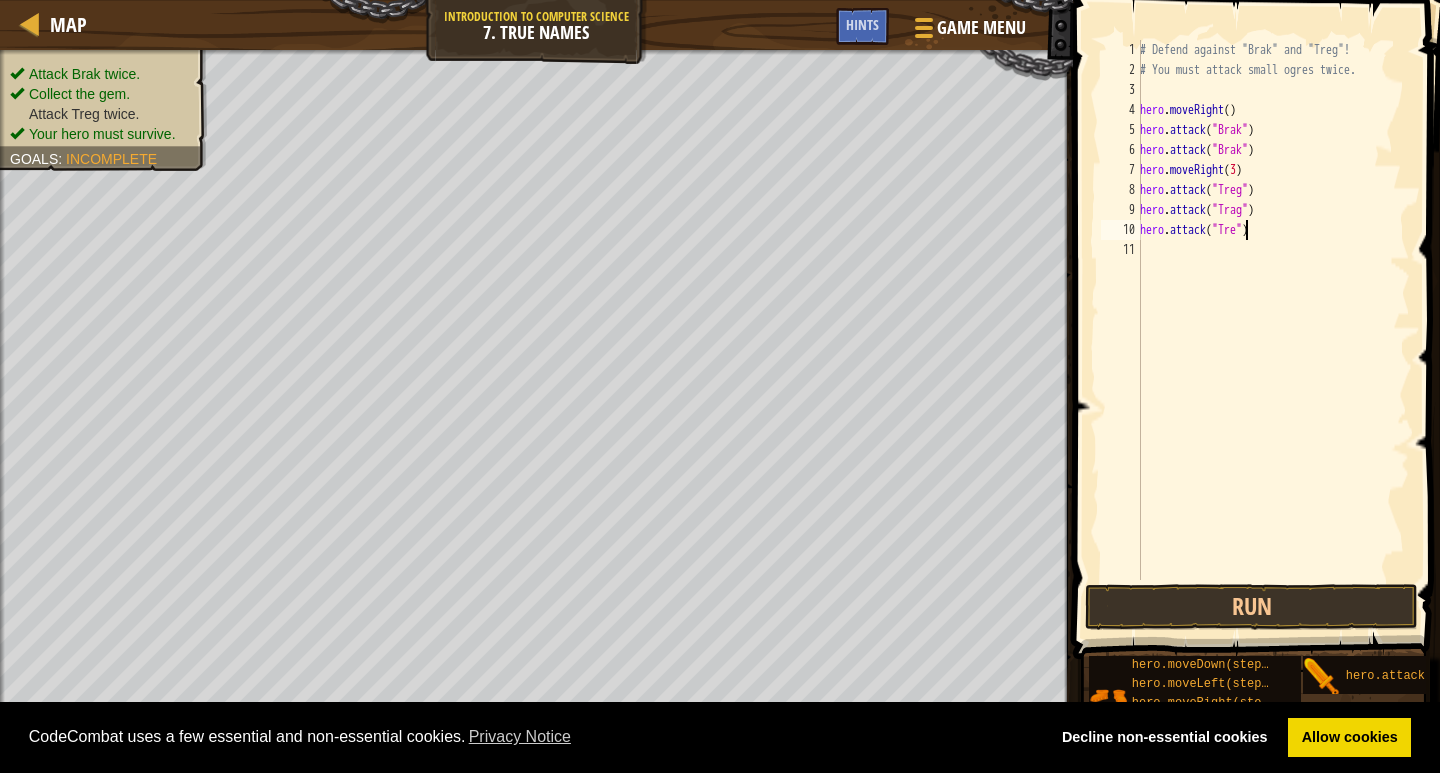 scroll, scrollTop: 9, scrollLeft: 9, axis: both 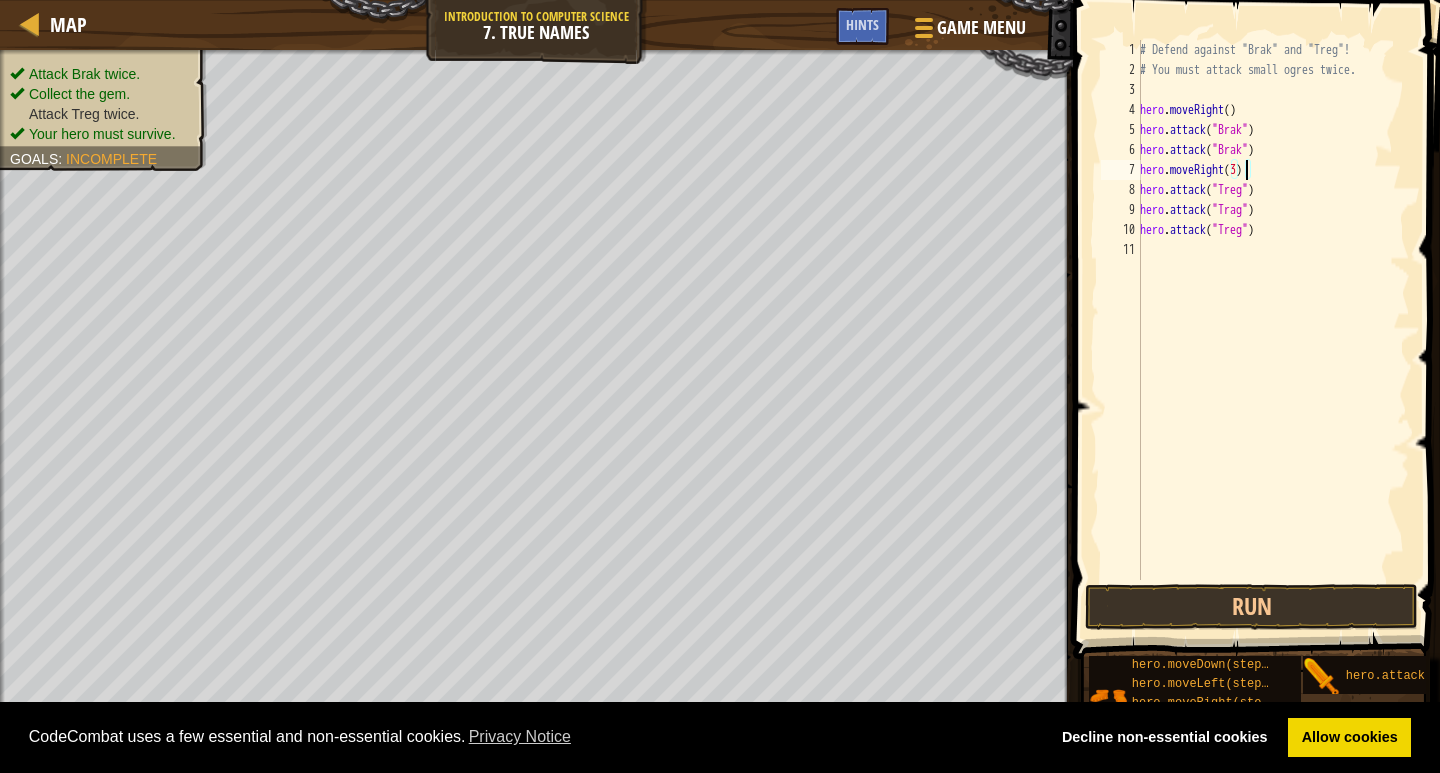 click on "# Defend against "Brak" and "Treg"! # You must attack small ogres twice. hero . moveRight ( ) hero . attack ( "Brak" ) hero . attack ( "Brak" ) hero . moveRight ( 3 ) hero . attack ( "Treg" ) hero . attack ( "Trag" ) hero . attack ( "Treg" )" at bounding box center [1273, 330] 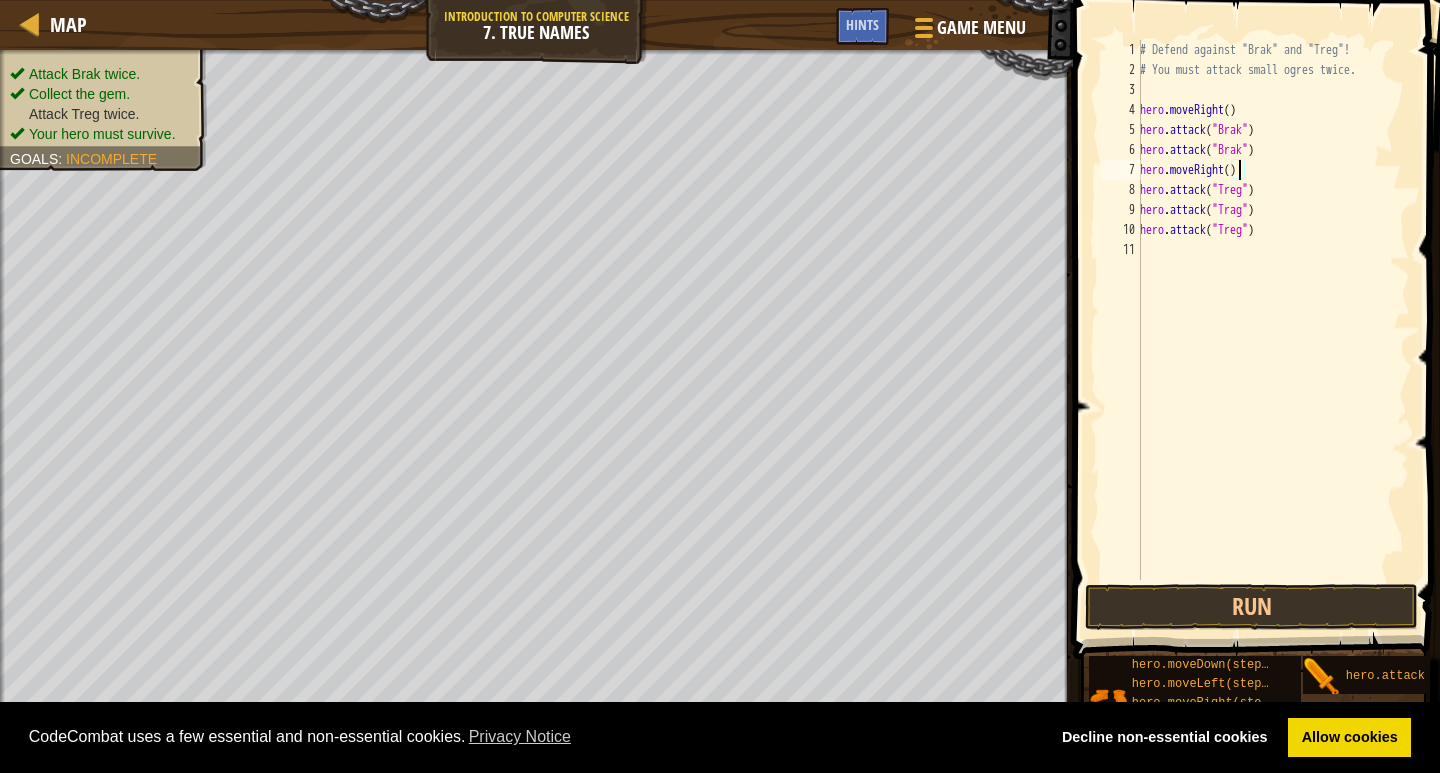 type on "hero.moveRight(2)" 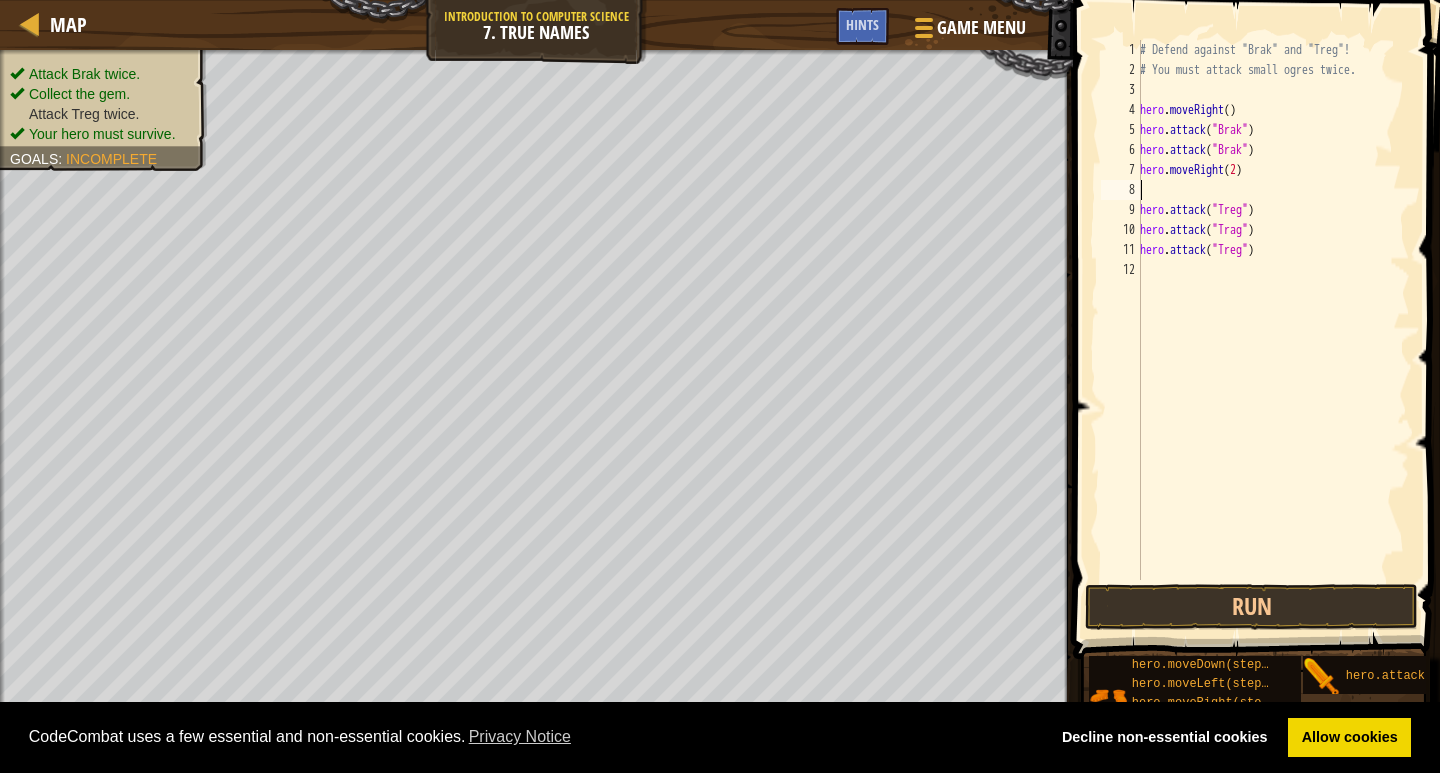 scroll, scrollTop: 9, scrollLeft: 0, axis: vertical 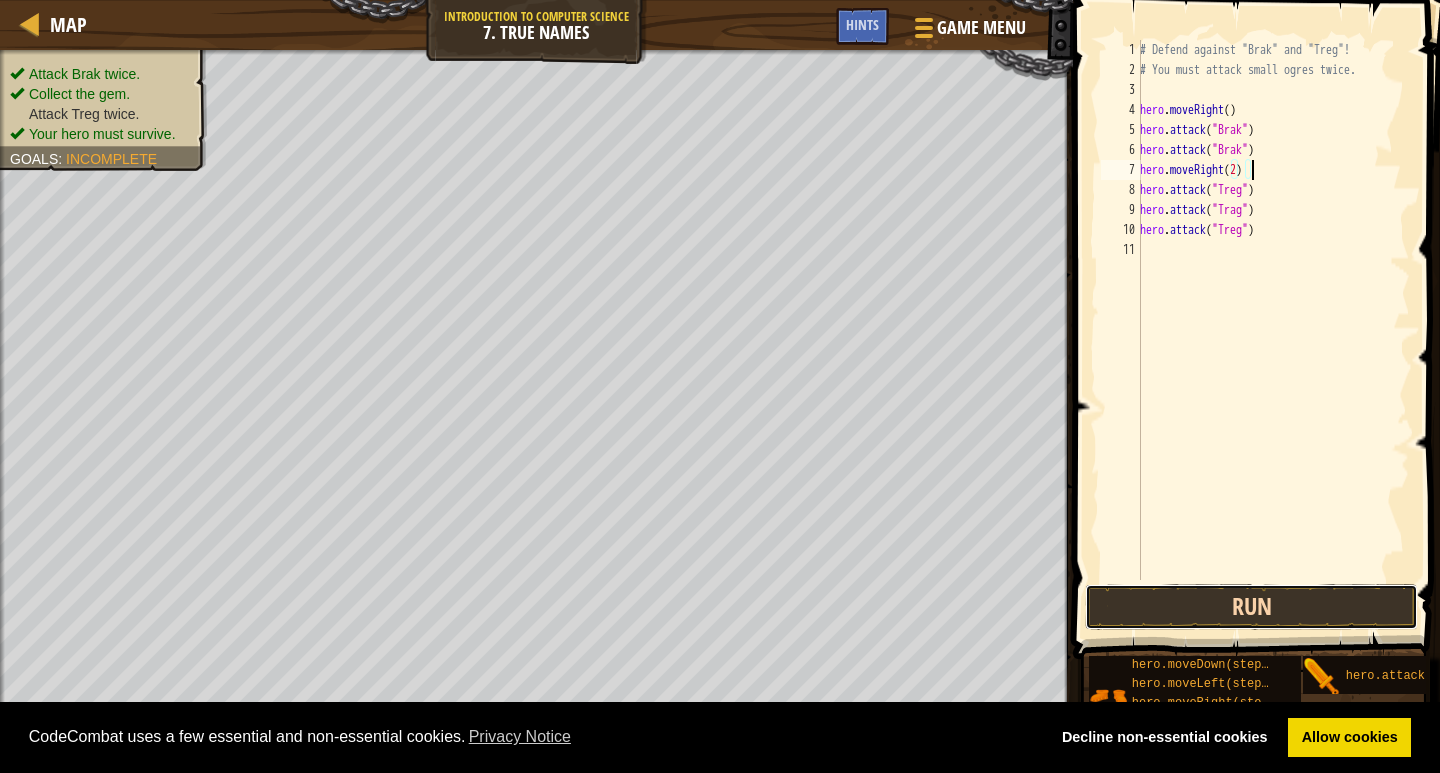 click on "Run" at bounding box center [1251, 607] 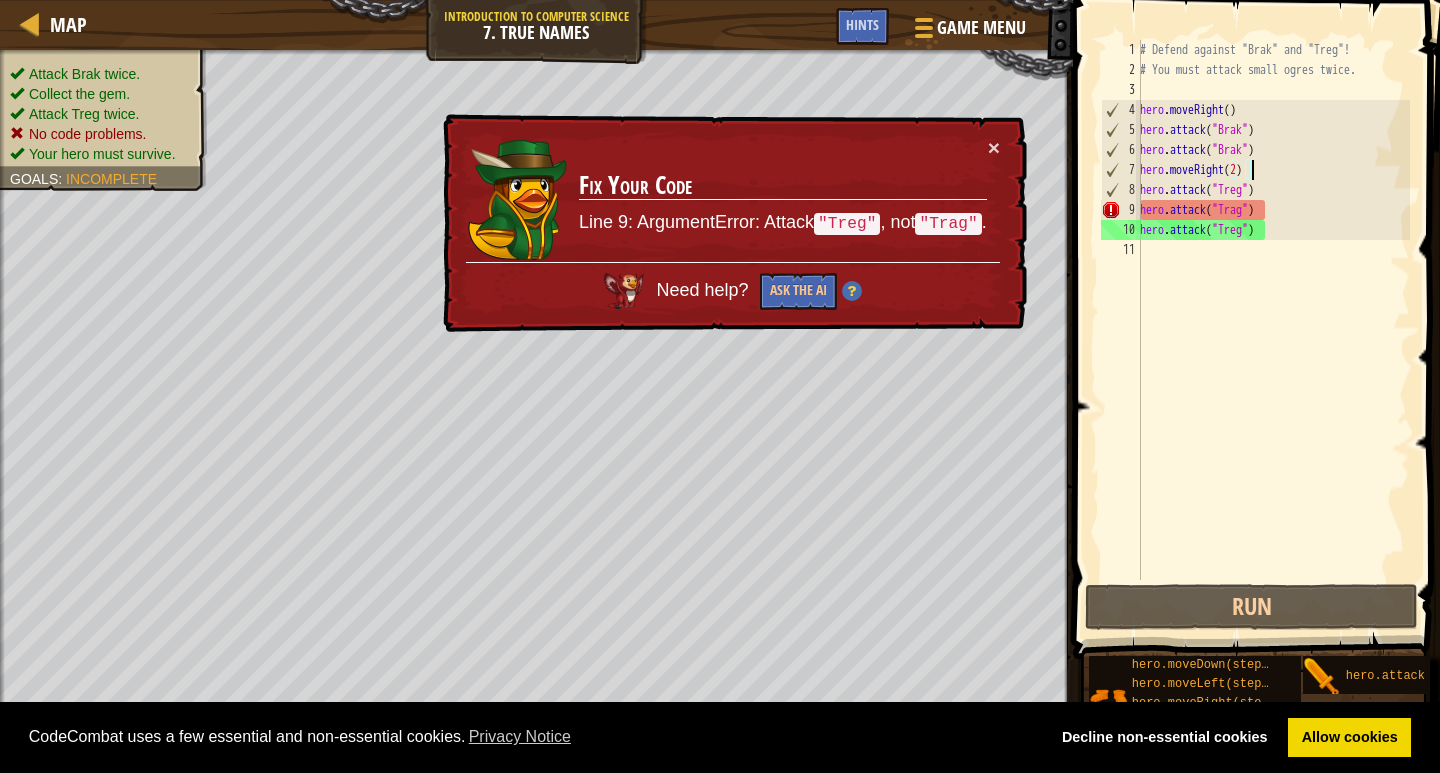 click on "# Defend against "Brak" and "Treg"! # You must attack small ogres twice. hero . moveRight ( ) hero . attack ( "Brak" ) hero . attack ( "Brak" ) hero . moveRight ( 2 ) hero . attack ( "Treg" ) hero . attack ( "Trag" ) hero . attack ( "Treg" )" at bounding box center [1273, 330] 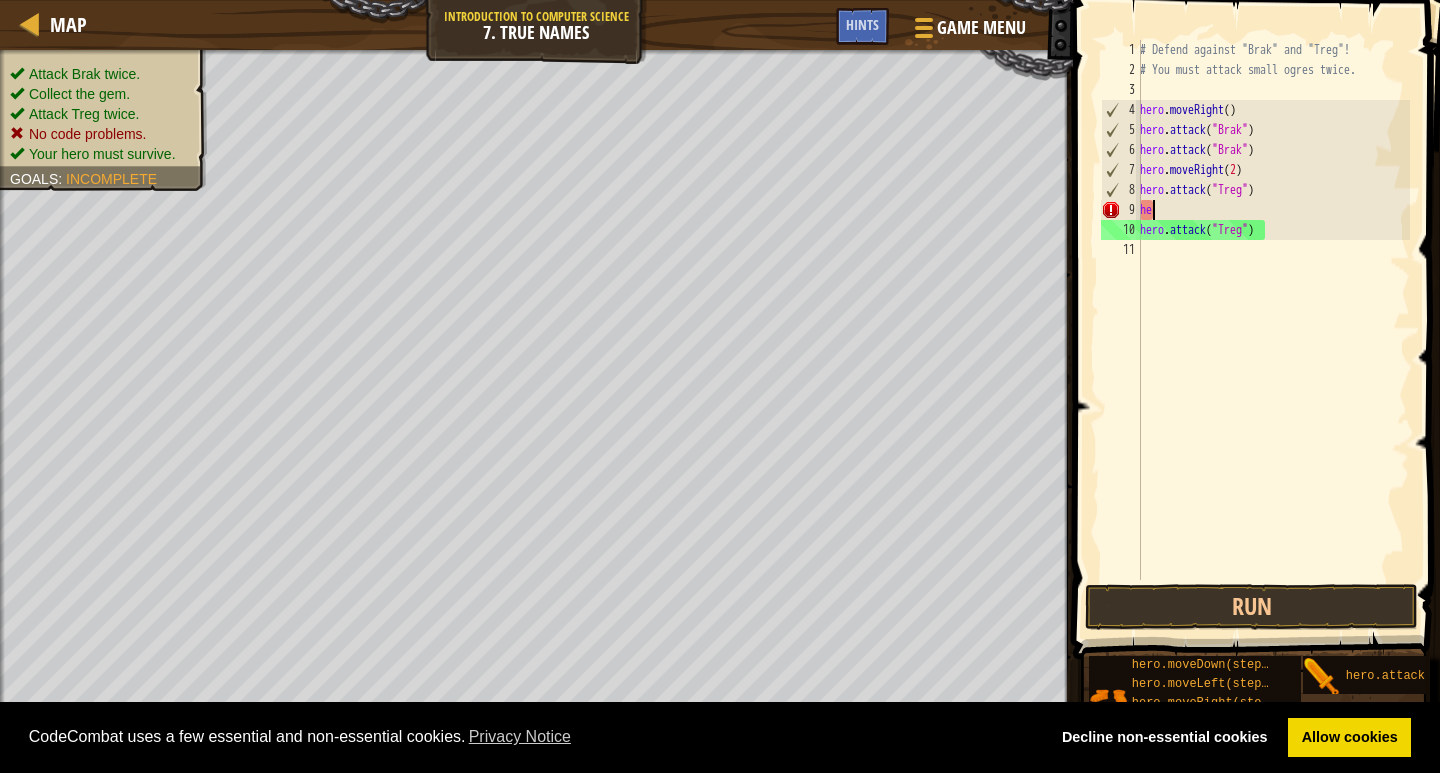 type on "h" 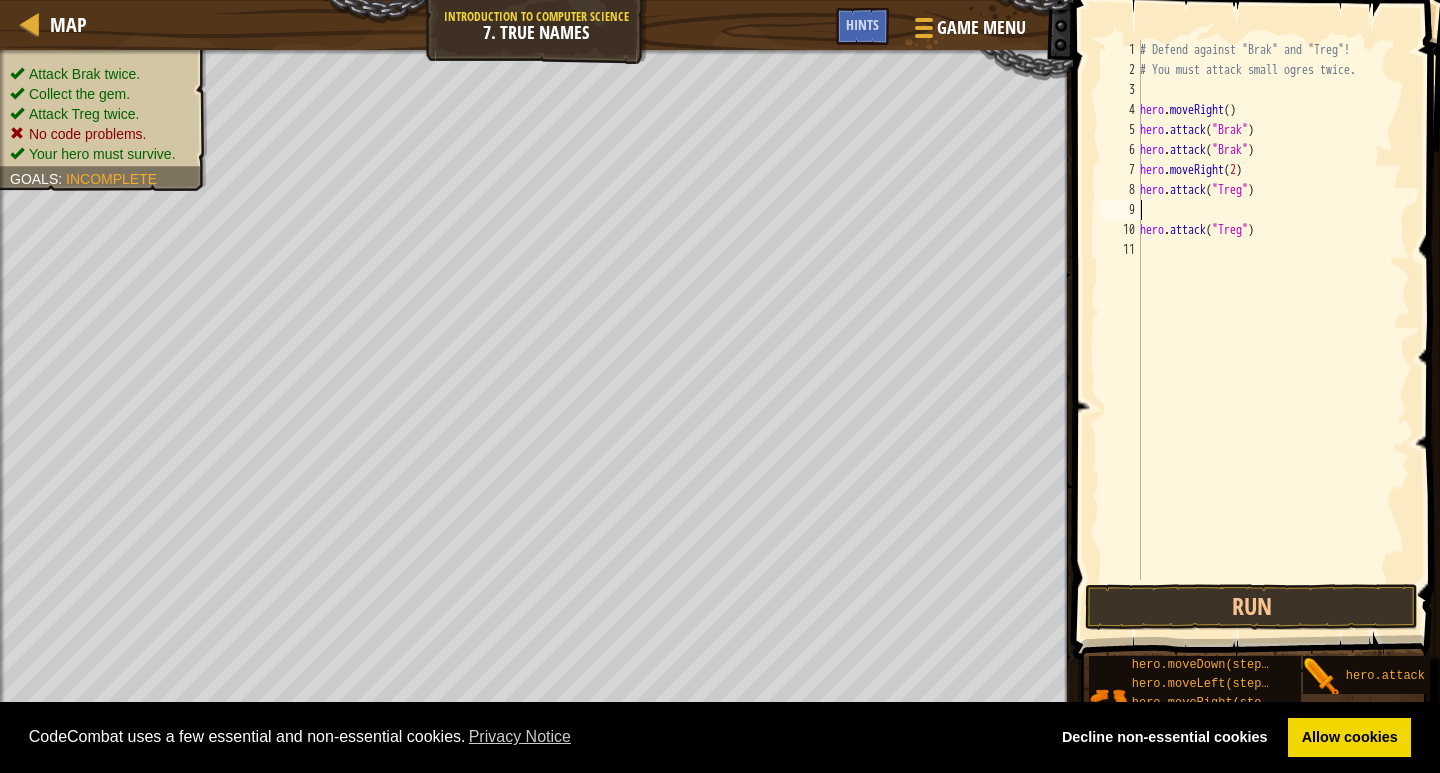 click on "# Defend against "Brak" and "Treg"! # You must attack small ogres twice. hero . moveRight ( ) hero . attack ( "Brak" ) hero . attack ( "Brak" ) hero . moveRight ( 2 ) hero . attack ( "Treg" ) hero . attack ( "Treg" )" at bounding box center (1273, 330) 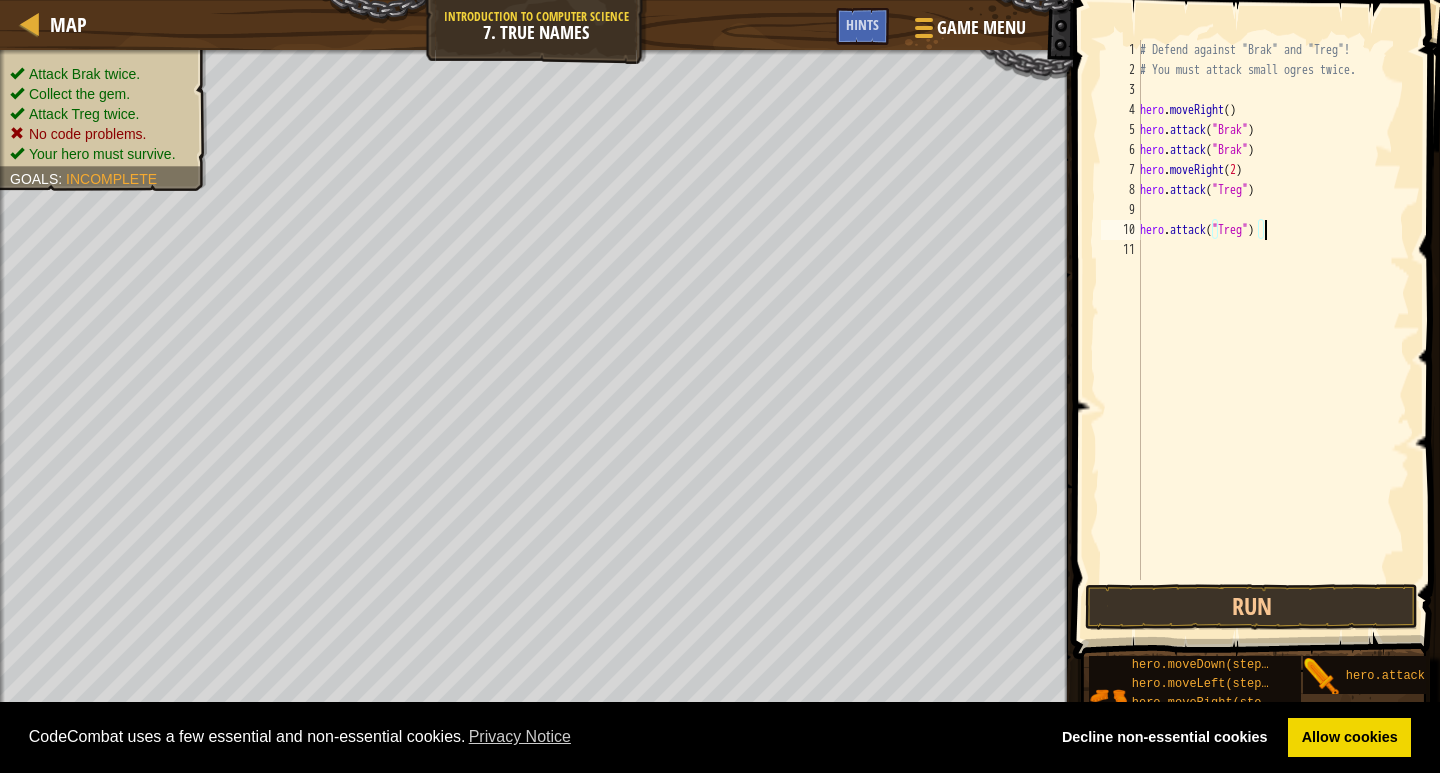 click on "# Defend against "Brak" and "Treg"! # You must attack small ogres twice. hero . moveRight ( ) hero . attack ( "Brak" ) hero . attack ( "Brak" ) hero . moveRight ( 2 ) hero . attack ( "Treg" ) hero . attack ( "Treg" )" at bounding box center (1273, 330) 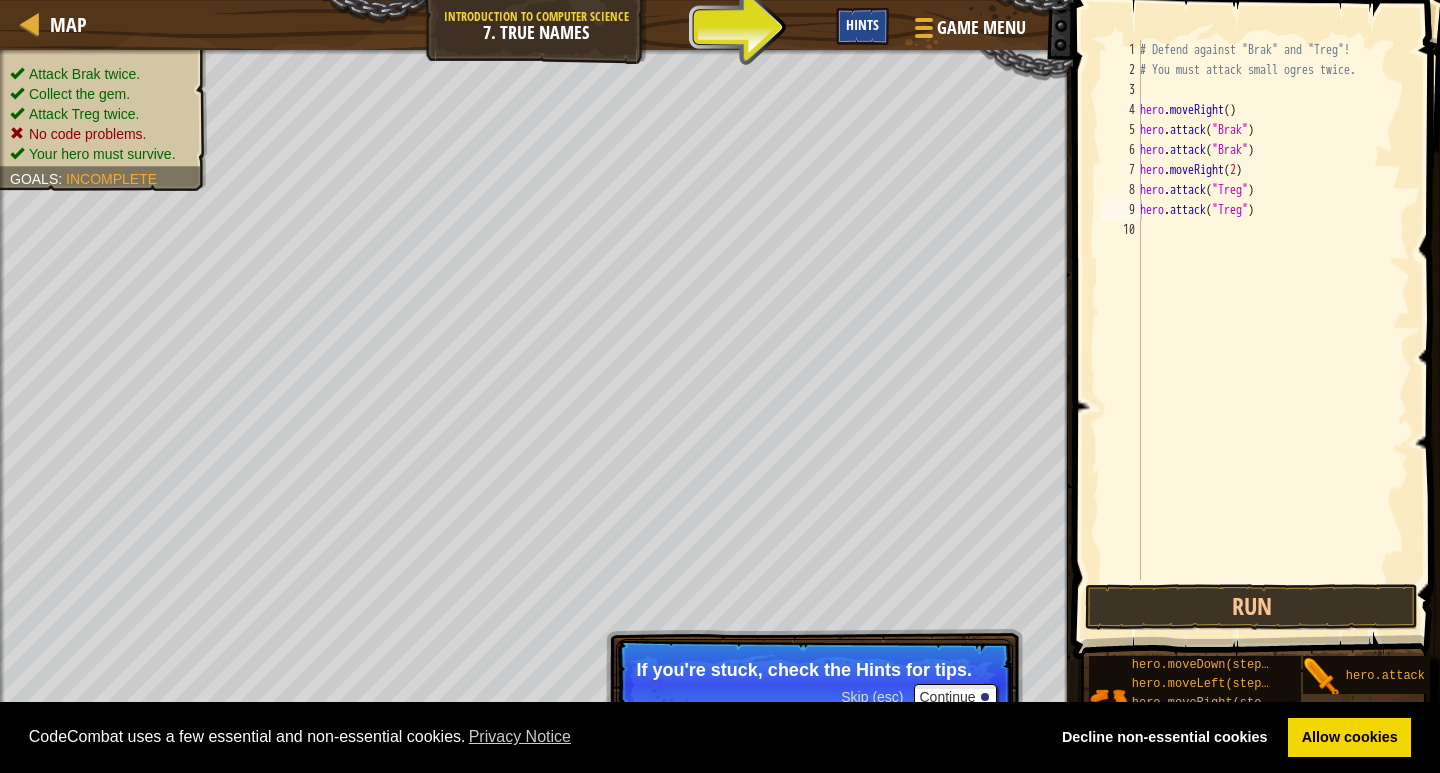 click on "Hints" at bounding box center (862, 26) 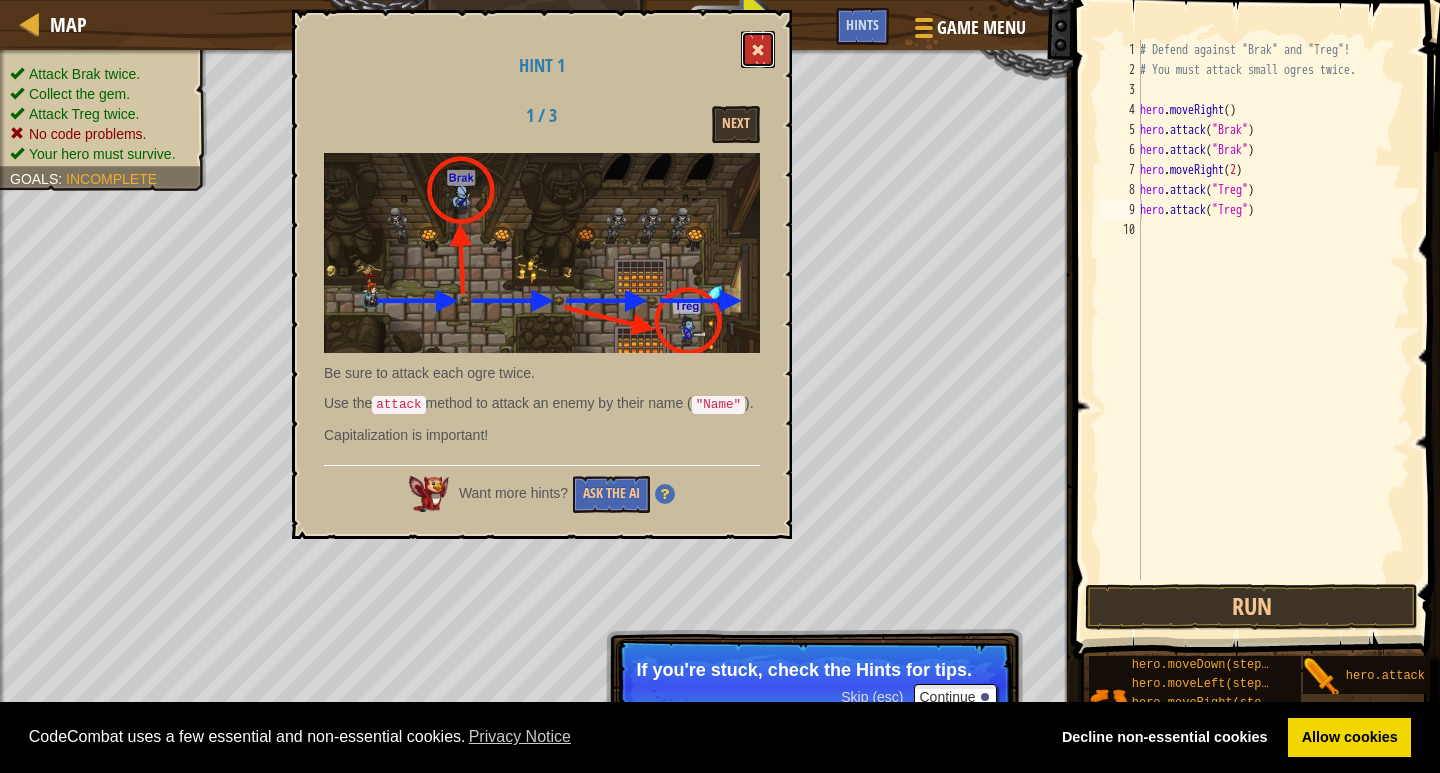 click at bounding box center [758, 49] 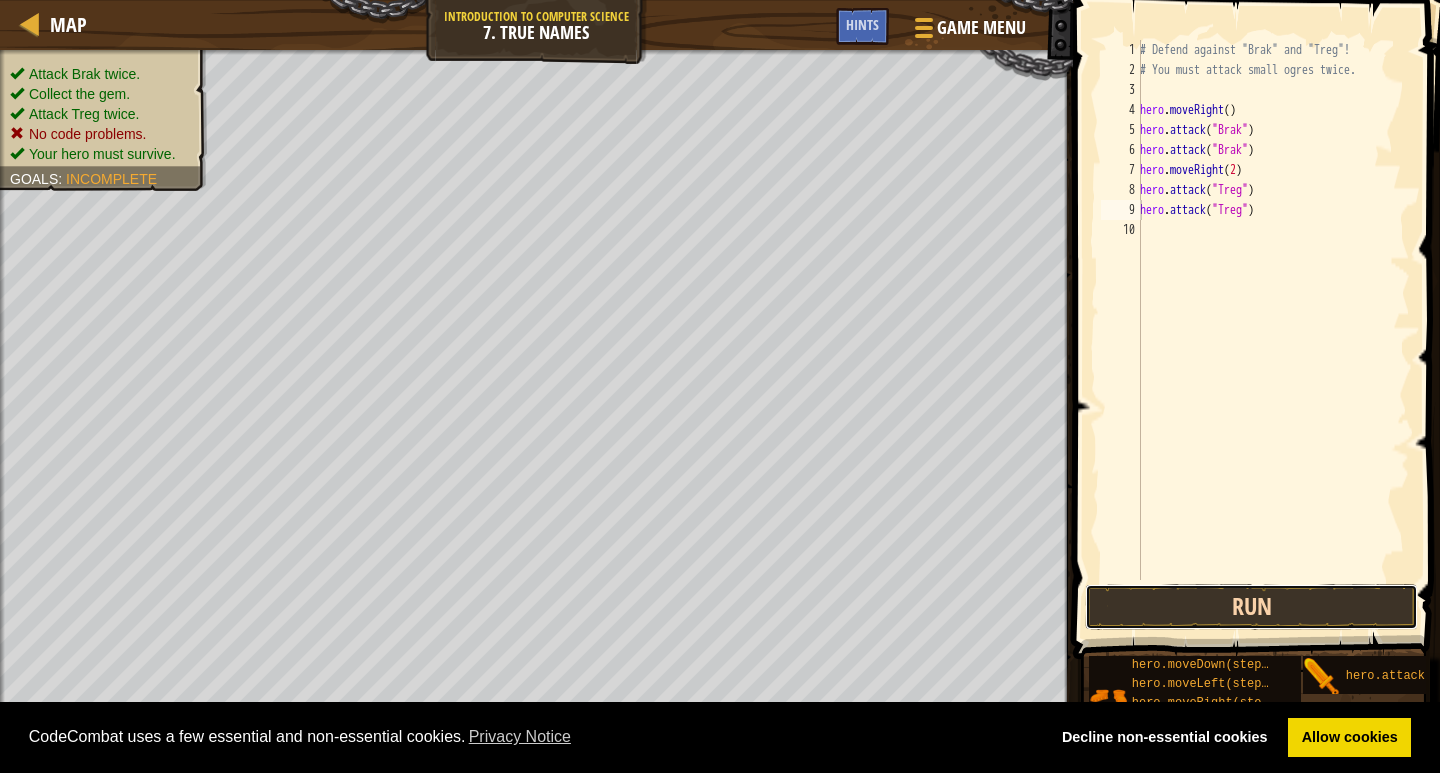 click on "Run" at bounding box center (1251, 607) 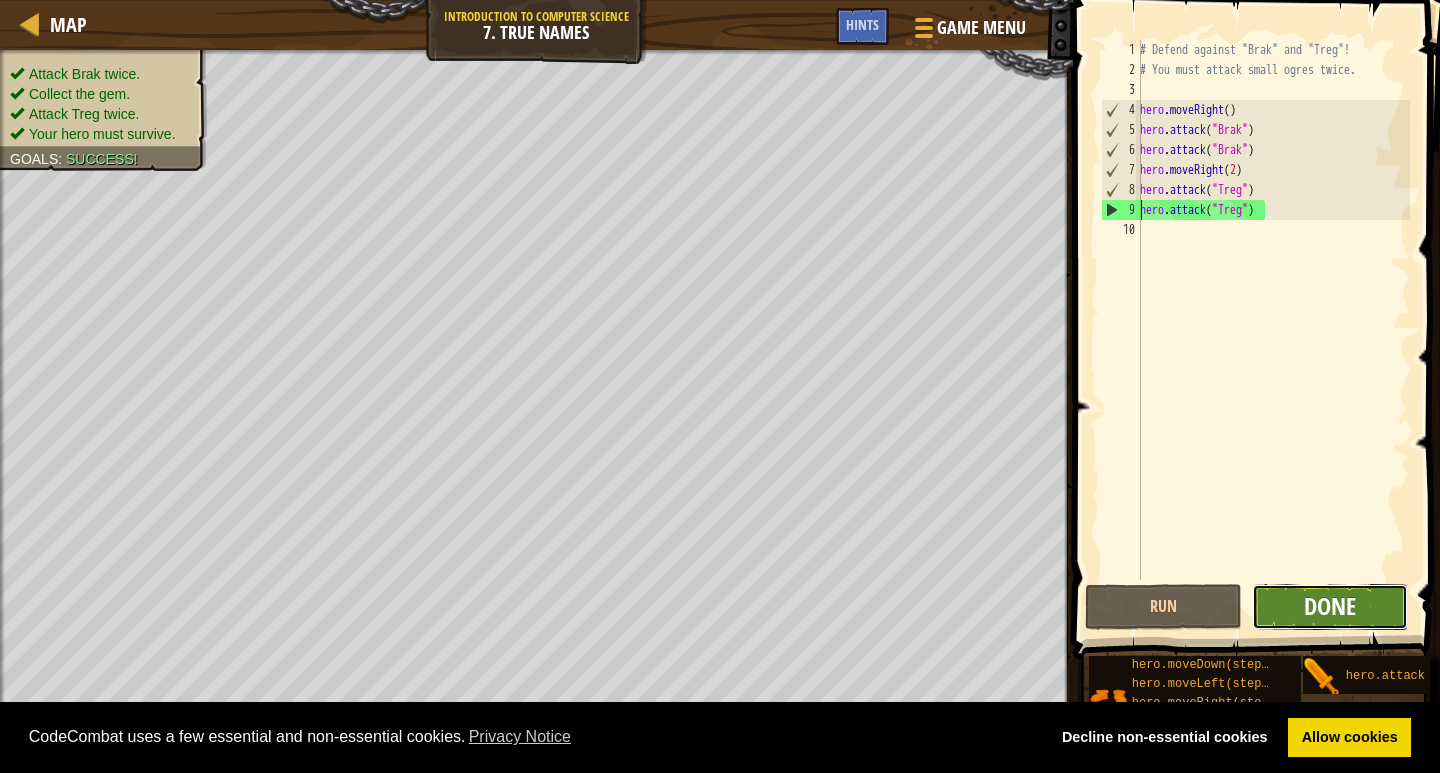 click on "Done" at bounding box center (1330, 606) 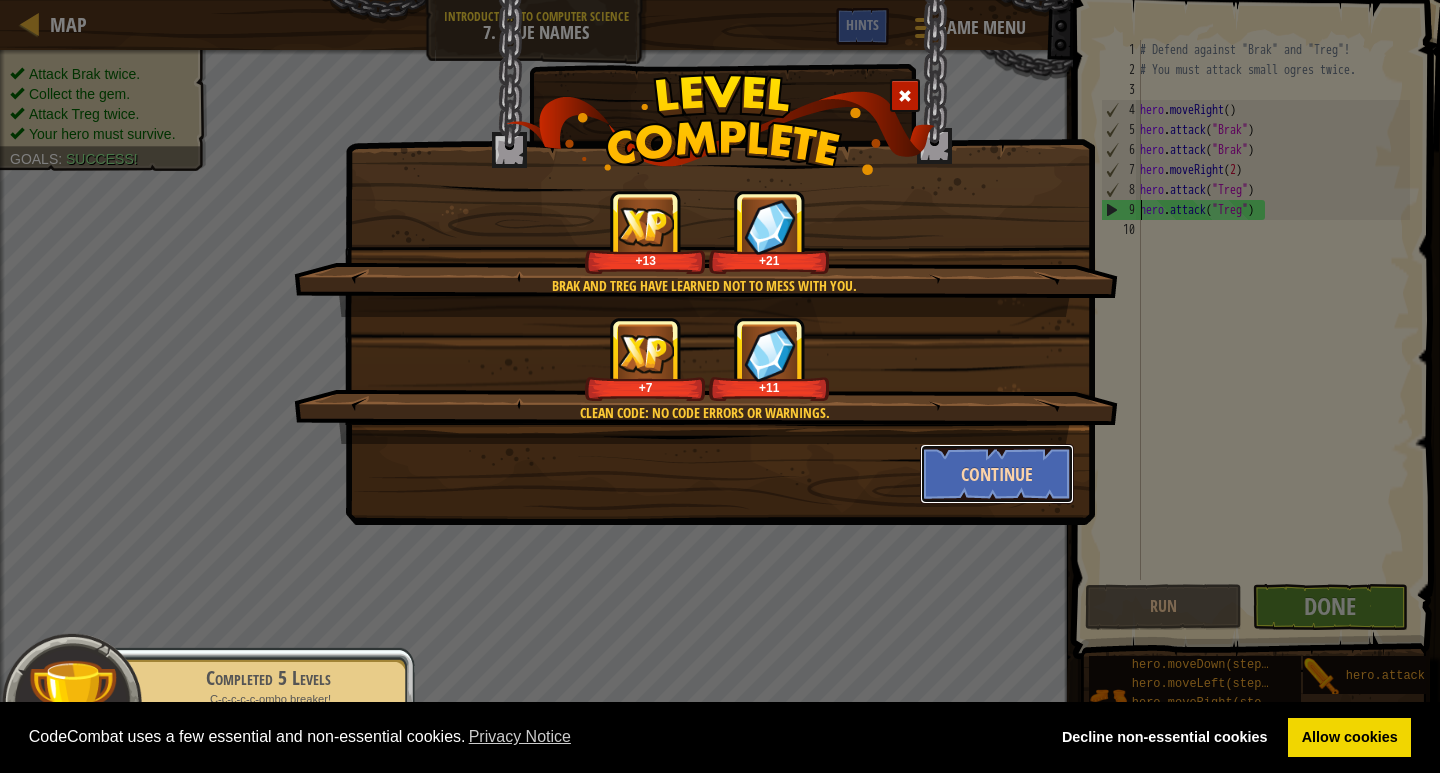 click on "Continue" at bounding box center [997, 474] 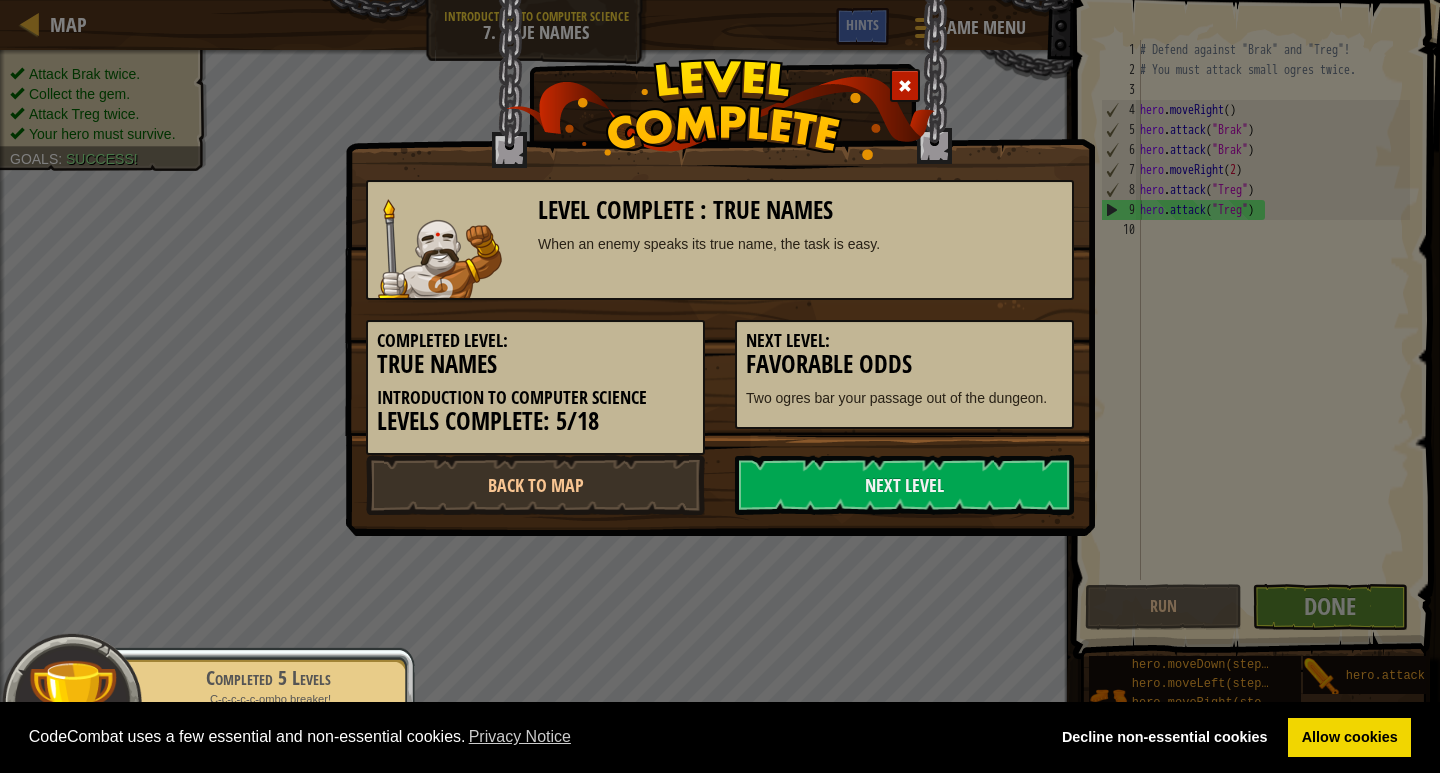 drag, startPoint x: 989, startPoint y: 499, endPoint x: 1068, endPoint y: 592, distance: 122.02459 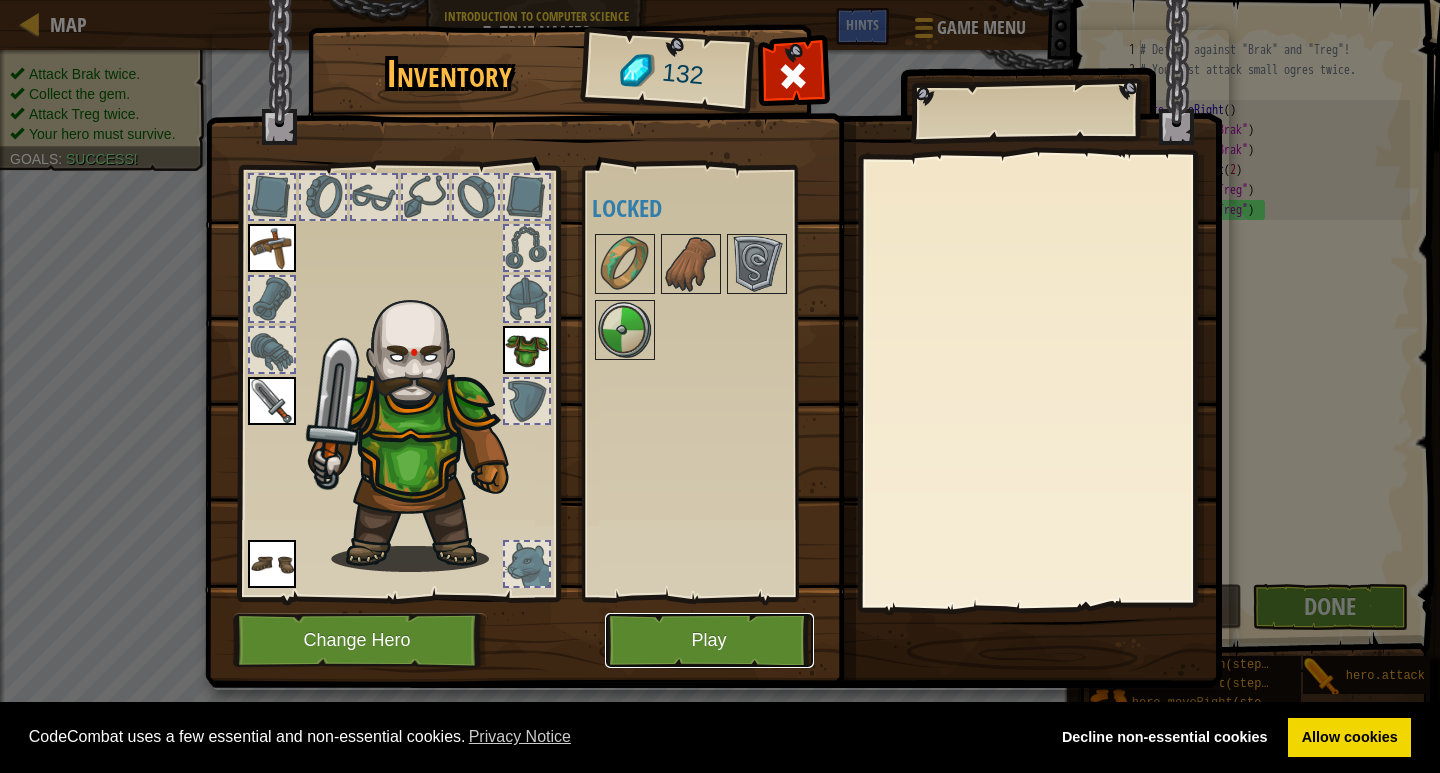 click on "Play" at bounding box center [709, 640] 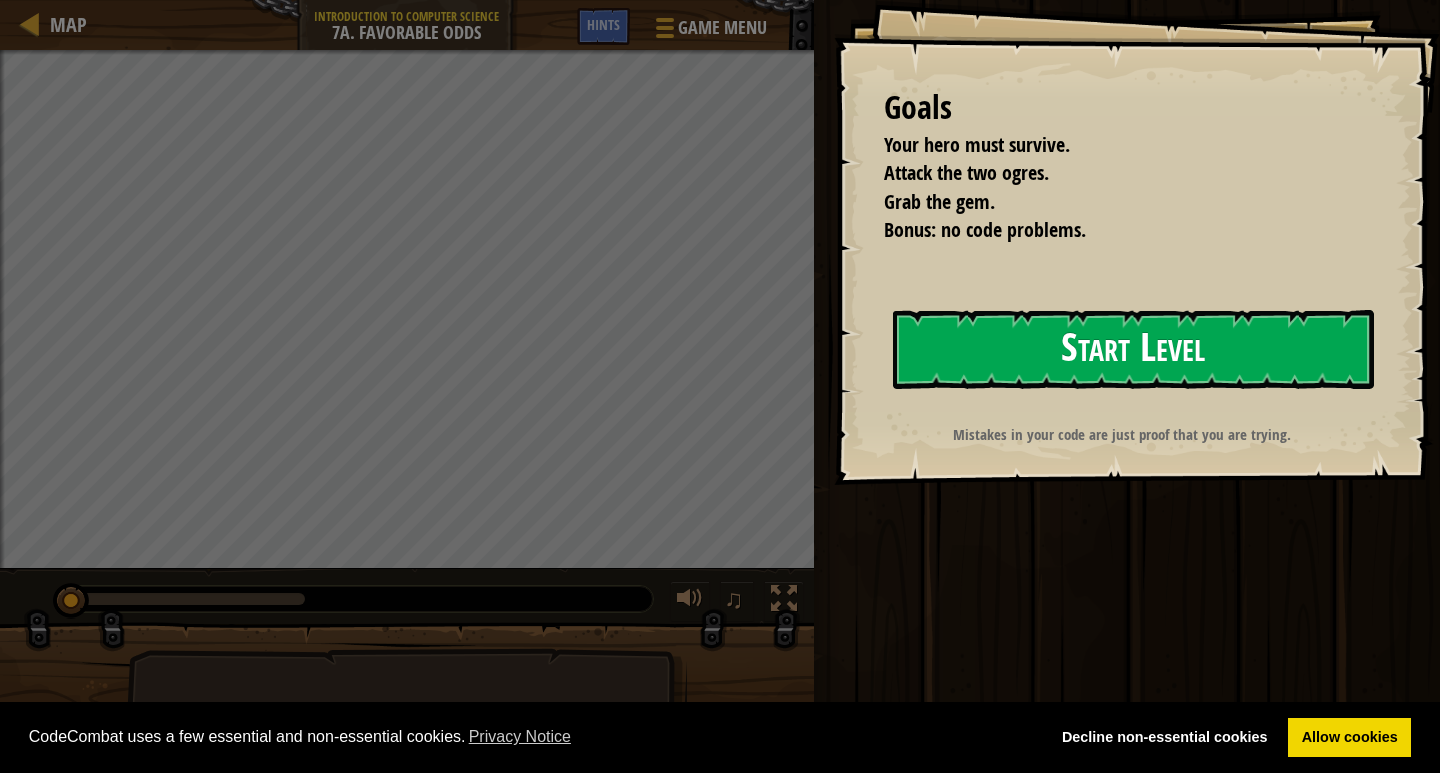 click on "Start Level" at bounding box center [1133, 349] 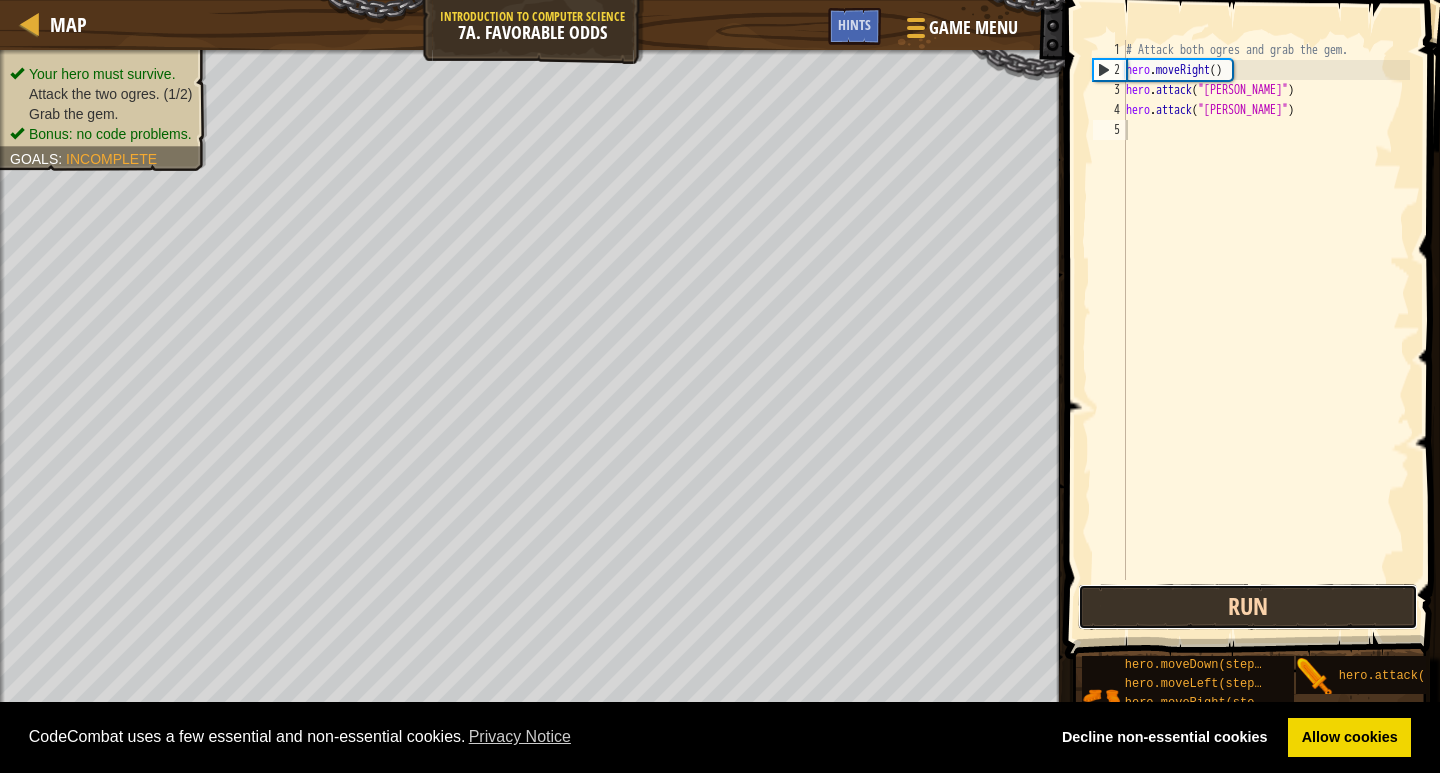 click on "Run" at bounding box center [1248, 607] 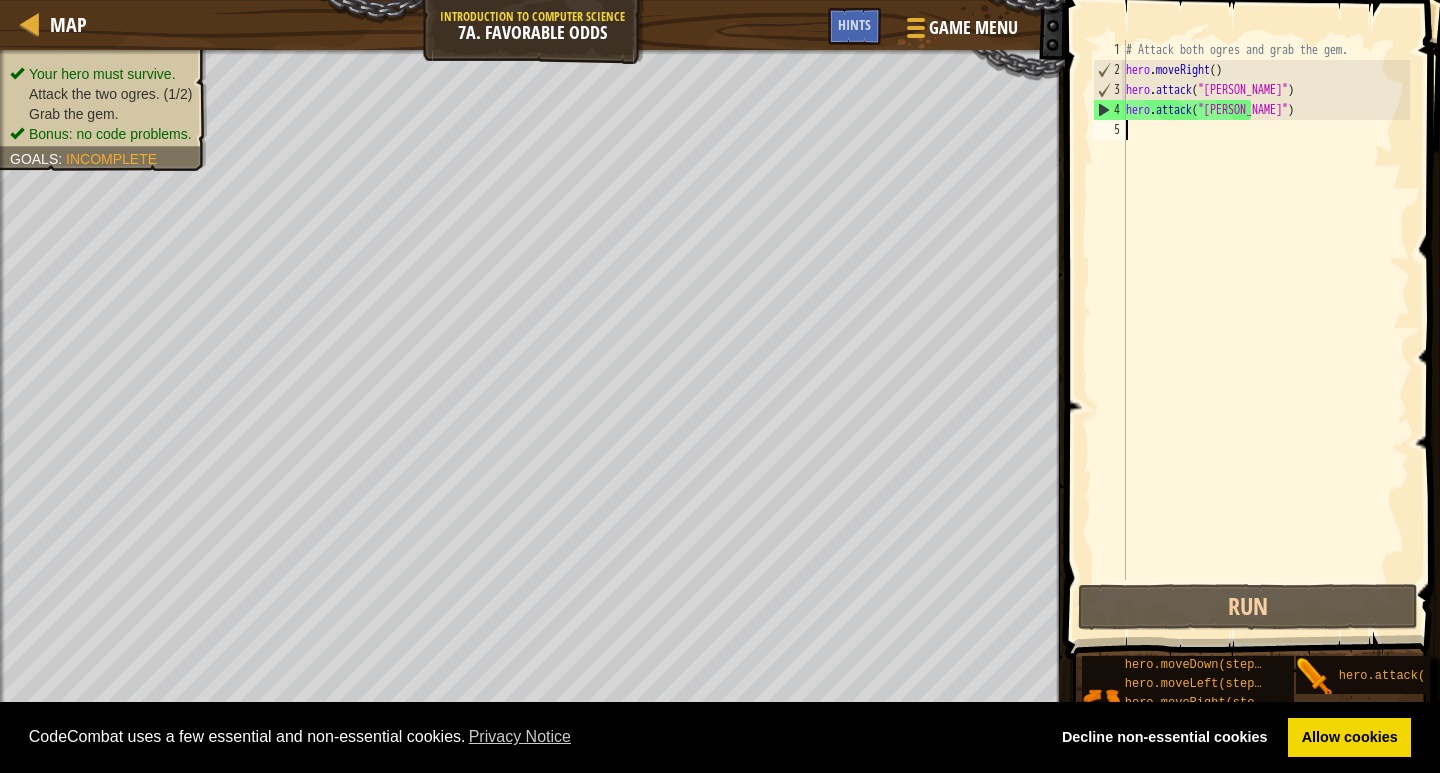 type on "h" 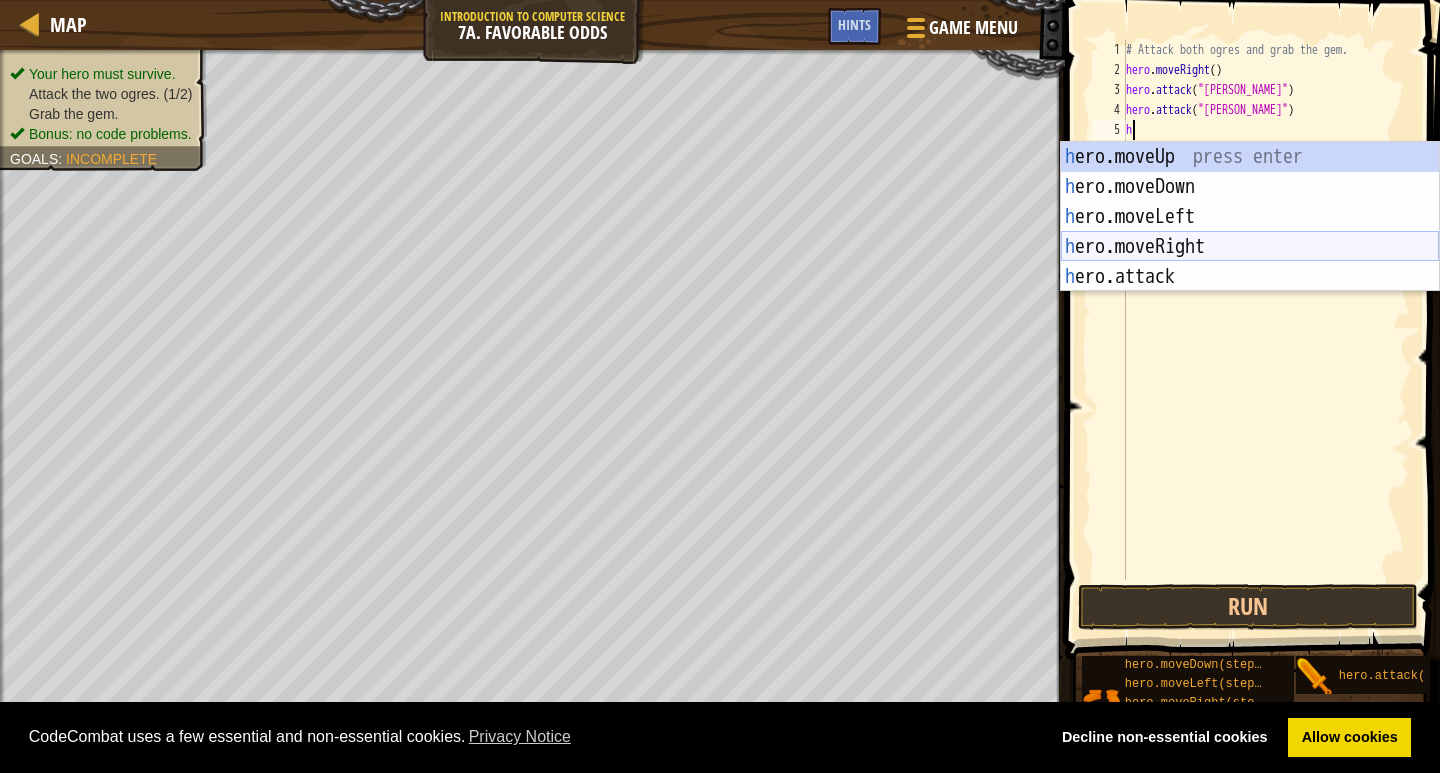 click on "h ero.moveUp press enter h ero.moveDown press enter h ero.moveLeft press enter h ero.moveRight press enter h ero.attack press enter" at bounding box center [1250, 247] 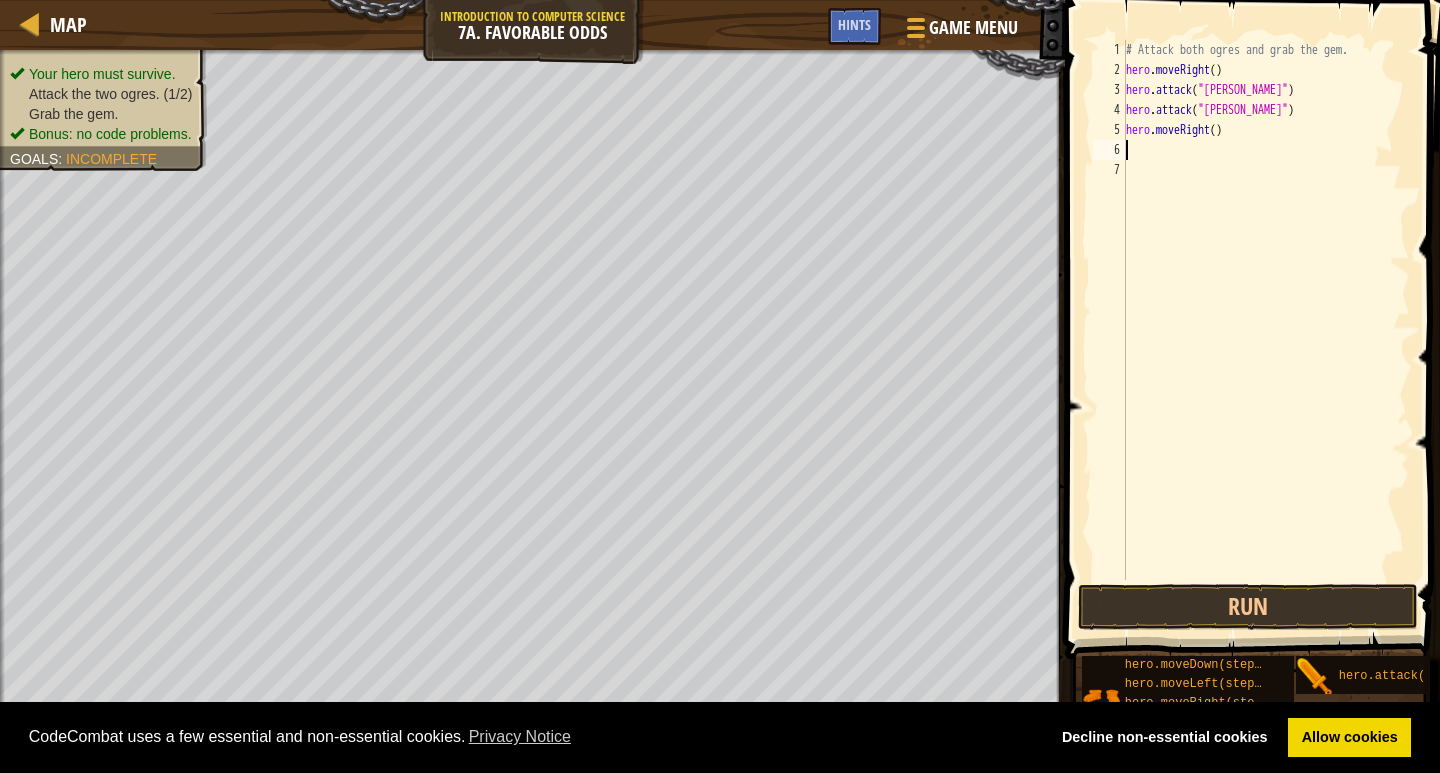 type on "h" 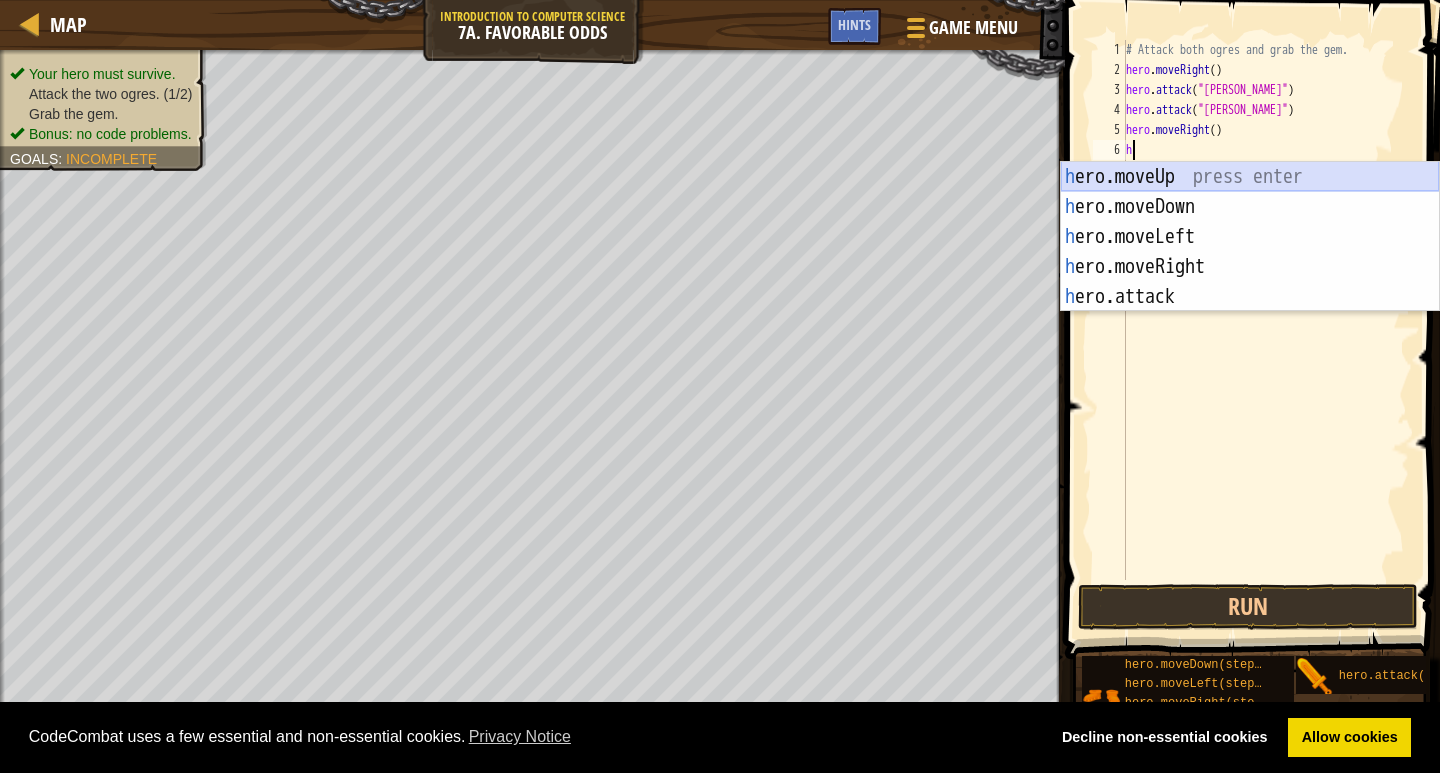 click on "h ero.moveUp press enter h ero.moveDown press enter h ero.moveLeft press enter h ero.moveRight press enter h ero.attack press enter" at bounding box center (1250, 267) 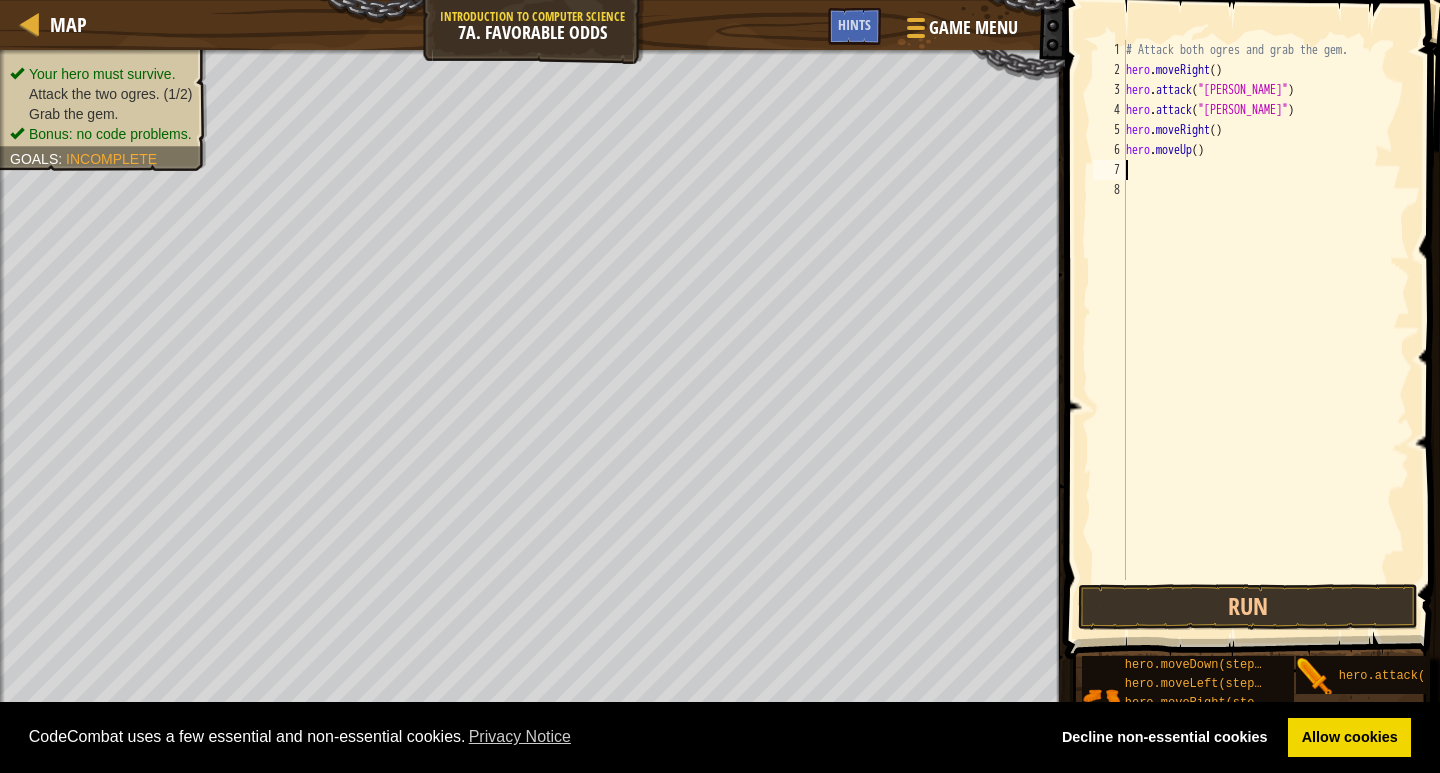 type on "h" 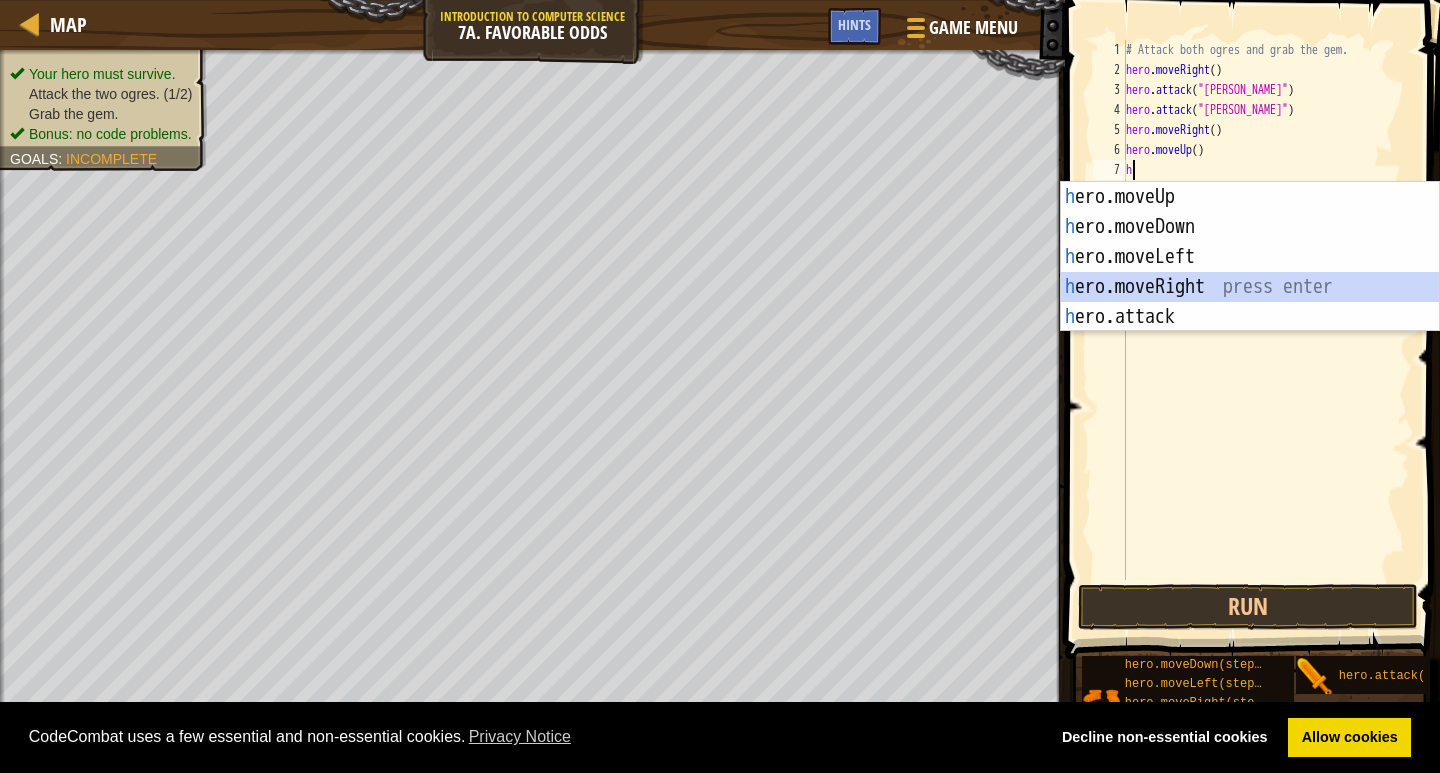 click on "h ero.moveUp press enter h ero.moveDown press enter h ero.moveLeft press enter h ero.moveRight press enter h ero.attack press enter" at bounding box center (1250, 287) 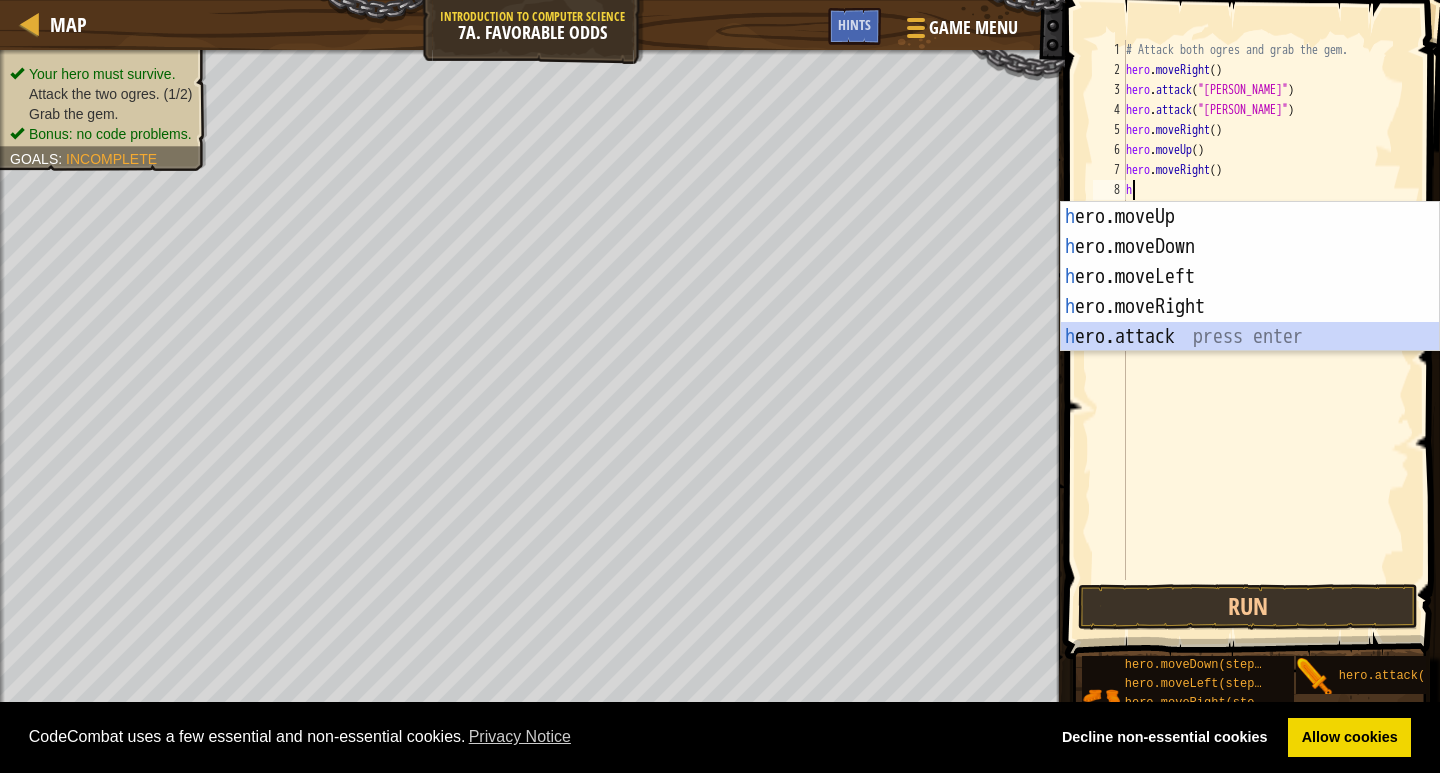 click on "h ero.moveUp press enter h ero.moveDown press enter h ero.moveLeft press enter h ero.moveRight press enter h ero.attack press enter" at bounding box center [1250, 307] 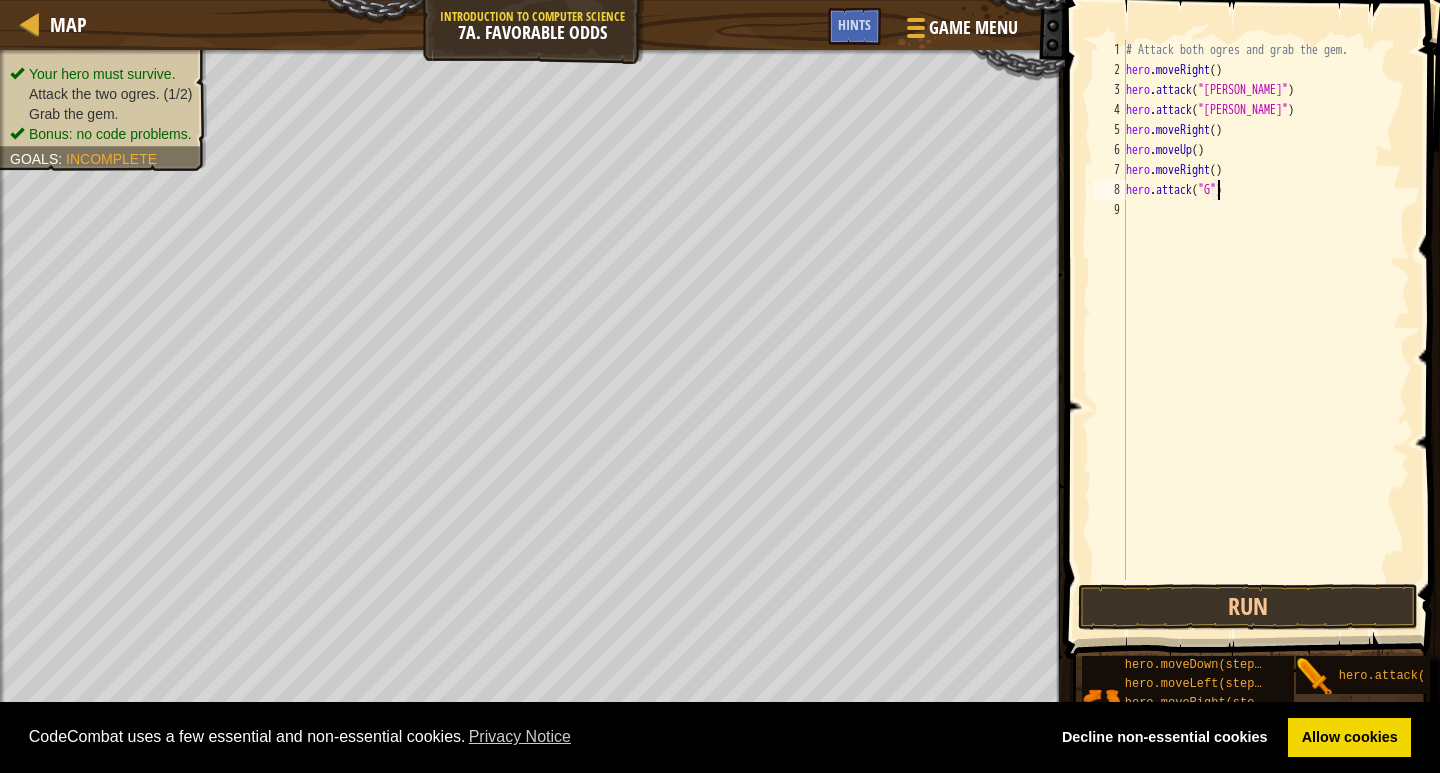 scroll, scrollTop: 9, scrollLeft: 8, axis: both 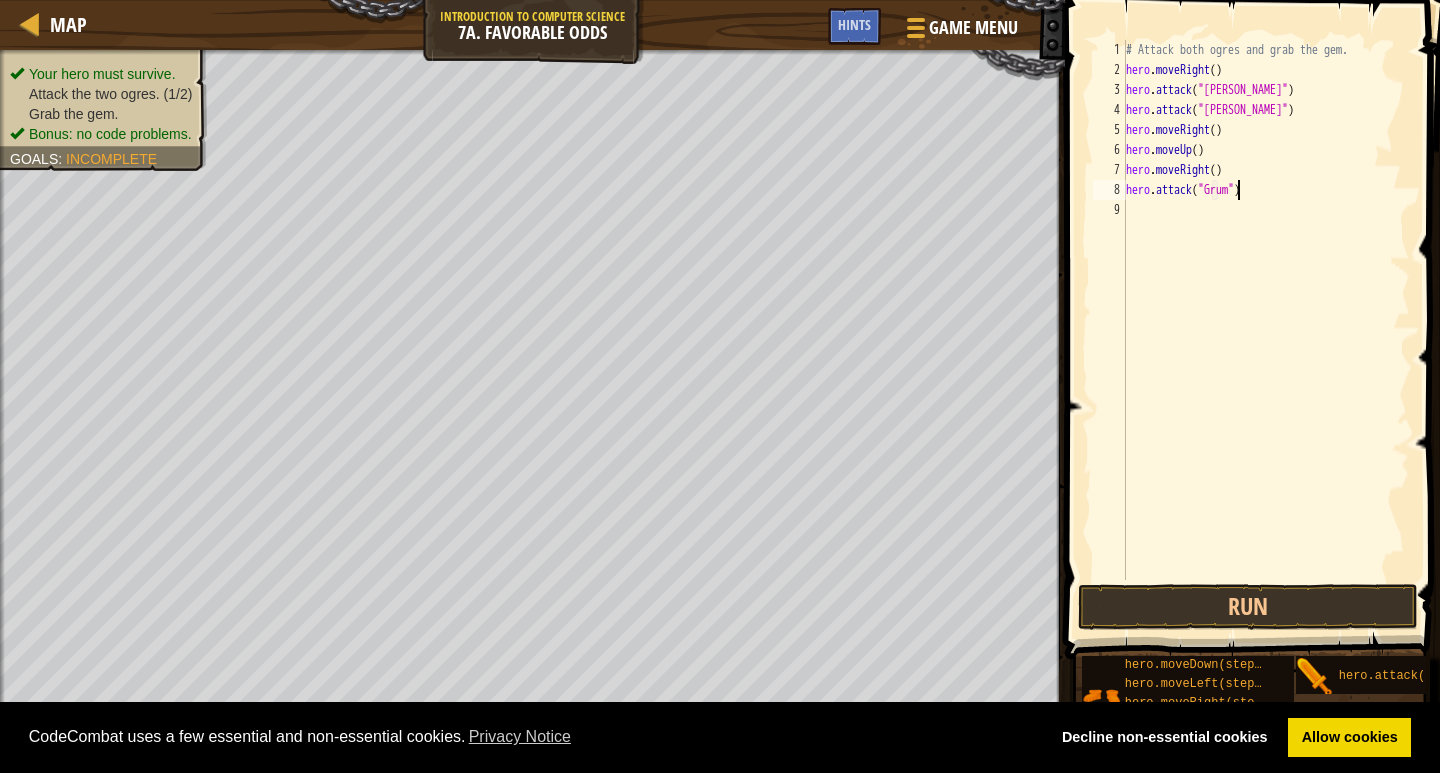 type on "hero.attack("Grump")" 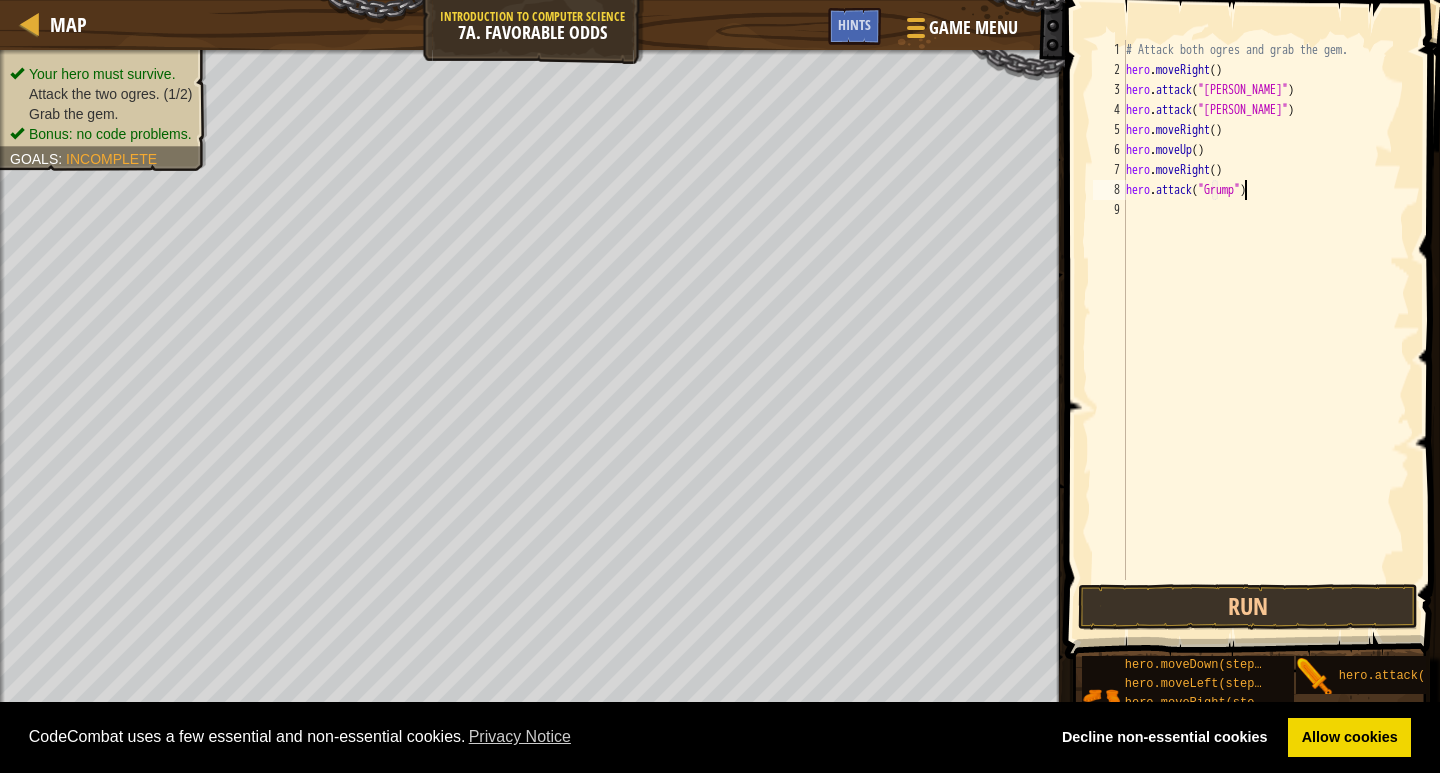 click on "# Attack both ogres and grab the gem. hero . moveRight ( ) hero . attack ( "[PERSON_NAME]" ) hero . attack ( "[PERSON_NAME]" ) hero . moveRight ( ) hero . moveUp ( ) hero . moveRight ( ) hero . attack ( "Grump" )" at bounding box center [1266, 330] 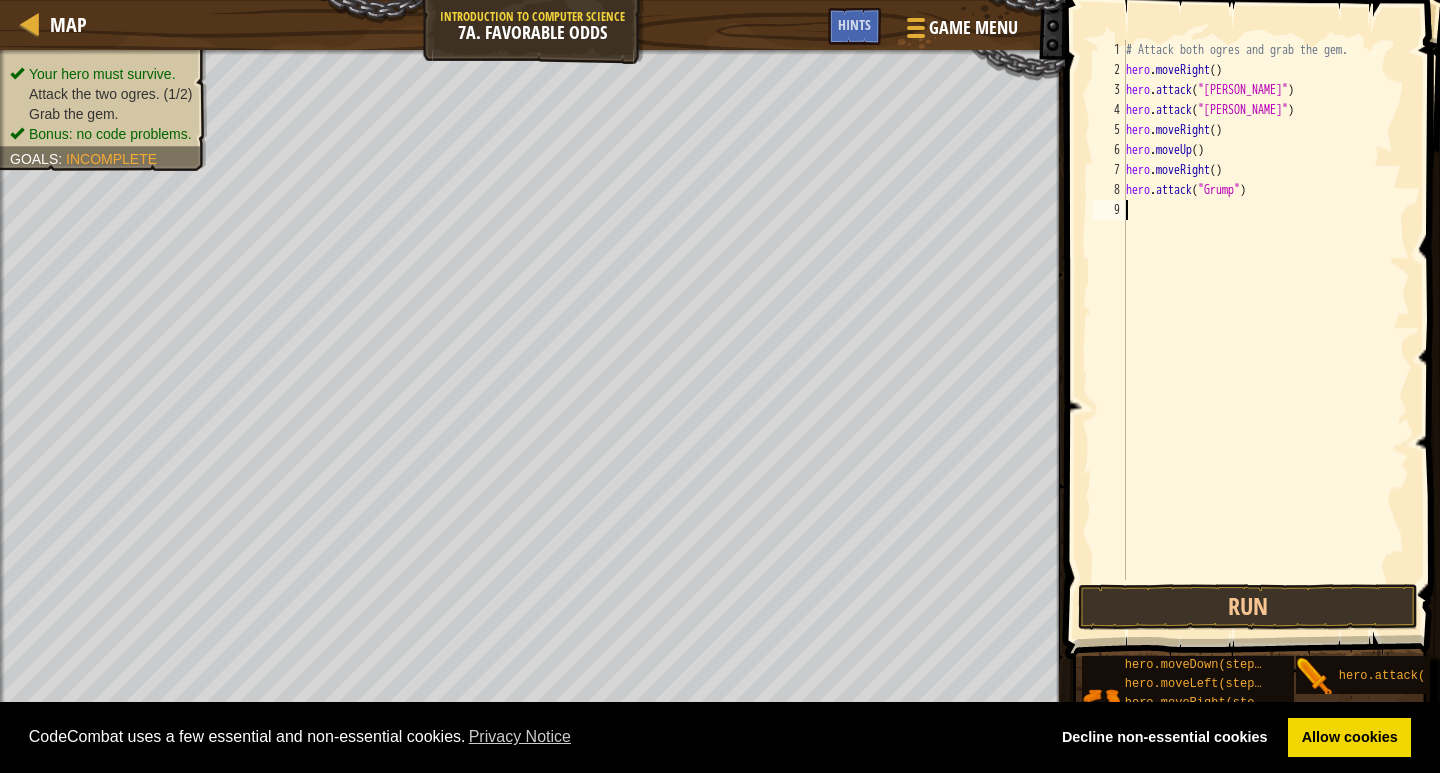 scroll, scrollTop: 9, scrollLeft: 0, axis: vertical 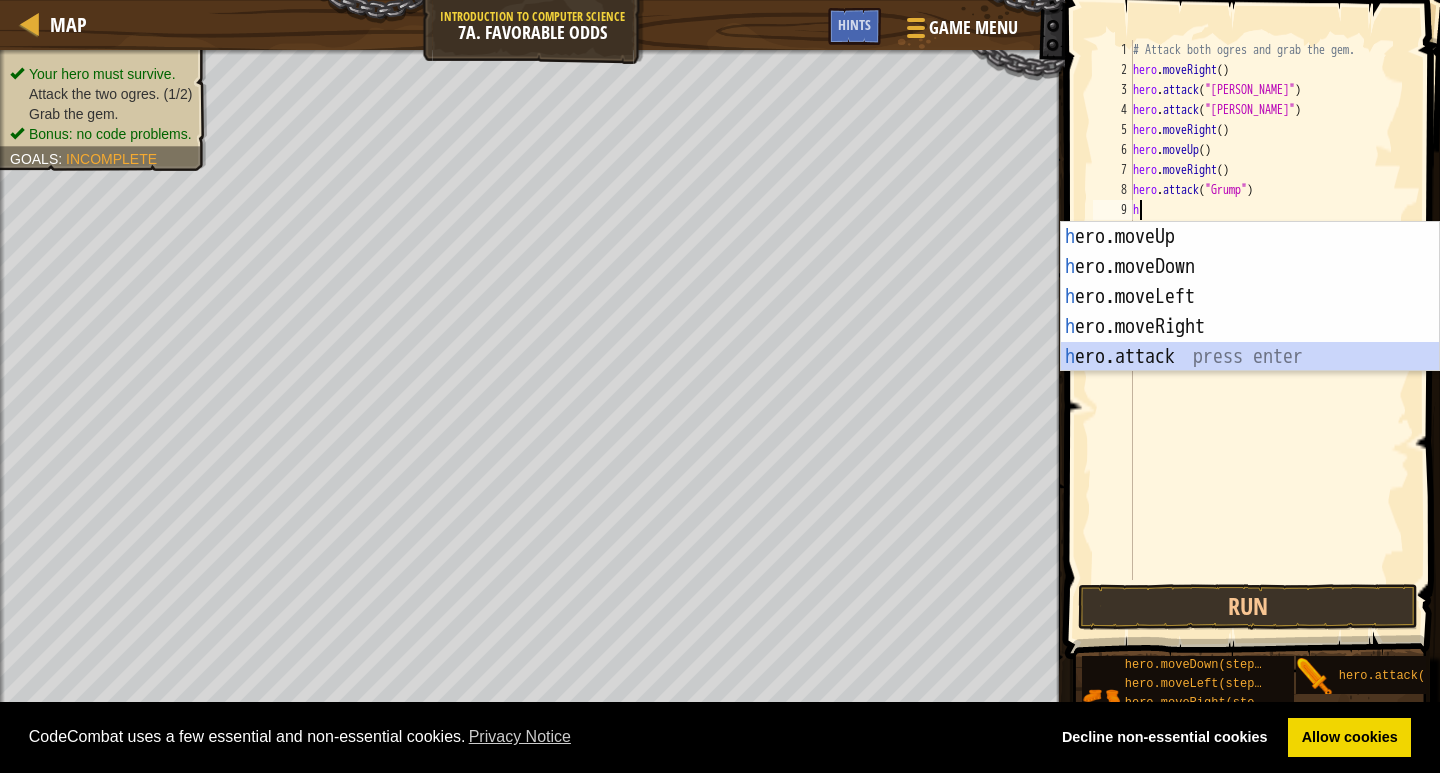 drag, startPoint x: 1216, startPoint y: 354, endPoint x: 1237, endPoint y: 351, distance: 21.213203 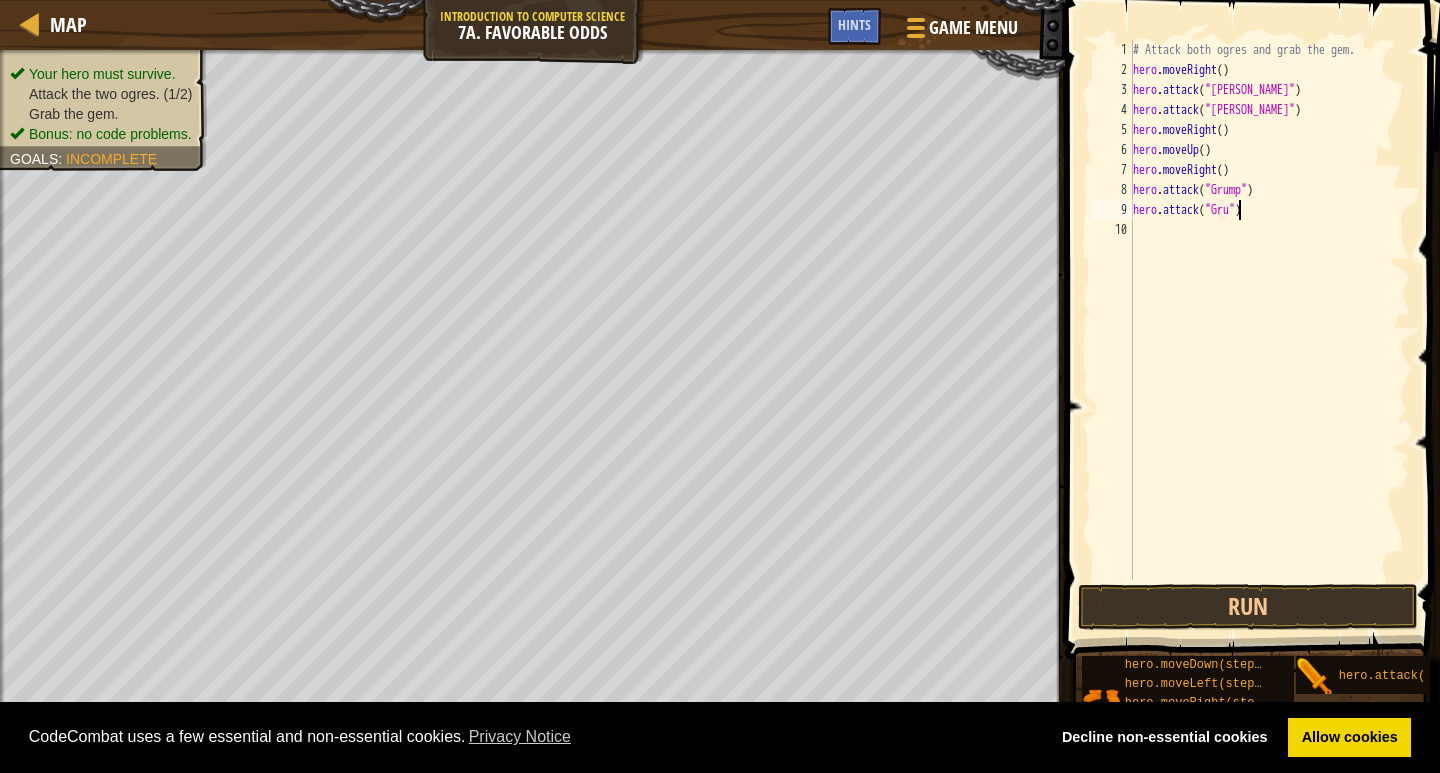 scroll, scrollTop: 9, scrollLeft: 9, axis: both 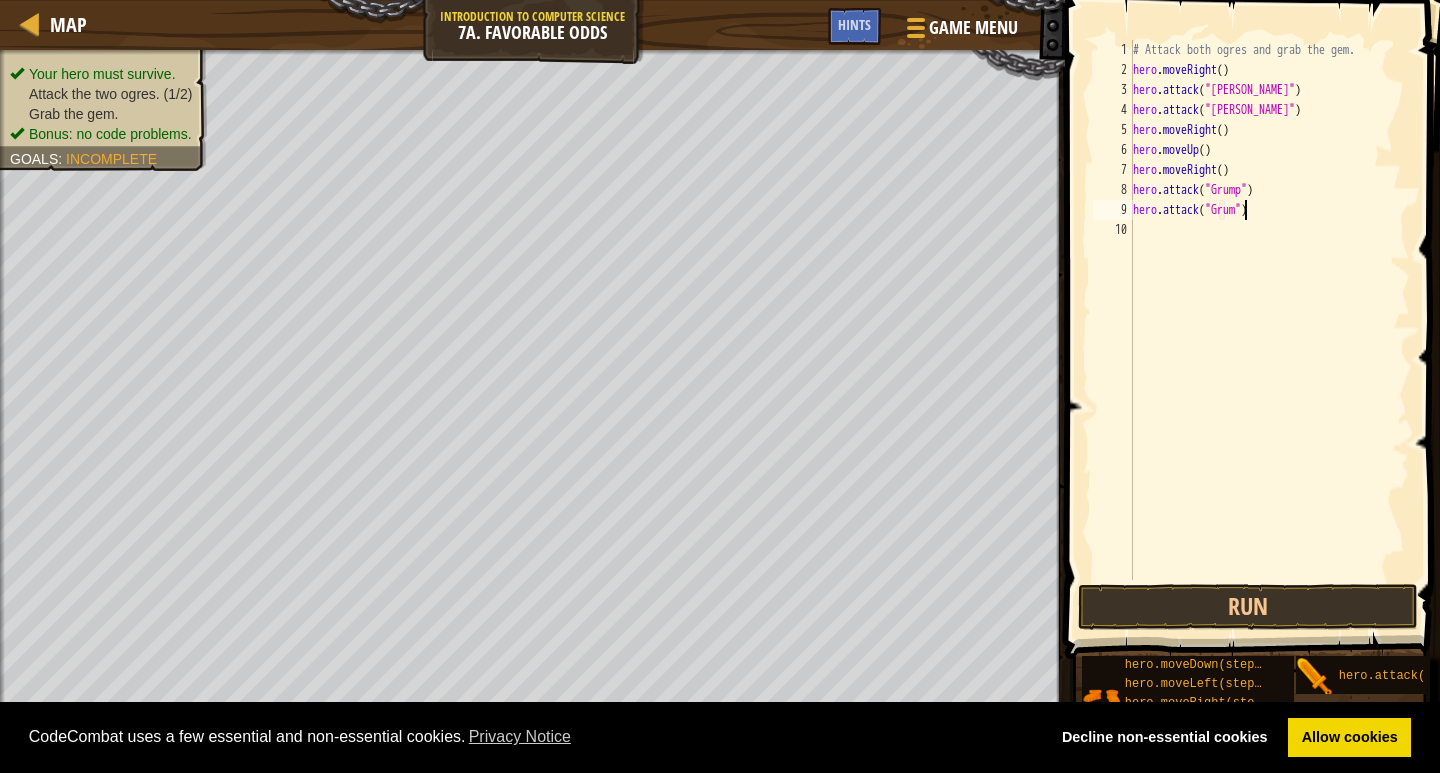 type on "hero.attack("Grump")" 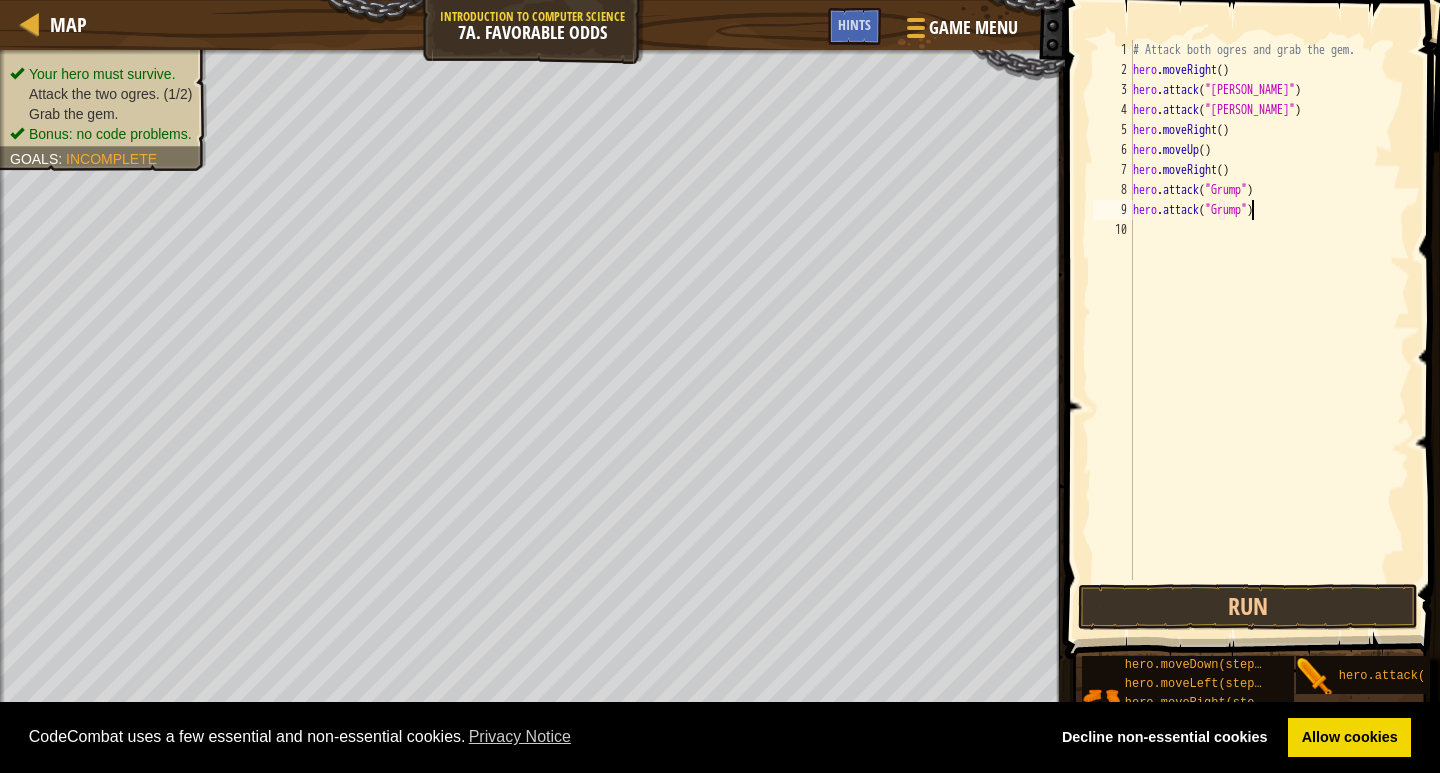 scroll, scrollTop: 9, scrollLeft: 10, axis: both 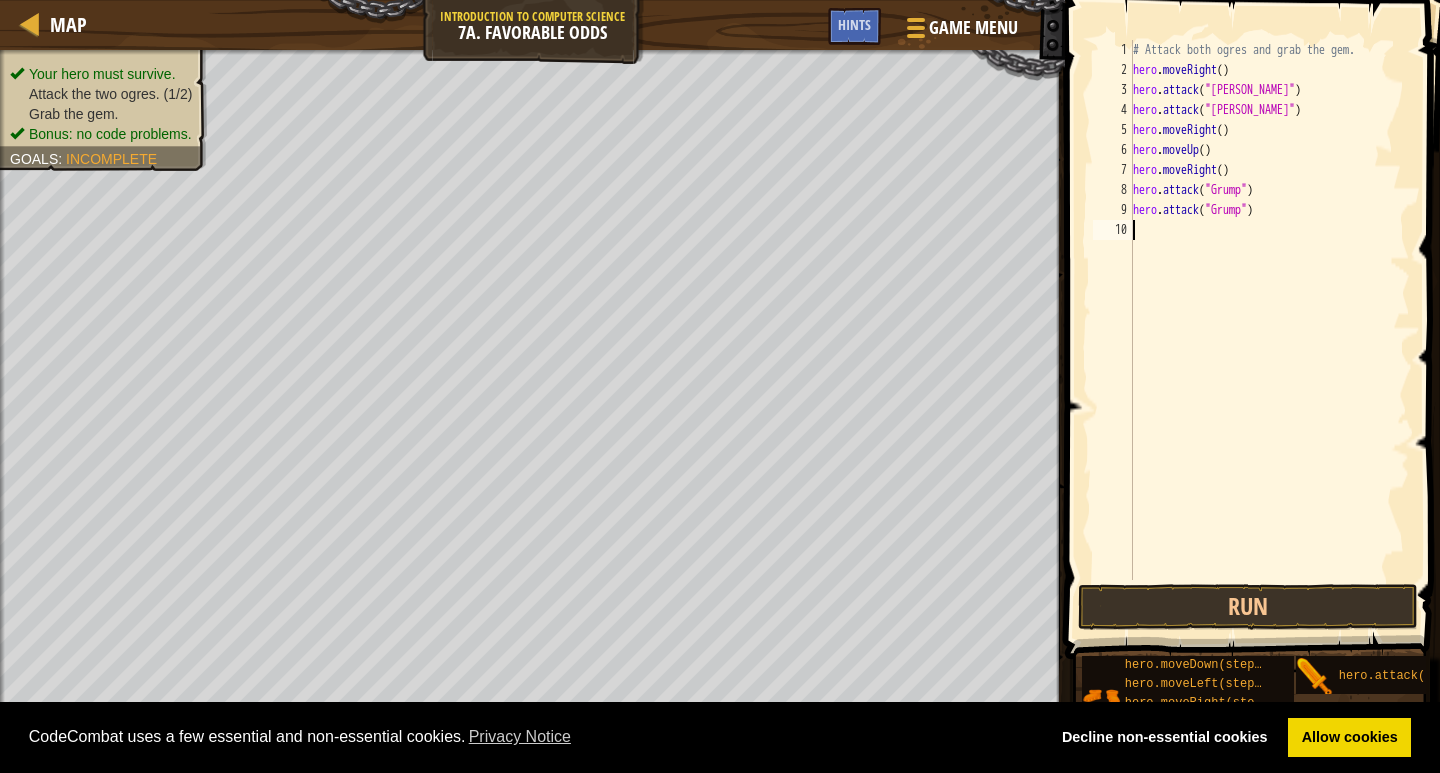 click on "# Attack both ogres and grab the gem. hero . moveRight ( ) hero . attack ( "[PERSON_NAME]" ) hero . attack ( "[PERSON_NAME]" ) hero . moveRight ( ) hero . moveUp ( ) hero . moveRight ( ) hero . attack ( "Grump" ) hero . attack ( "Grump" )" at bounding box center (1270, 330) 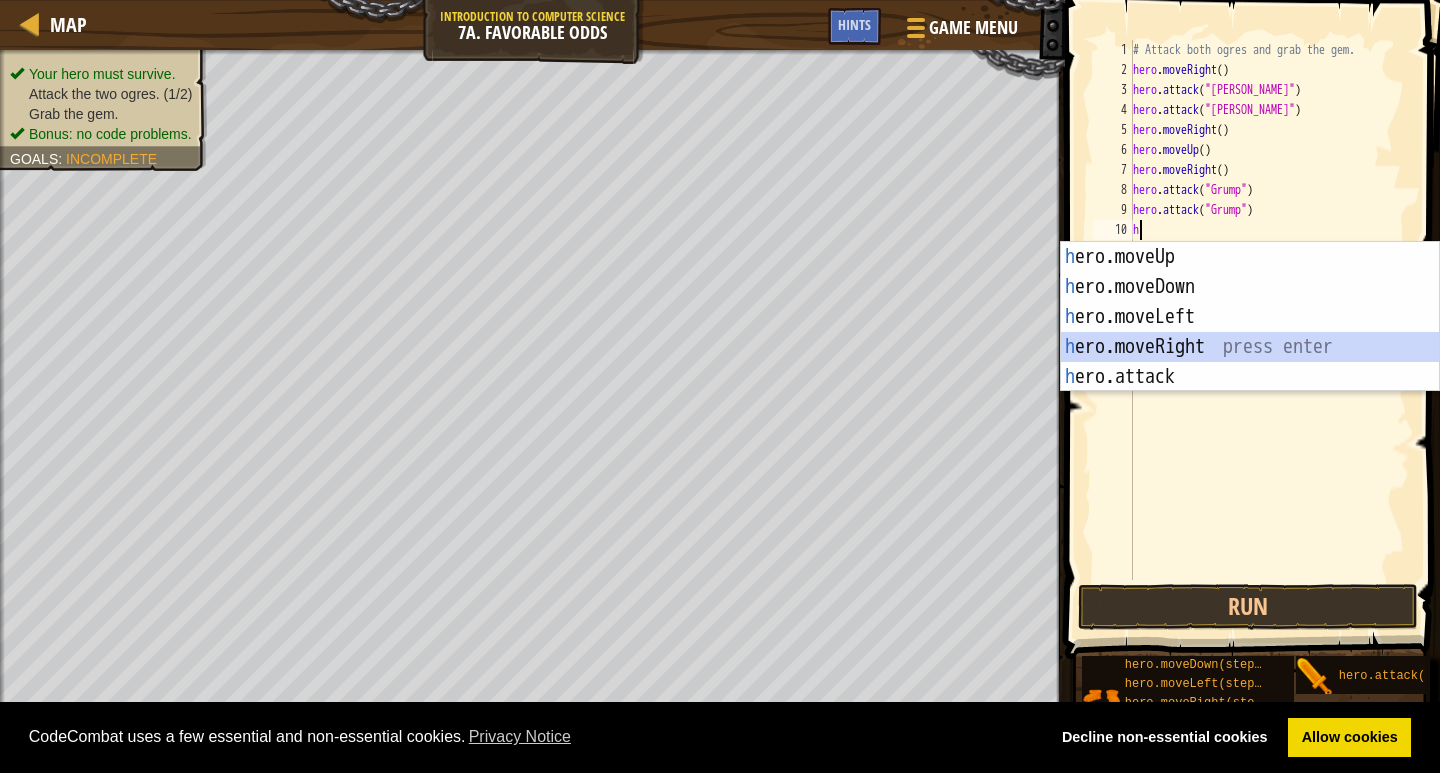 click on "h ero.moveUp press enter h ero.moveDown press enter h ero.moveLeft press enter h ero.moveRight press enter h ero.attack press enter" at bounding box center (1250, 347) 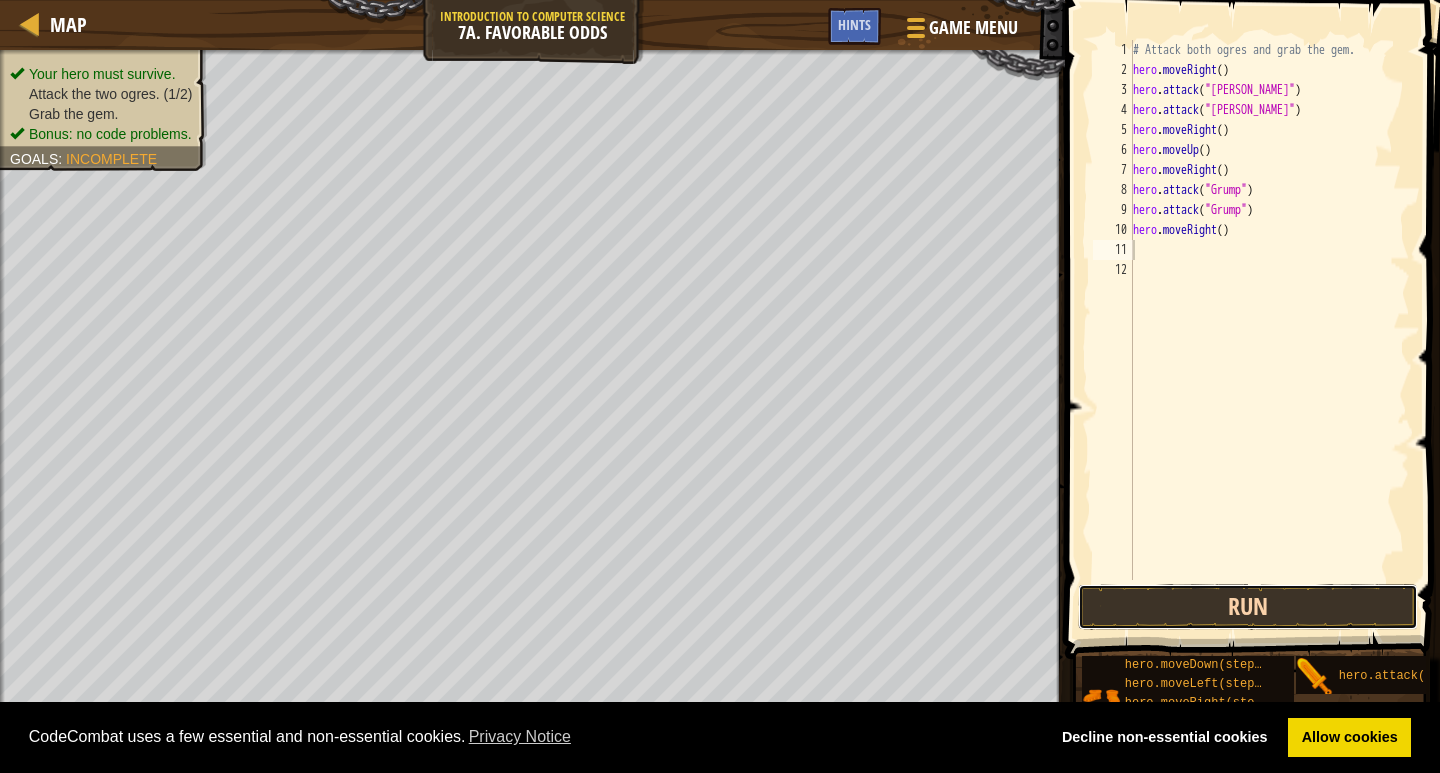 click on "Run" at bounding box center [1248, 607] 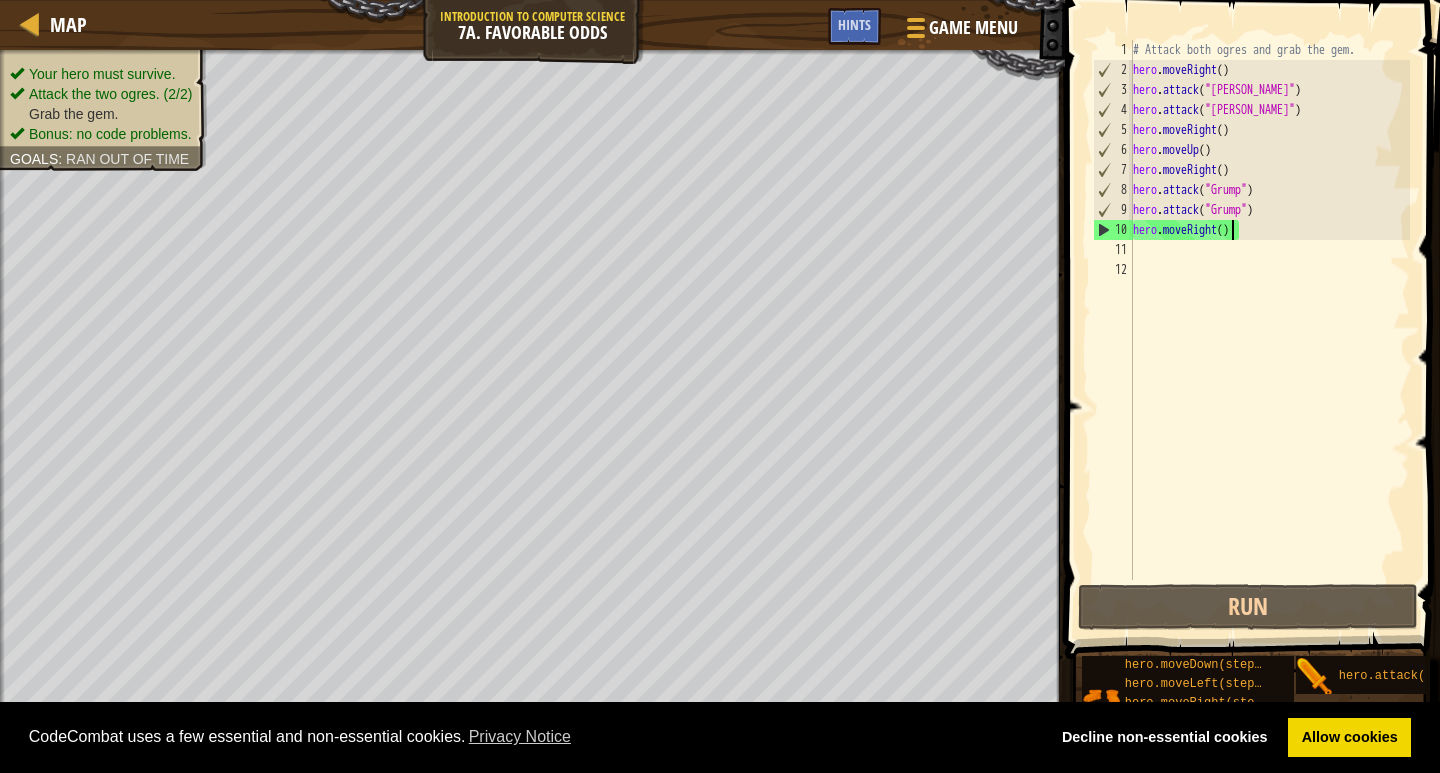 click on "# Attack both ogres and grab the gem. hero . moveRight ( ) hero . attack ( "[PERSON_NAME]" ) hero . attack ( "[PERSON_NAME]" ) hero . moveRight ( ) hero . moveUp ( ) hero . moveRight ( ) hero . attack ( "Grump" ) hero . attack ( "Grump" ) hero . moveRight ( )" at bounding box center (1270, 330) 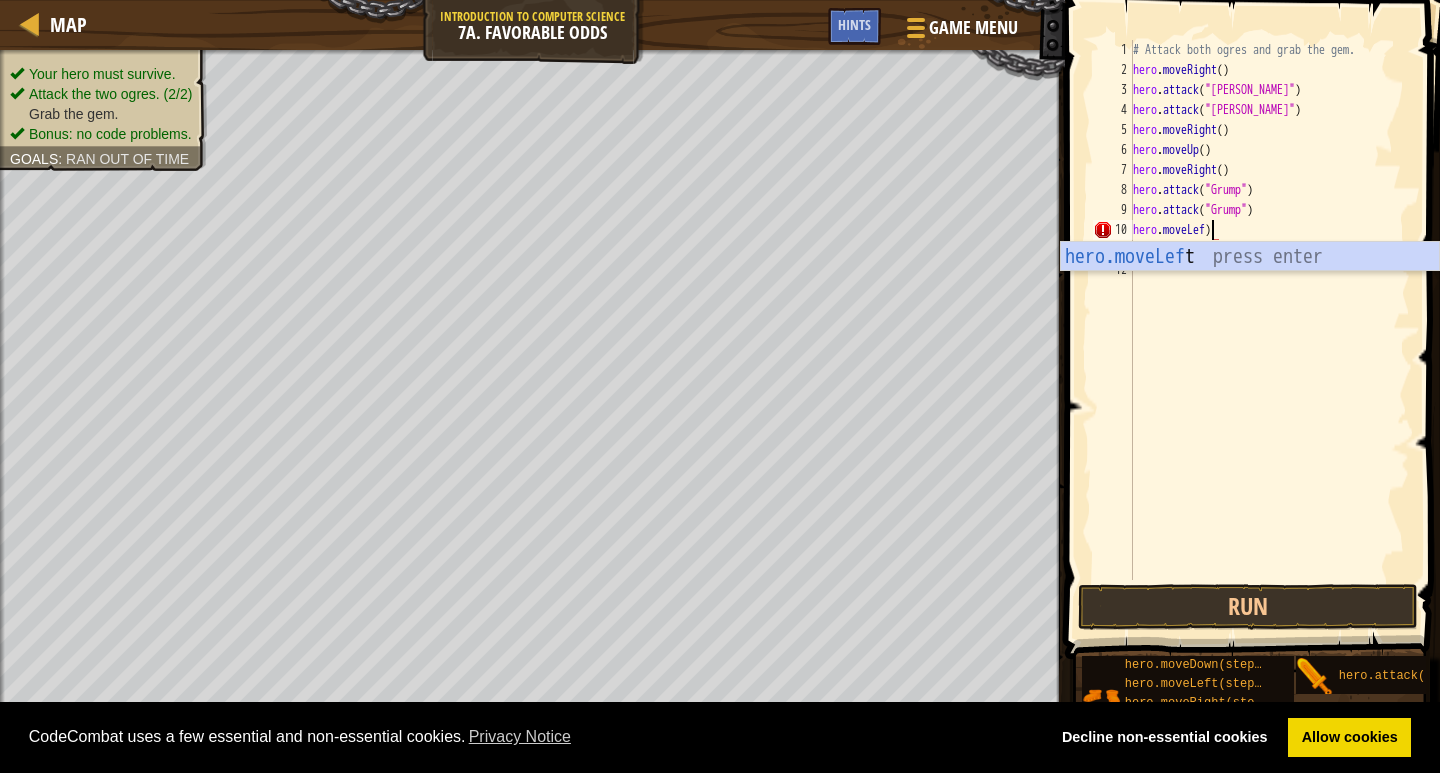 scroll, scrollTop: 9, scrollLeft: 7, axis: both 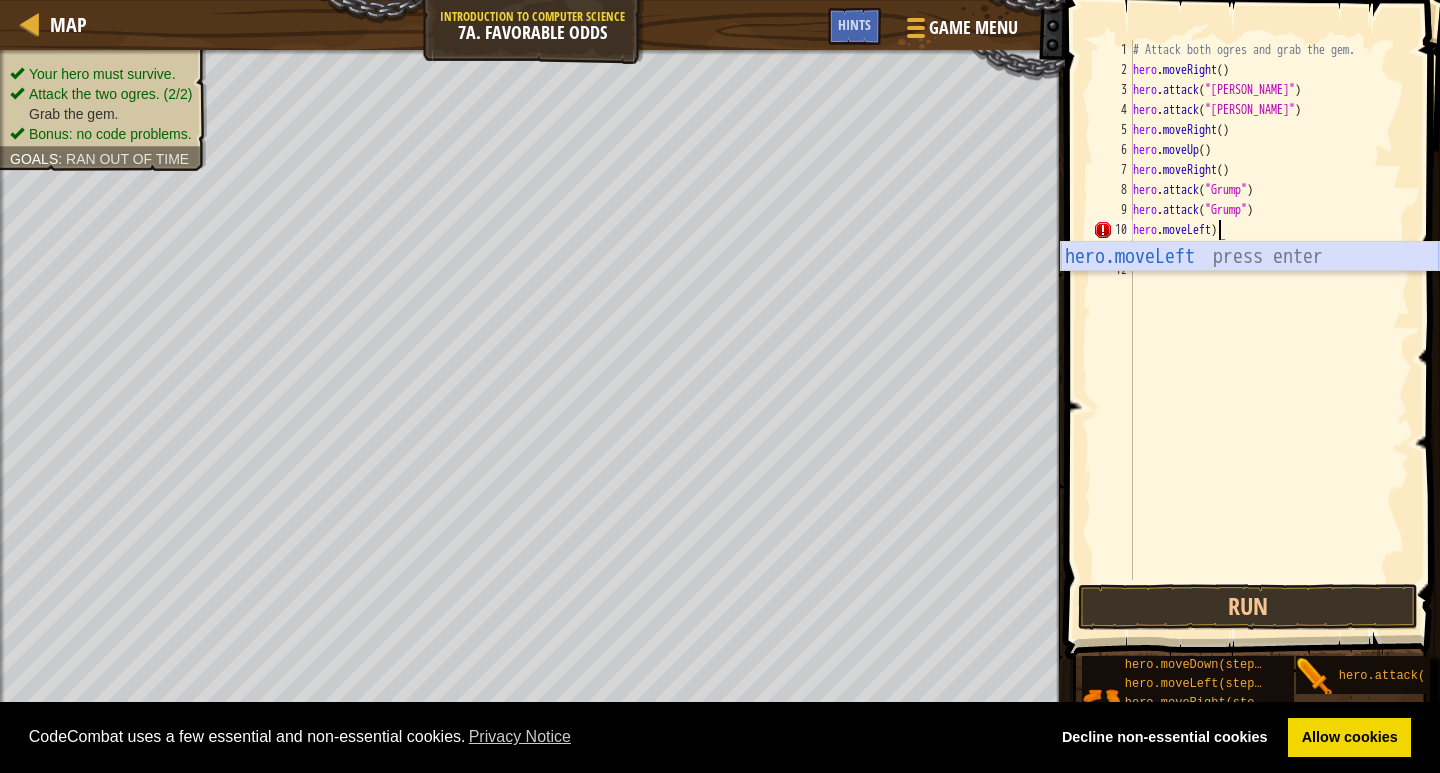 click on "hero.moveLeft press enter" at bounding box center [1250, 287] 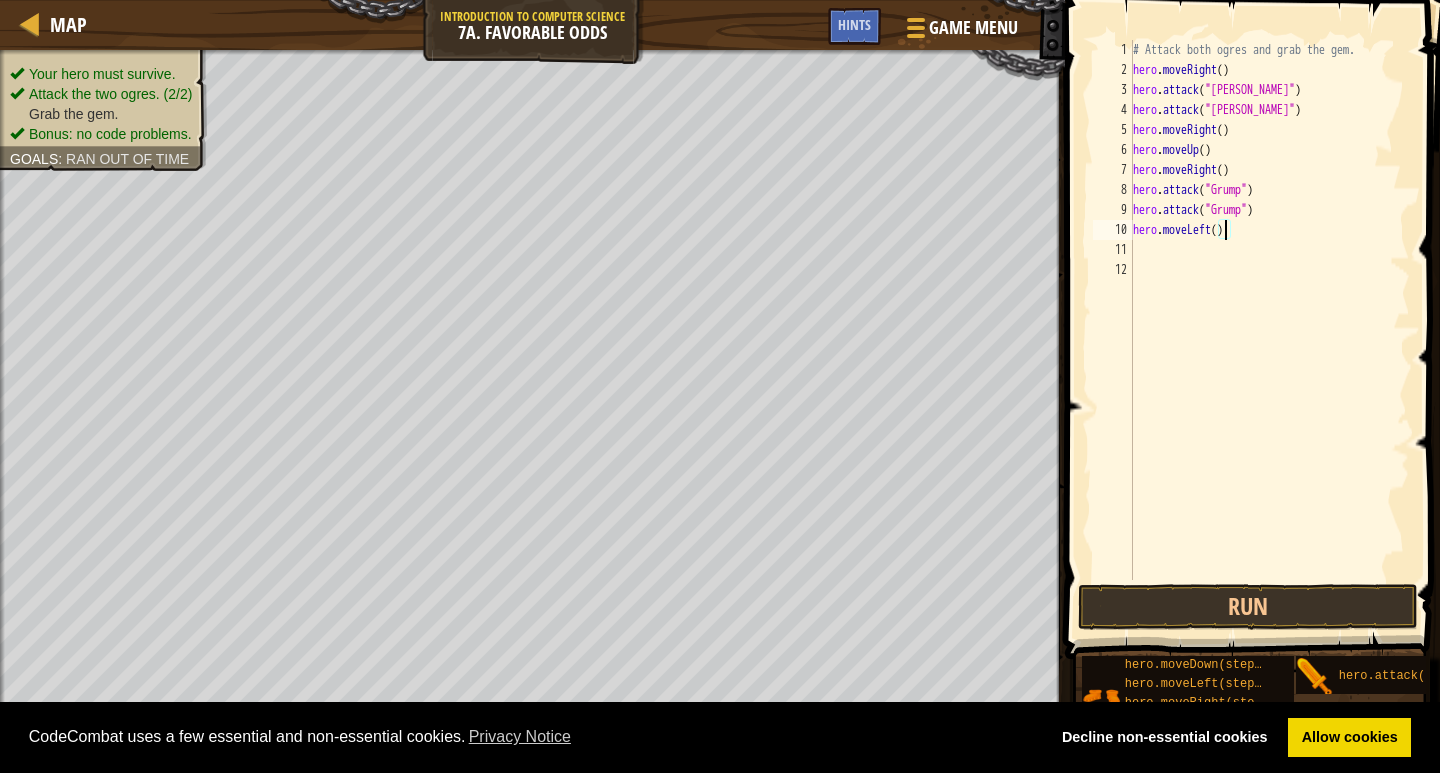 scroll, scrollTop: 9, scrollLeft: 0, axis: vertical 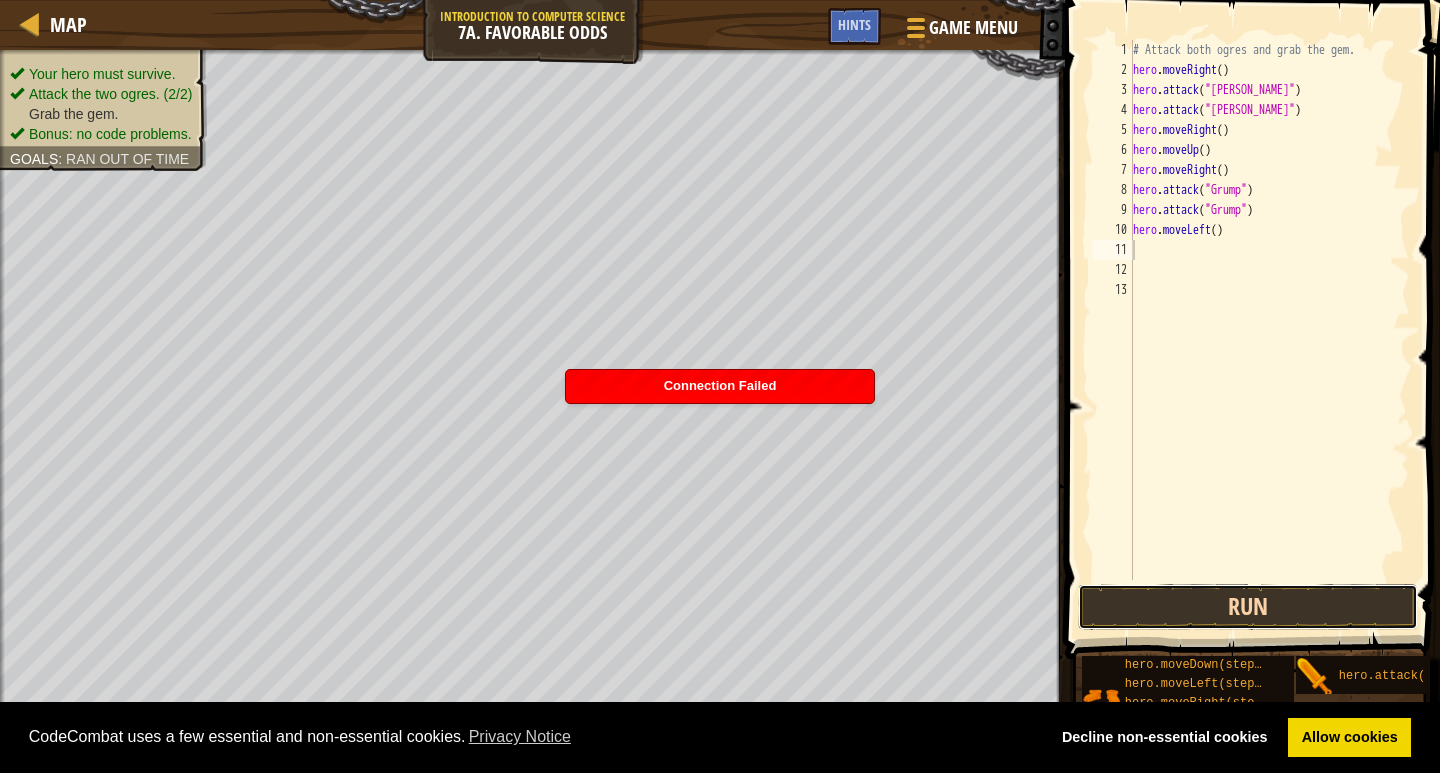 click on "Run" at bounding box center [1248, 607] 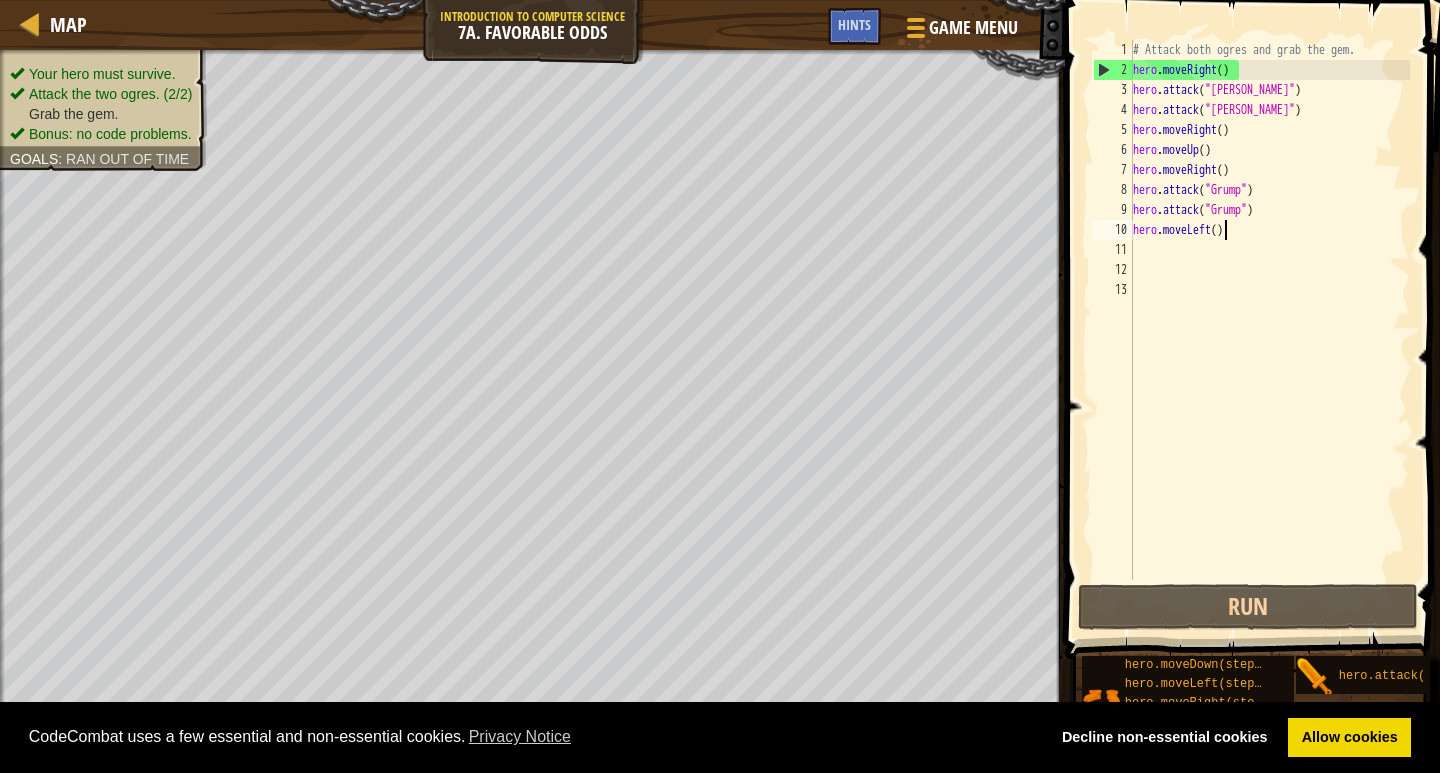click on "# Attack both ogres and grab the gem. hero . moveRight ( ) hero . attack ( "[PERSON_NAME]" ) hero . attack ( "[PERSON_NAME]" ) hero . moveRight ( ) hero . moveUp ( ) hero . moveRight ( ) hero . attack ( "Grump" ) hero . attack ( "Grump" ) hero . moveLeft ( )" at bounding box center (1270, 330) 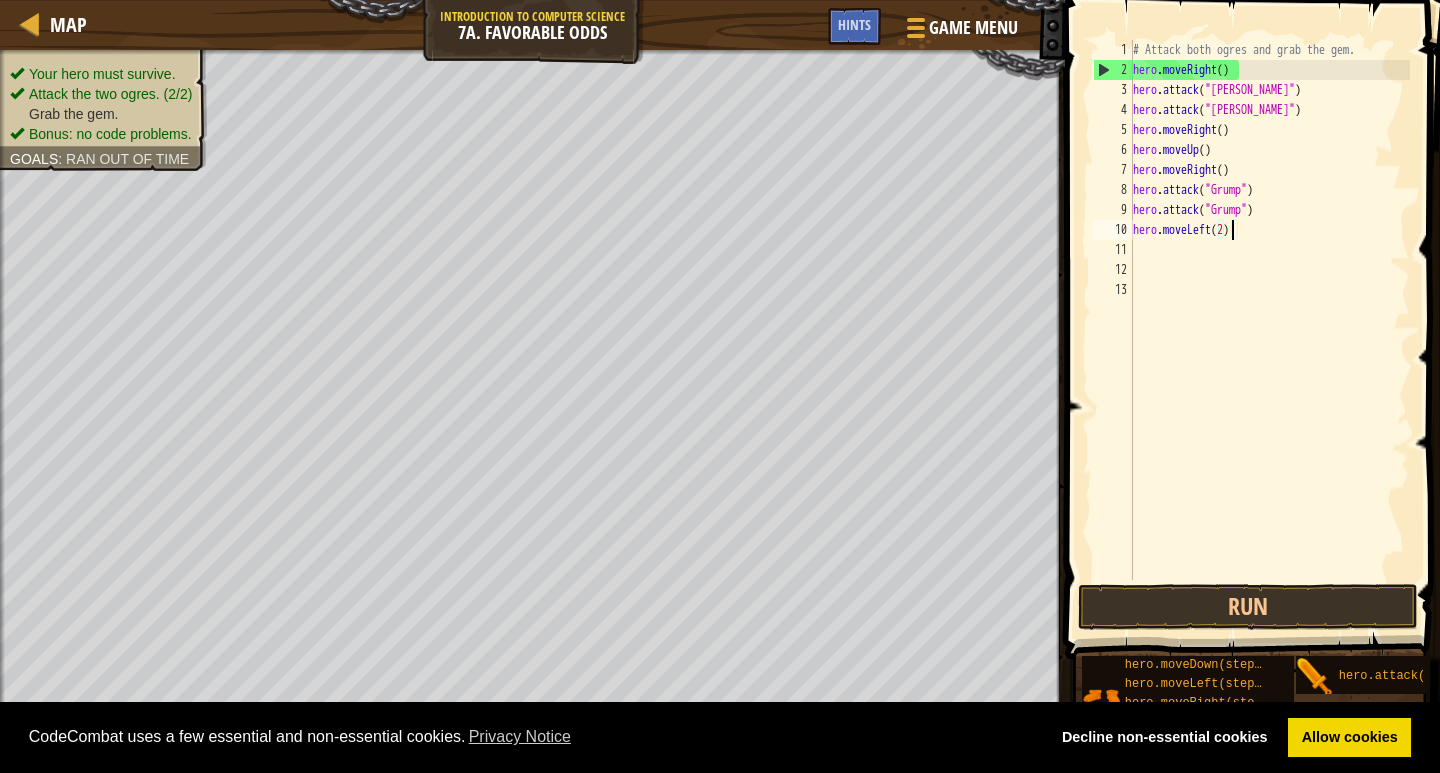 scroll, scrollTop: 9, scrollLeft: 8, axis: both 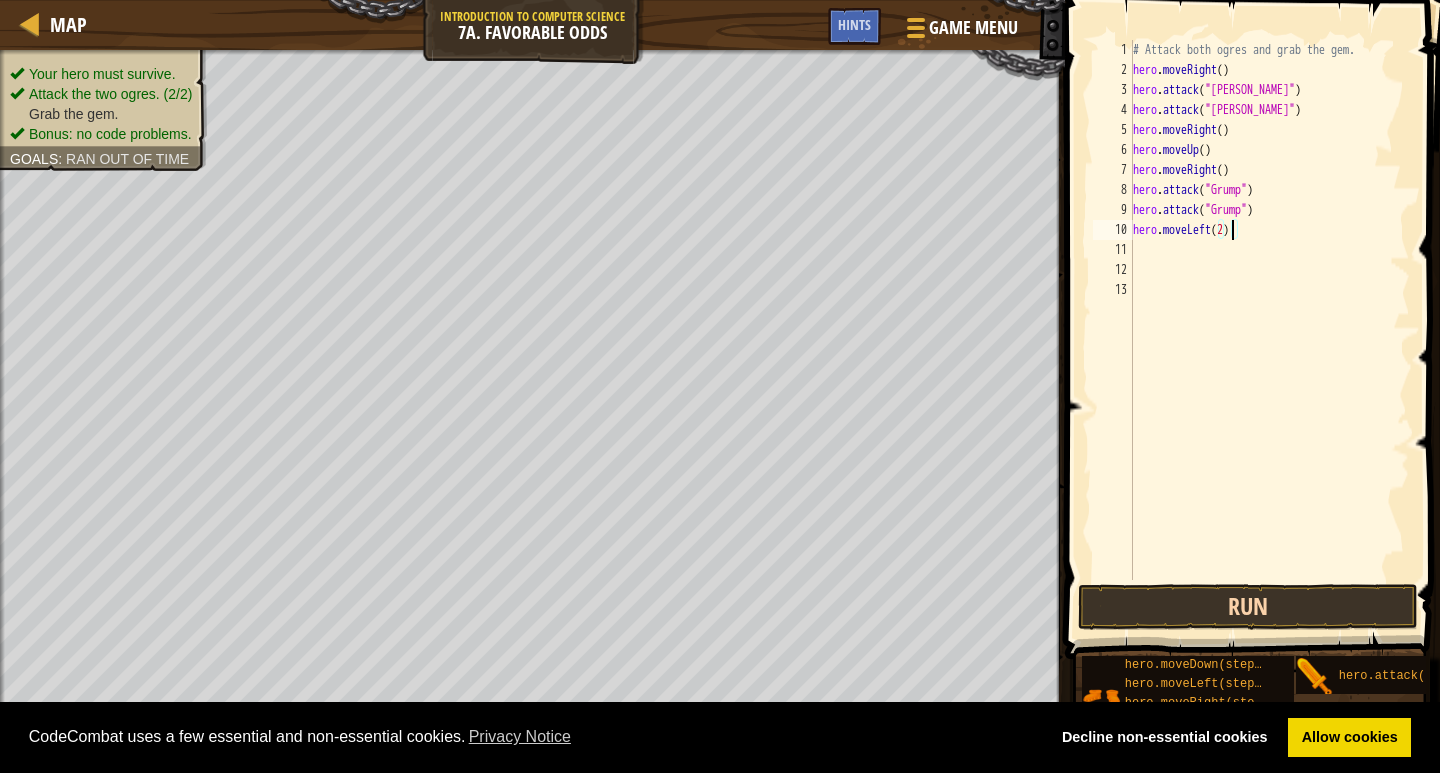 type on "hero.moveLeft(2)" 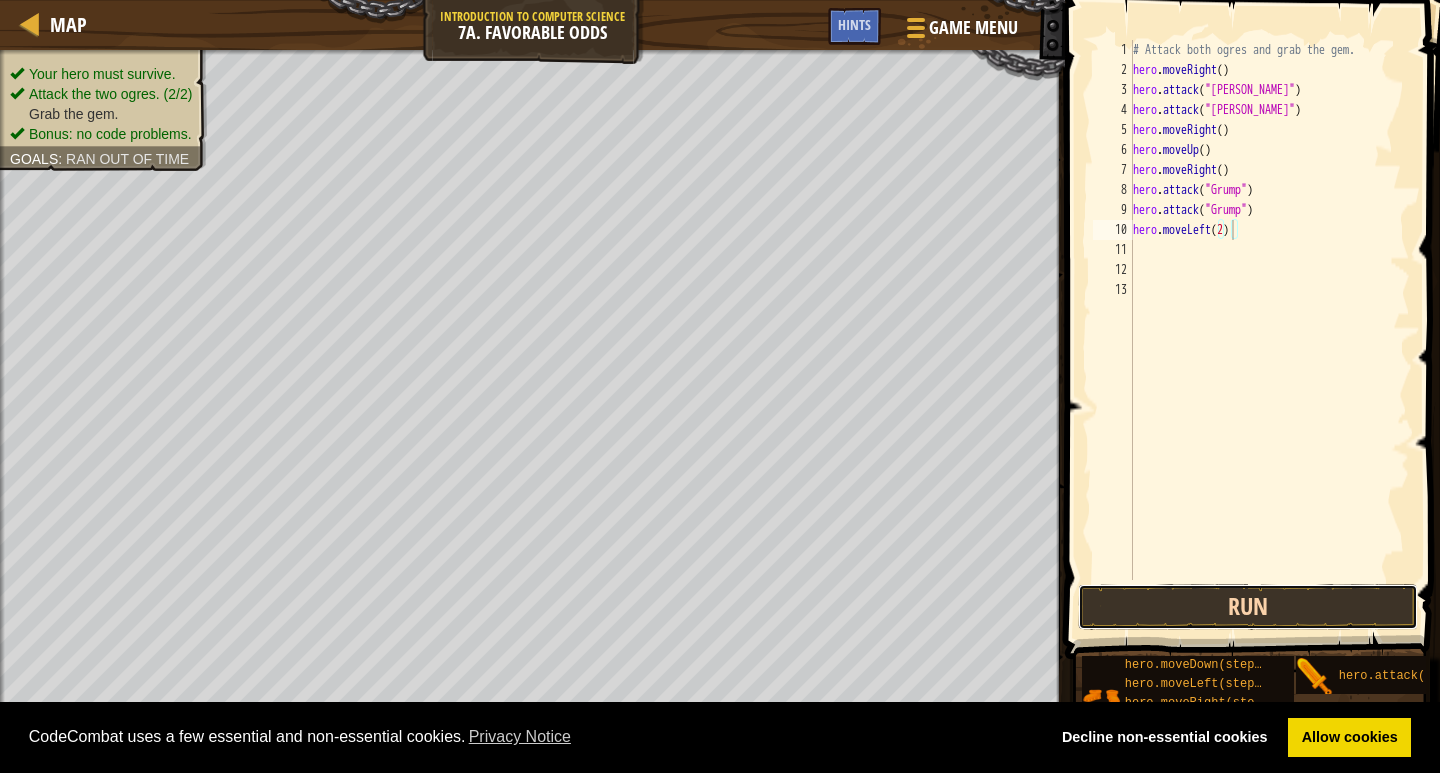 click on "Run" at bounding box center [1248, 607] 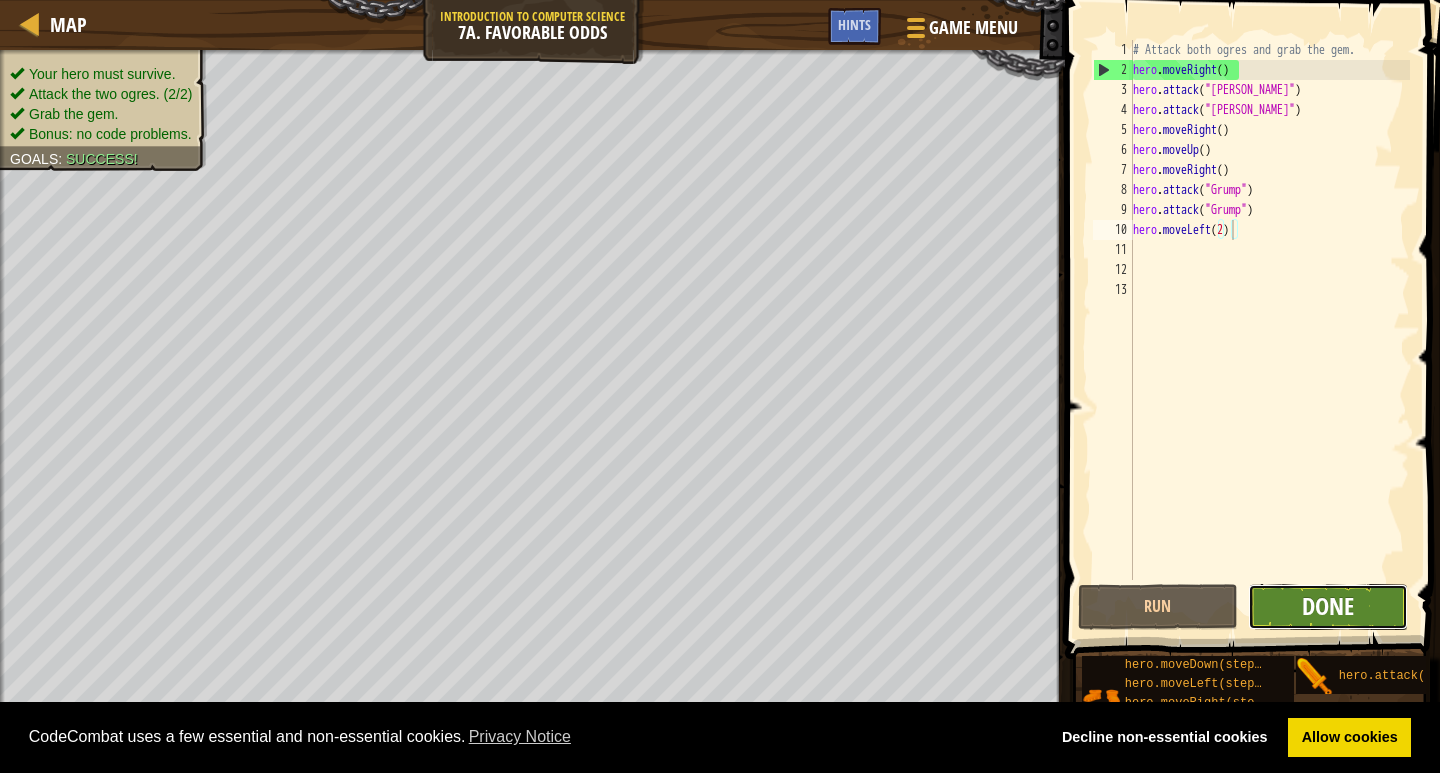 click on "Done" at bounding box center [1328, 606] 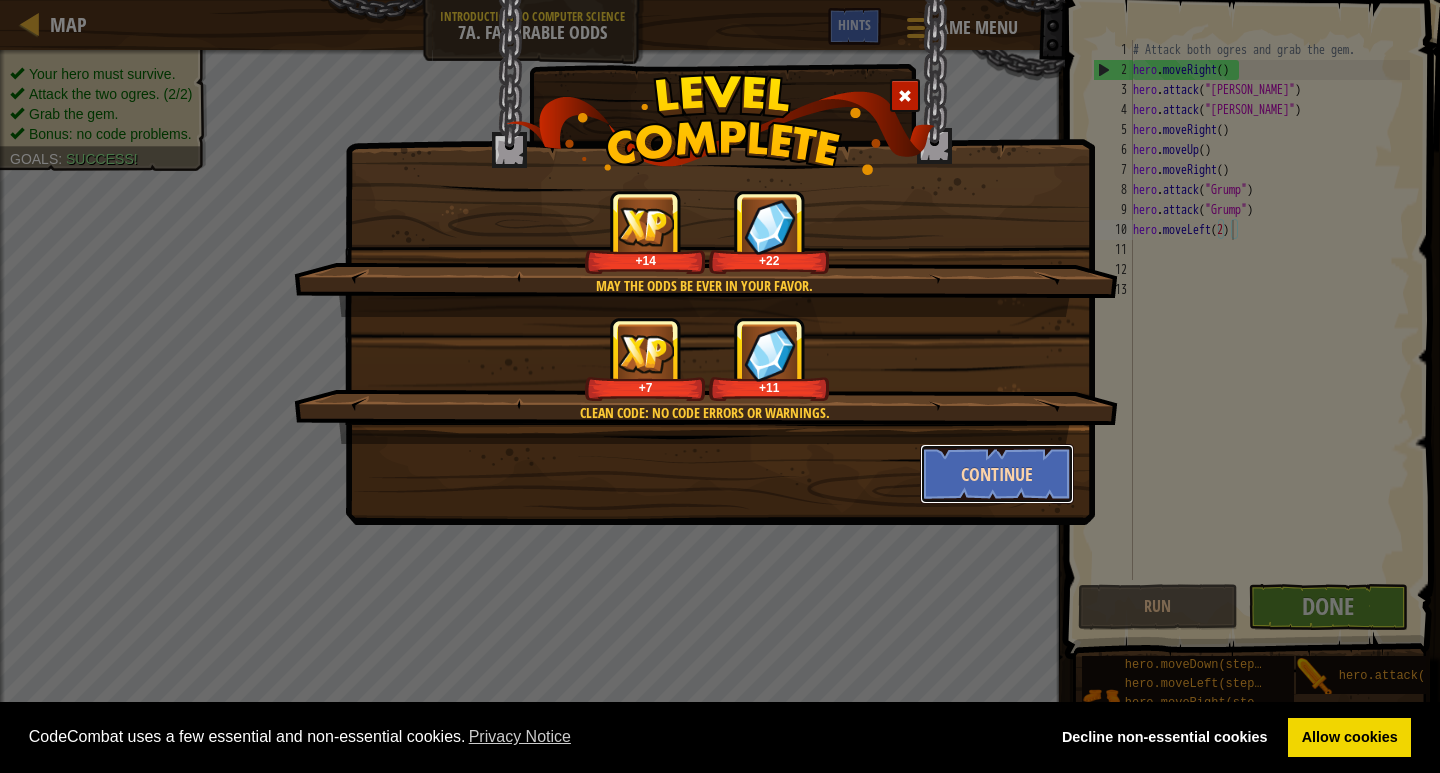 click on "Continue" at bounding box center [997, 474] 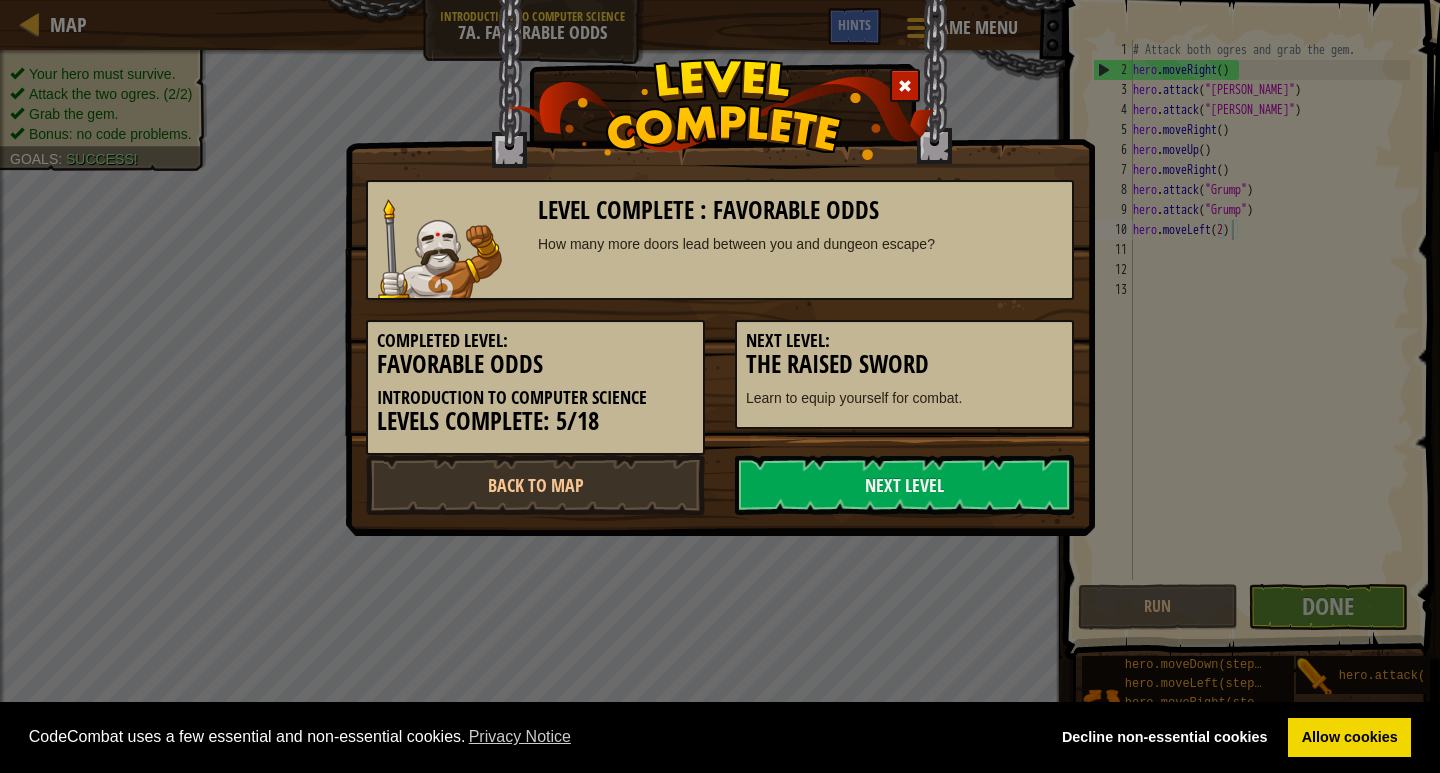 click on "Cookie Policy CodeCombat uses a few essential and non-essential cookies.  Privacy Notice Decline non-essential cookies Allow cookies Map Introduction to Computer Science 7a. Favorable Odds Game Menu Done Hints 1     הההההההההההההההההההההההההההההההההההההההההההההההההההההההההההההההההההההההההההההההההההההההההההההההההההההההההההההההההההההההההההההההההההההההההההההההההההההההההההההההההההההההההההההההההההההההההההההההההההההההההההההההההההההההההההההההההההההההההההההההההההההההההההההההה XXXXXXXXXXXXXXXXXXXXXXXXXXXXXXXXXXXXXXXXXXXXXXXXXXXXXXXXXXXXXXXXXXXXXXXXXXXXXXXXXXXXXXXXXXXXXXXXXXXXXXXXXXXXXXXXXXXXXXXXXXXXXXXXXXXXXXXXXXXXXXXXXXXXXXXXXXXXXXXXXXXXXXXXXXXXXXXXXXXXXXXXXXXXXXXXXXXXXXXXXXXXXXXXXXXXXXXXXXXXXXXXXXXXXXXXXXXXXXXXXXXXXXXXXXXXXXXX Solution × Hints Videos 1 2 3 4 5 6" at bounding box center [720, 1] 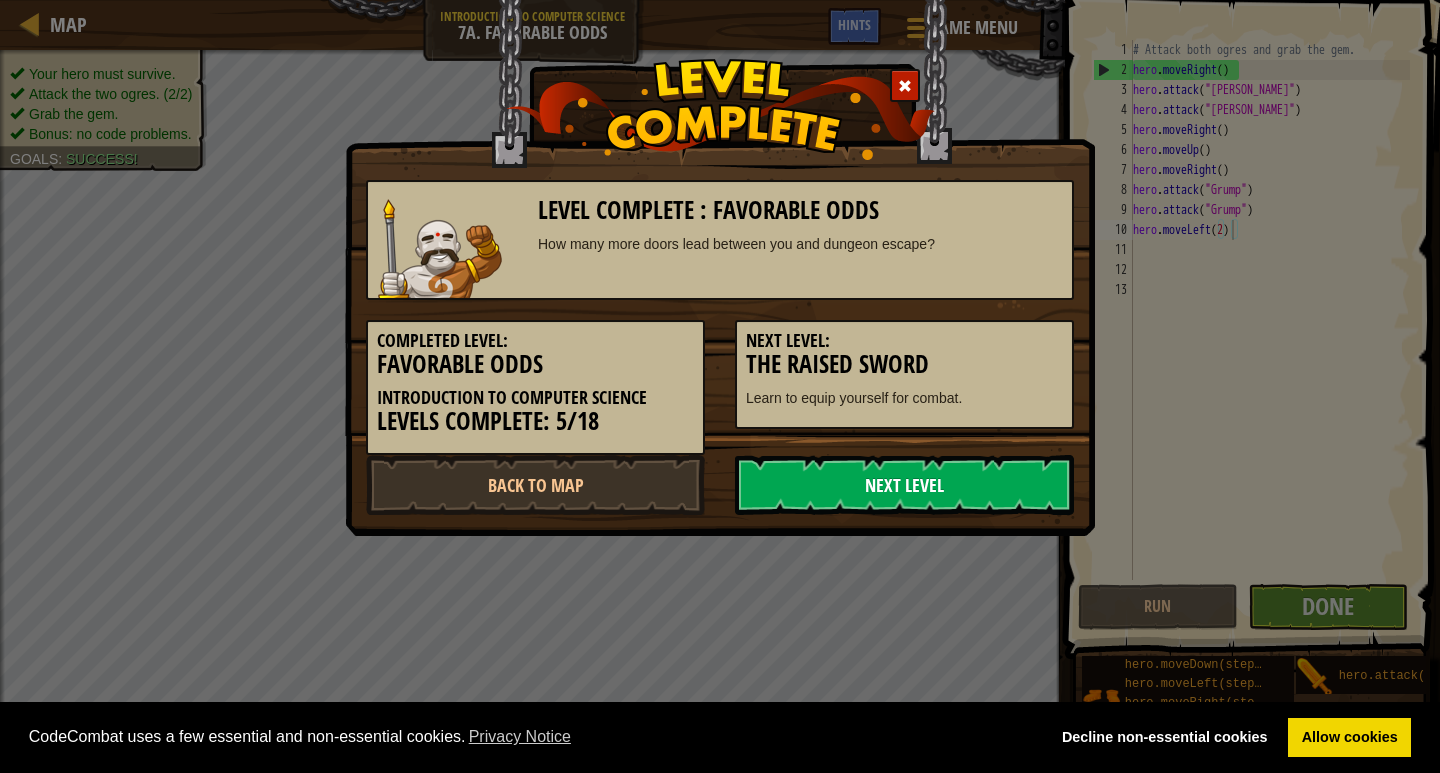click on "Next Level" at bounding box center [904, 485] 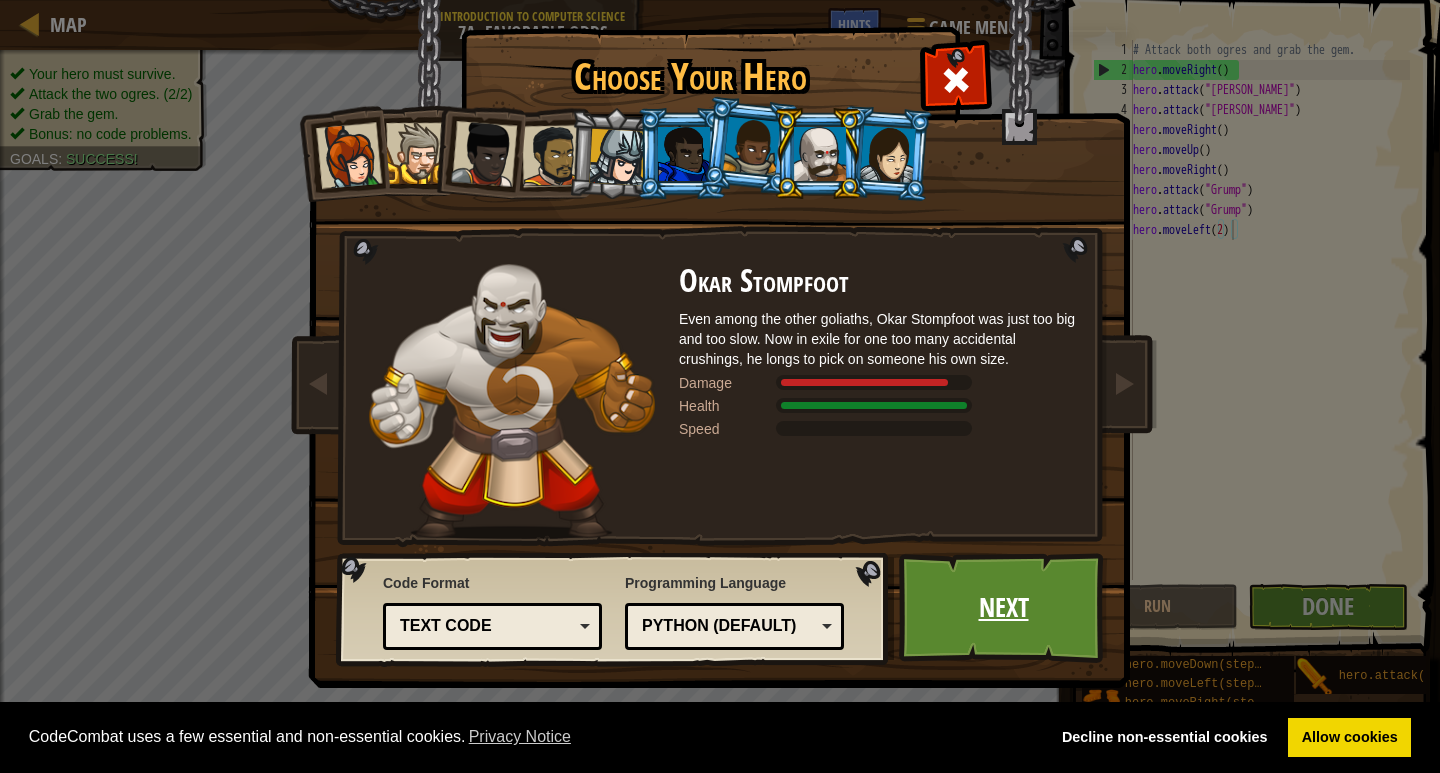 click on "Next" at bounding box center [1003, 608] 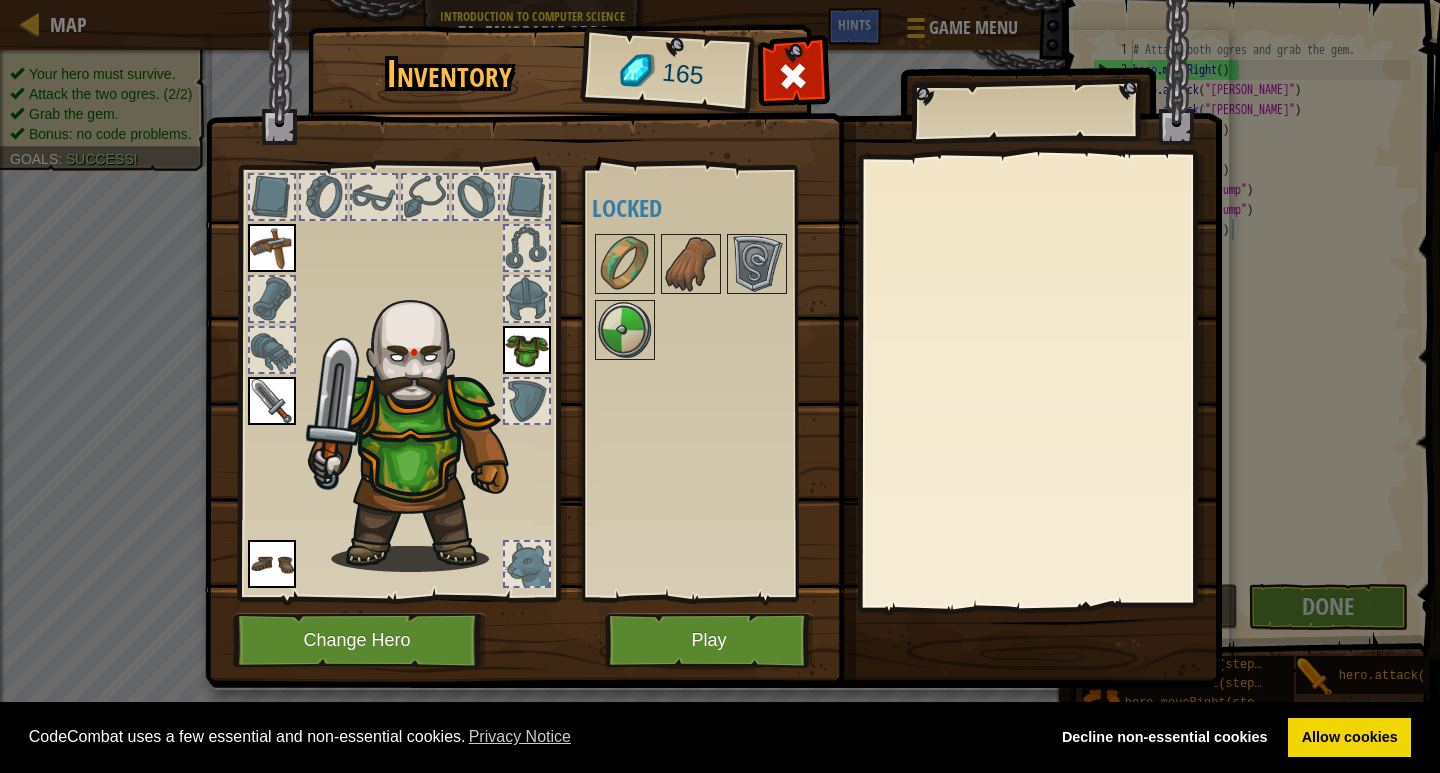 click at bounding box center [713, 325] 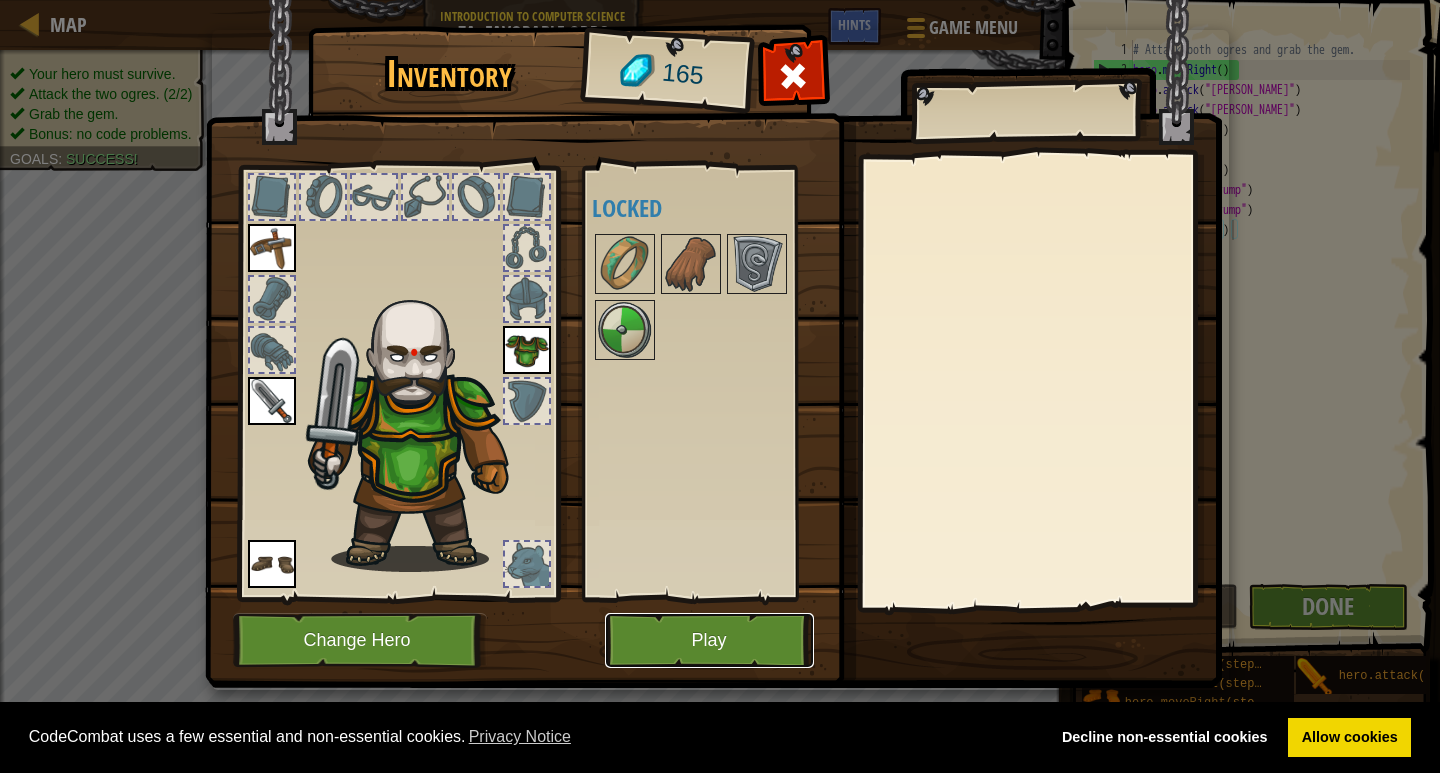 click on "Play" at bounding box center [709, 640] 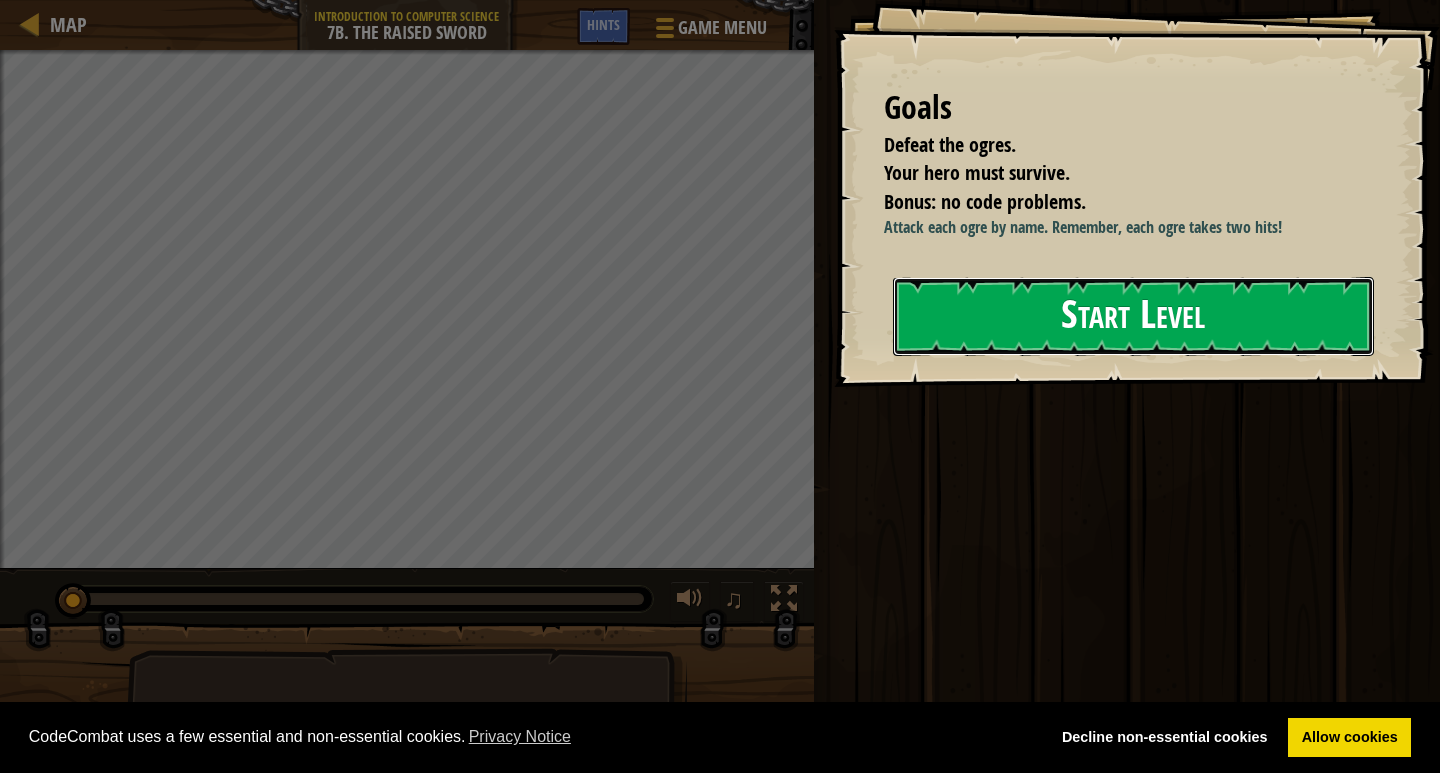click on "Start Level" at bounding box center (1133, 316) 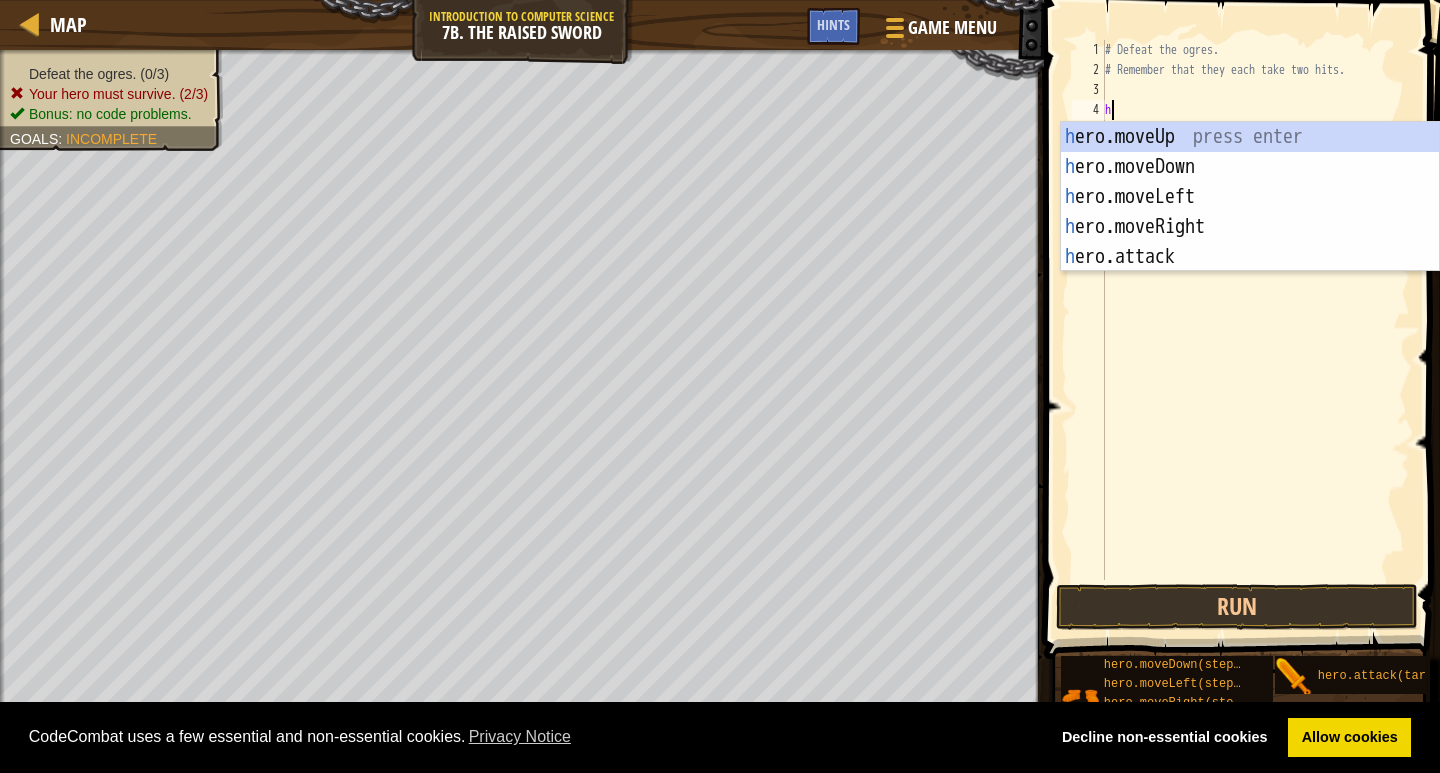 scroll, scrollTop: 9, scrollLeft: 0, axis: vertical 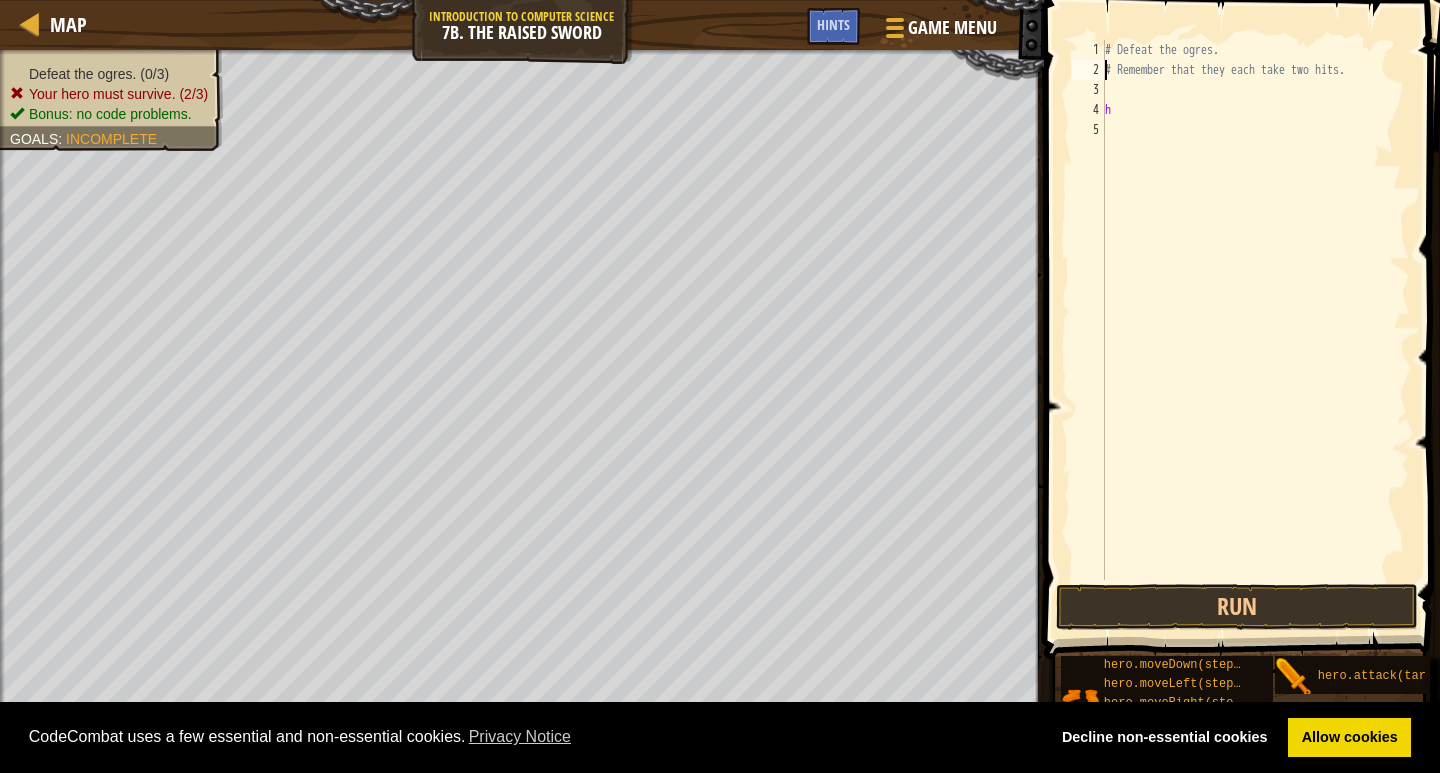 click on "# Defeat the ogres. # Remember that they each take two hits. h" at bounding box center [1255, 330] 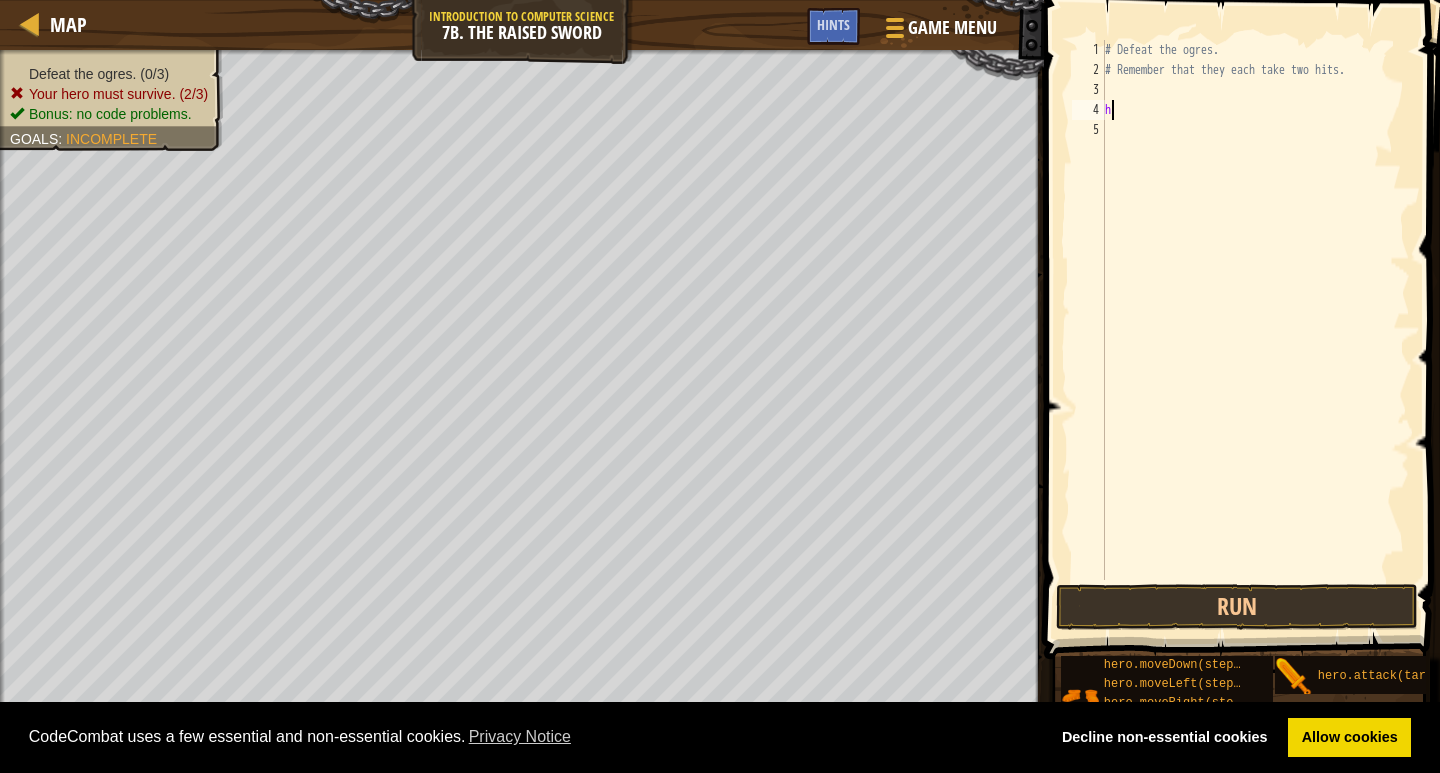 click on "# Defeat the ogres. # Remember that they each take two hits. h" at bounding box center [1255, 330] 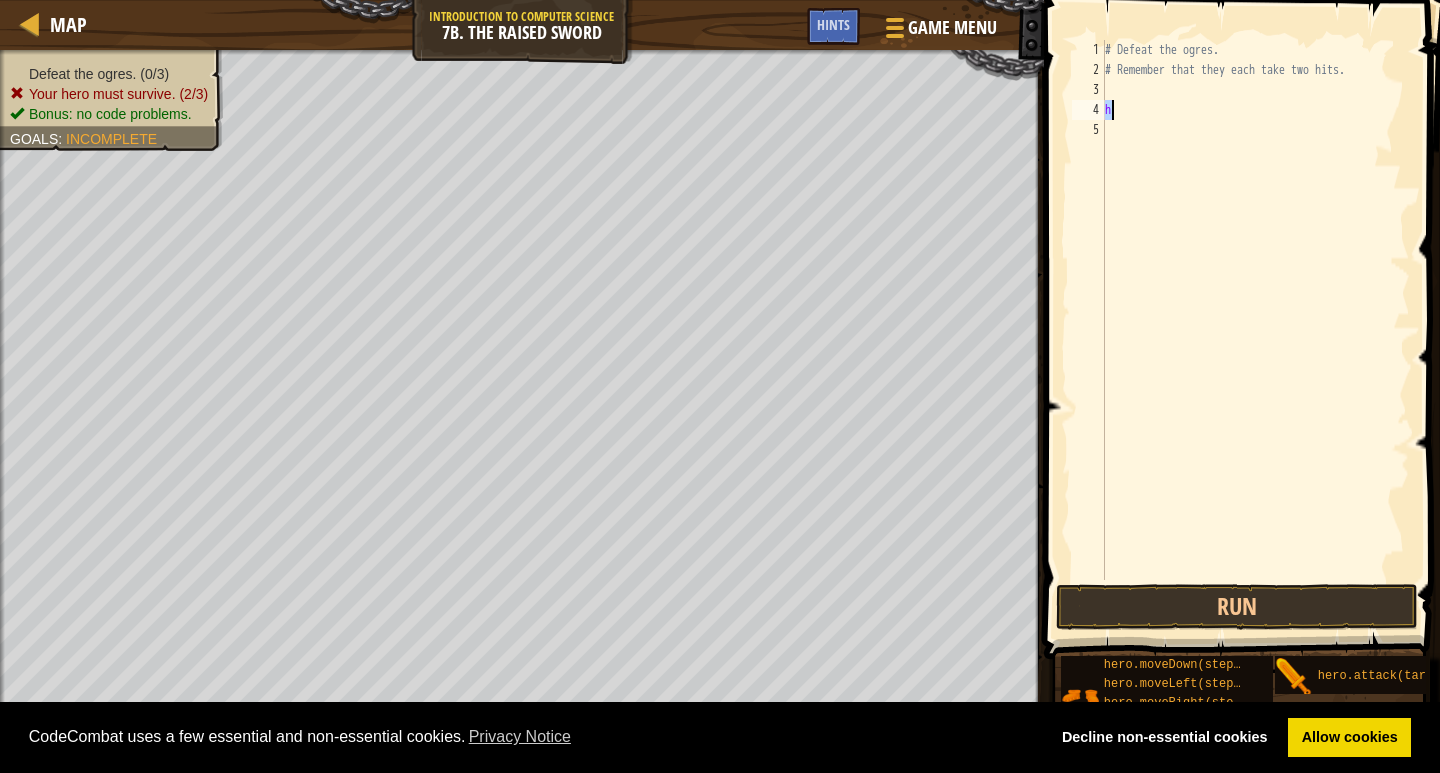 click on "# Defeat the ogres. # Remember that they each take two hits. h" at bounding box center [1255, 330] 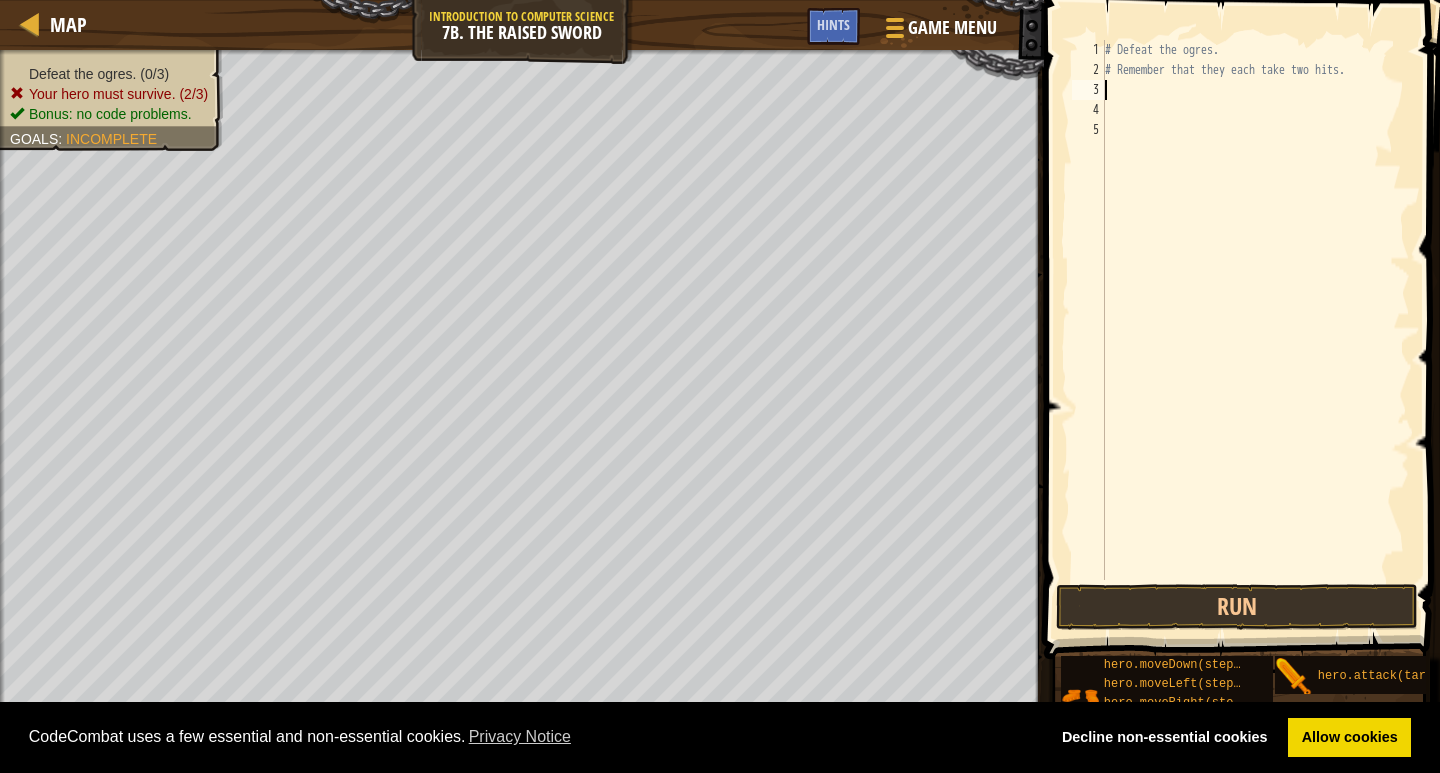 click on "# Defeat the ogres. # Remember that they each take two hits." at bounding box center (1255, 330) 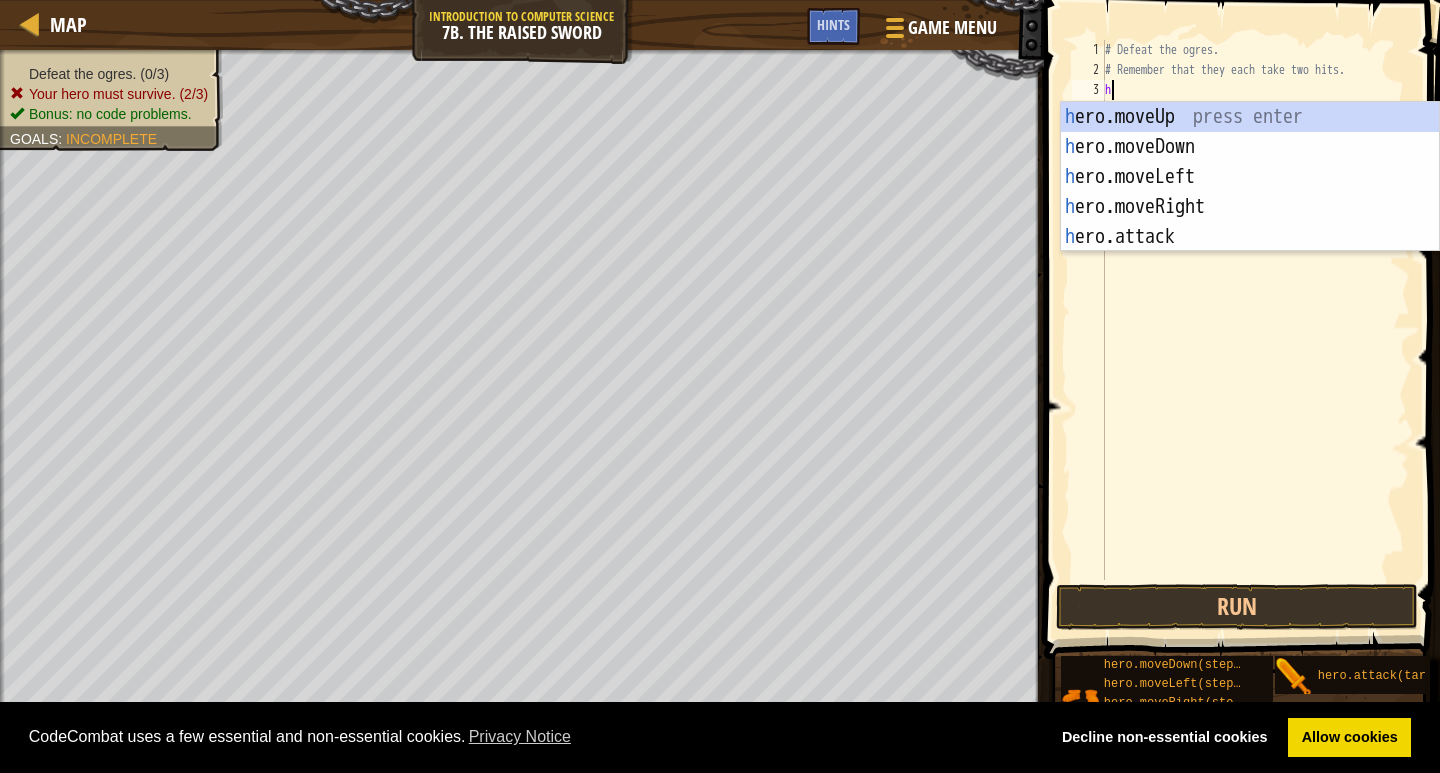 type on "h" 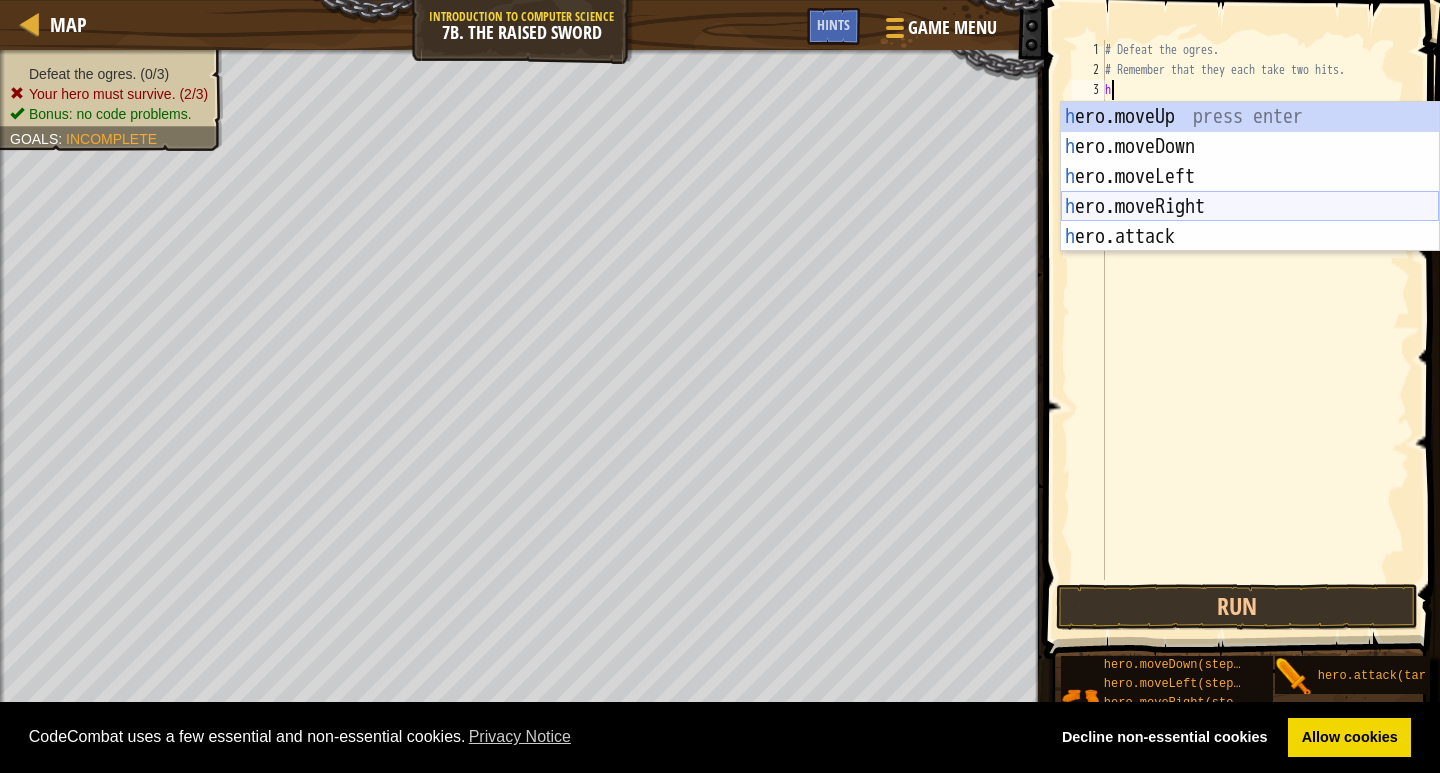 click on "h ero.moveUp press enter h ero.moveDown press enter h ero.moveLeft press enter h ero.moveRight press enter h ero.attack press enter" at bounding box center (1250, 207) 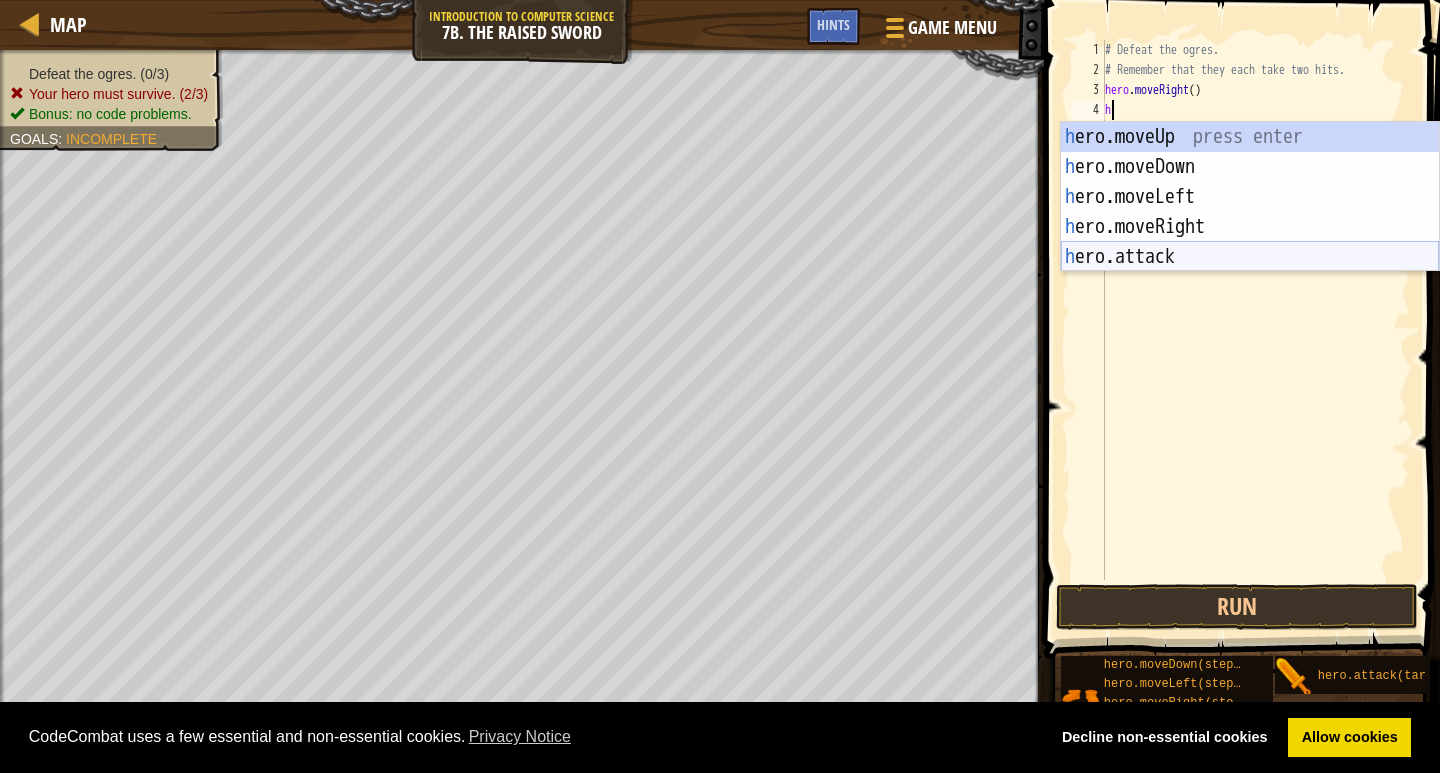 click on "h ero.moveUp press enter h ero.moveDown press enter h ero.moveLeft press enter h ero.moveRight press enter h ero.attack press enter" at bounding box center (1250, 227) 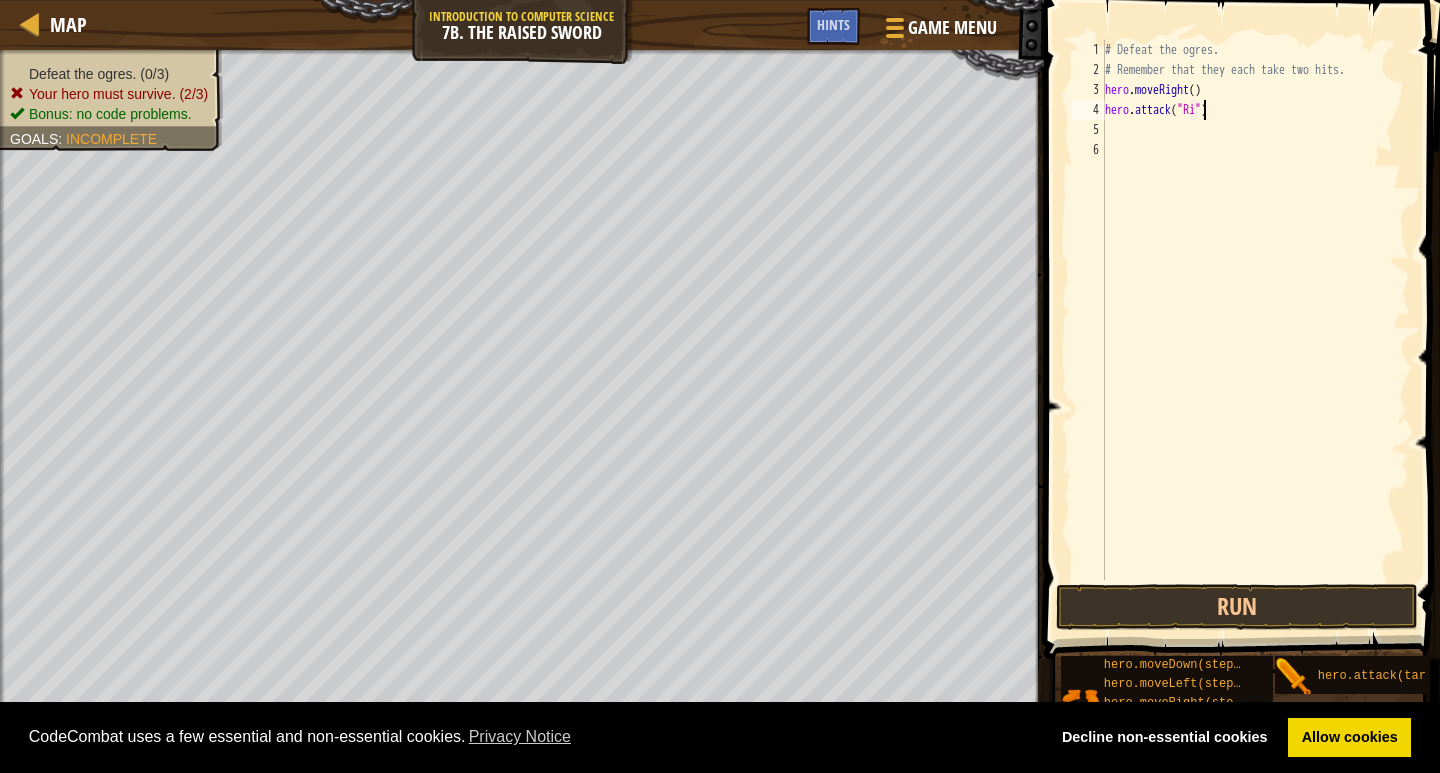 scroll, scrollTop: 9, scrollLeft: 8, axis: both 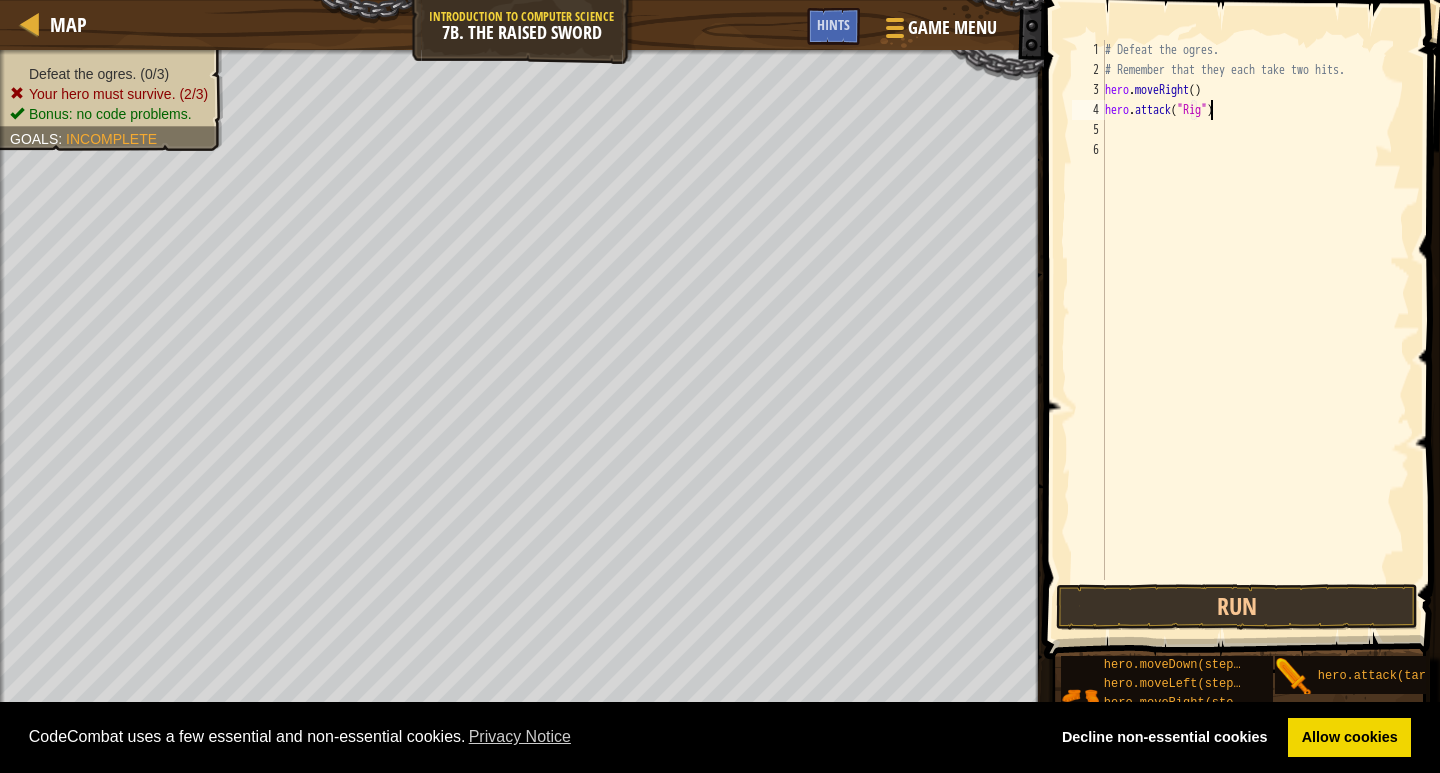 click on "# Defeat the ogres. # Remember that they each take two hits. hero . moveRight ( ) hero . attack ( "Rig" )" at bounding box center [1255, 330] 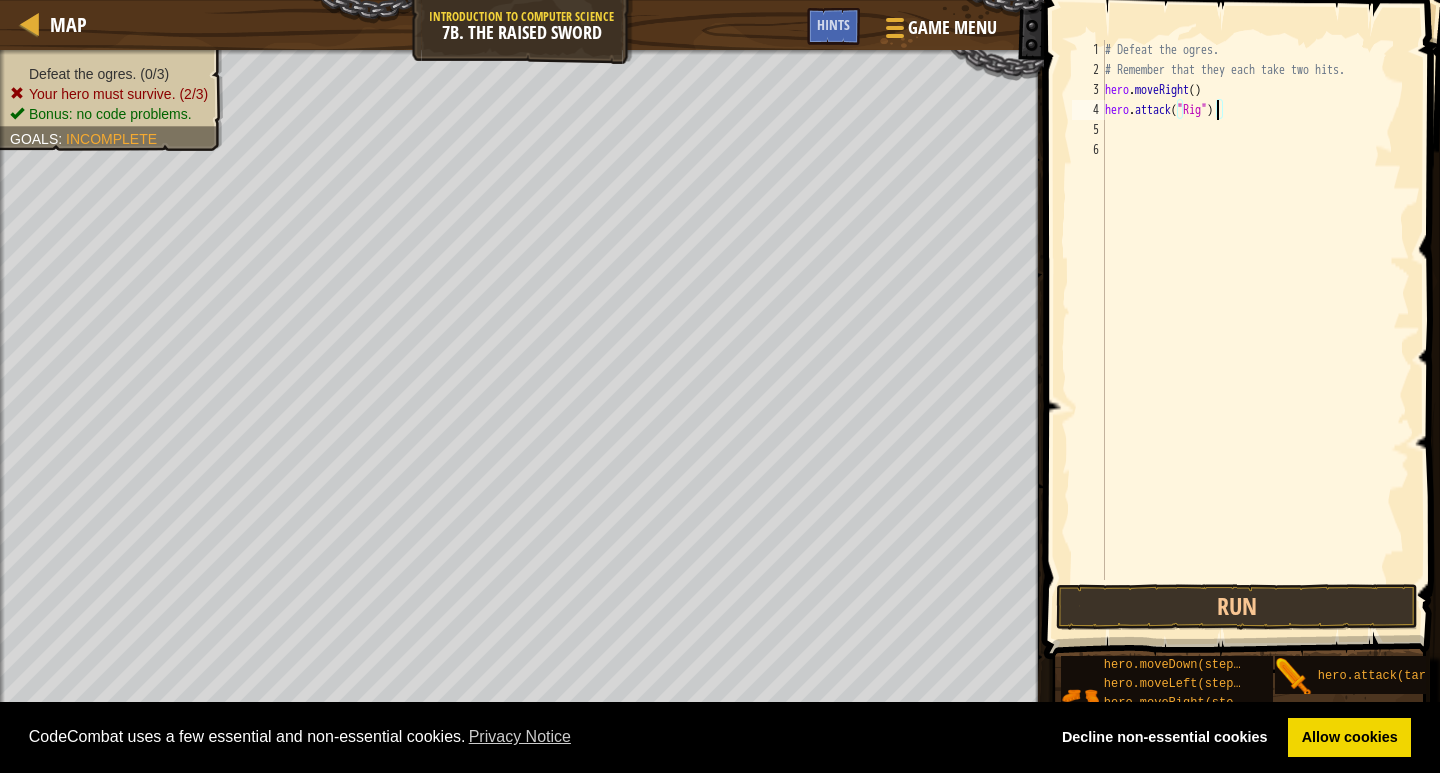 click on "# Defeat the ogres. # Remember that they each take two hits. hero . moveRight ( ) hero . attack ( "Rig" )" at bounding box center (1255, 330) 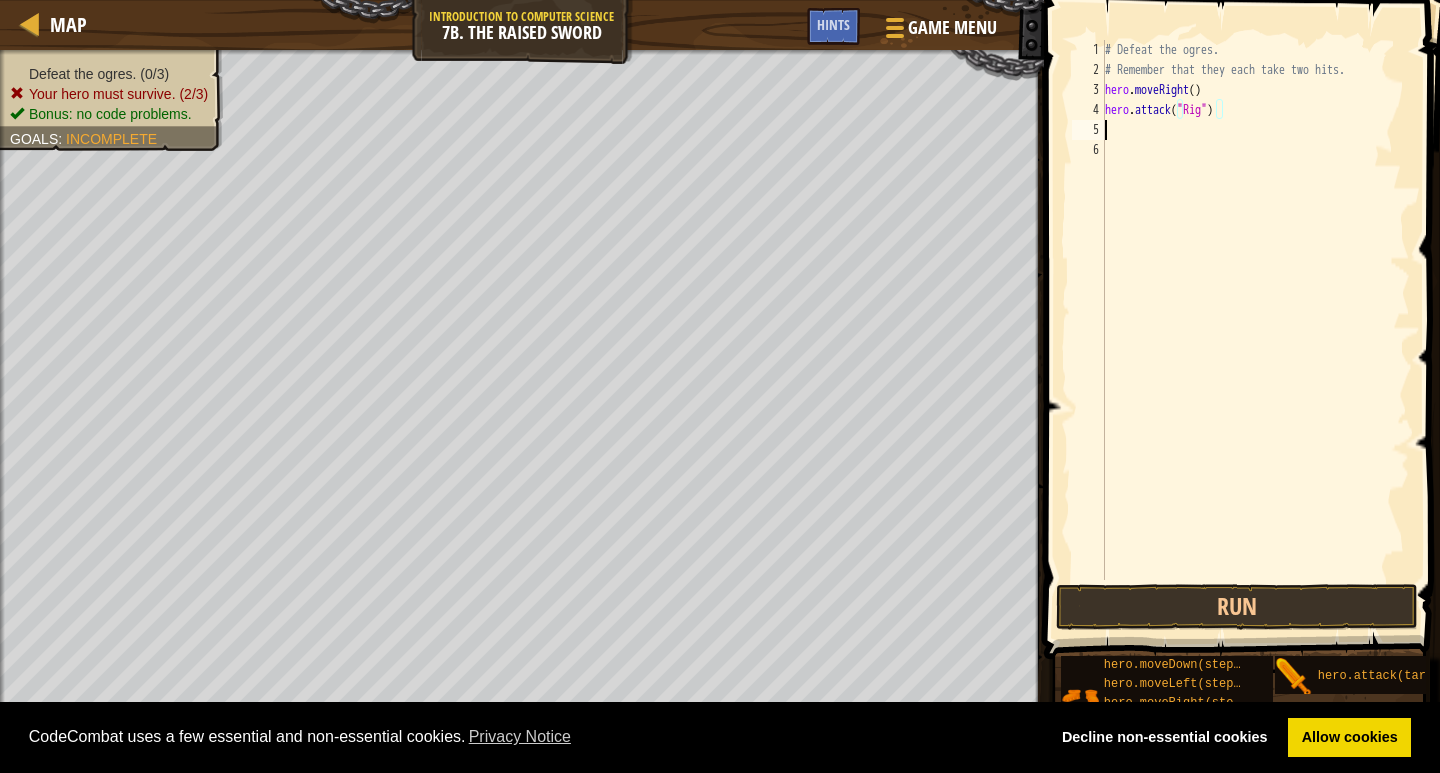 click on "# Defeat the ogres. # Remember that they each take two hits. hero . moveRight ( ) hero . attack ( "Rig" )" at bounding box center (1255, 330) 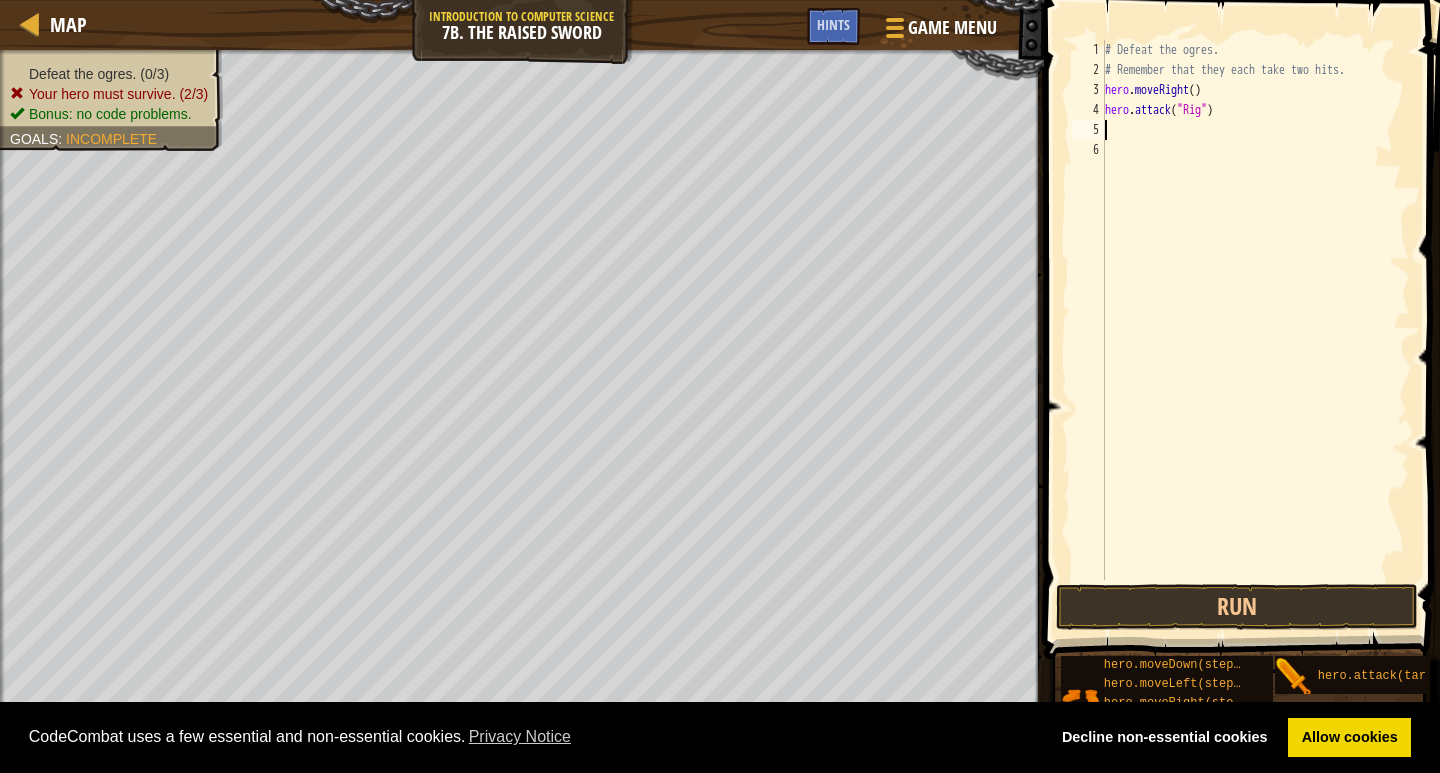 scroll, scrollTop: 9, scrollLeft: 0, axis: vertical 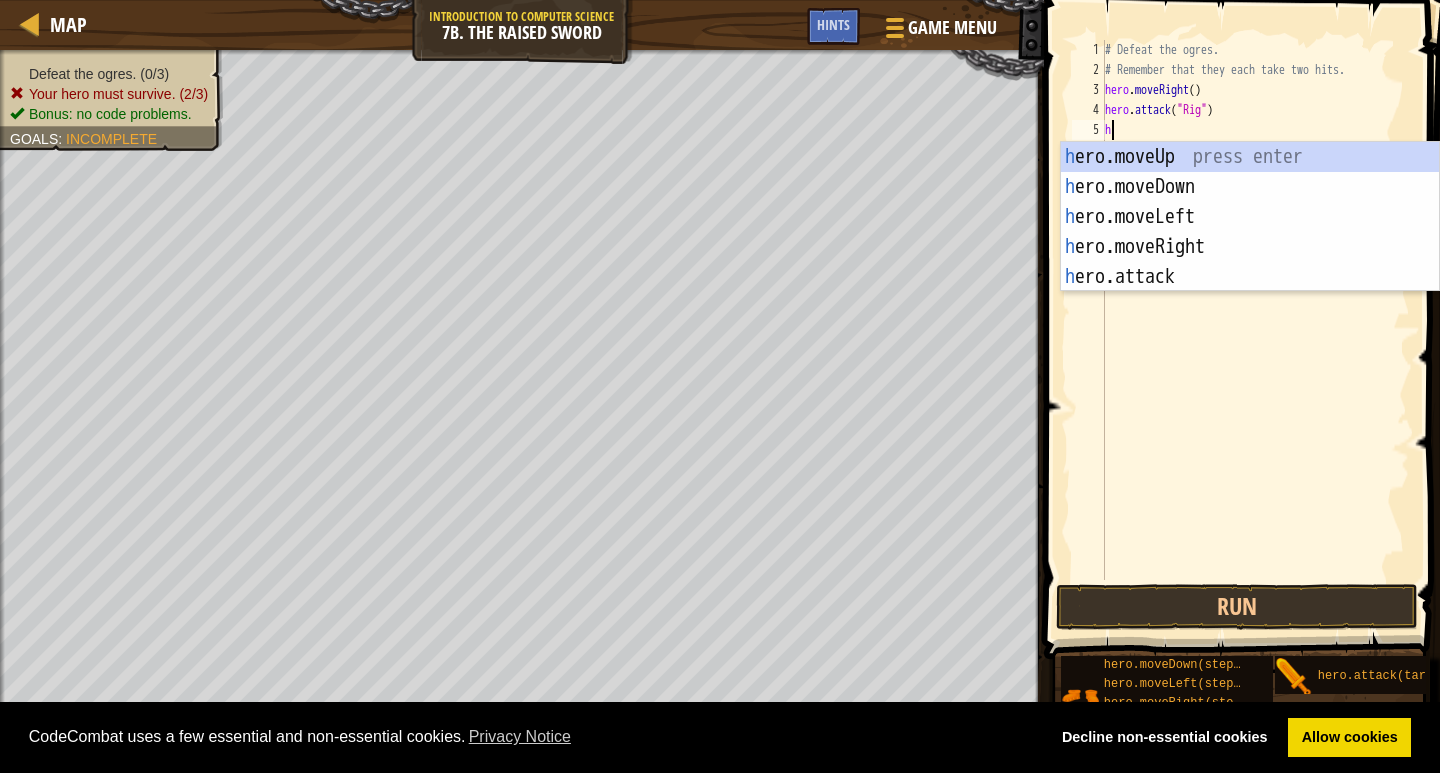 type on "h" 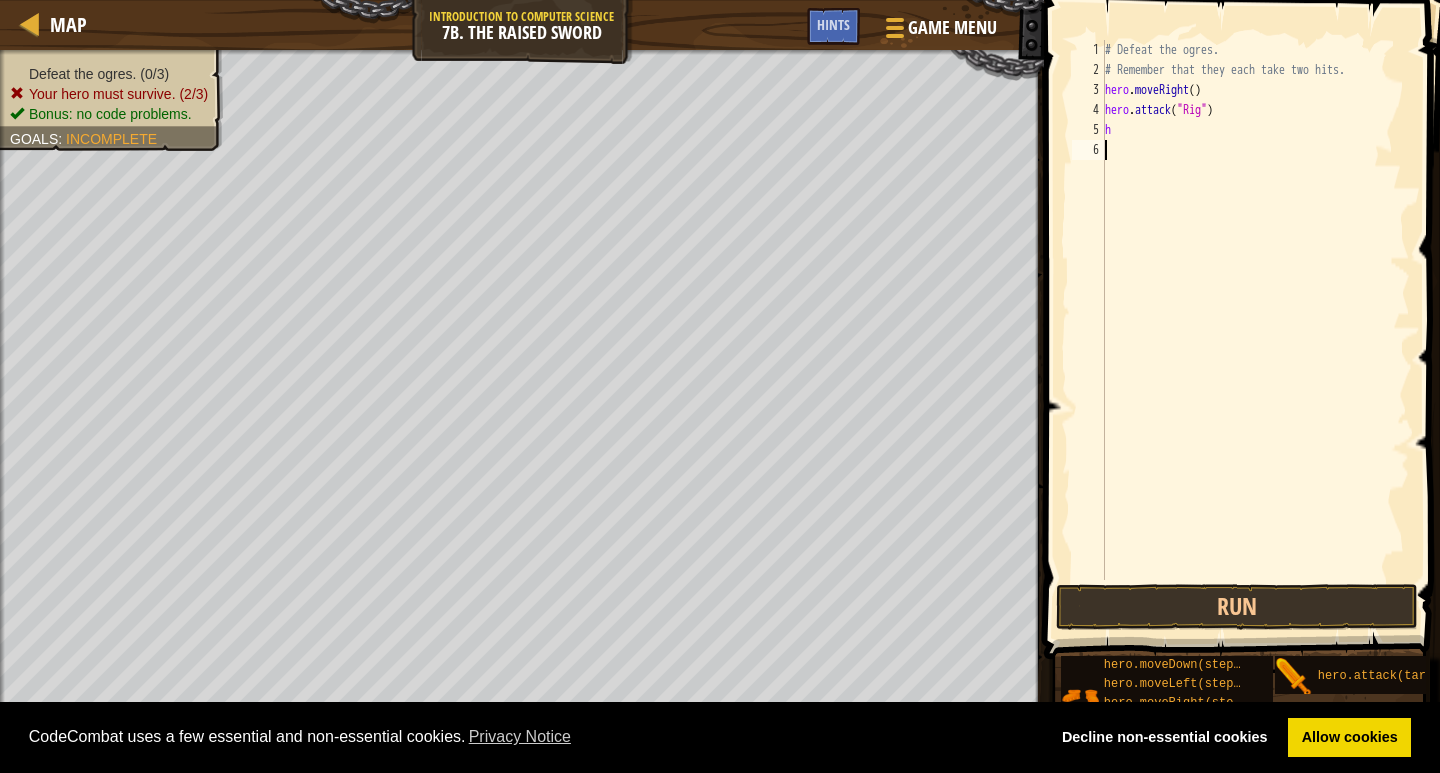 click on "# Defeat the ogres. # Remember that they each take two hits. hero . moveRight ( ) hero . attack ( "Rig" ) h" at bounding box center [1255, 330] 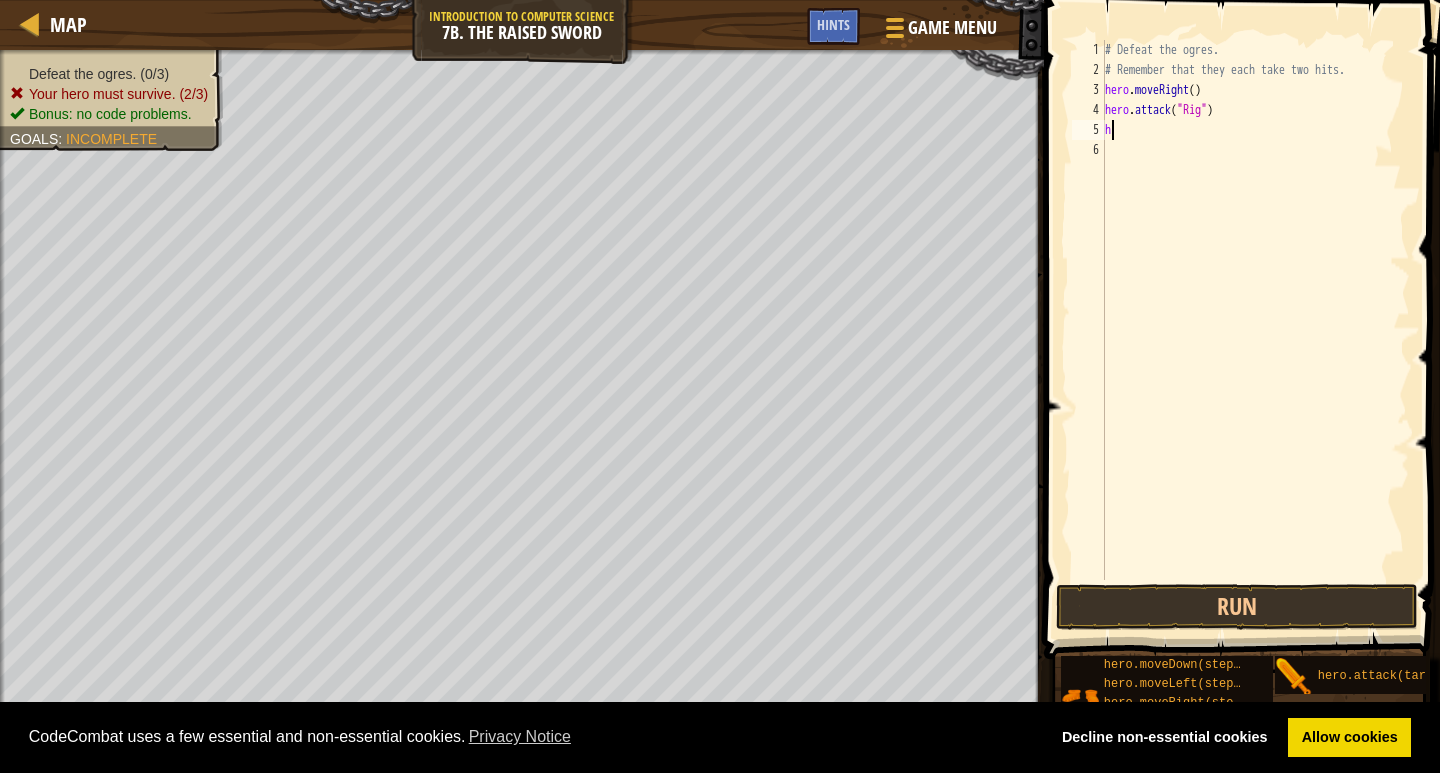 click on "# Defeat the ogres. # Remember that they each take two hits. hero . moveRight ( ) hero . attack ( "Rig" ) h" at bounding box center [1255, 330] 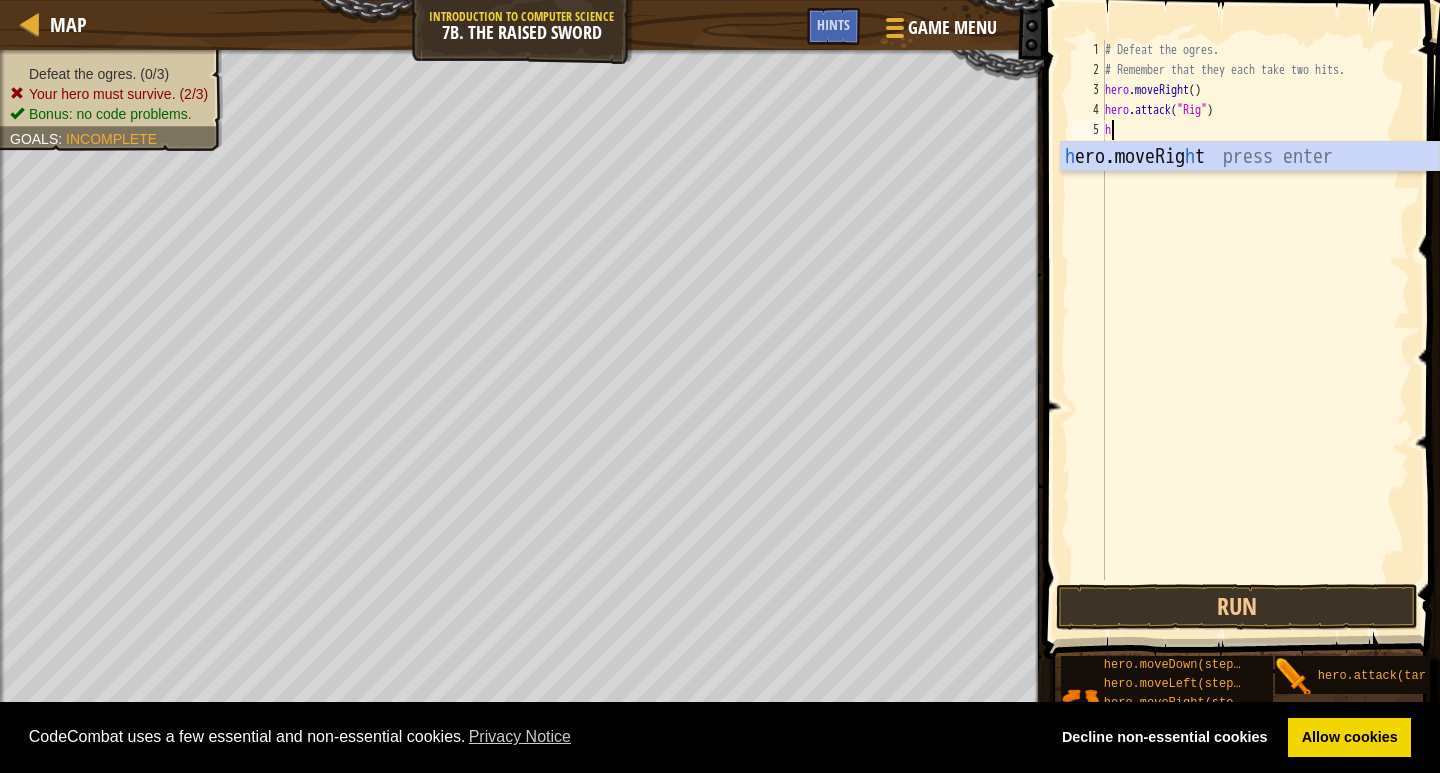 type on "h" 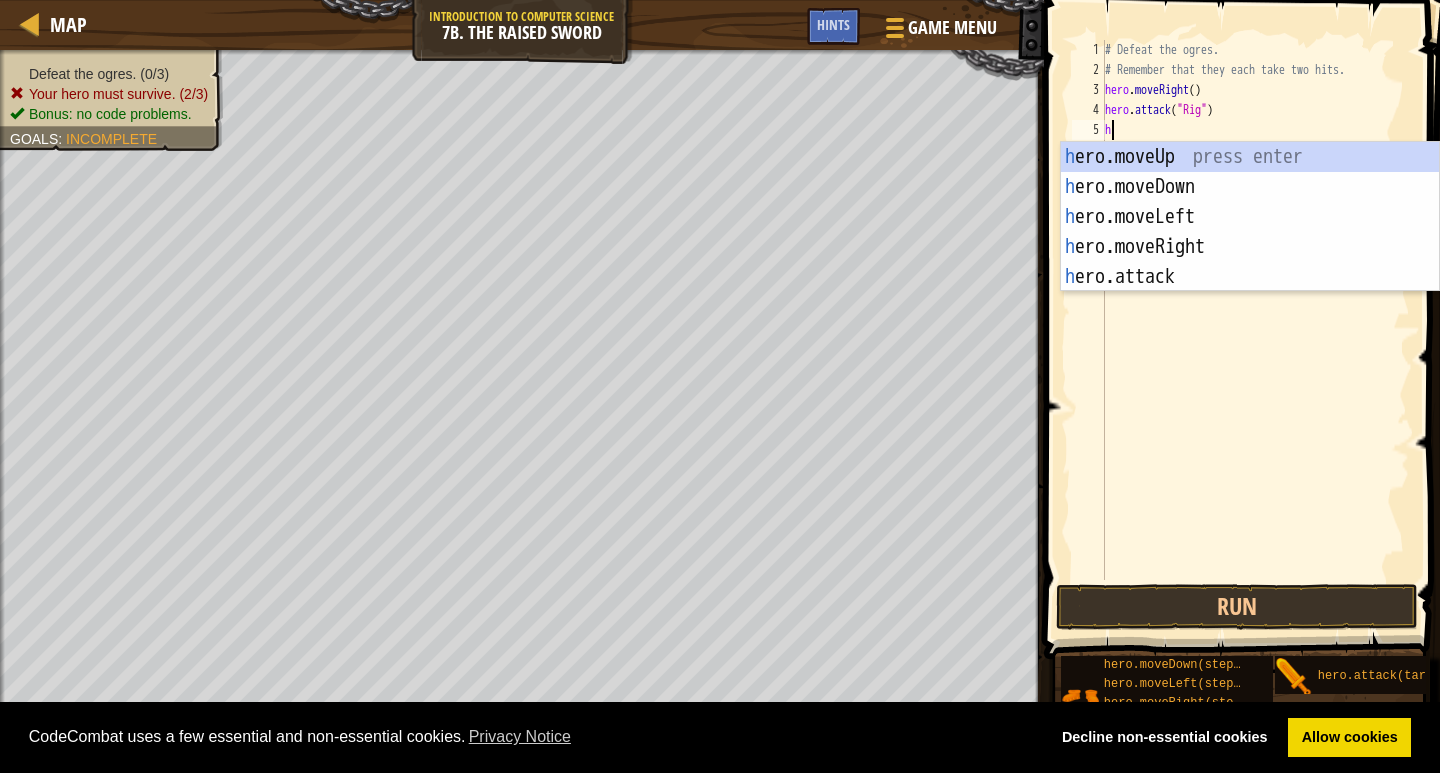 type on "h" 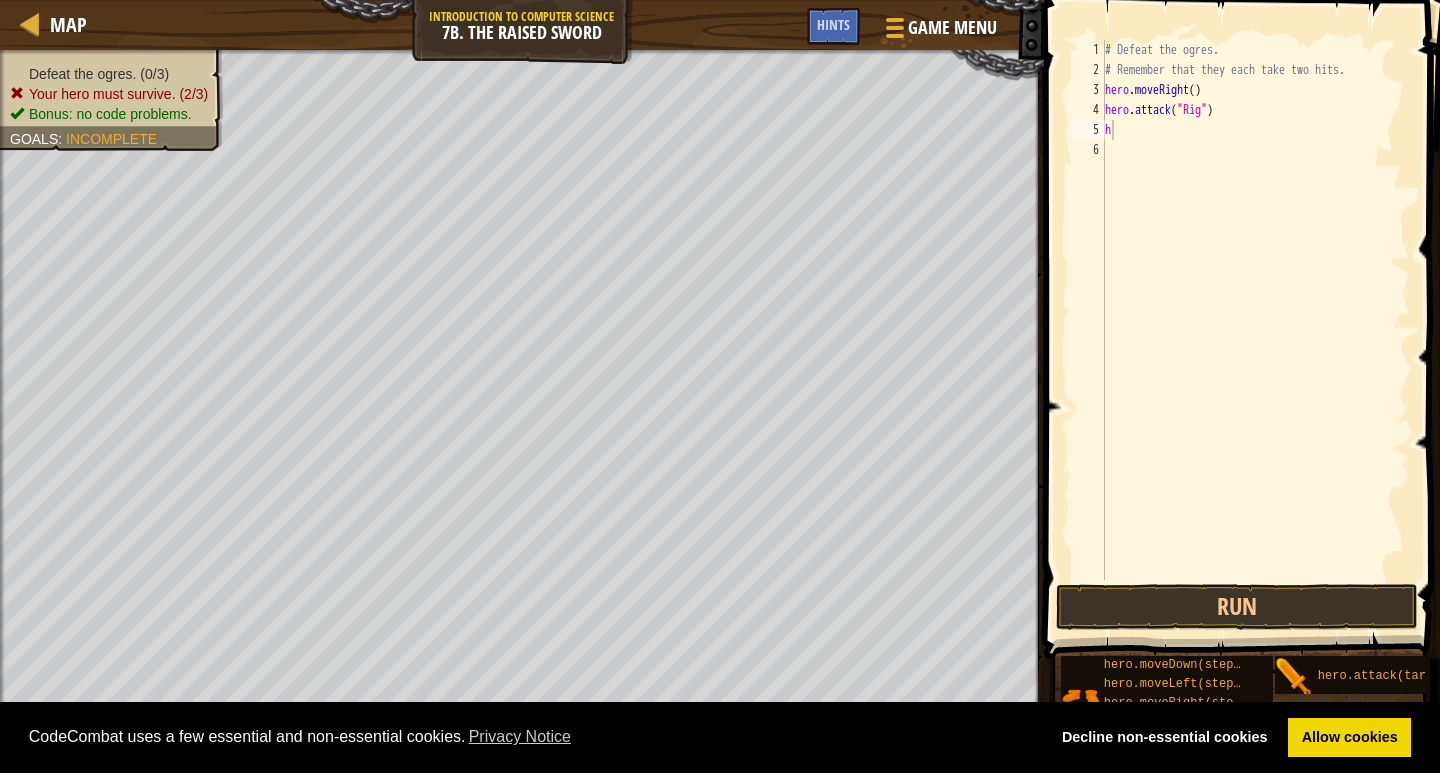 click on "# Defeat the ogres. # Remember that they each take two hits. hero . moveRight ( ) hero . attack ( "Rig" ) h" at bounding box center [1255, 330] 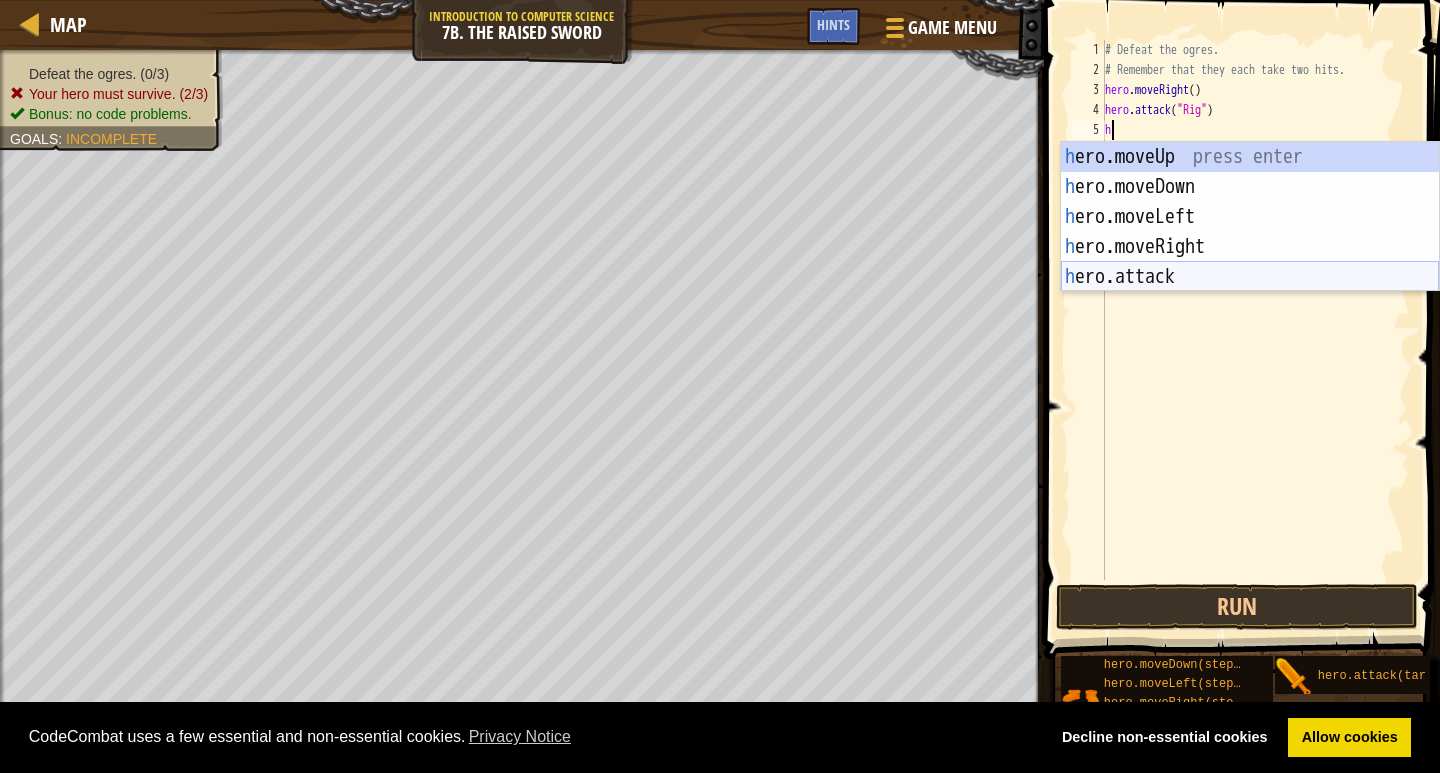 click on "h ero.moveUp press enter h ero.moveDown press enter h ero.moveLeft press enter h ero.moveRight press enter h ero.attack press enter" at bounding box center (1250, 247) 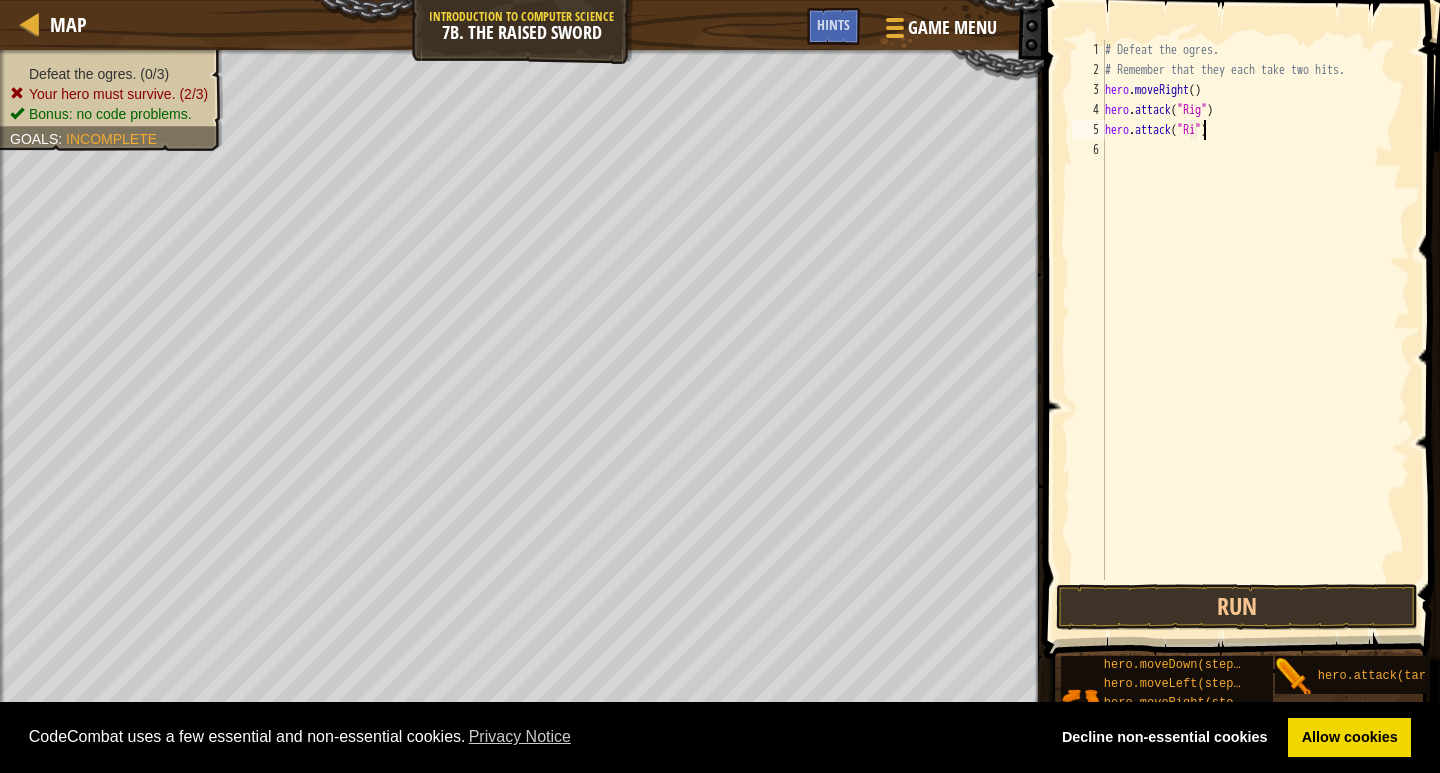 scroll, scrollTop: 9, scrollLeft: 8, axis: both 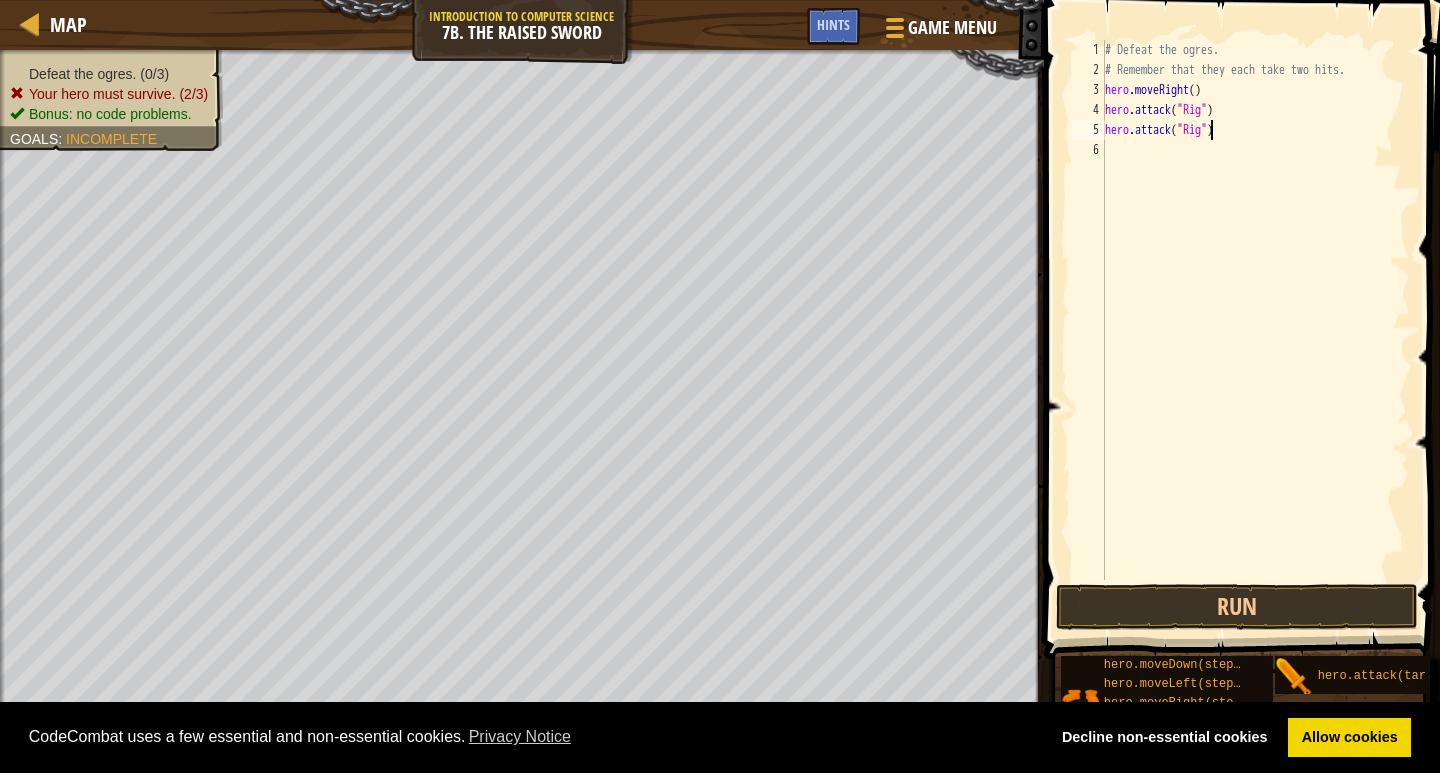 click on "# Defeat the ogres. # Remember that they each take two hits. hero . moveRight ( ) hero . attack ( "Rig" ) hero . attack ( "Rig" )" at bounding box center (1255, 330) 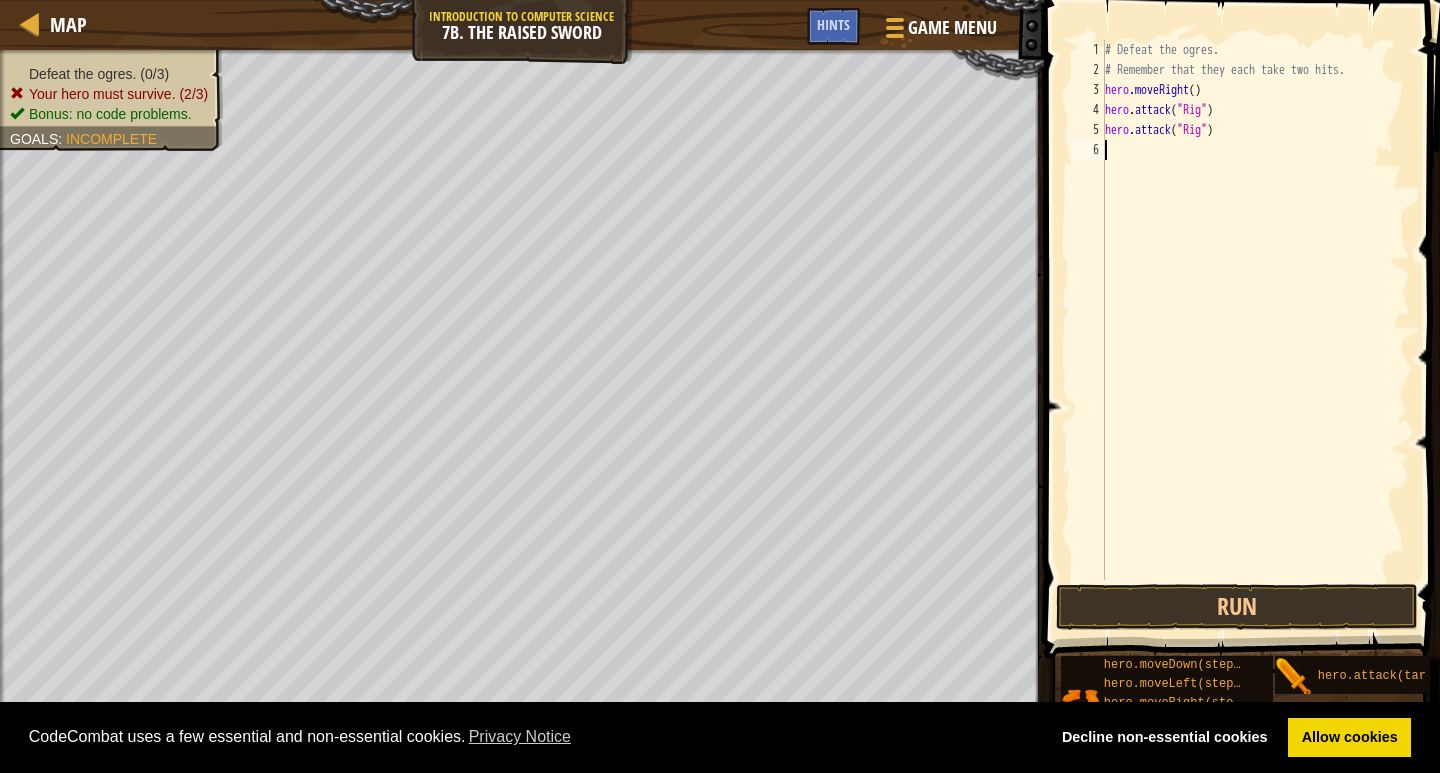 scroll, scrollTop: 9, scrollLeft: 0, axis: vertical 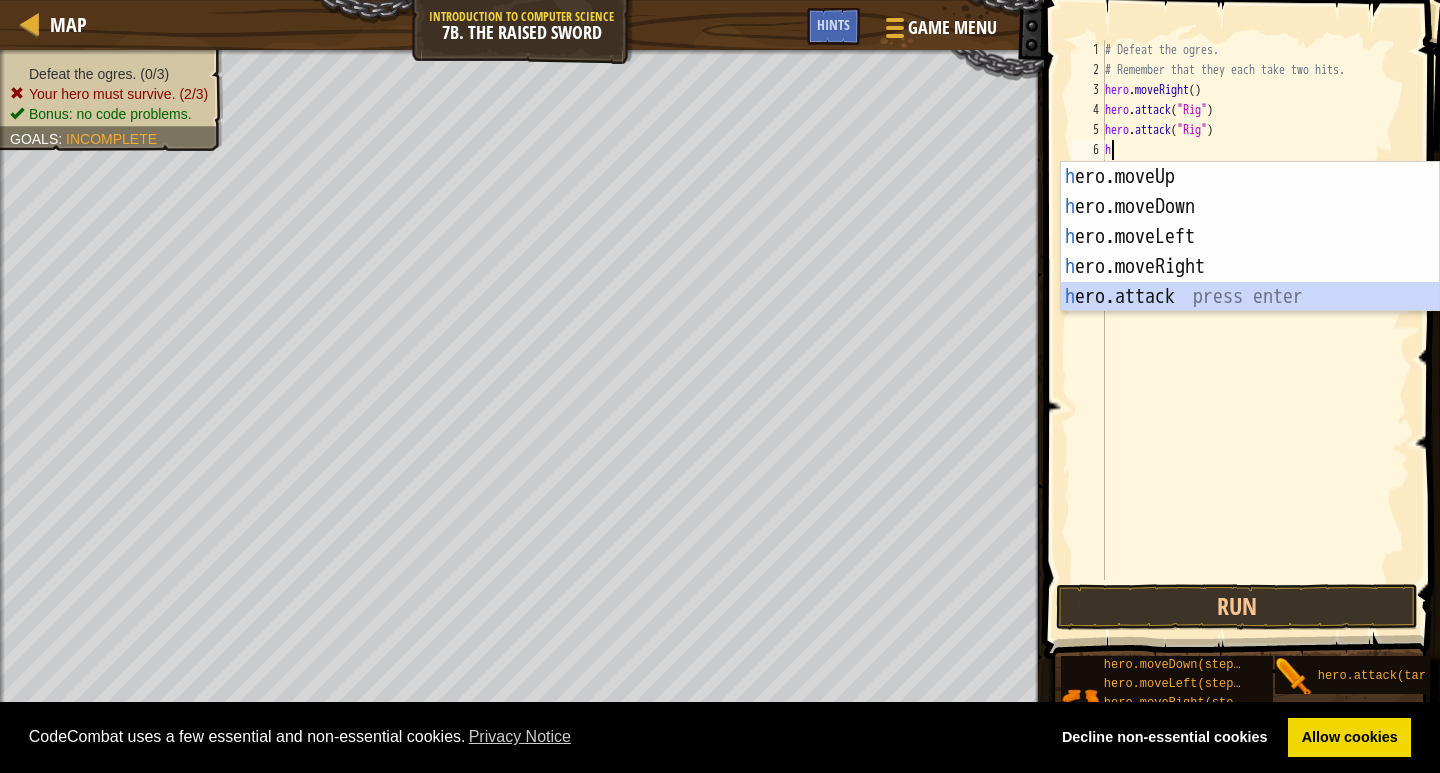 click on "h ero.moveUp press enter h ero.moveDown press enter h ero.moveLeft press enter h ero.moveRight press enter h ero.attack press enter" at bounding box center (1250, 267) 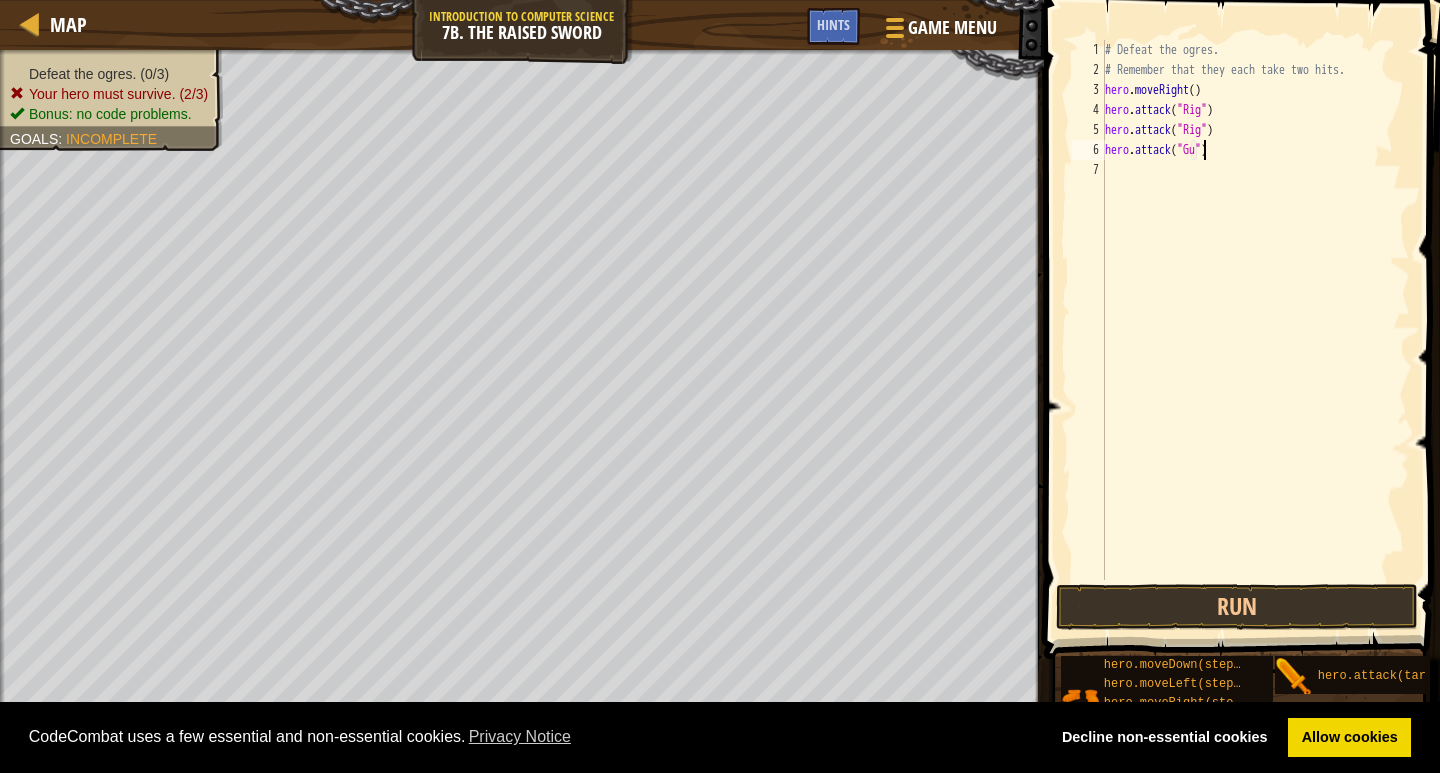 scroll, scrollTop: 9, scrollLeft: 8, axis: both 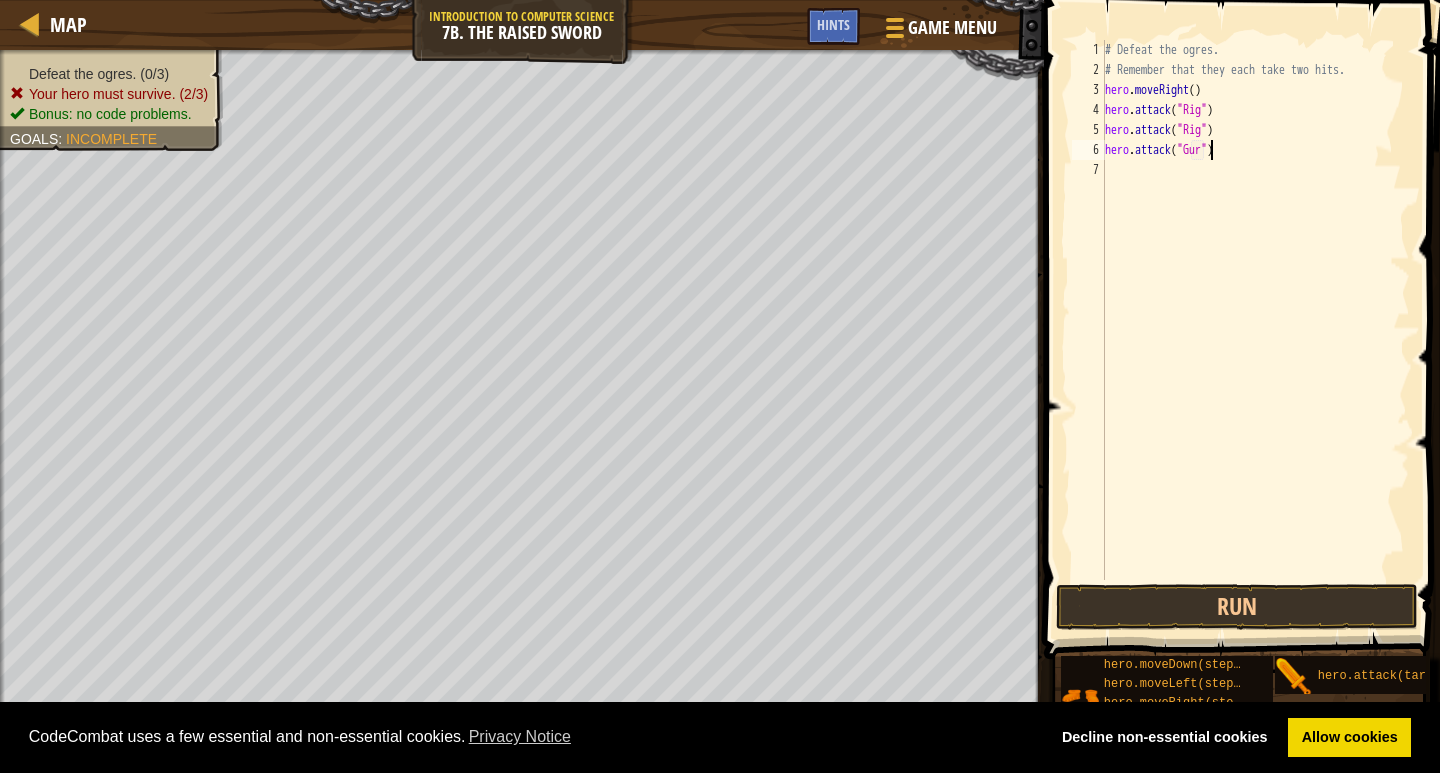 type on "hero.attack("Gurt")" 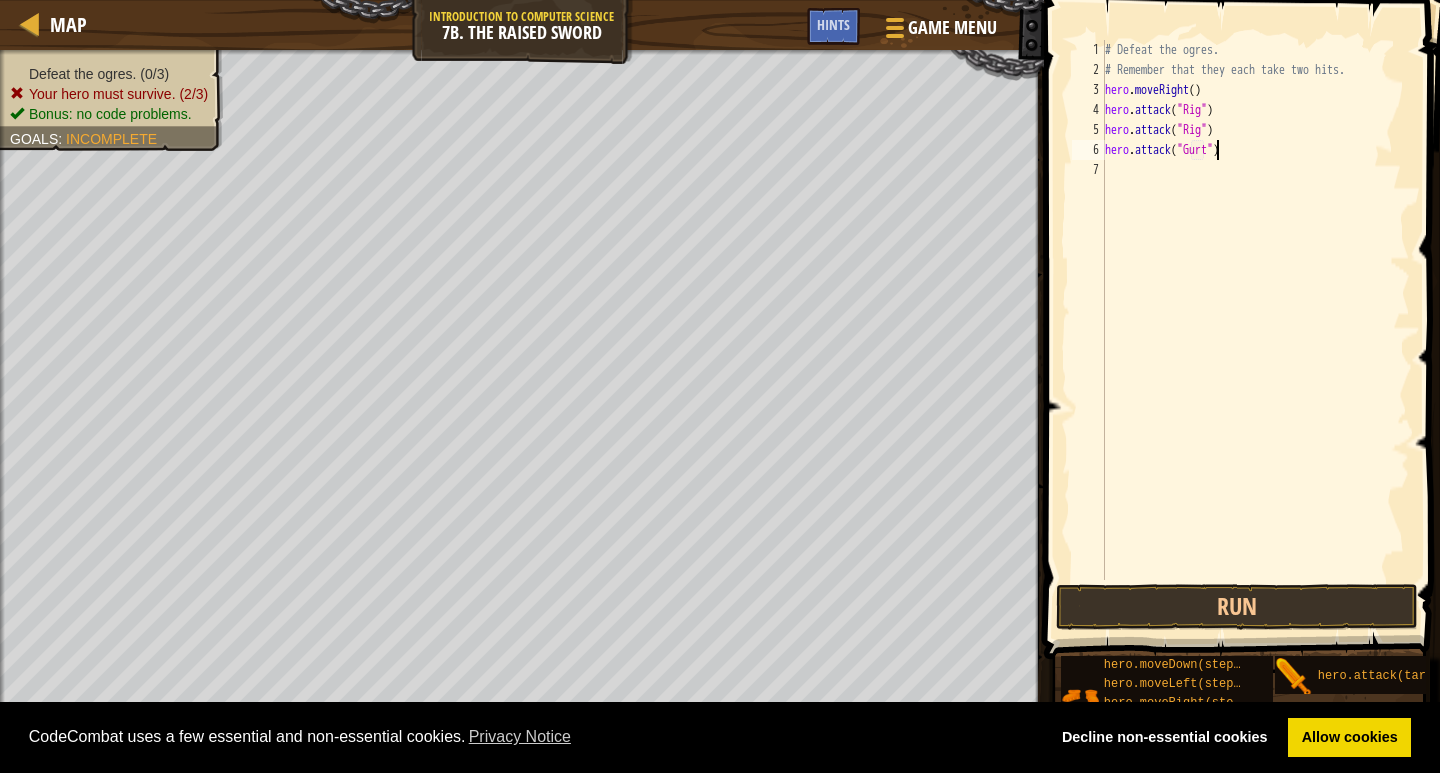 scroll, scrollTop: 9, scrollLeft: 9, axis: both 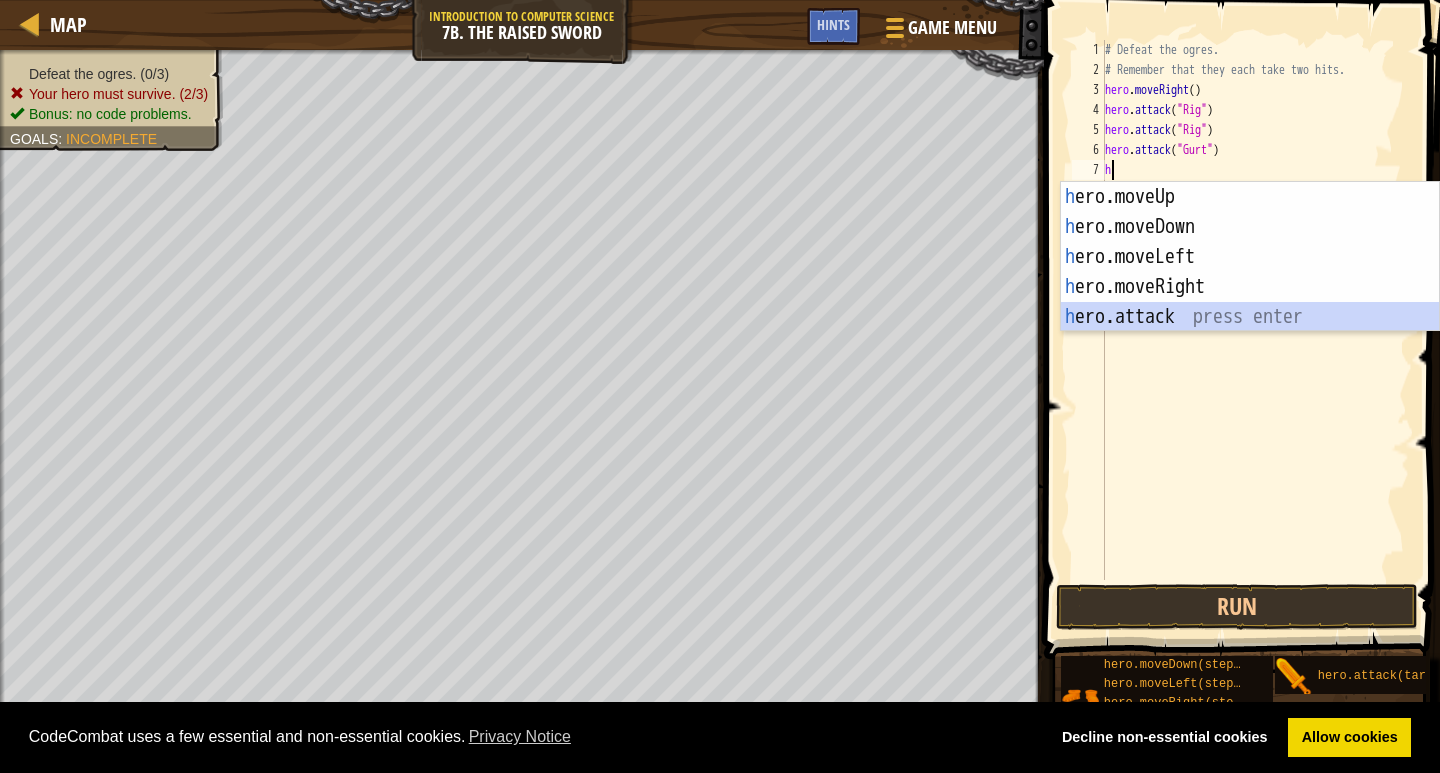 click on "h ero.moveUp press enter h ero.moveDown press enter h ero.moveLeft press enter h ero.moveRight press enter h ero.attack press enter" at bounding box center [1250, 287] 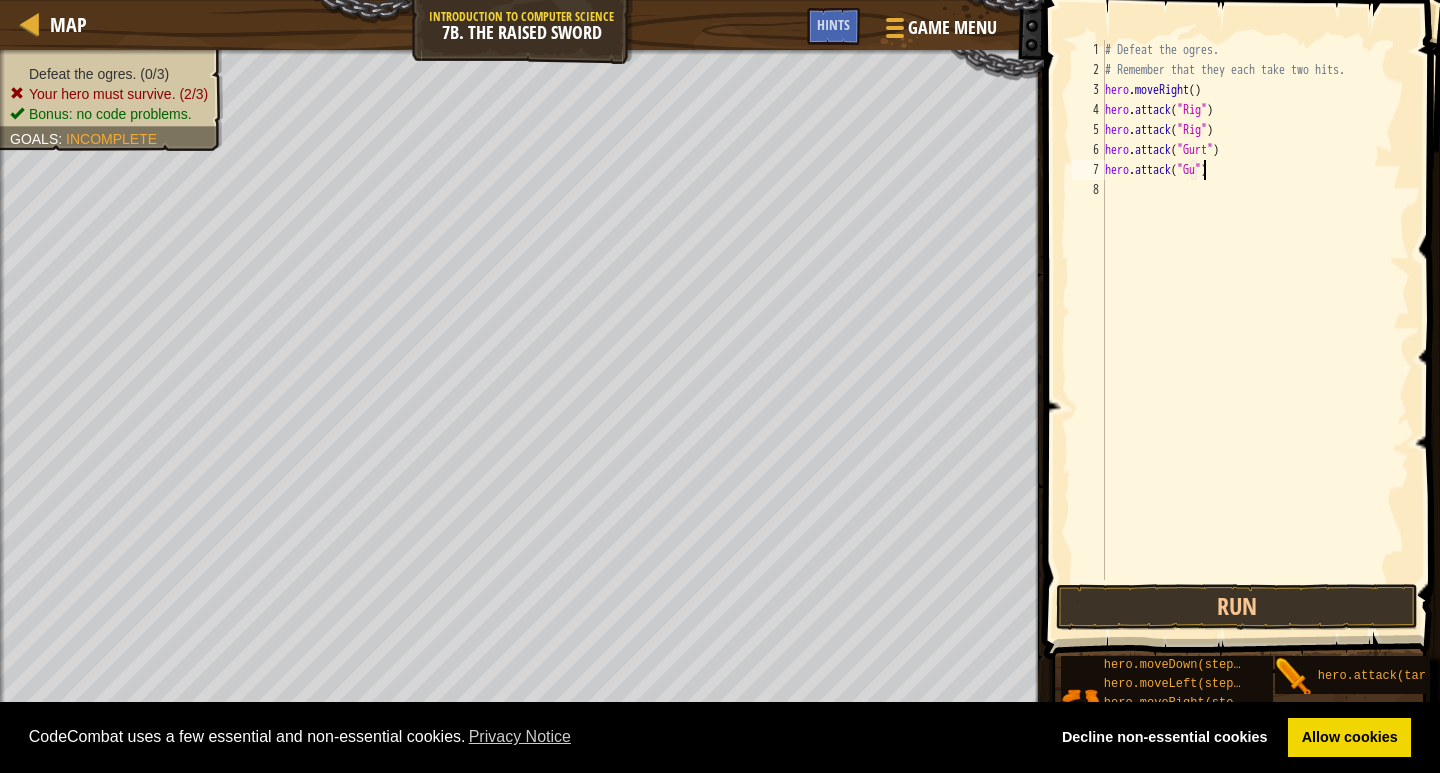 scroll, scrollTop: 9, scrollLeft: 8, axis: both 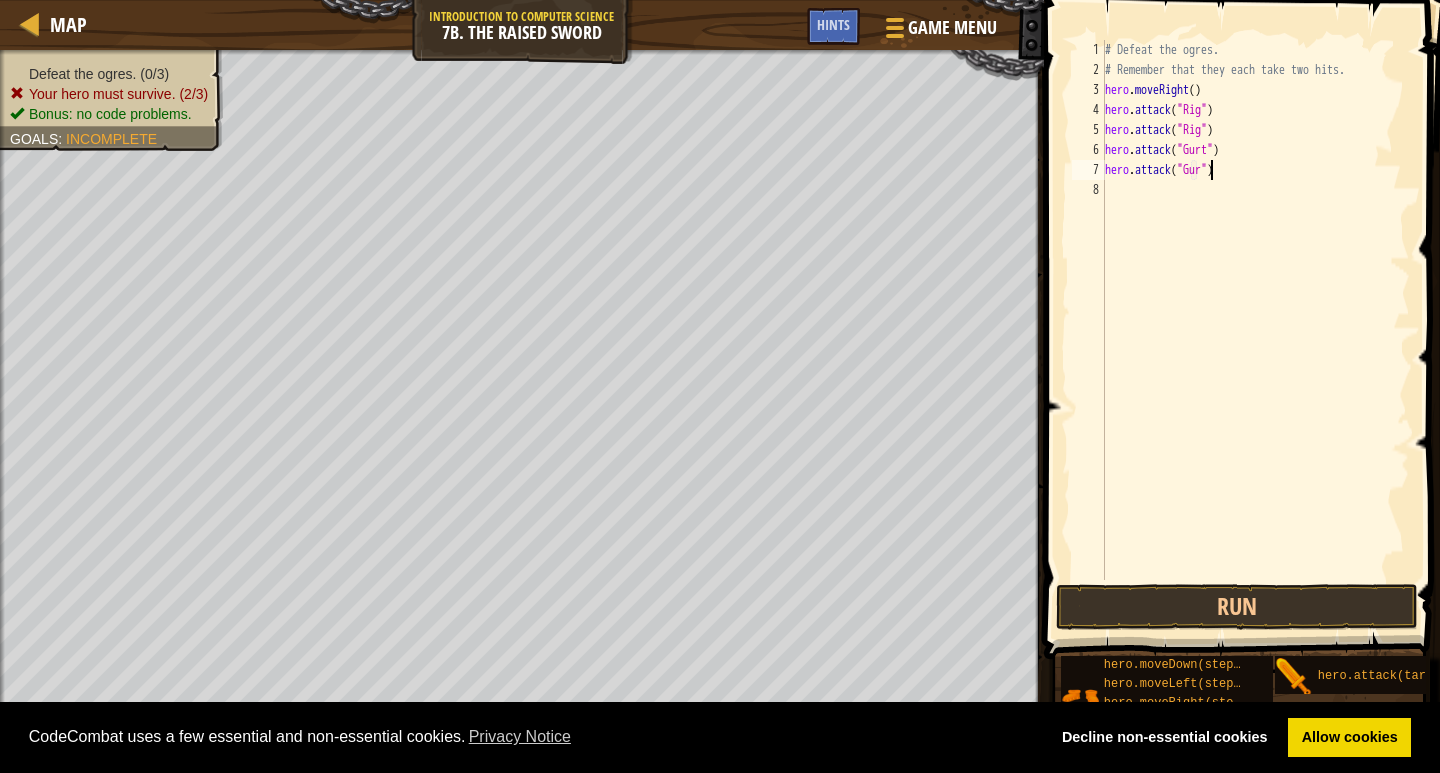 type on "hero.attack("Gurt")" 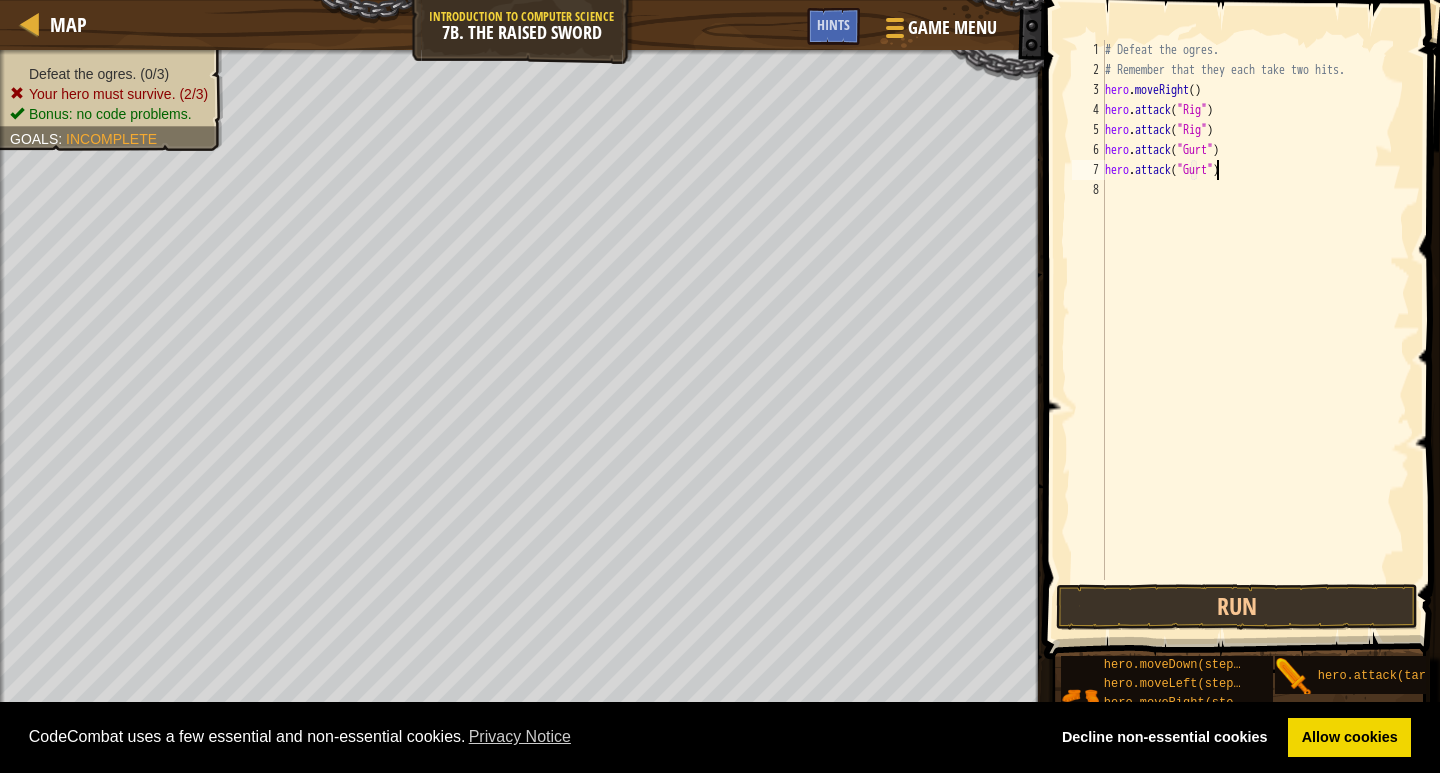 scroll, scrollTop: 9, scrollLeft: 9, axis: both 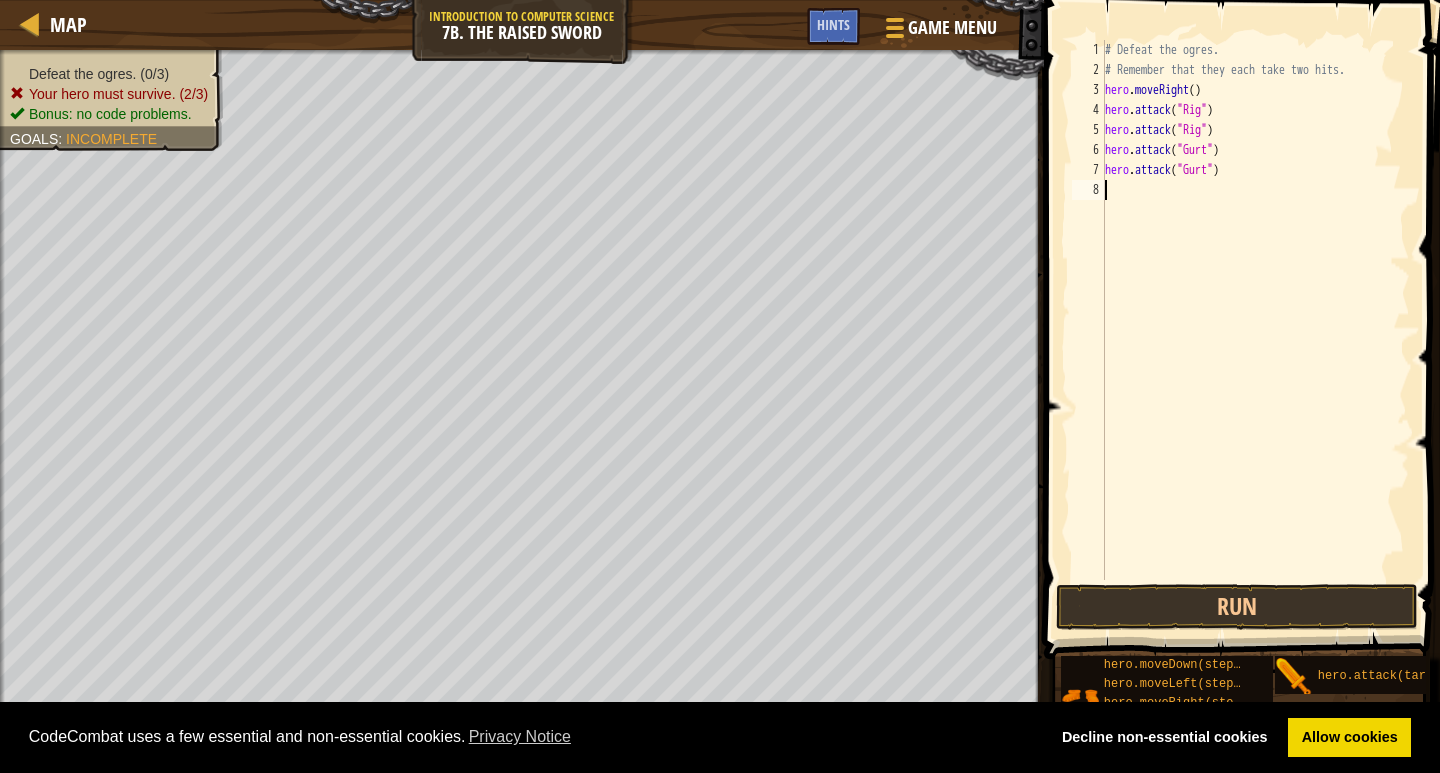 click on "# Defeat the ogres. # Remember that they each take two hits. hero . moveRight ( ) hero . attack ( "Rig" ) hero . attack ( "Rig" ) hero . attack ( "Gurt" ) hero . attack ( "Gurt" )" at bounding box center (1255, 330) 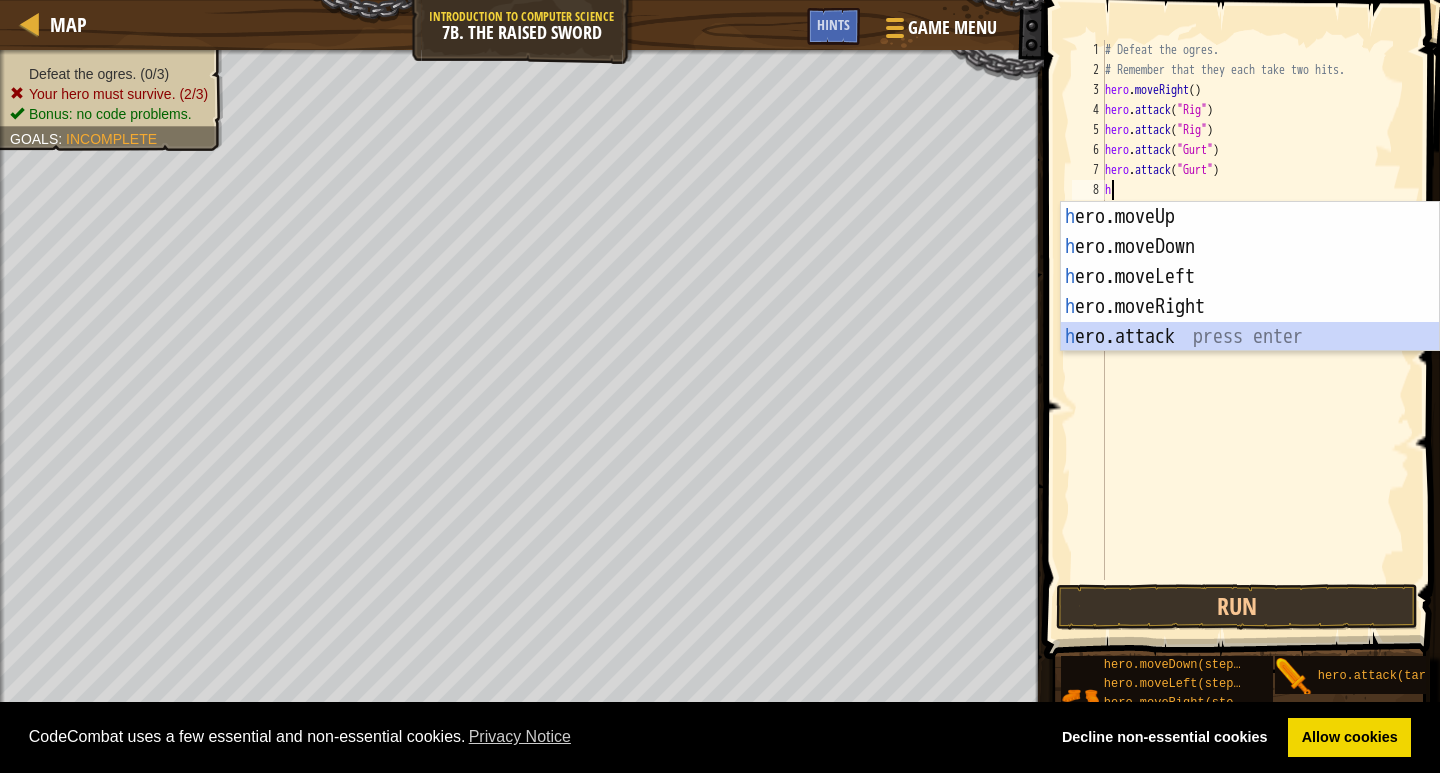 click on "h ero.moveUp press enter h ero.moveDown press enter h ero.moveLeft press enter h ero.moveRight press enter h ero.attack press enter" at bounding box center [1250, 307] 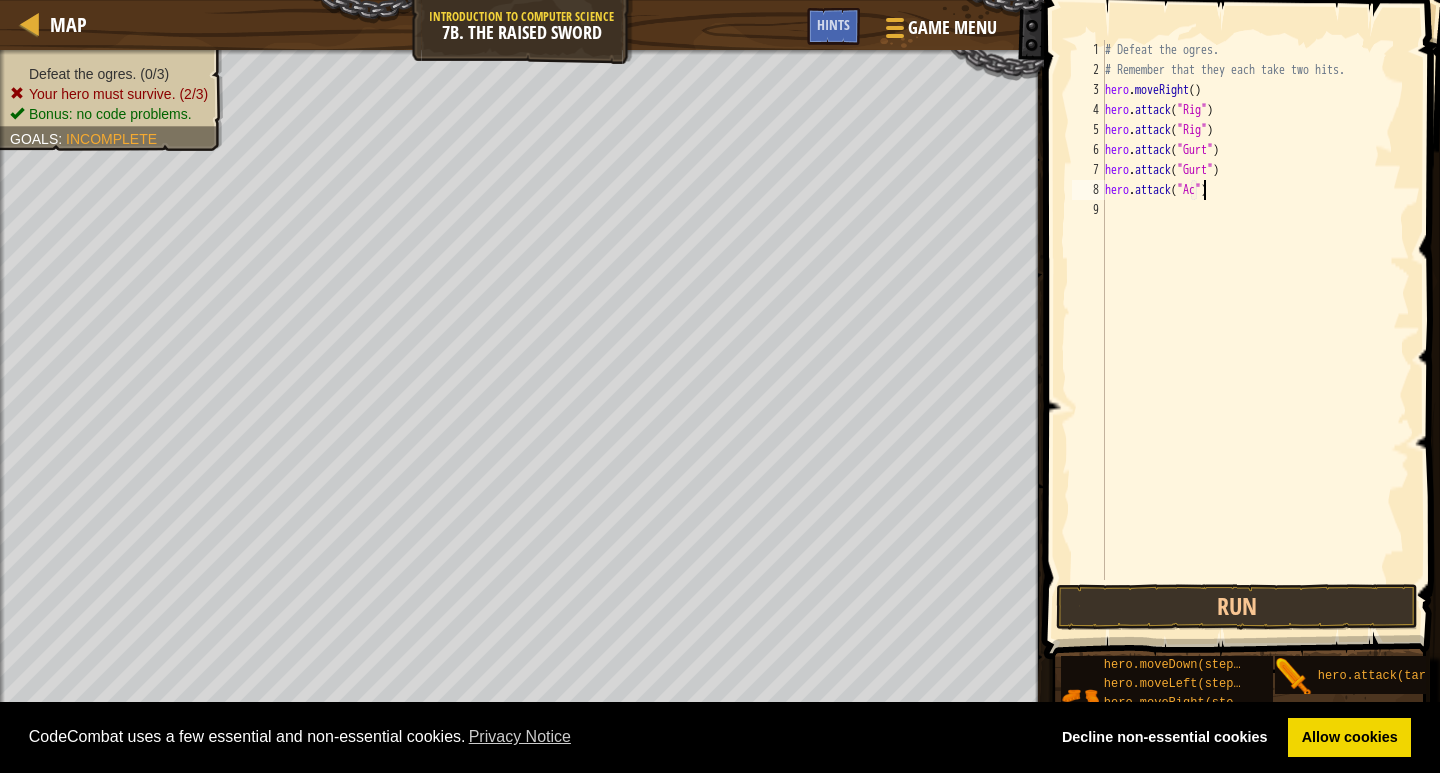 scroll, scrollTop: 9, scrollLeft: 8, axis: both 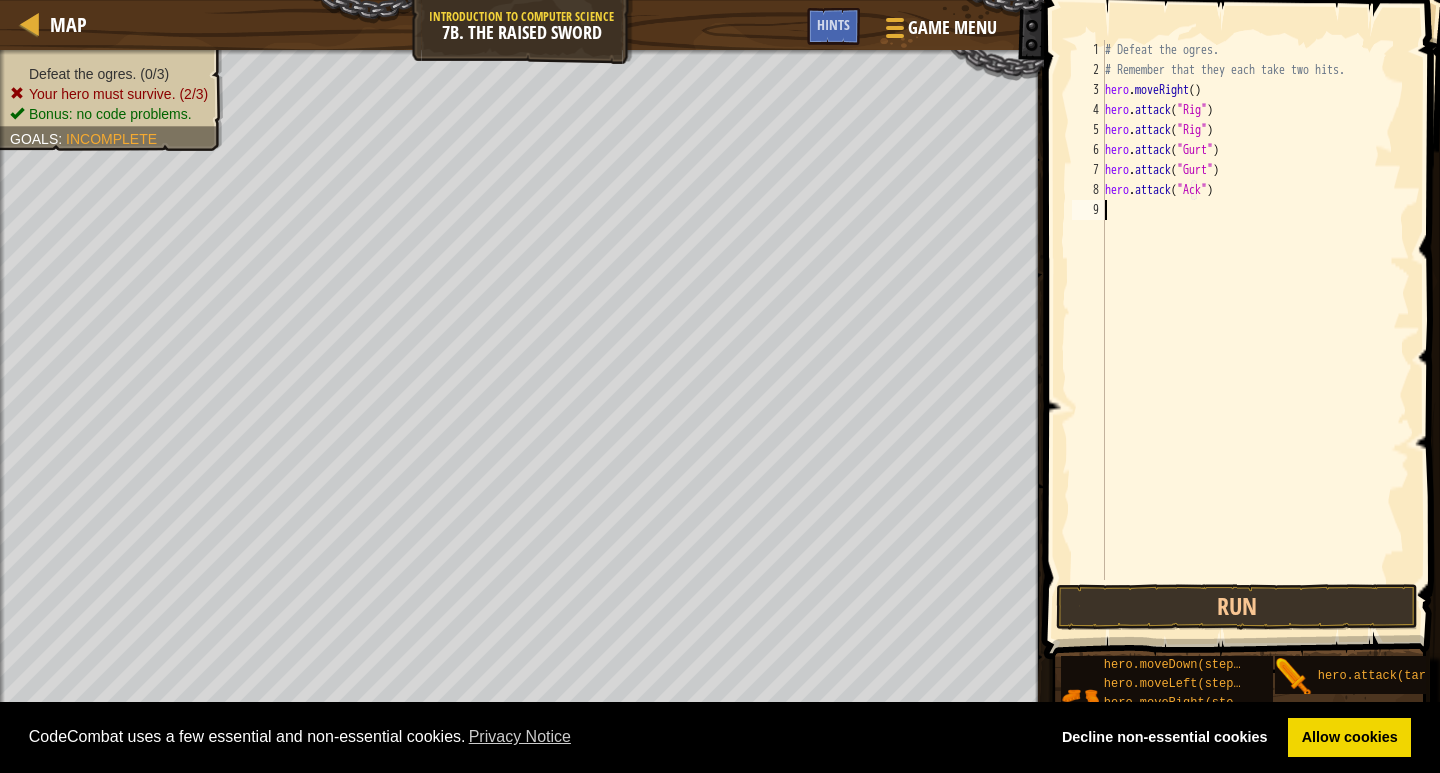 click on "# Defeat the ogres. # Remember that they each take two hits. hero . moveRight ( ) hero . attack ( "Rig" ) hero . attack ( "Rig" ) hero . attack ( "Gurt" ) hero . attack ( "Gurt" ) hero . attack ( "Ack" )" at bounding box center (1255, 330) 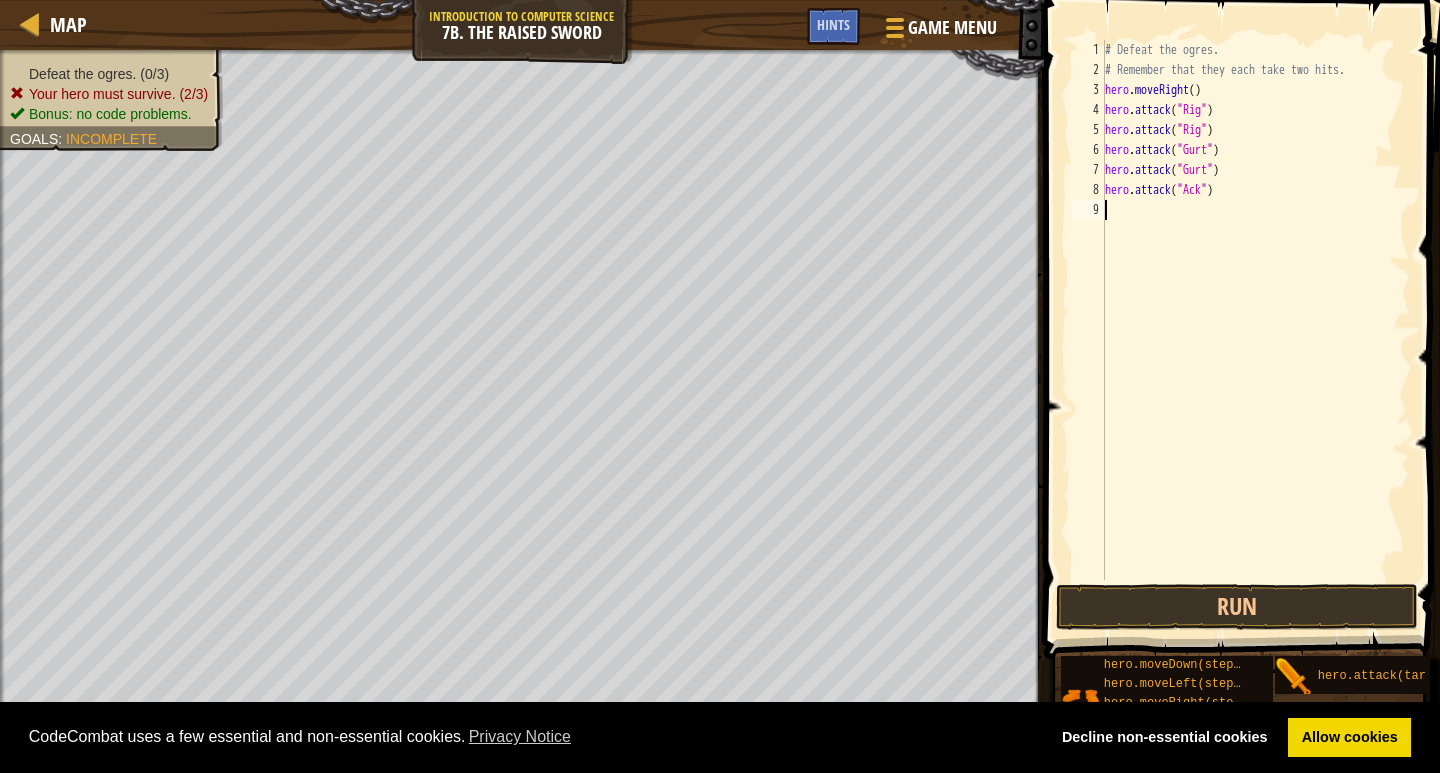 scroll, scrollTop: 9, scrollLeft: 0, axis: vertical 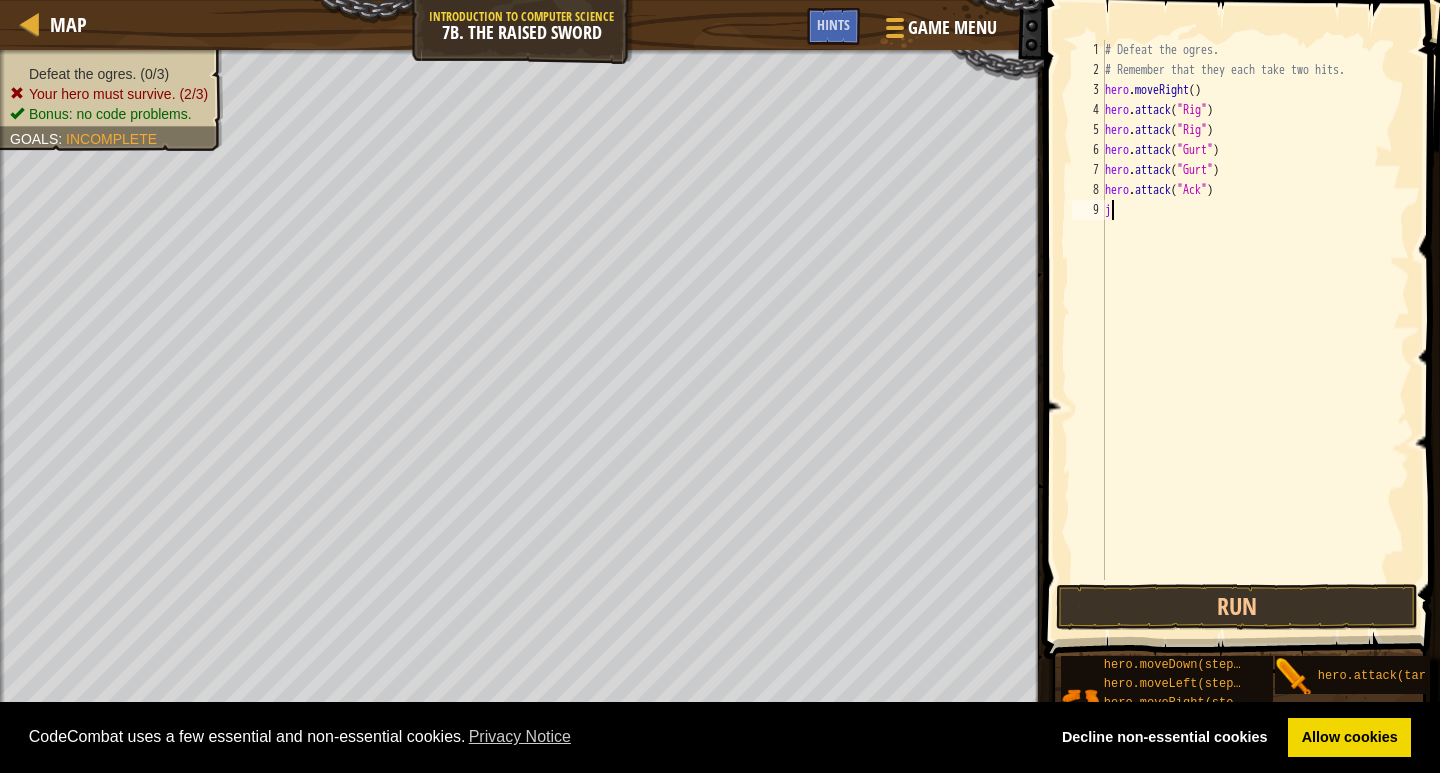 type on "j" 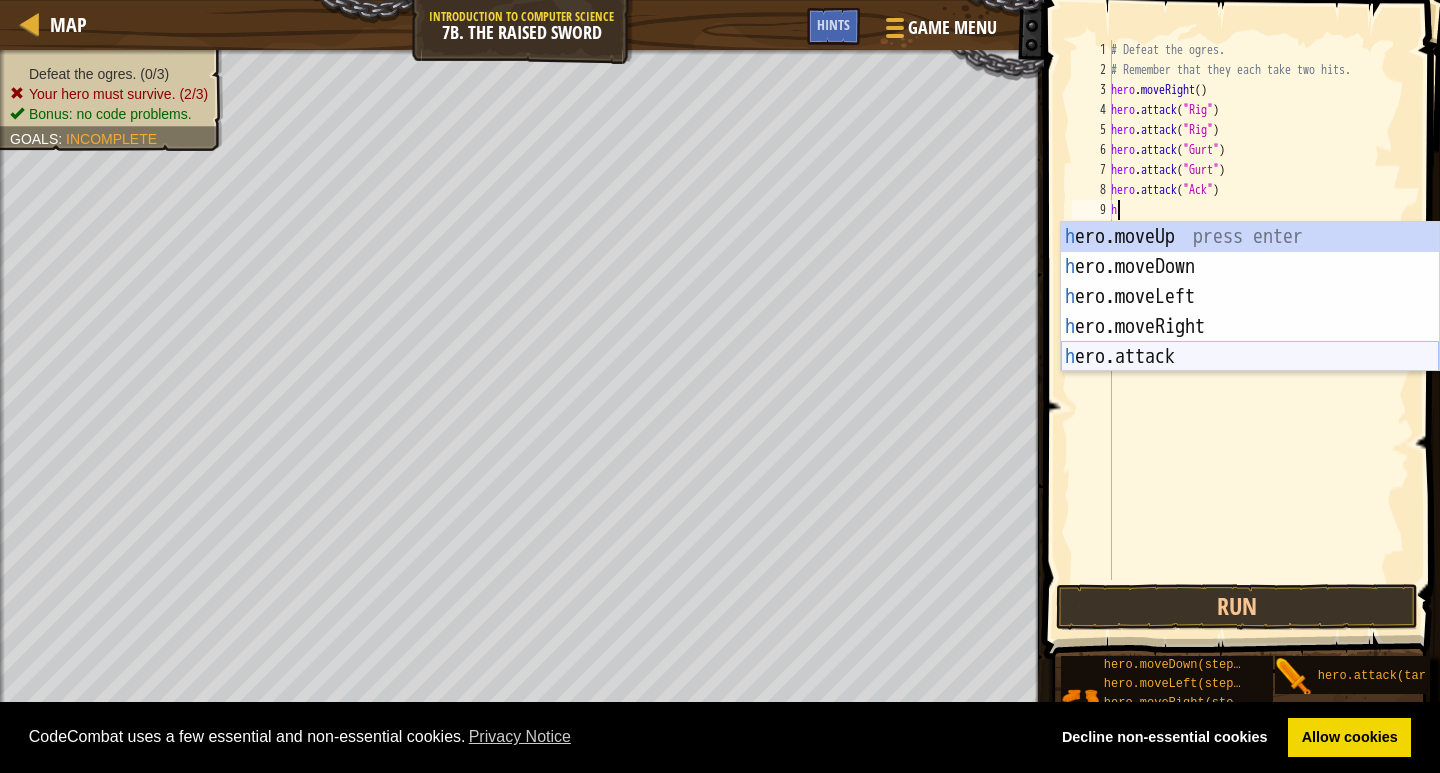 click on "h ero.moveUp press enter h ero.moveDown press enter h ero.moveLeft press enter h ero.moveRight press enter h ero.attack press enter" at bounding box center [1250, 327] 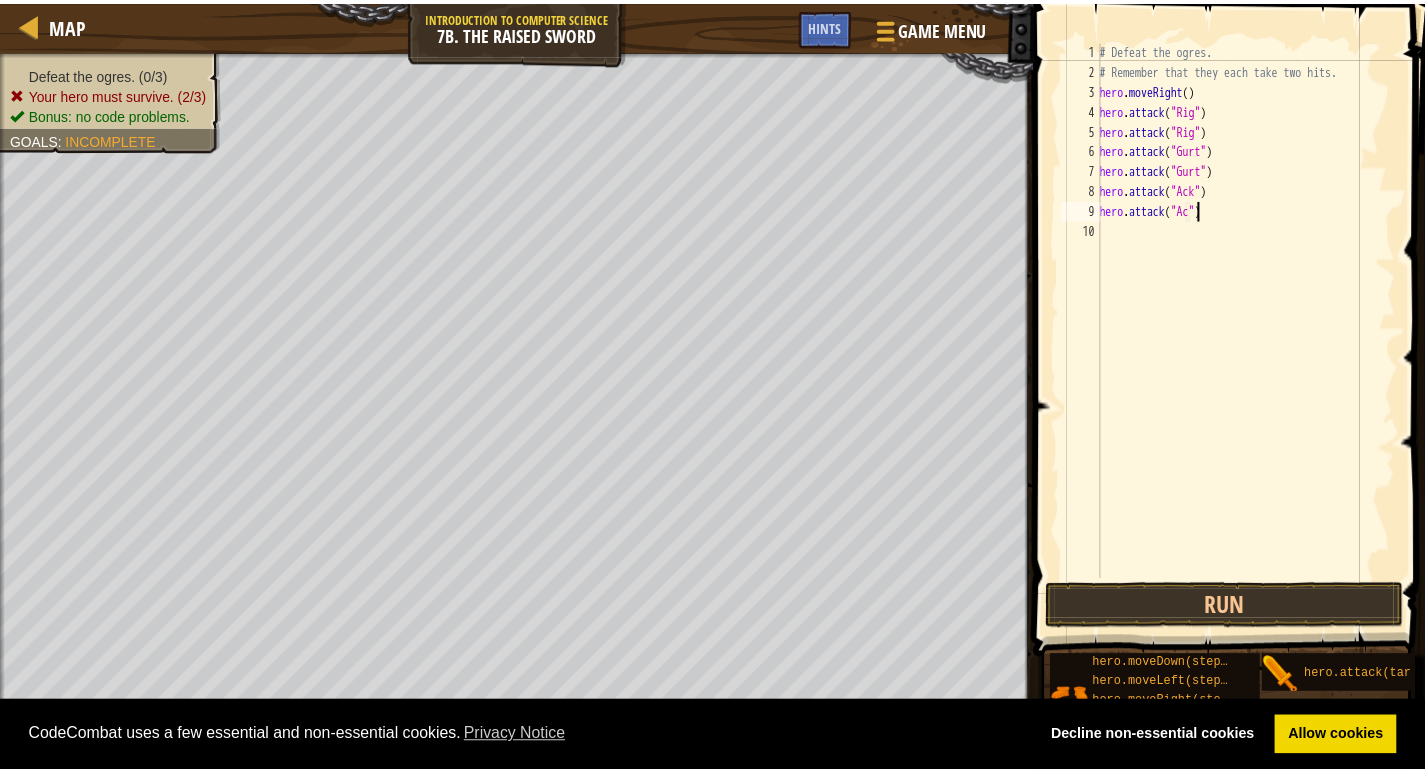 scroll, scrollTop: 9, scrollLeft: 8, axis: both 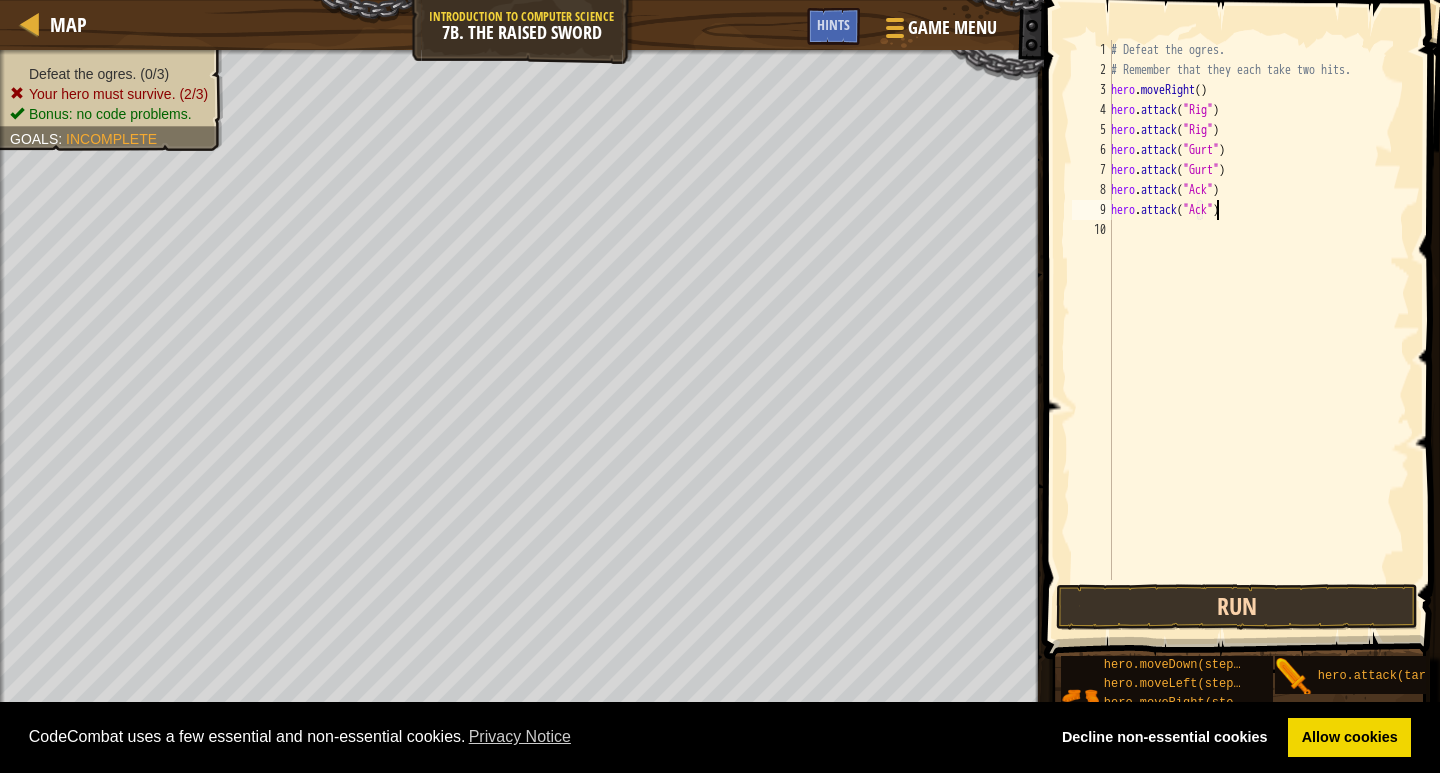 type on "hero.attack("Ack")" 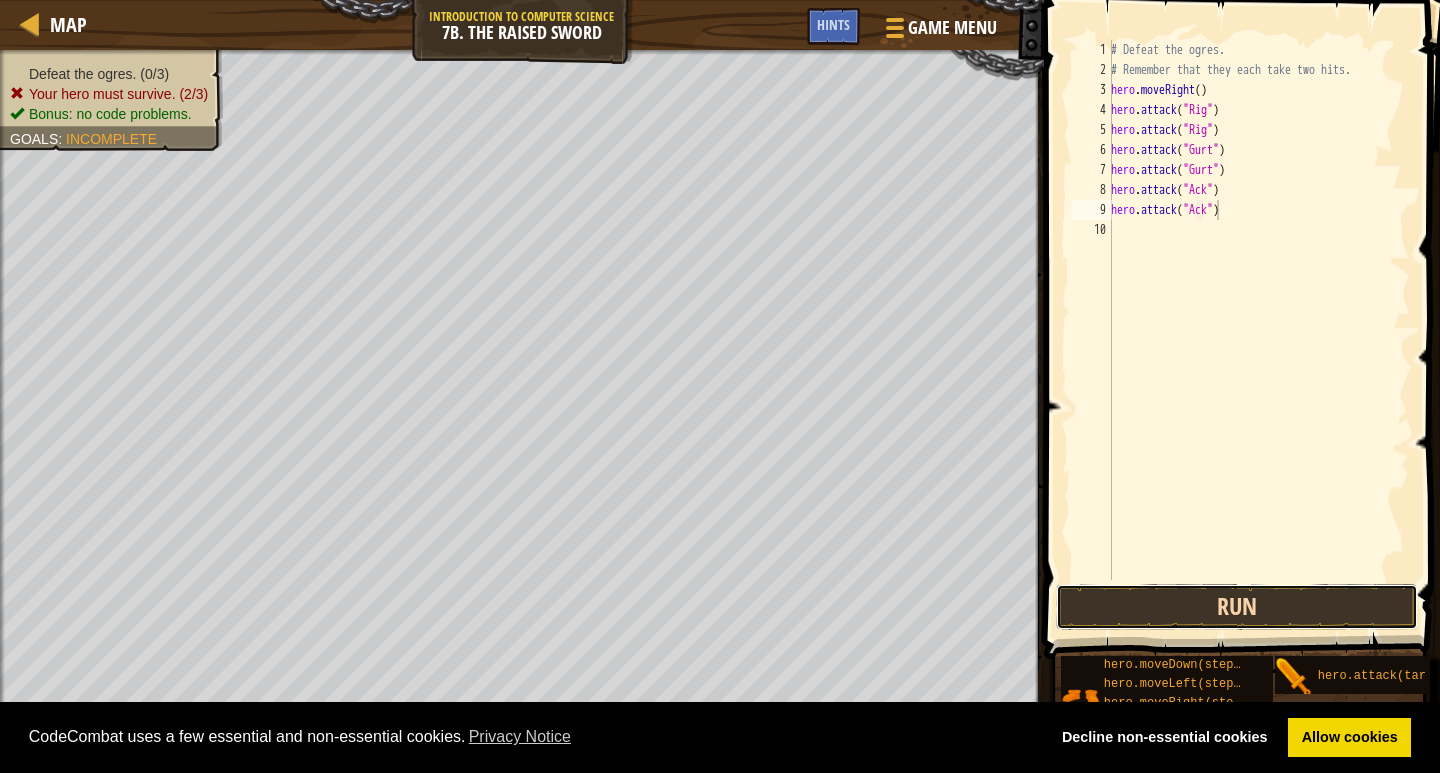 click on "Run" at bounding box center (1236, 607) 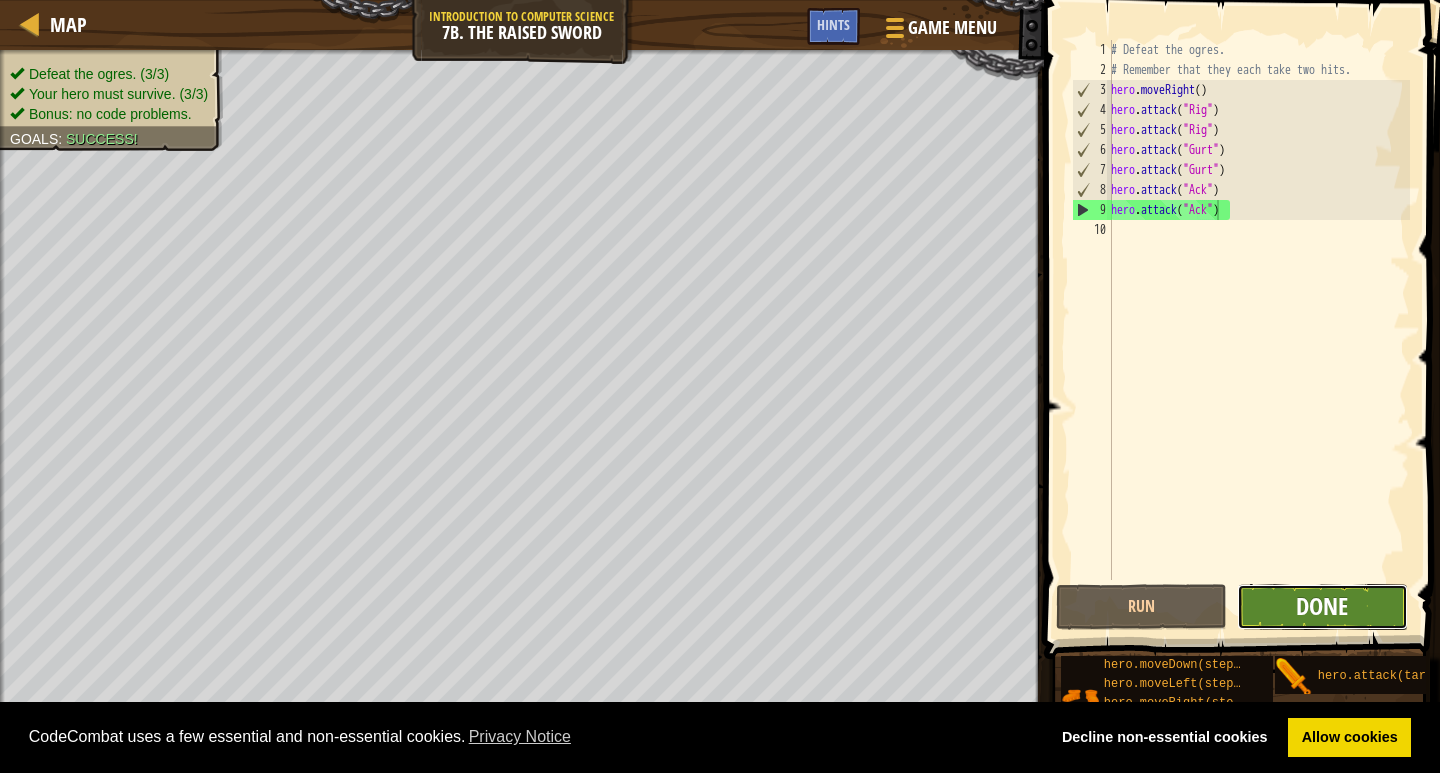 click on "Done" at bounding box center [1322, 606] 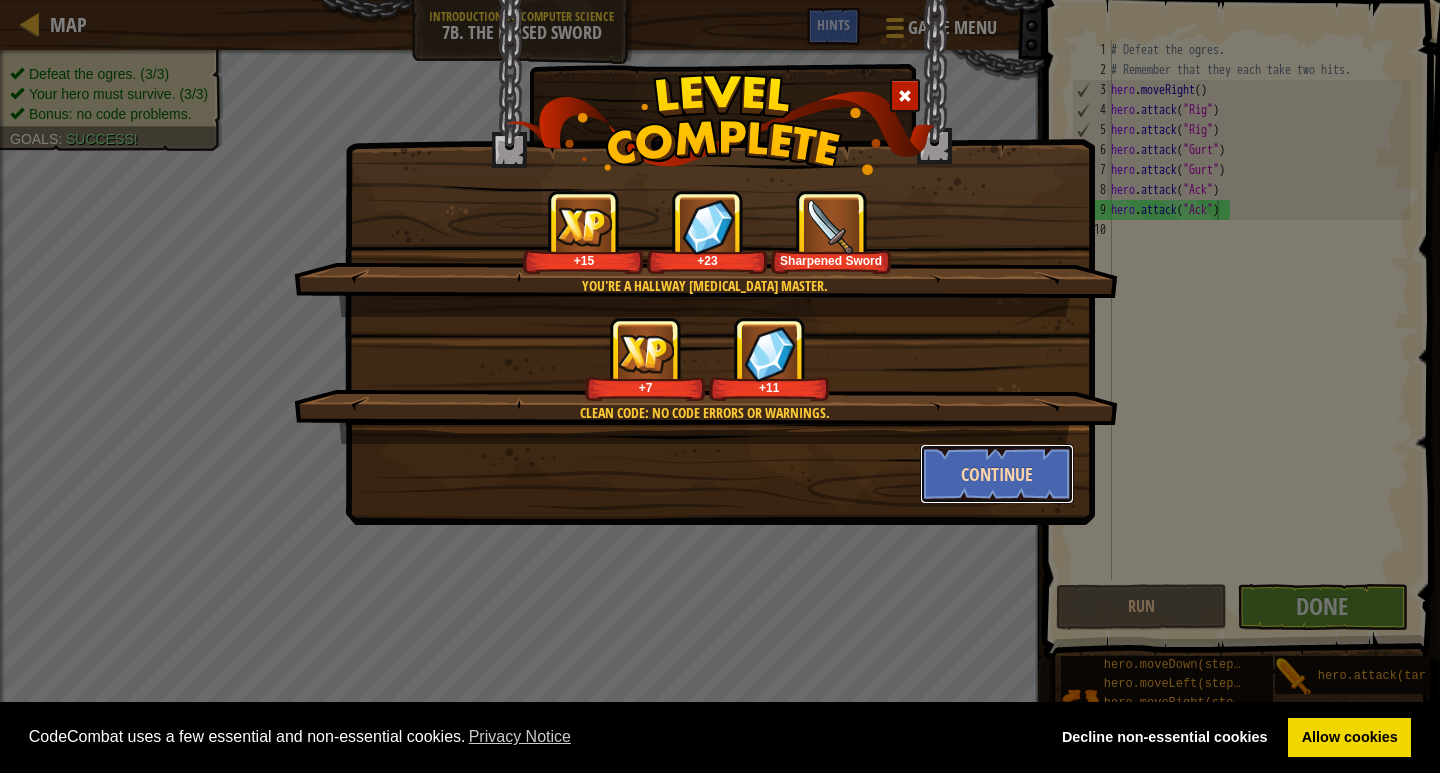 click on "Continue" at bounding box center [997, 474] 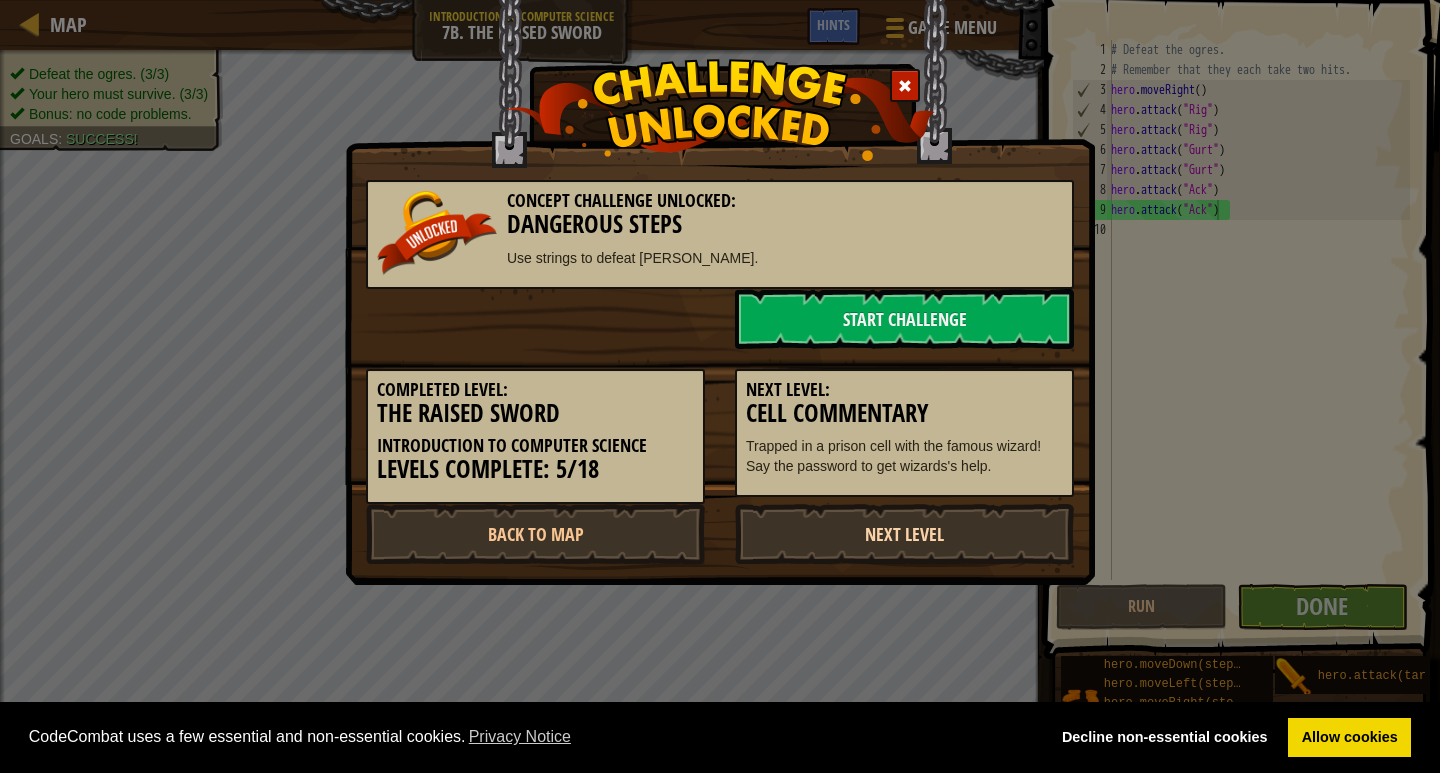 click on "Next Level" at bounding box center [904, 534] 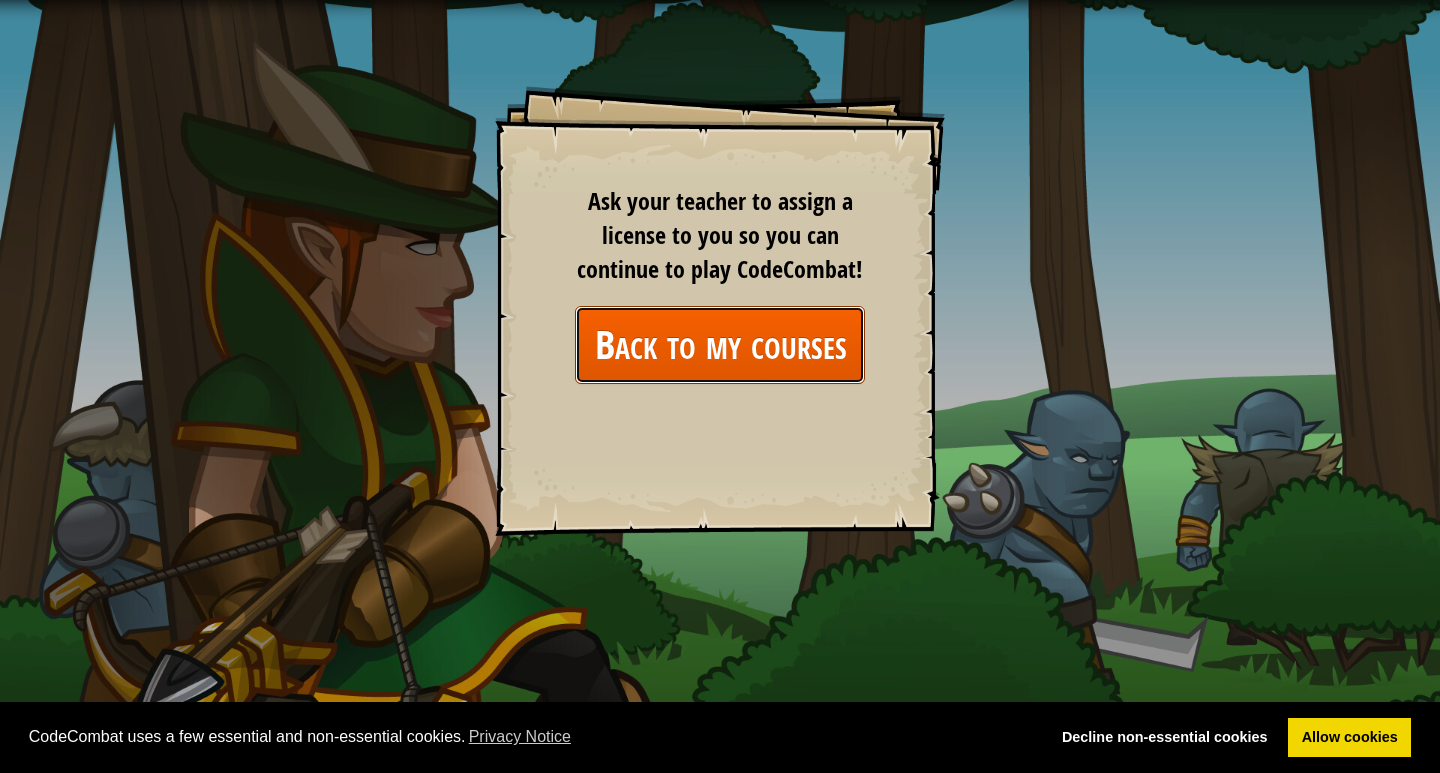 click on "Back to my courses" at bounding box center [720, 344] 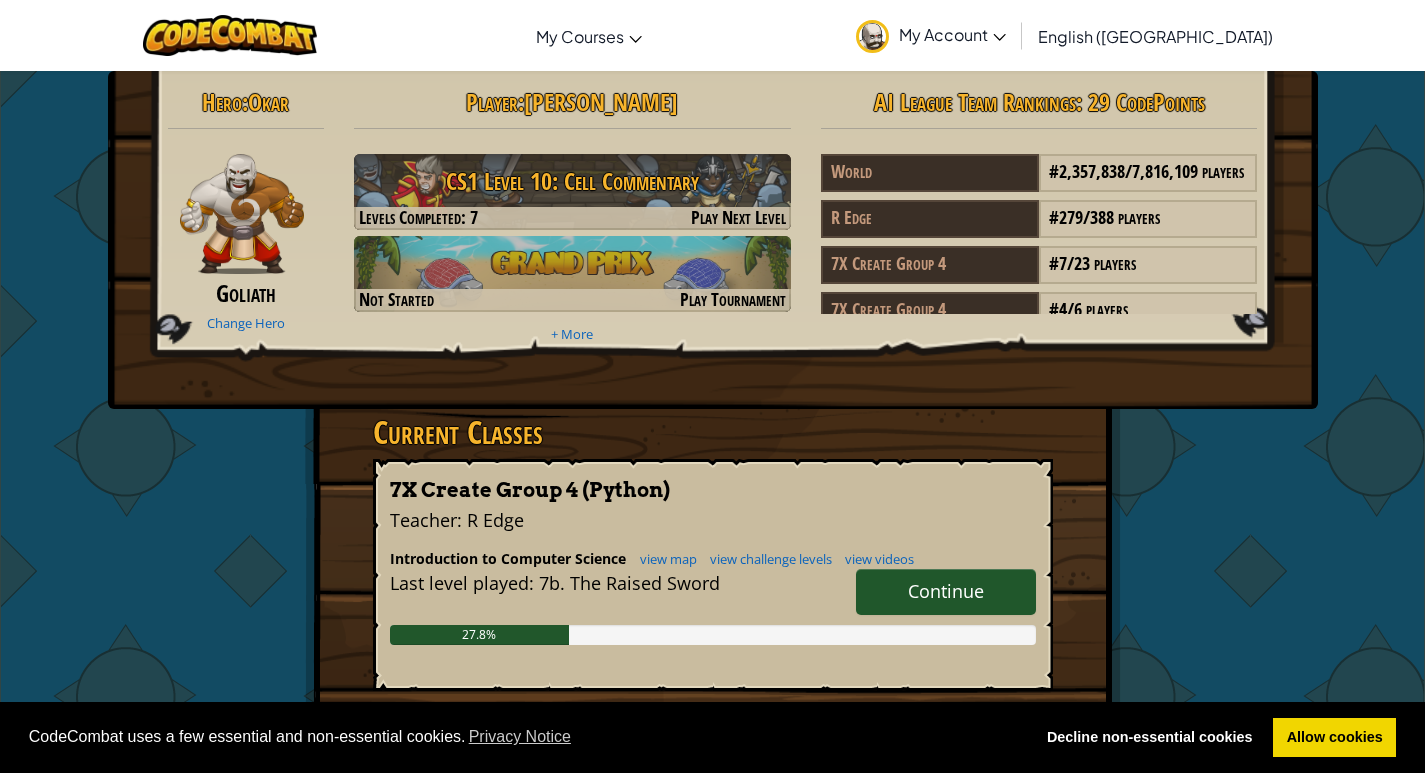 drag, startPoint x: 941, startPoint y: 602, endPoint x: 392, endPoint y: -87, distance: 880.97784 